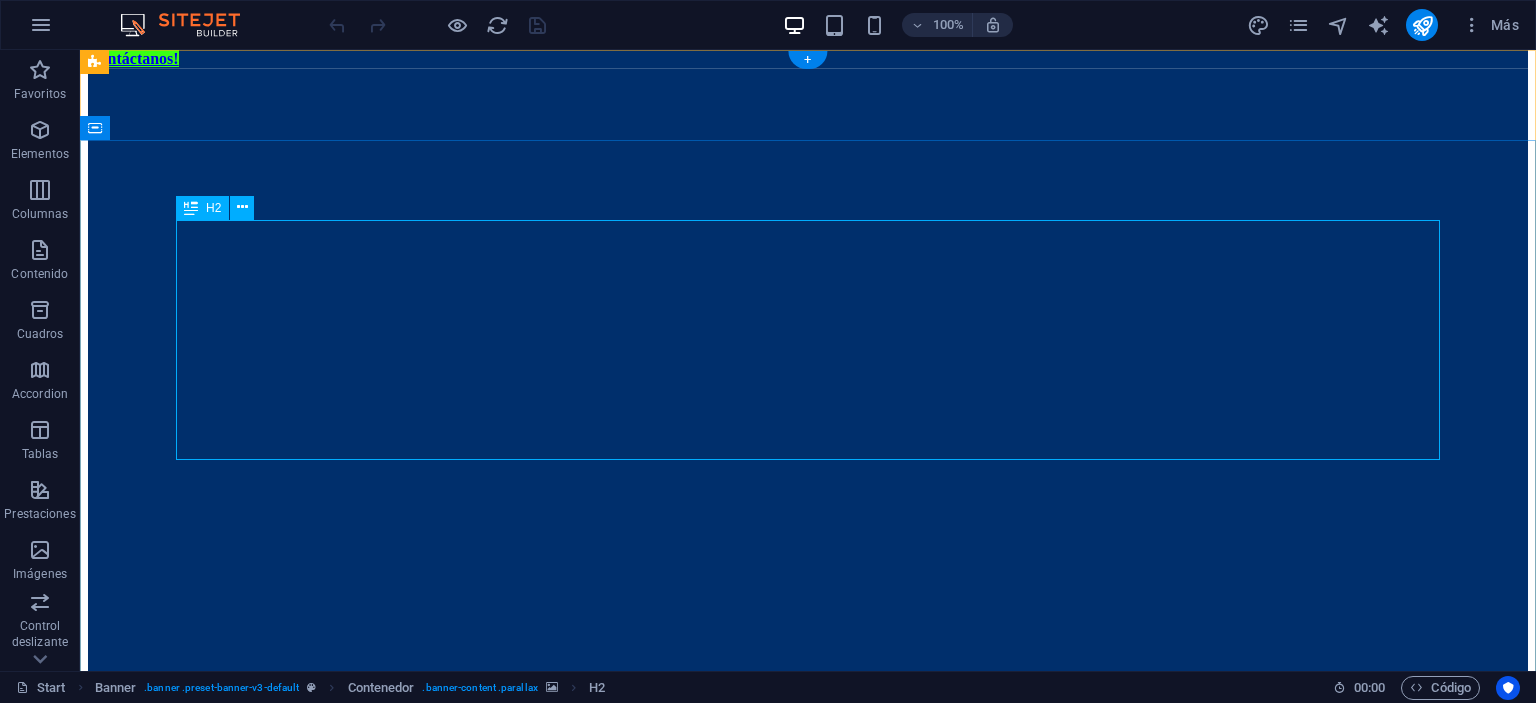 scroll, scrollTop: 528, scrollLeft: 0, axis: vertical 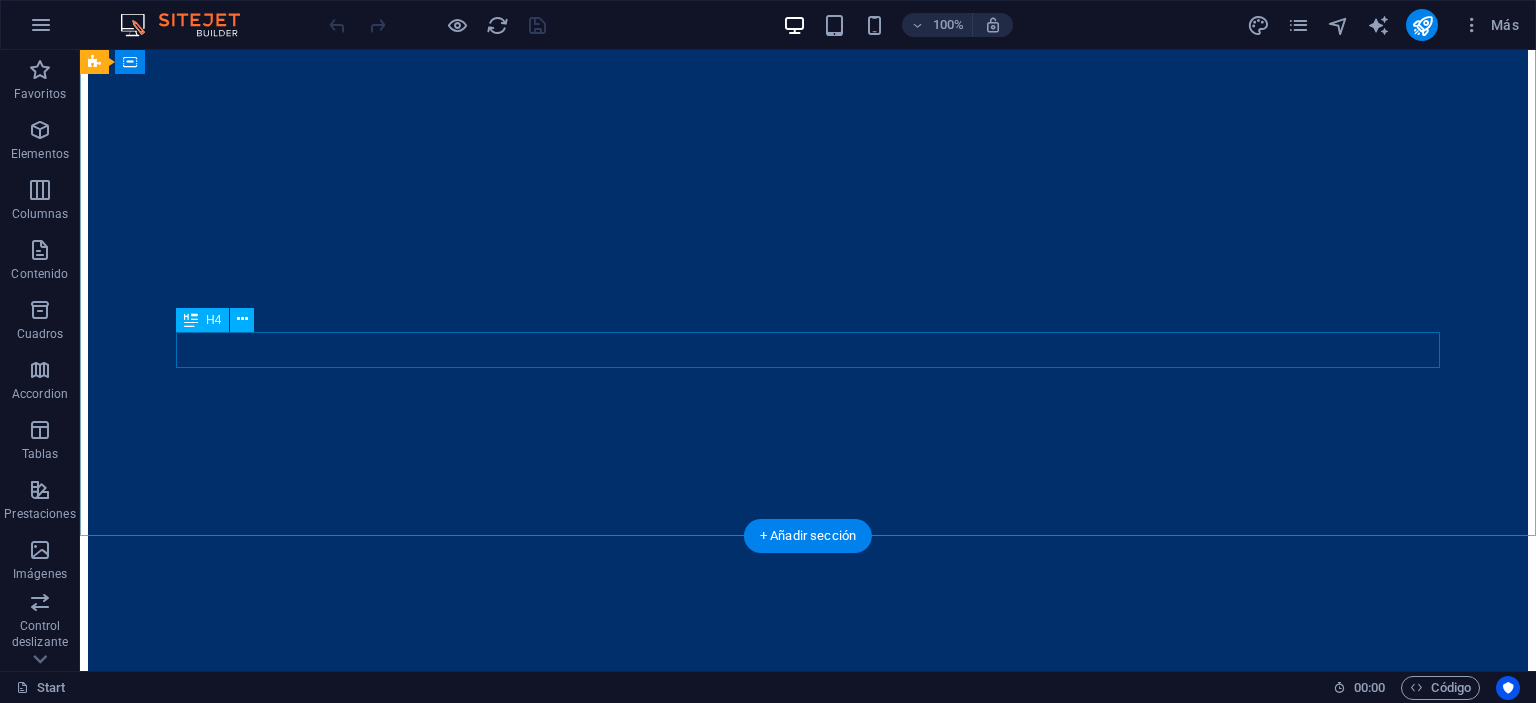 click on "Conectamos hogares, empresas y suenos. Internet de alto nivel, con atención local." at bounding box center [808, 1200] 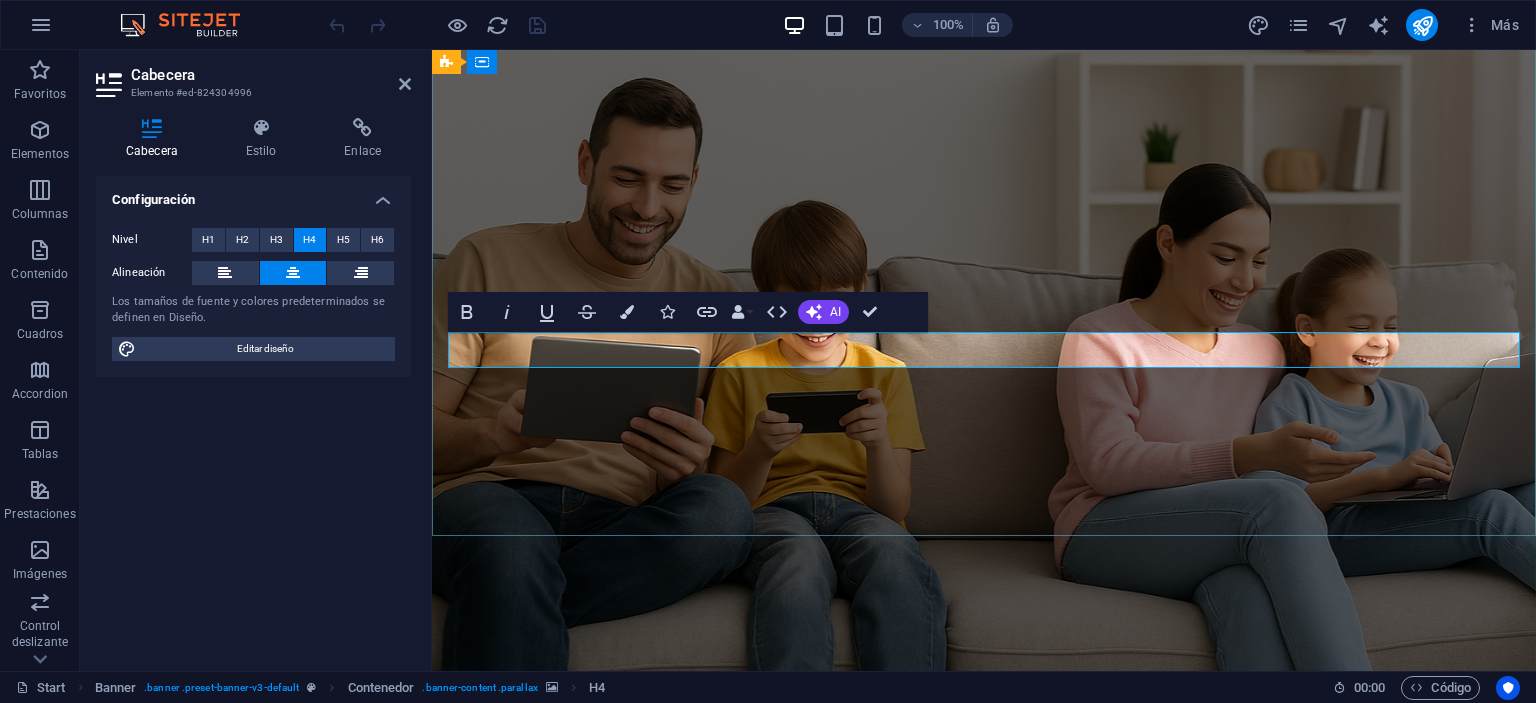 click on "Conectamos hogares, empresas y suenos. Internet de alto nivel, con atención local." at bounding box center [984, 1365] 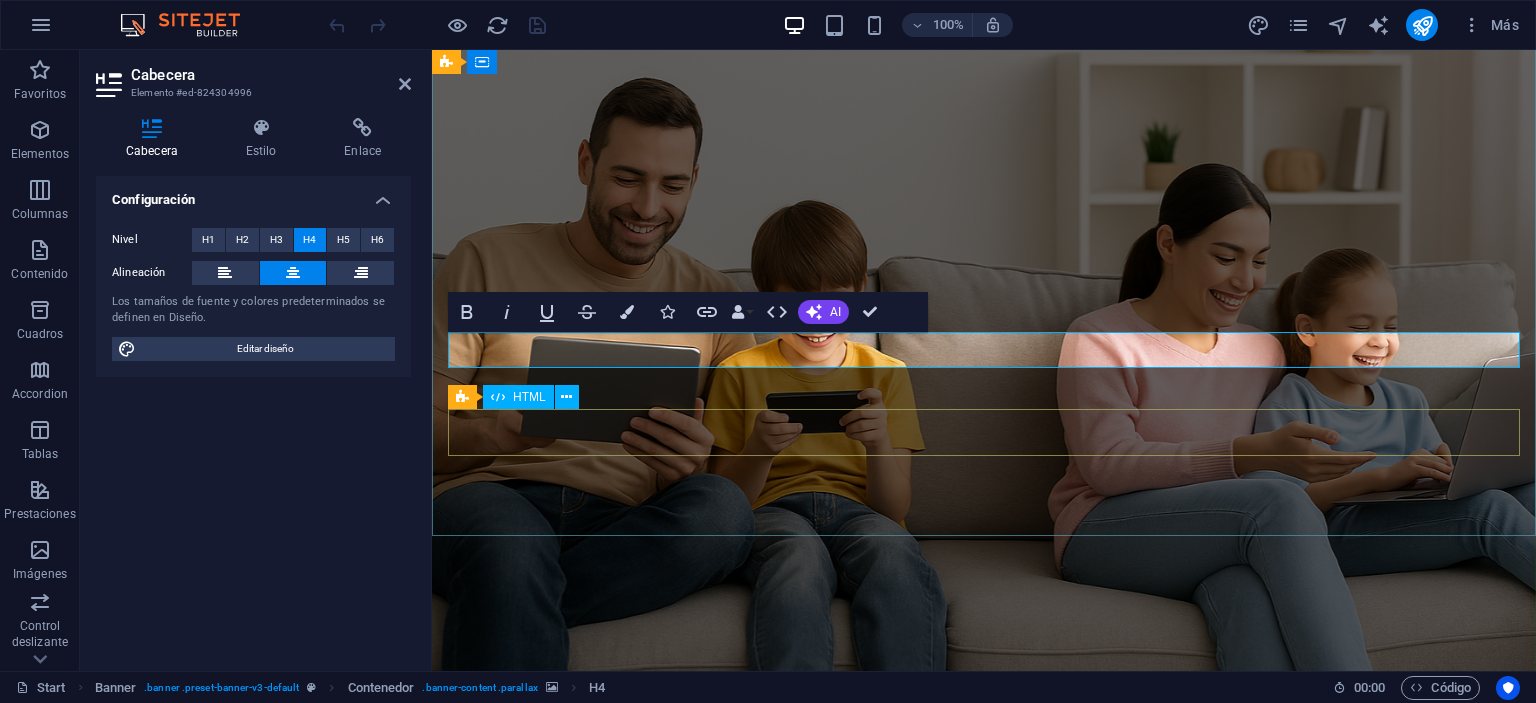 type 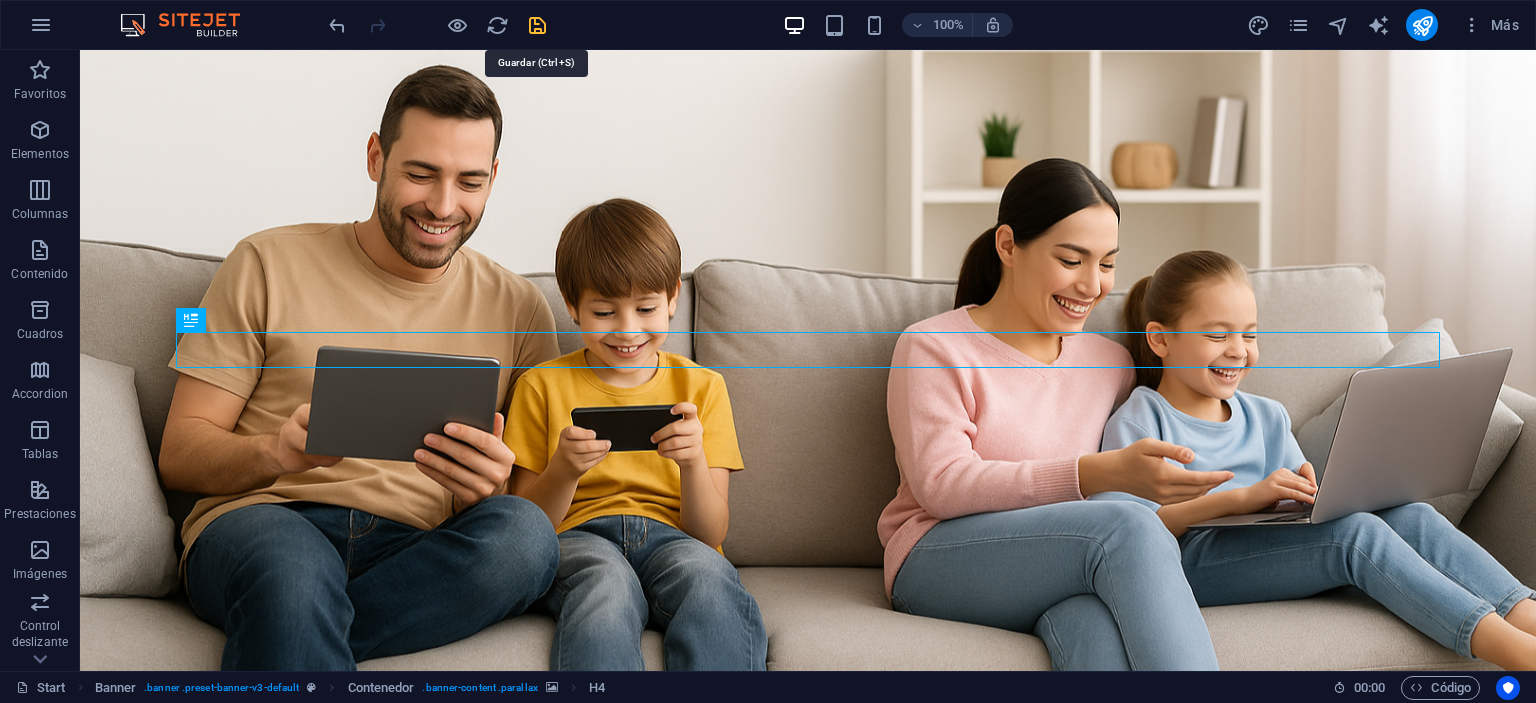 click at bounding box center [537, 25] 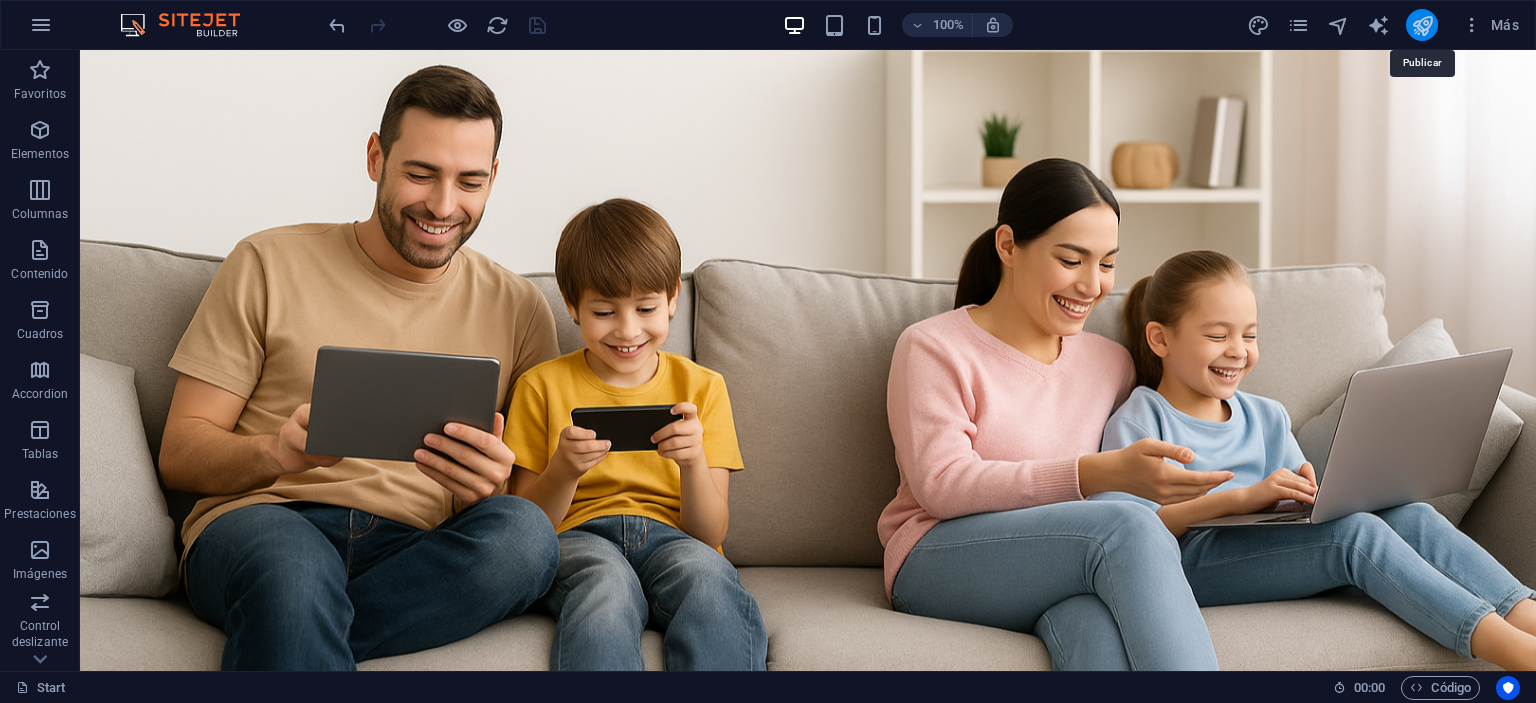 click at bounding box center (1422, 25) 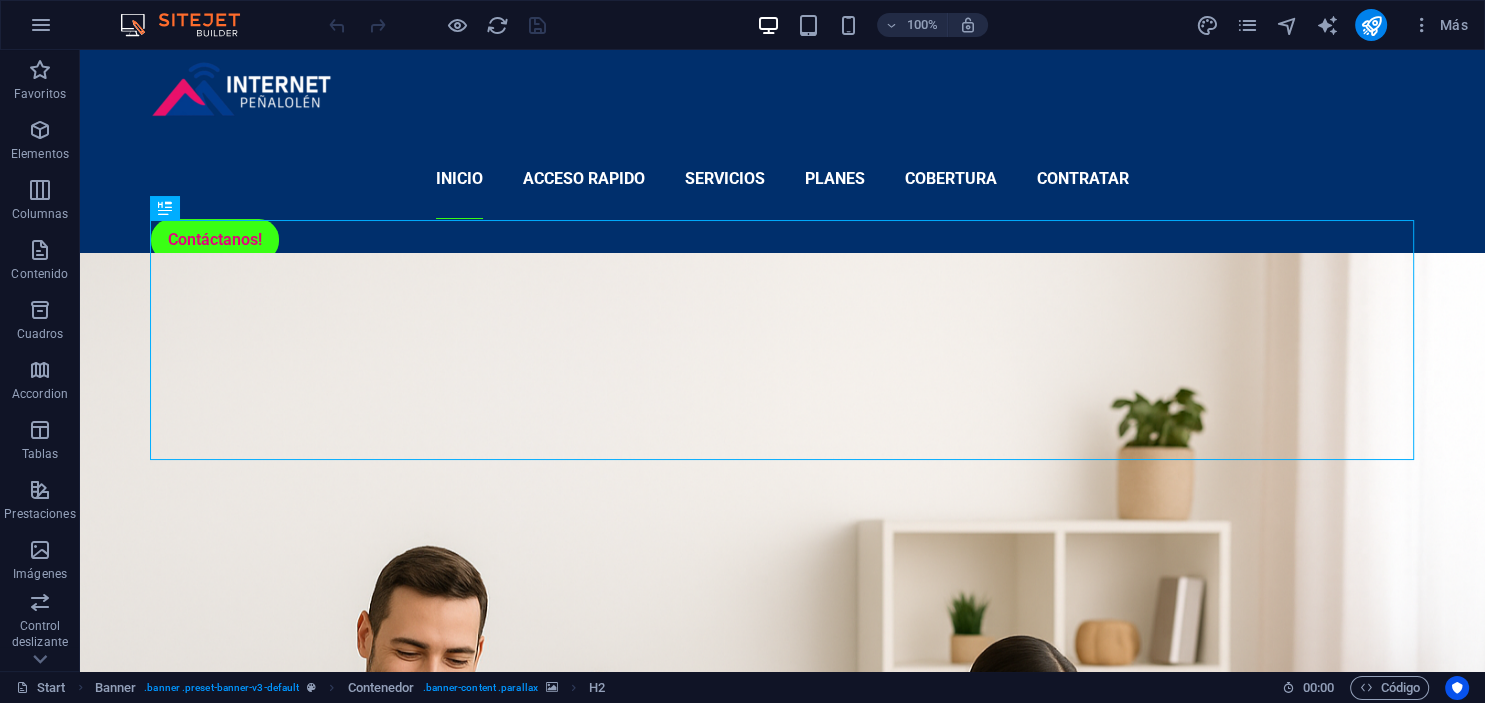 scroll, scrollTop: 0, scrollLeft: 0, axis: both 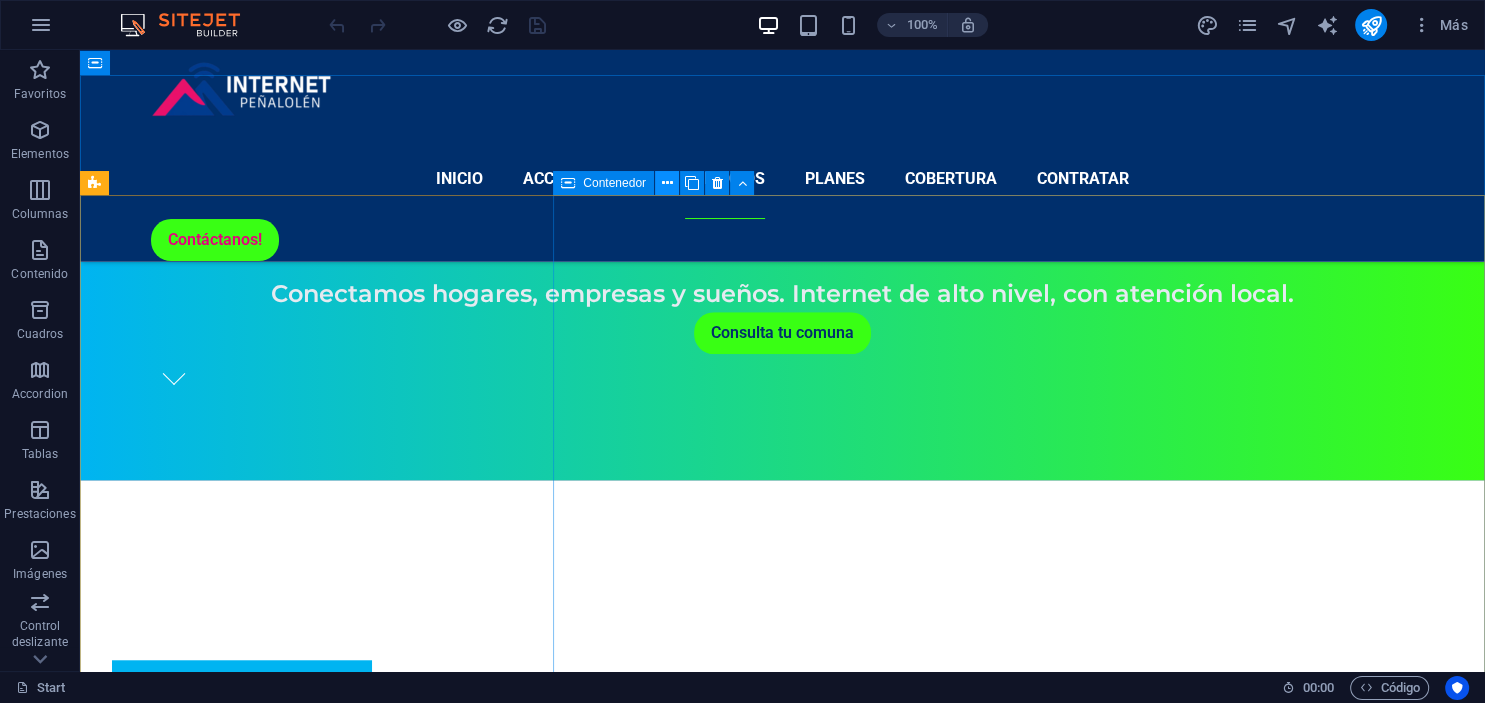 click at bounding box center (666, 183) 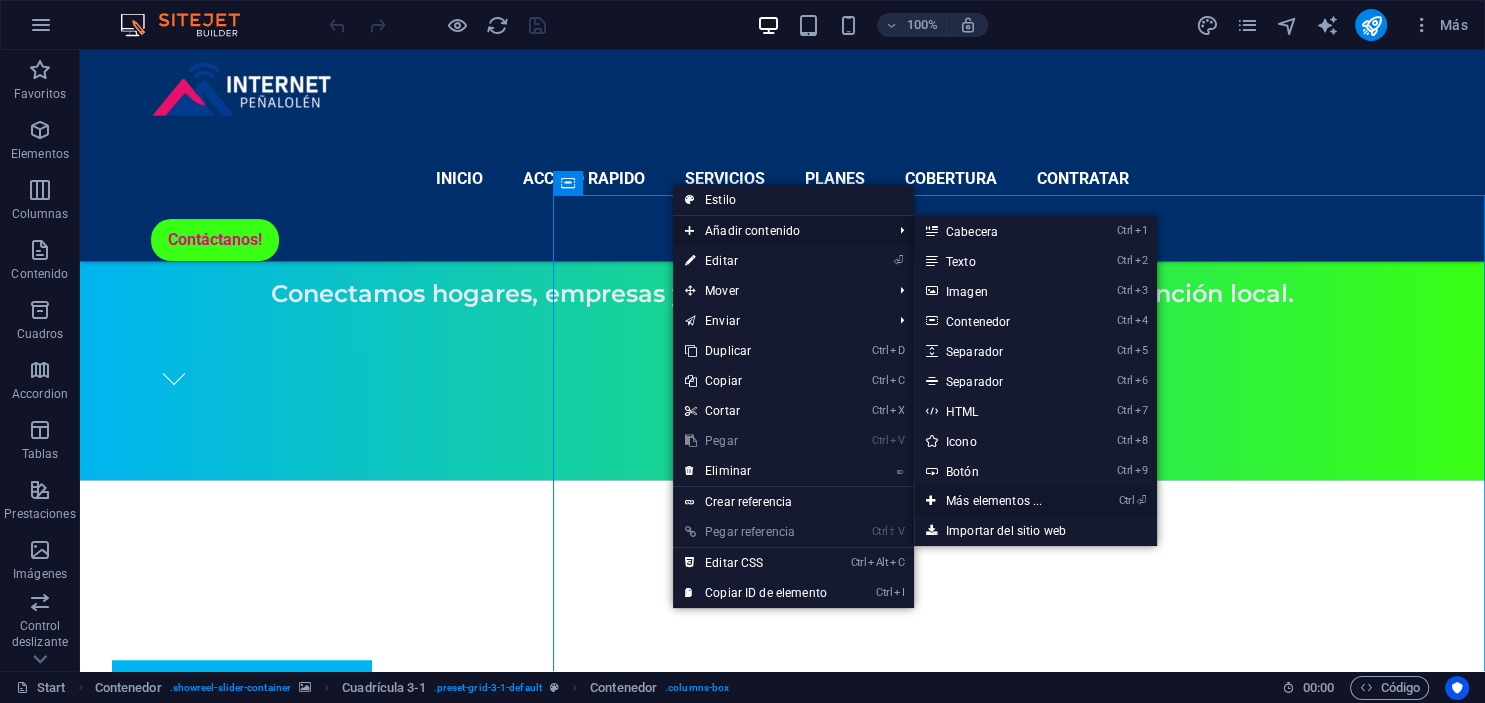 click on "Ctrl ⏎  Más elementos ..." at bounding box center (998, 501) 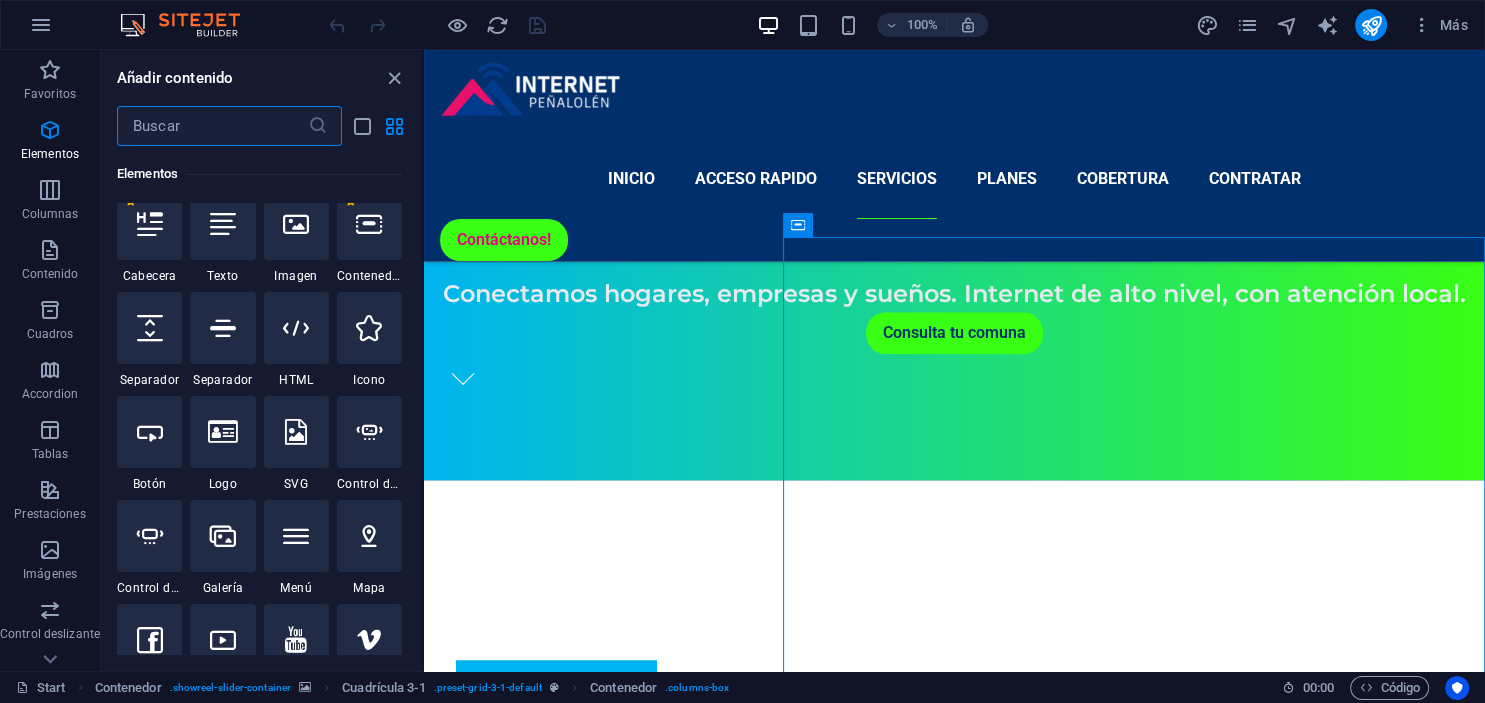 scroll, scrollTop: 395, scrollLeft: 0, axis: vertical 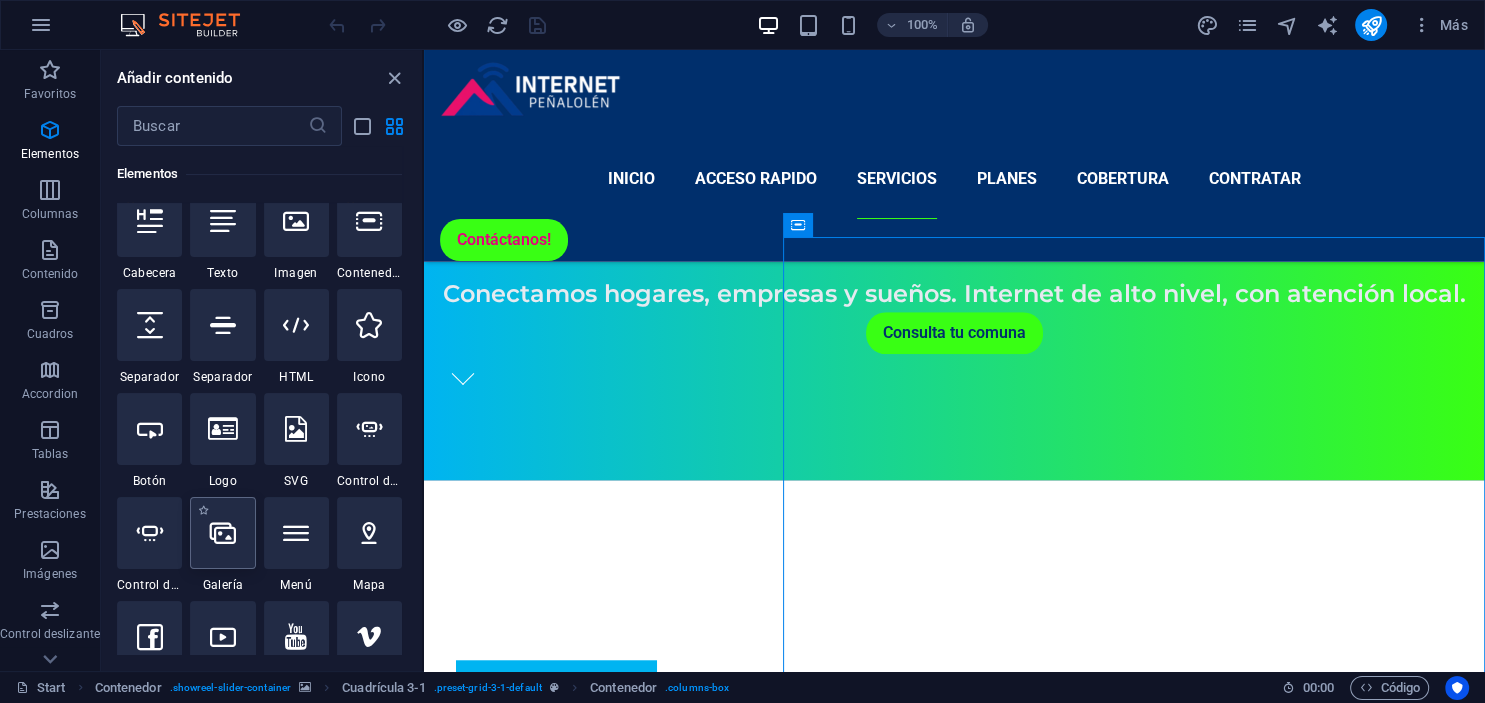 click at bounding box center [222, 533] 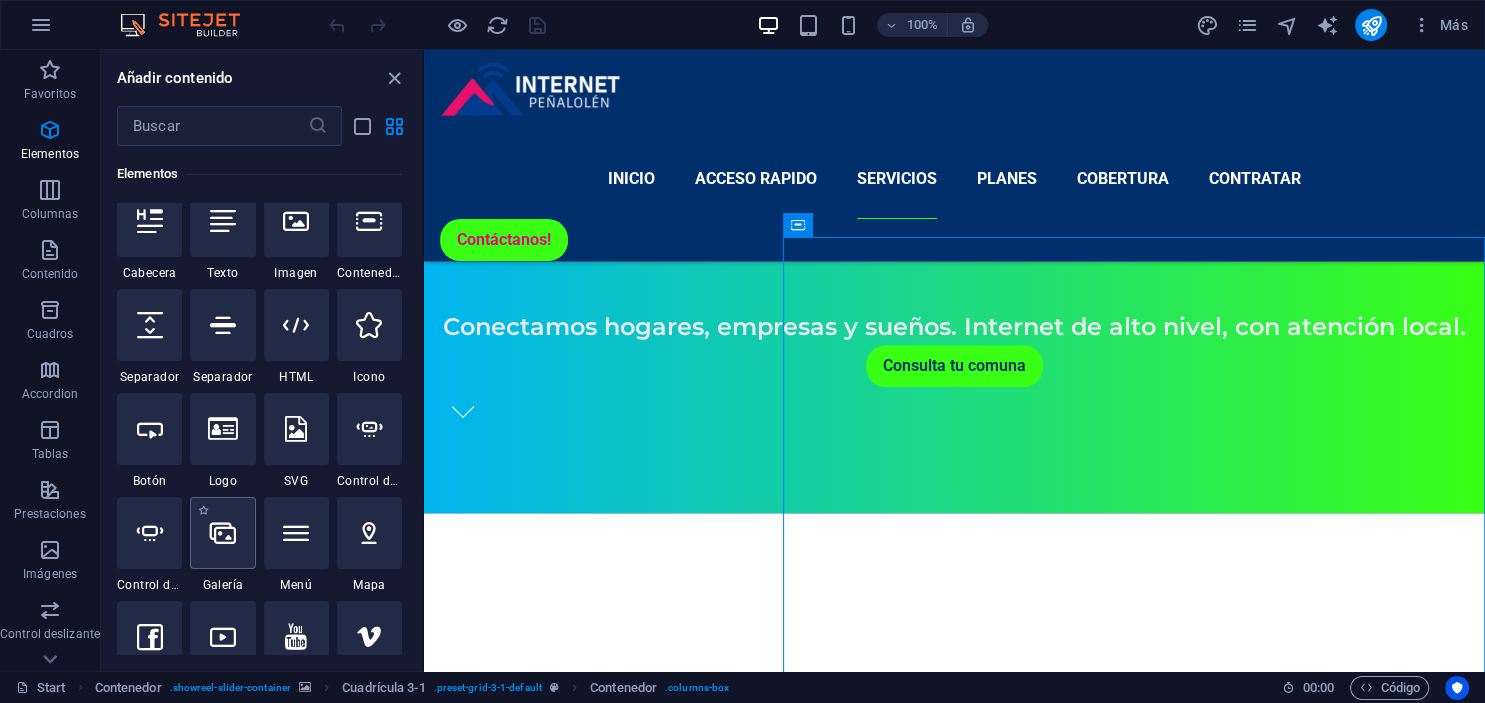 select on "4" 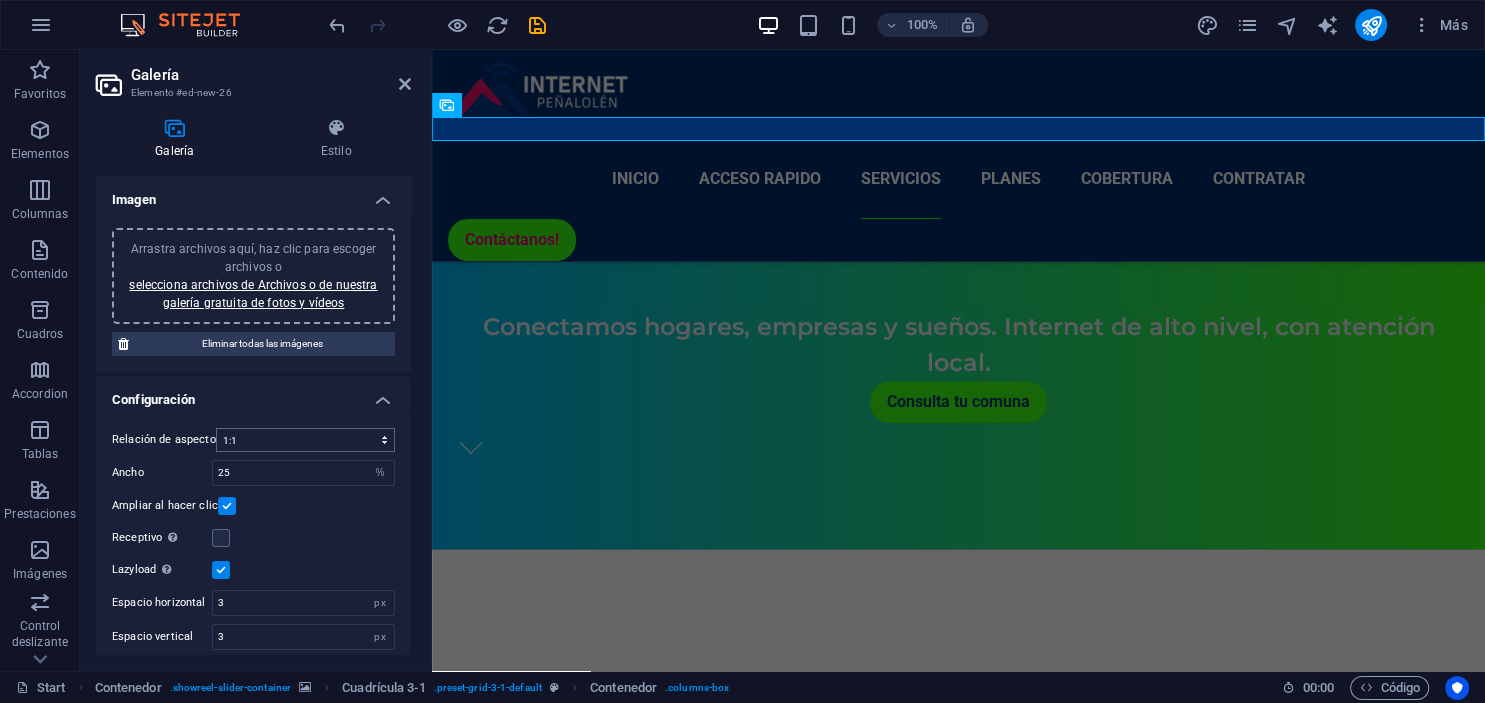 scroll, scrollTop: 1514, scrollLeft: 0, axis: vertical 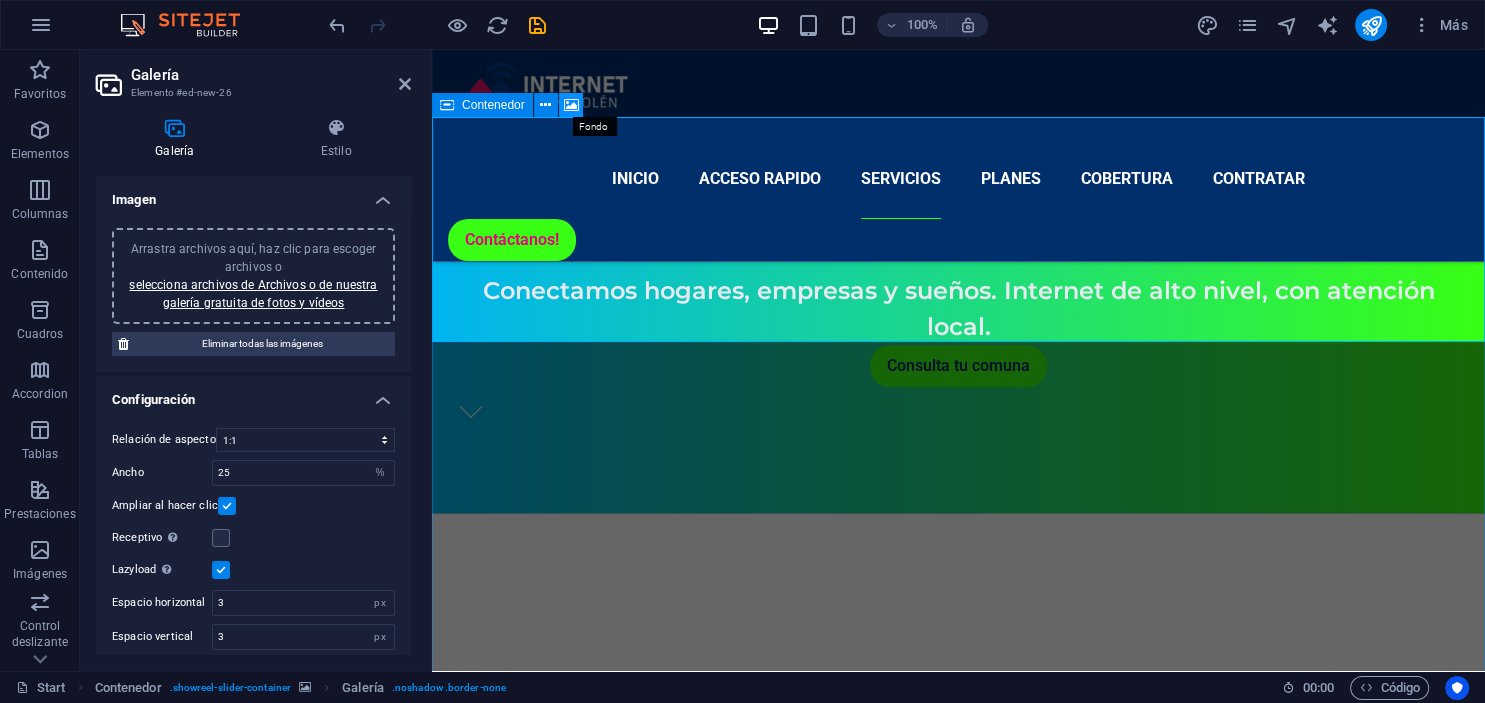 click at bounding box center (571, 105) 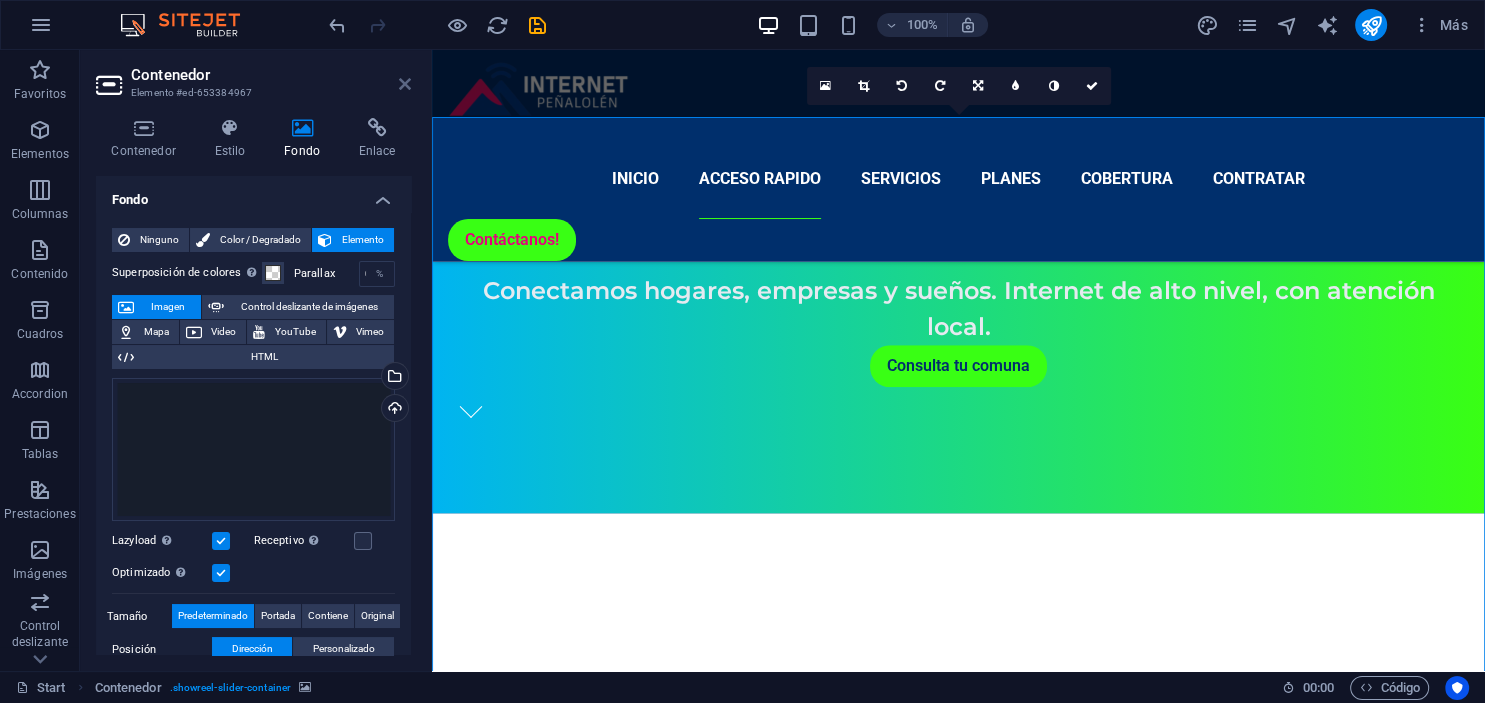 click at bounding box center [405, 84] 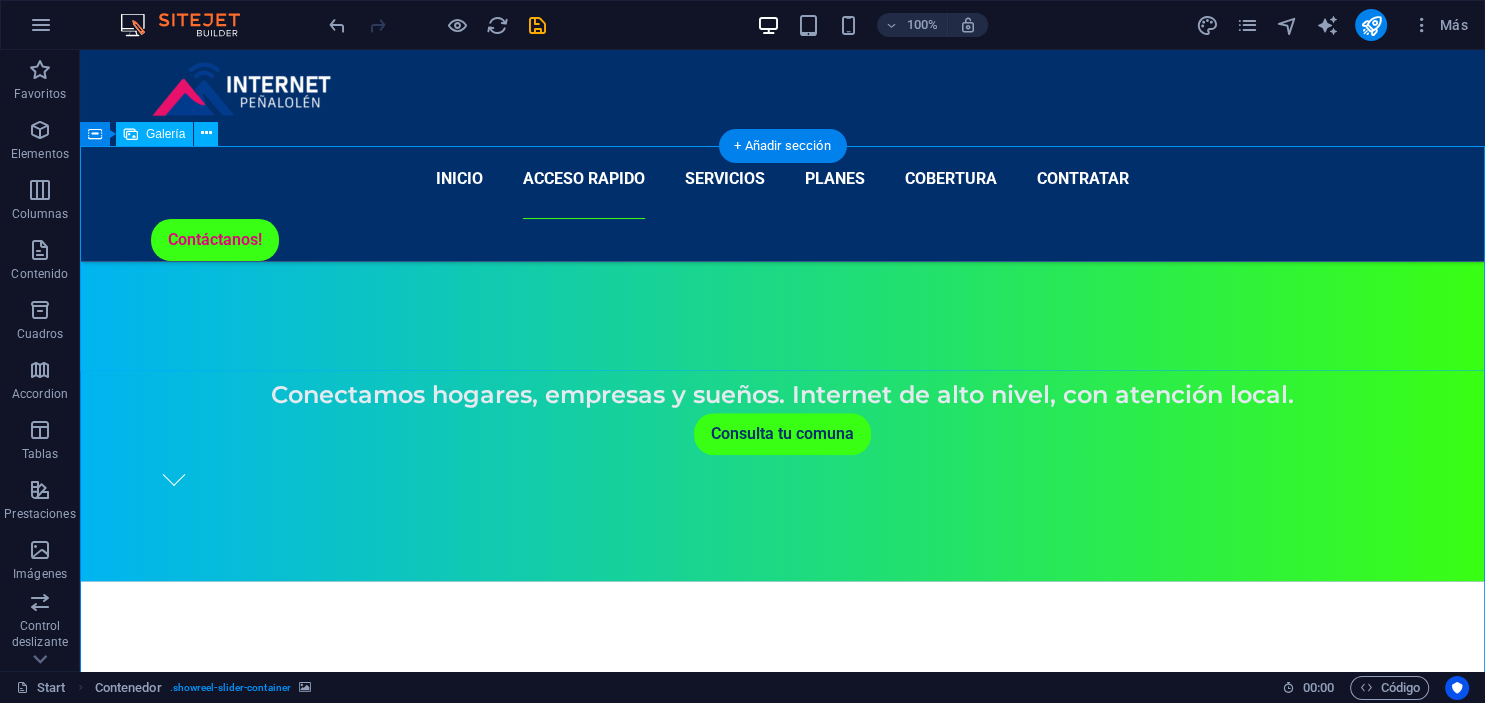 scroll, scrollTop: 1372, scrollLeft: 0, axis: vertical 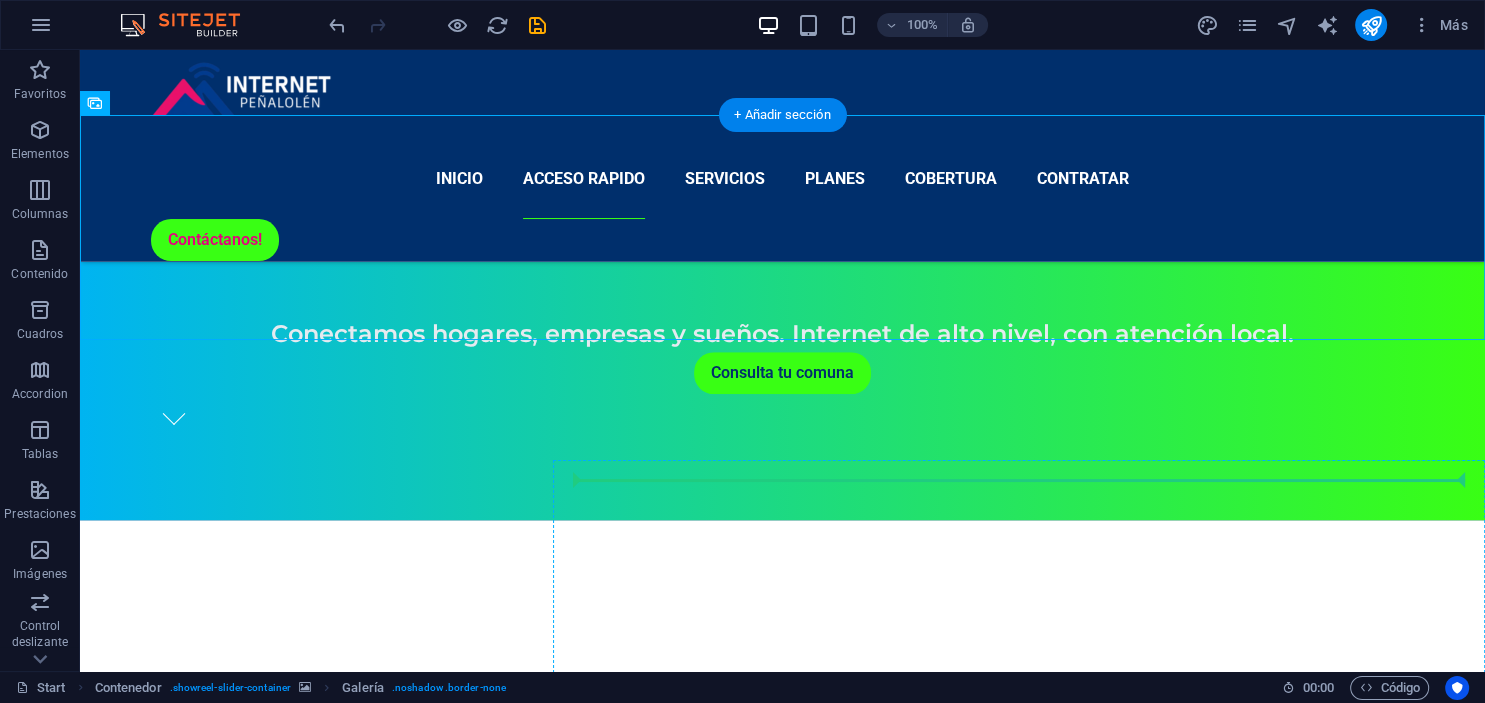 drag, startPoint x: 250, startPoint y: 221, endPoint x: 617, endPoint y: 482, distance: 450.3443 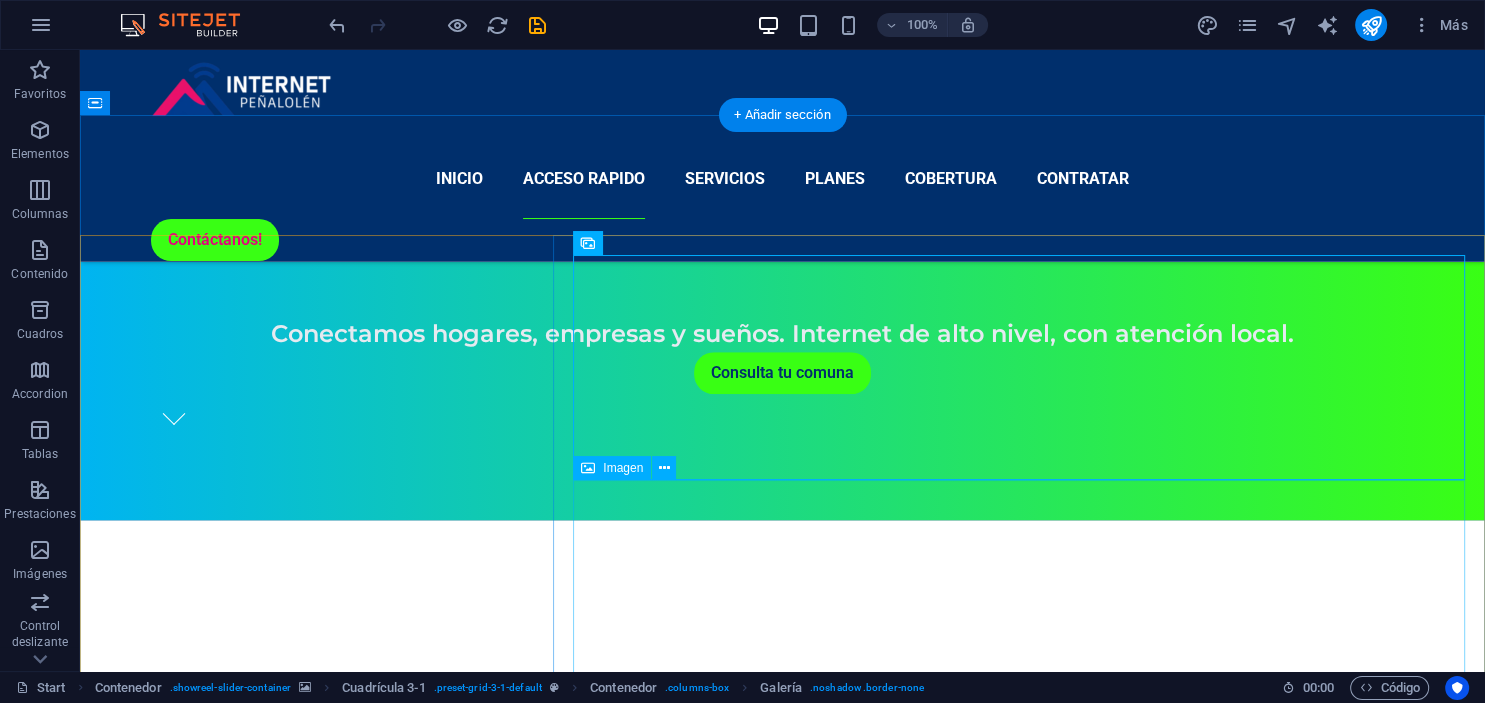 click at bounding box center [1019, 3606] 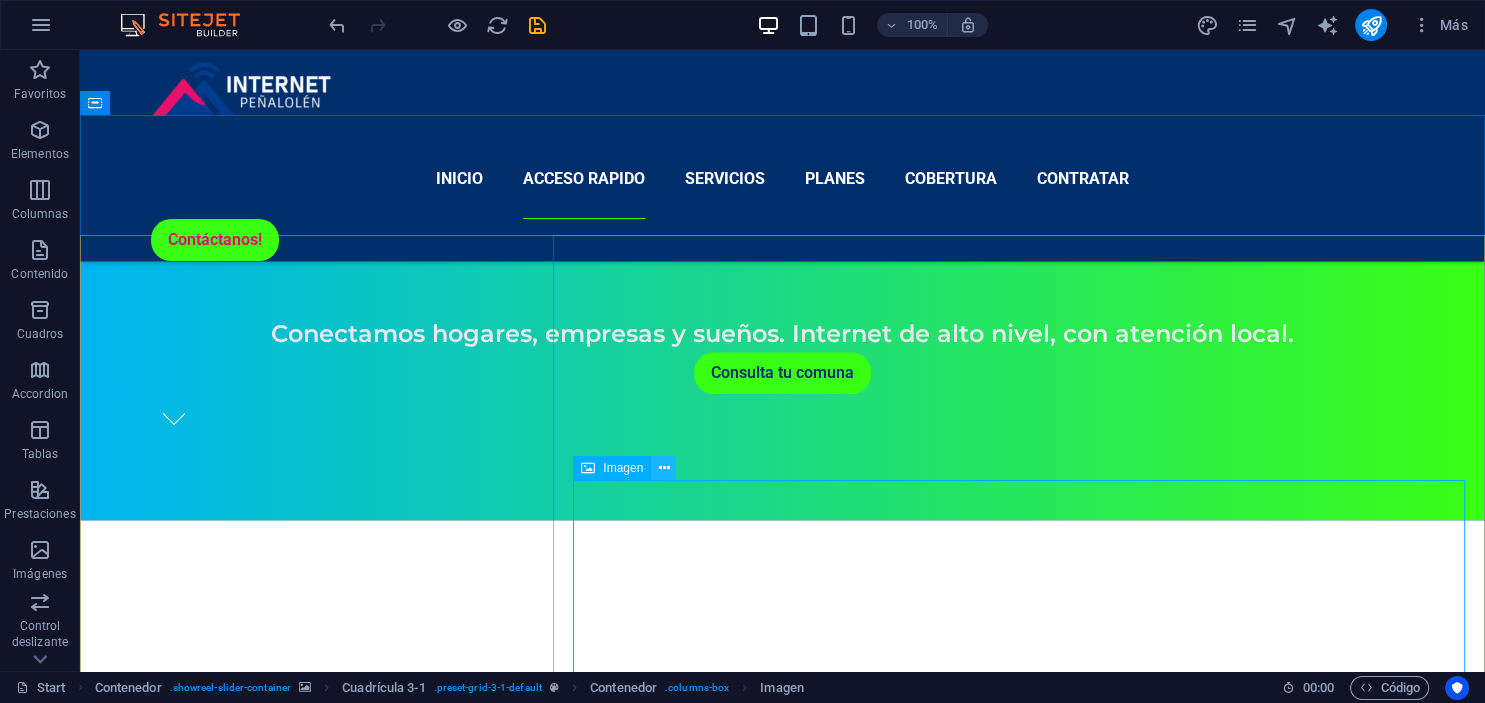 click at bounding box center (664, 468) 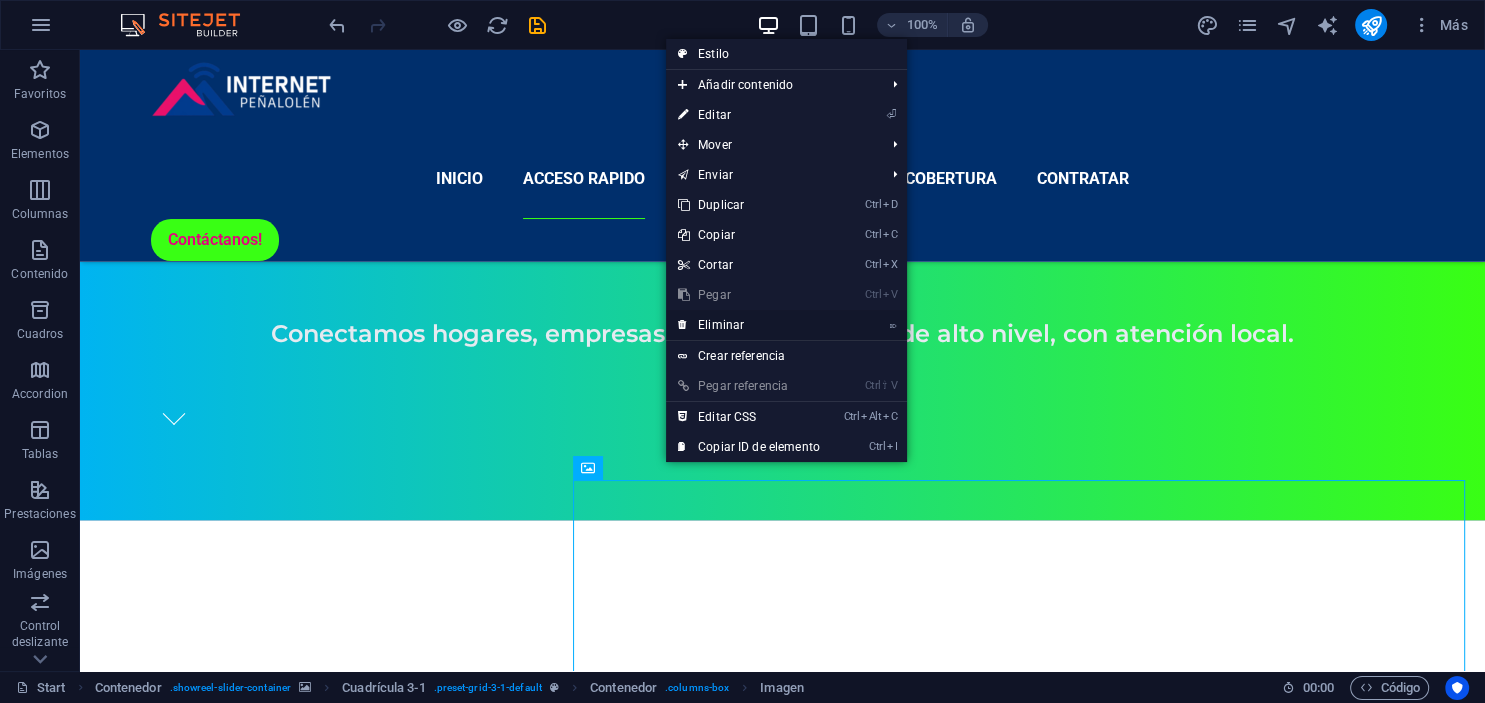 click on "⌦  Eliminar" at bounding box center [749, 325] 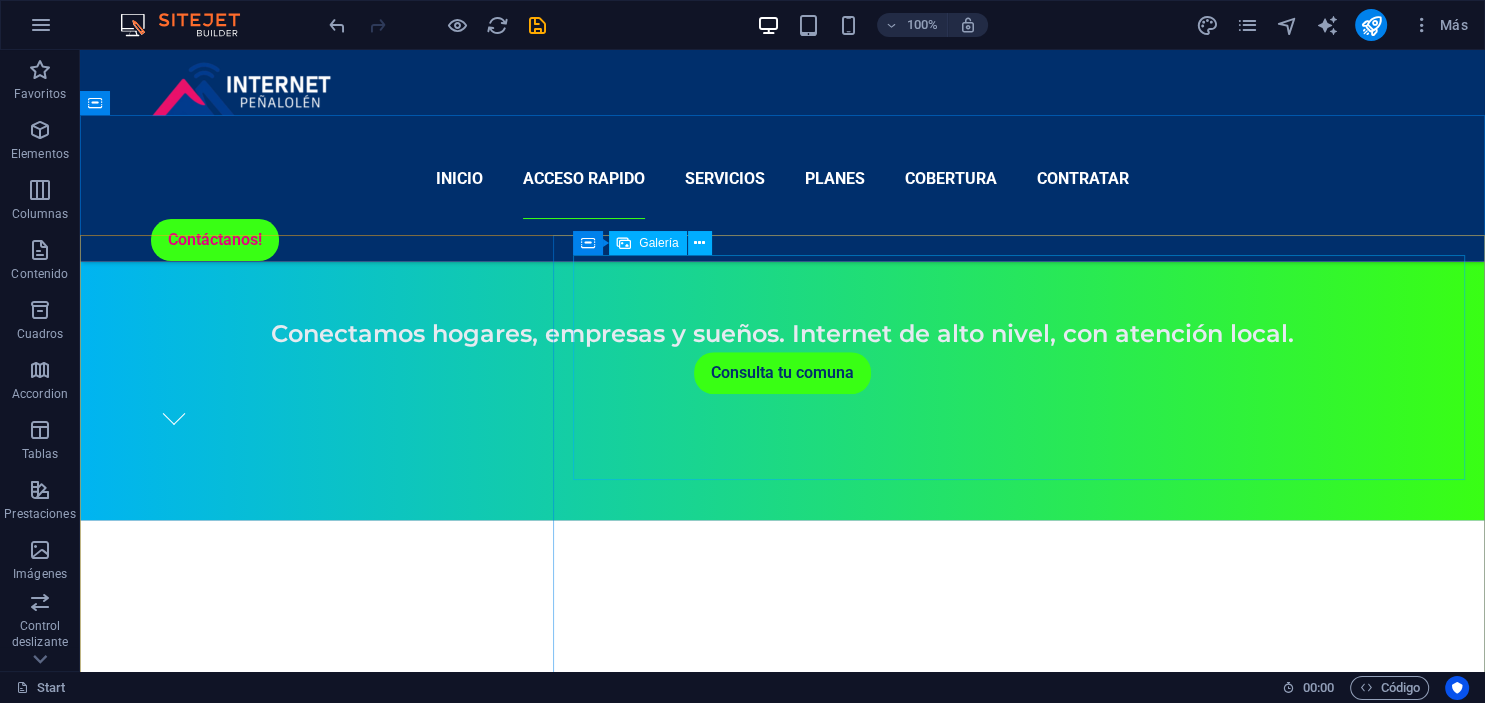click on "Galería" at bounding box center [658, 243] 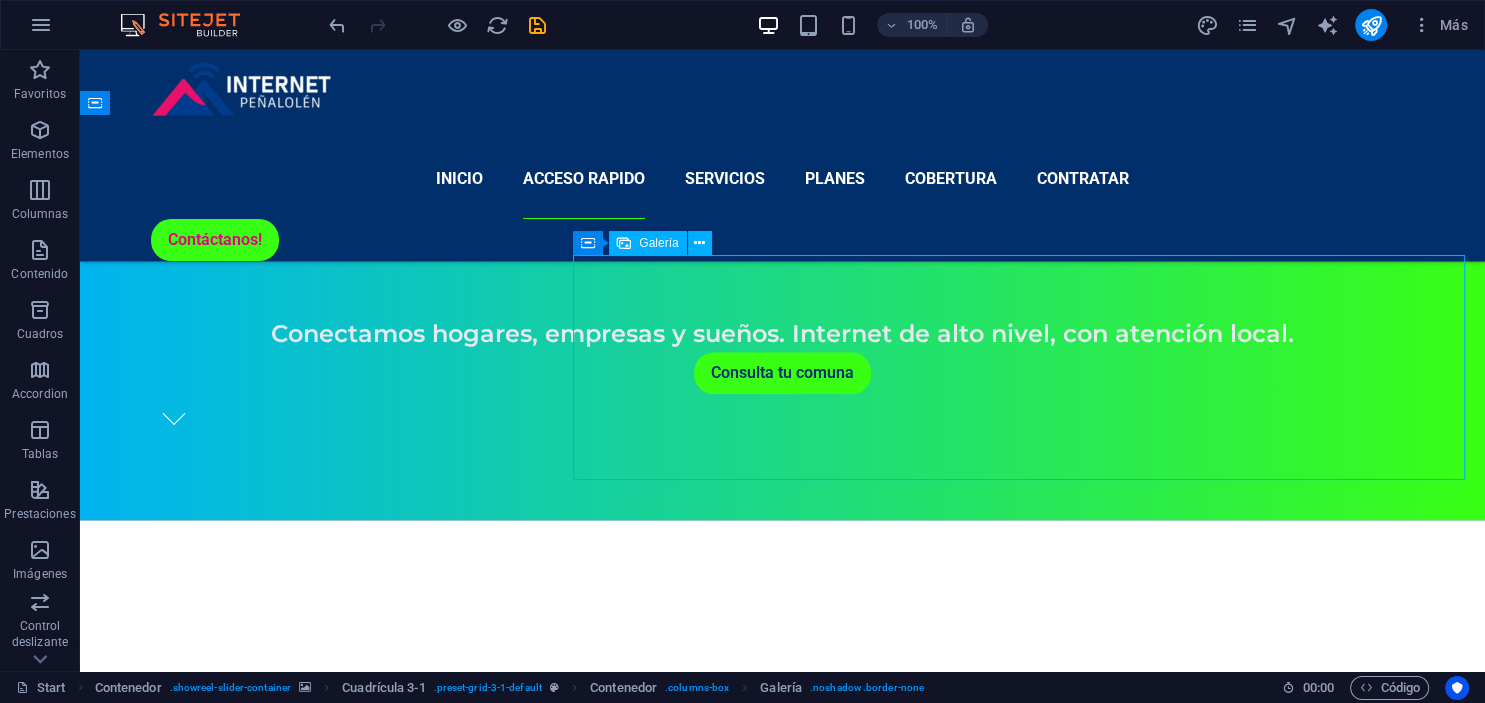 click on "Galería" at bounding box center [658, 243] 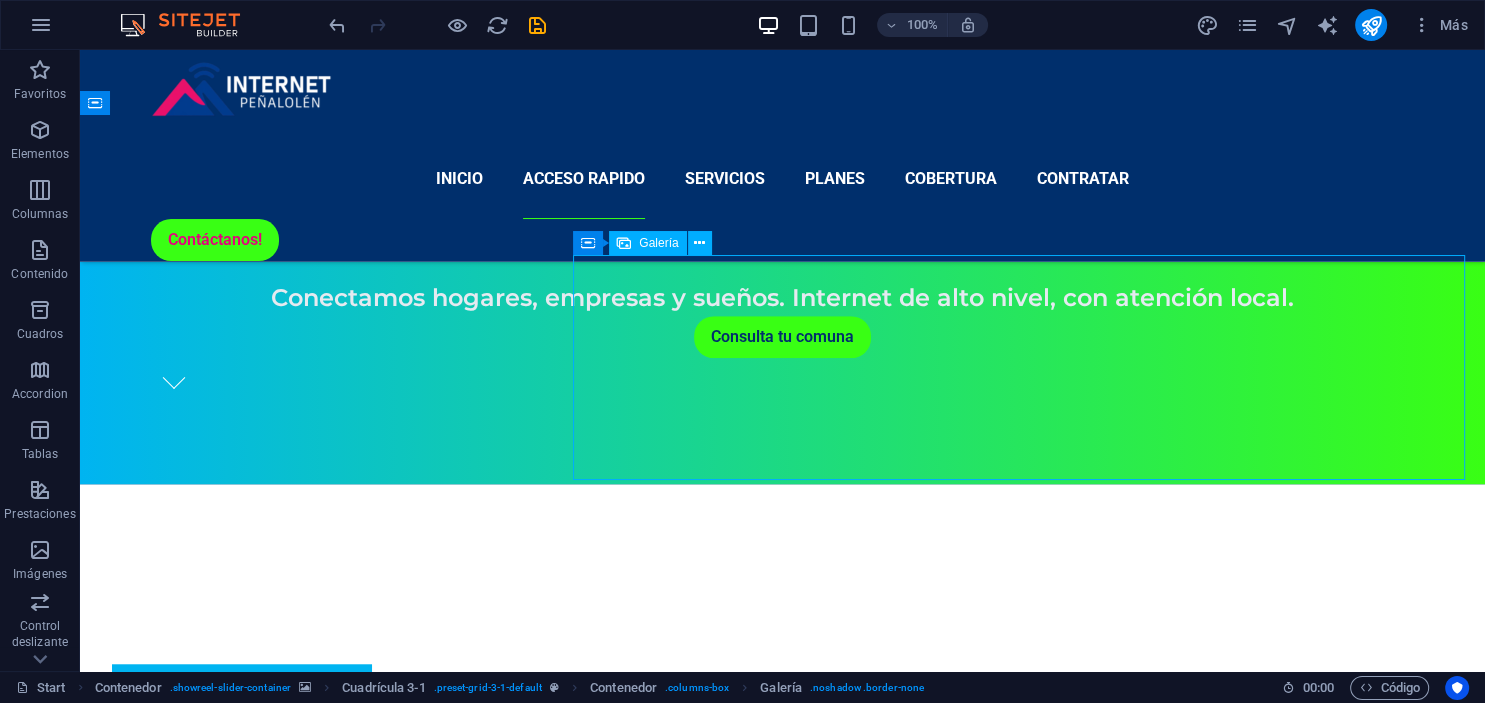 select on "4" 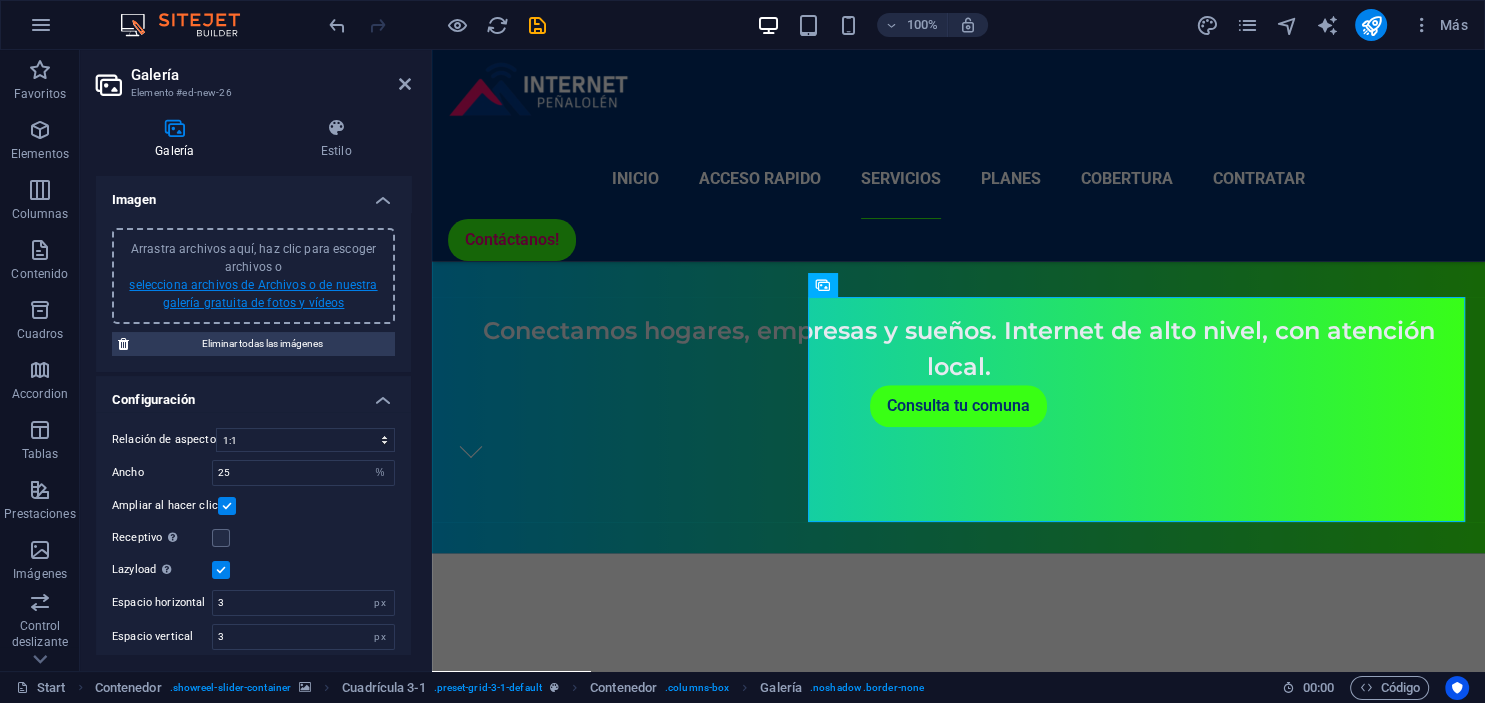 click on "selecciona archivos de Archivos o de nuestra galería gratuita de fotos y vídeos" at bounding box center (253, 294) 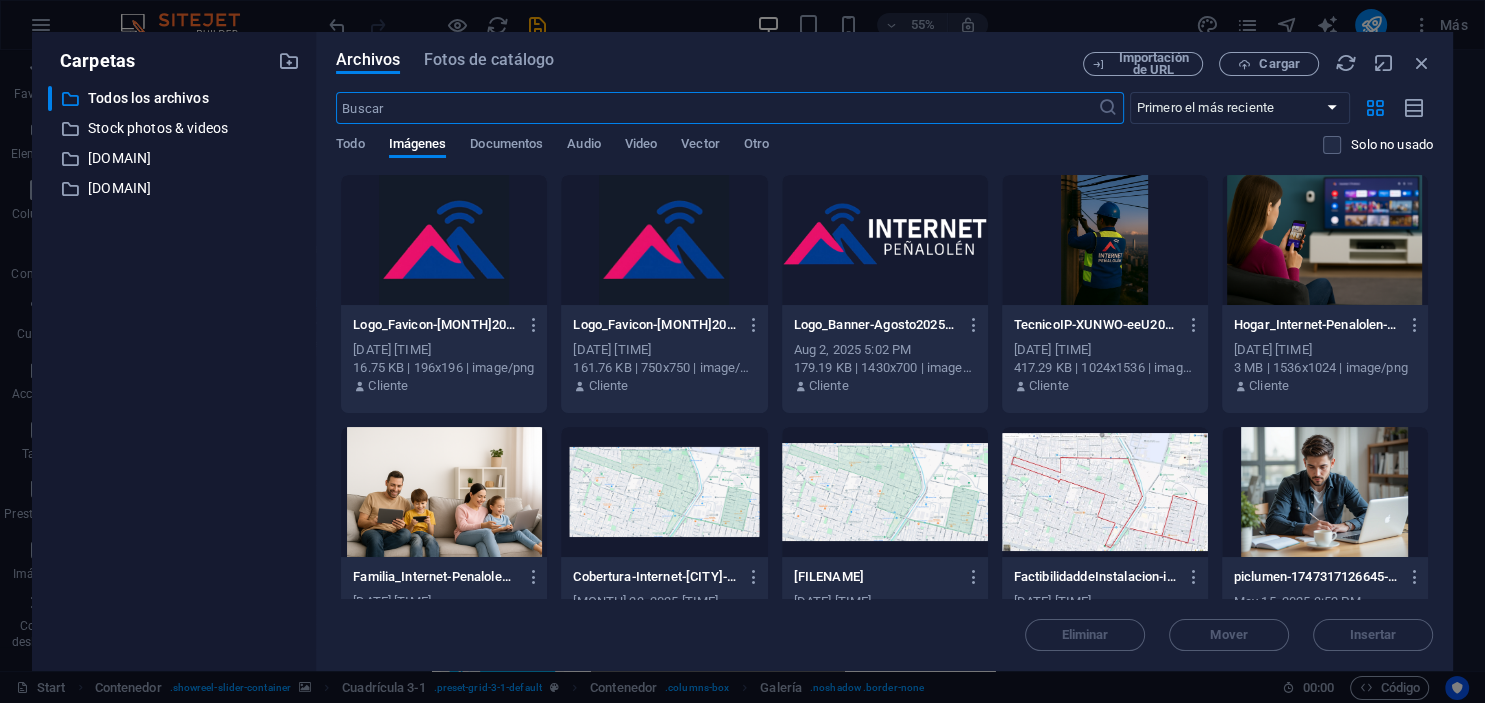 scroll, scrollTop: 1515, scrollLeft: 0, axis: vertical 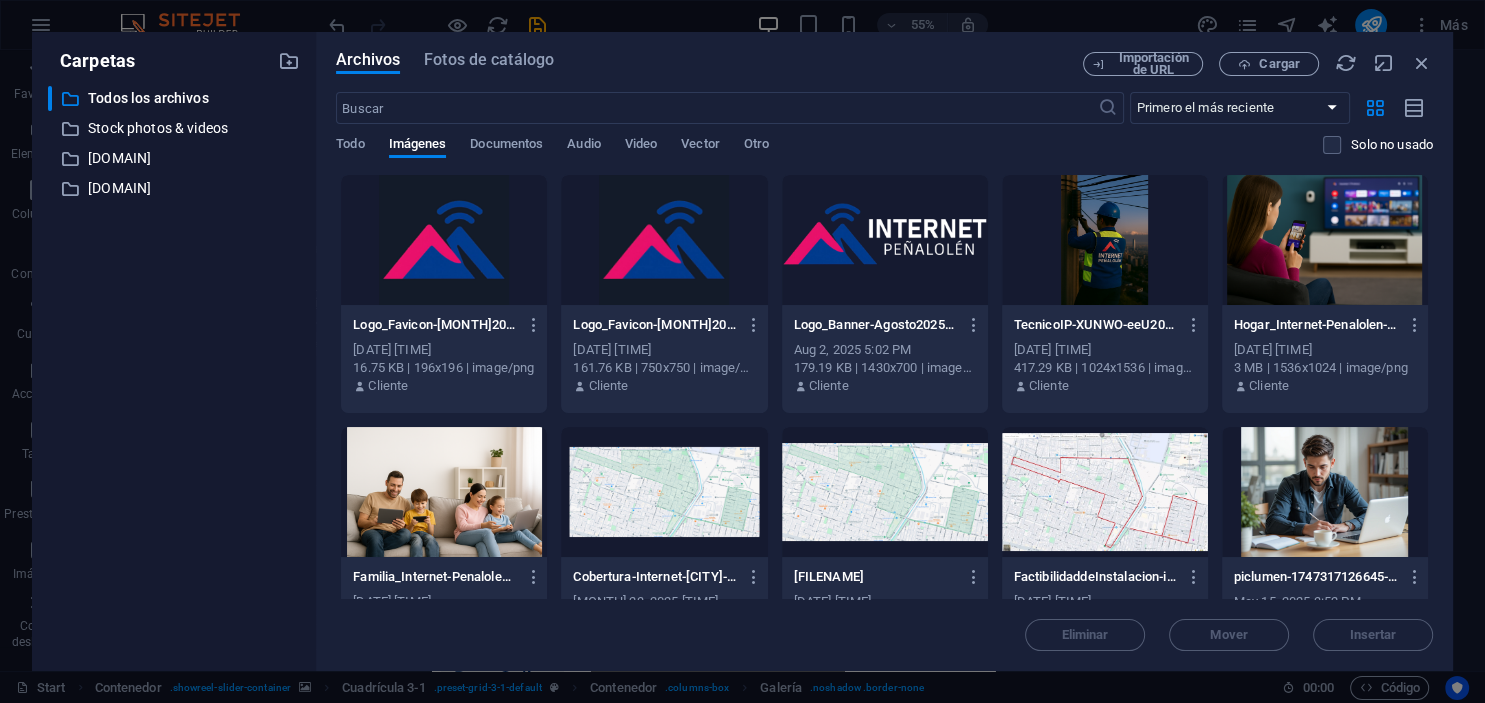 click at bounding box center (1325, 240) 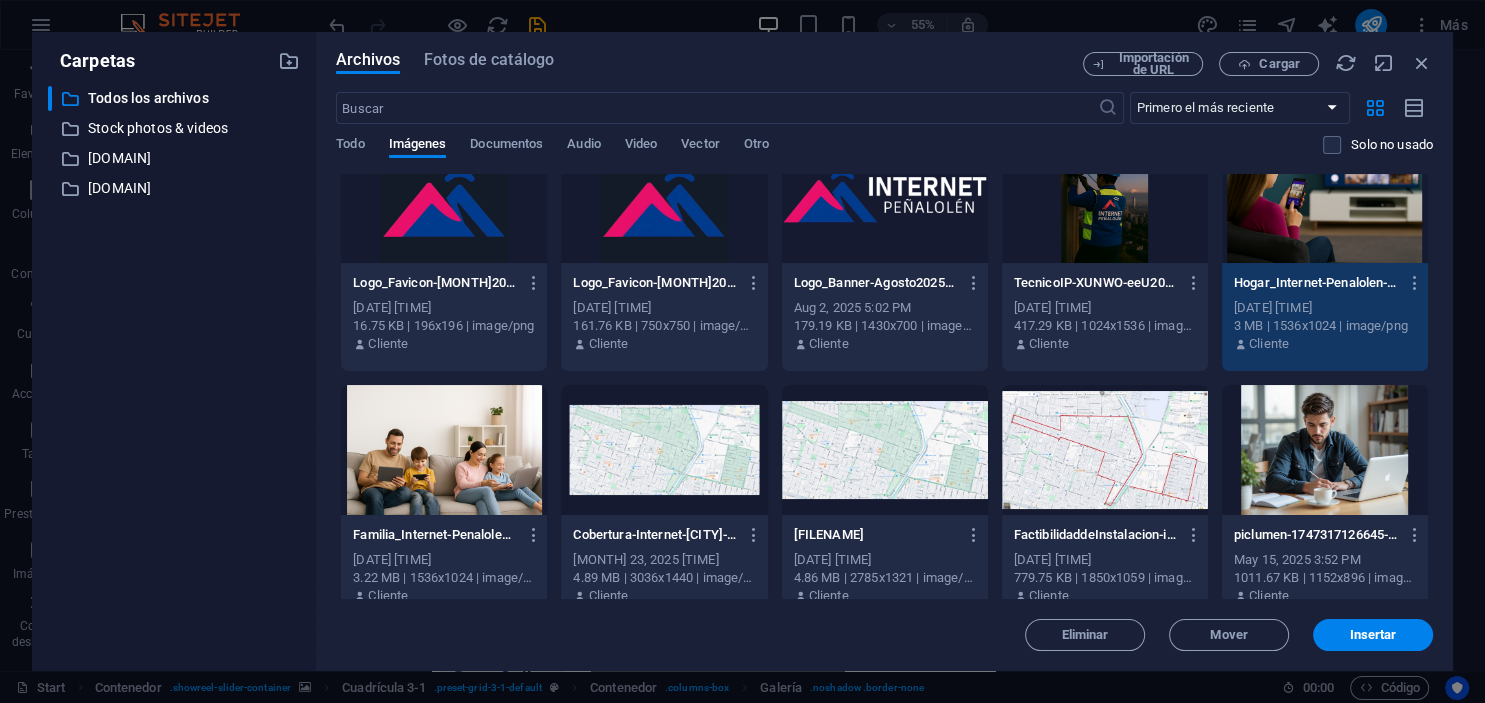 scroll, scrollTop: 91, scrollLeft: 0, axis: vertical 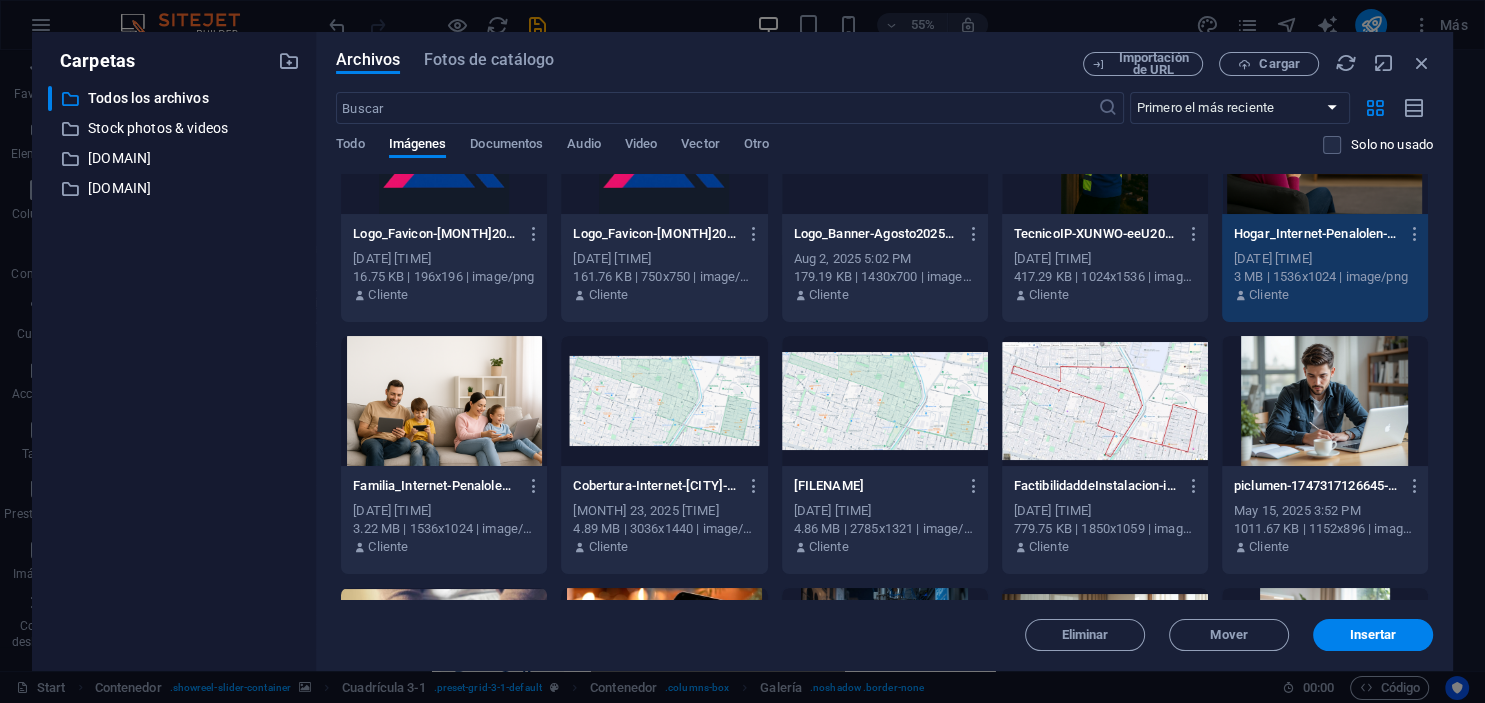 click at bounding box center (1325, 401) 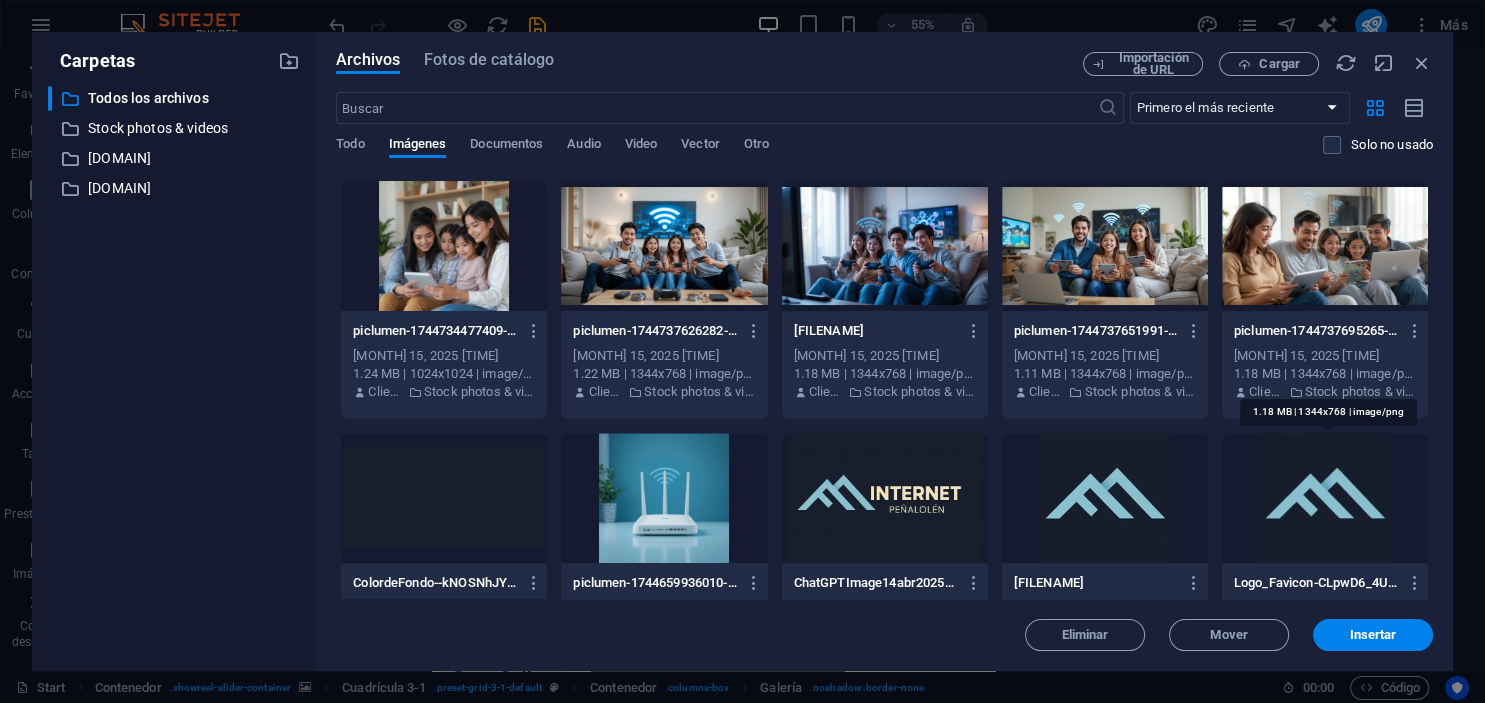 scroll, scrollTop: 1003, scrollLeft: 0, axis: vertical 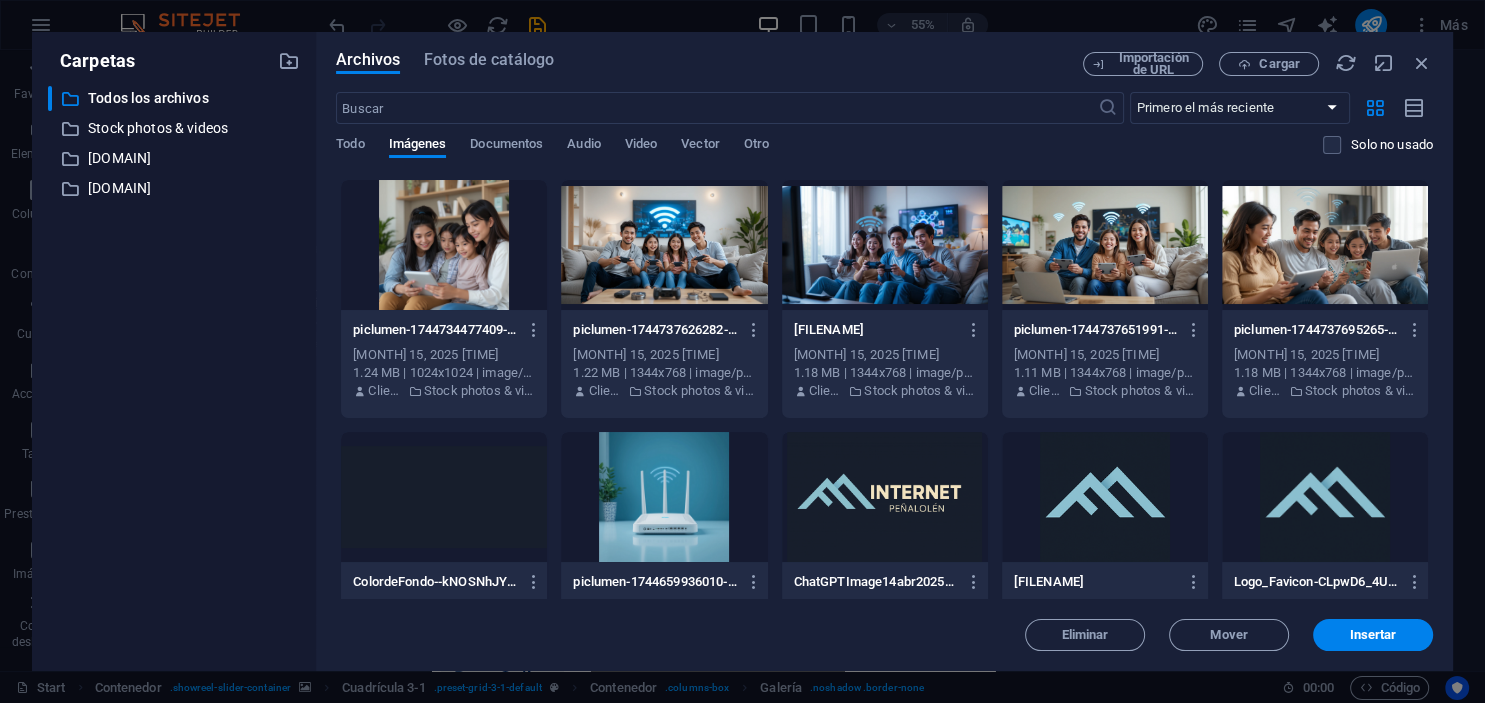 click at bounding box center (664, 245) 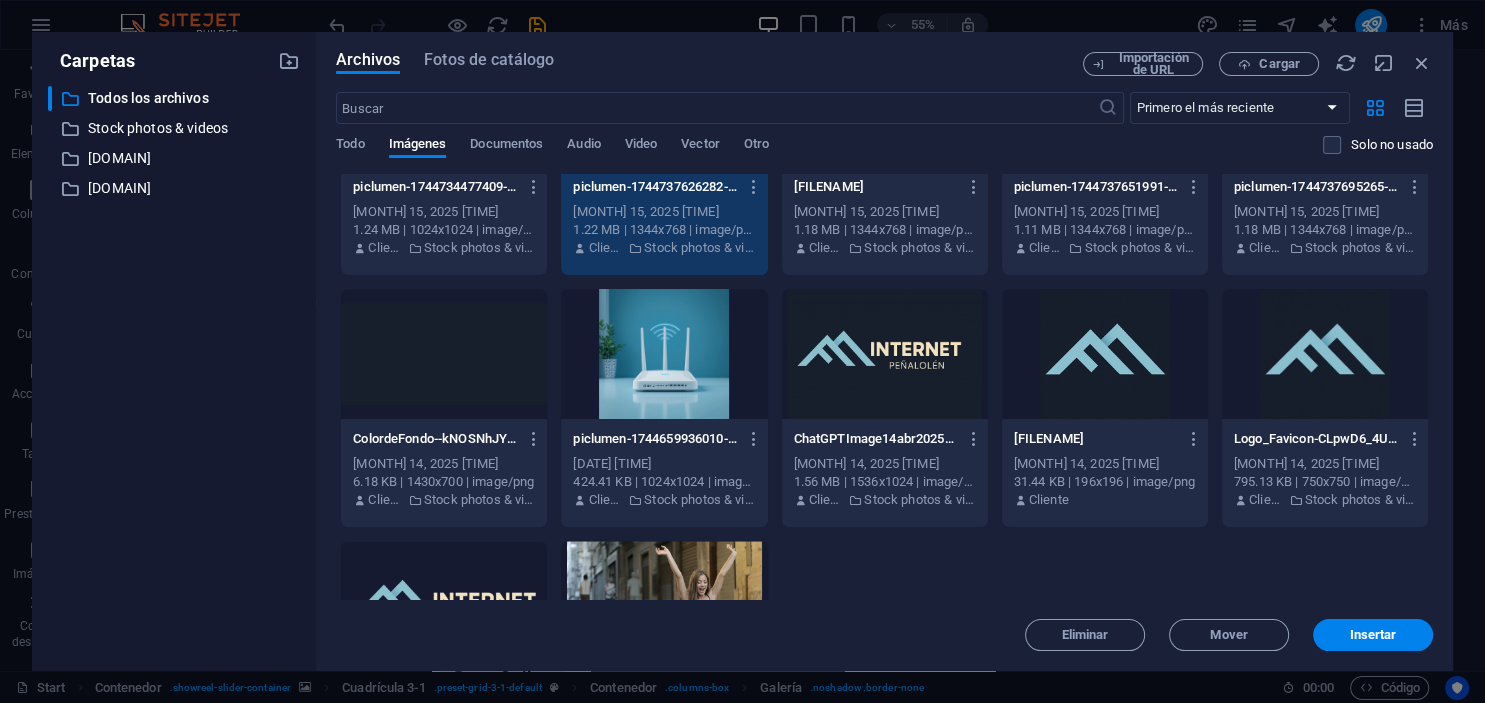 scroll, scrollTop: 912, scrollLeft: 0, axis: vertical 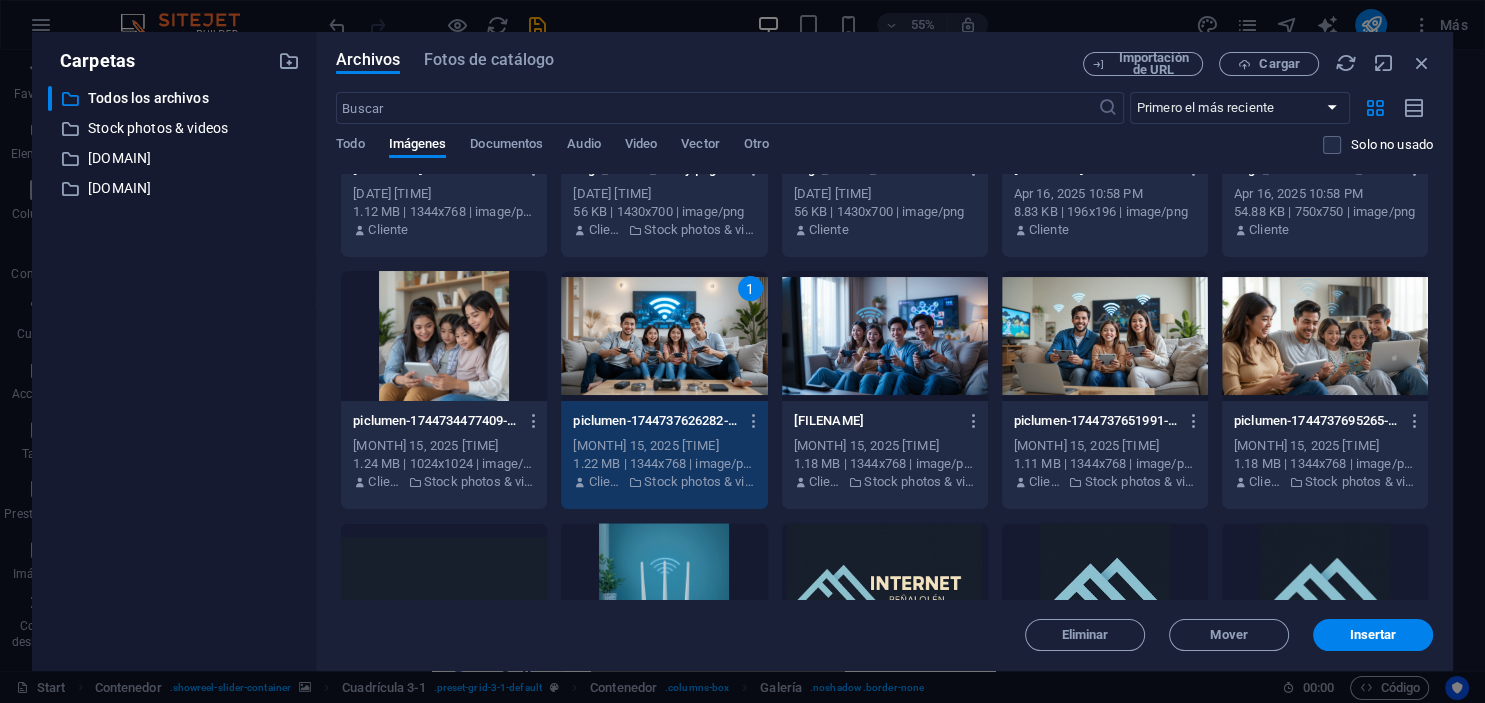 click on "1" at bounding box center (664, 336) 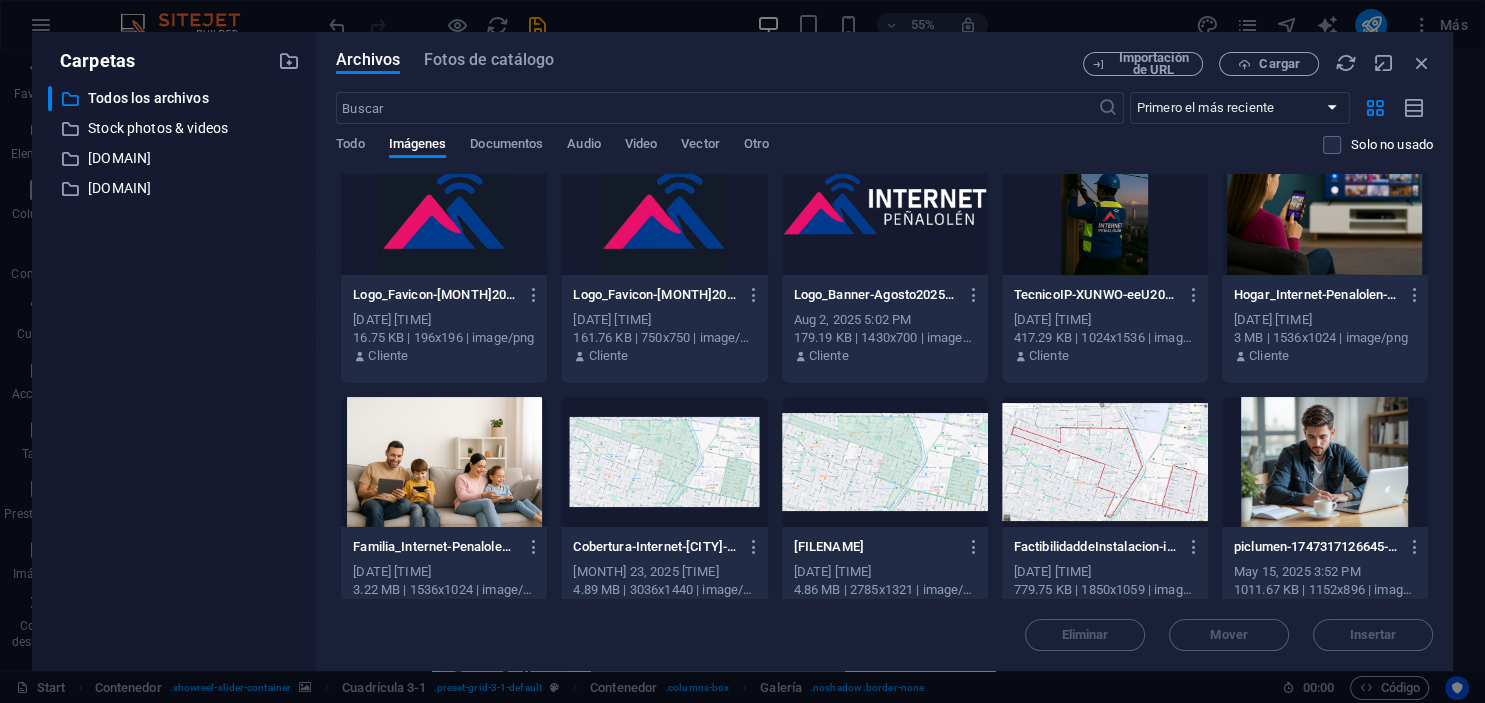 scroll, scrollTop: 0, scrollLeft: 0, axis: both 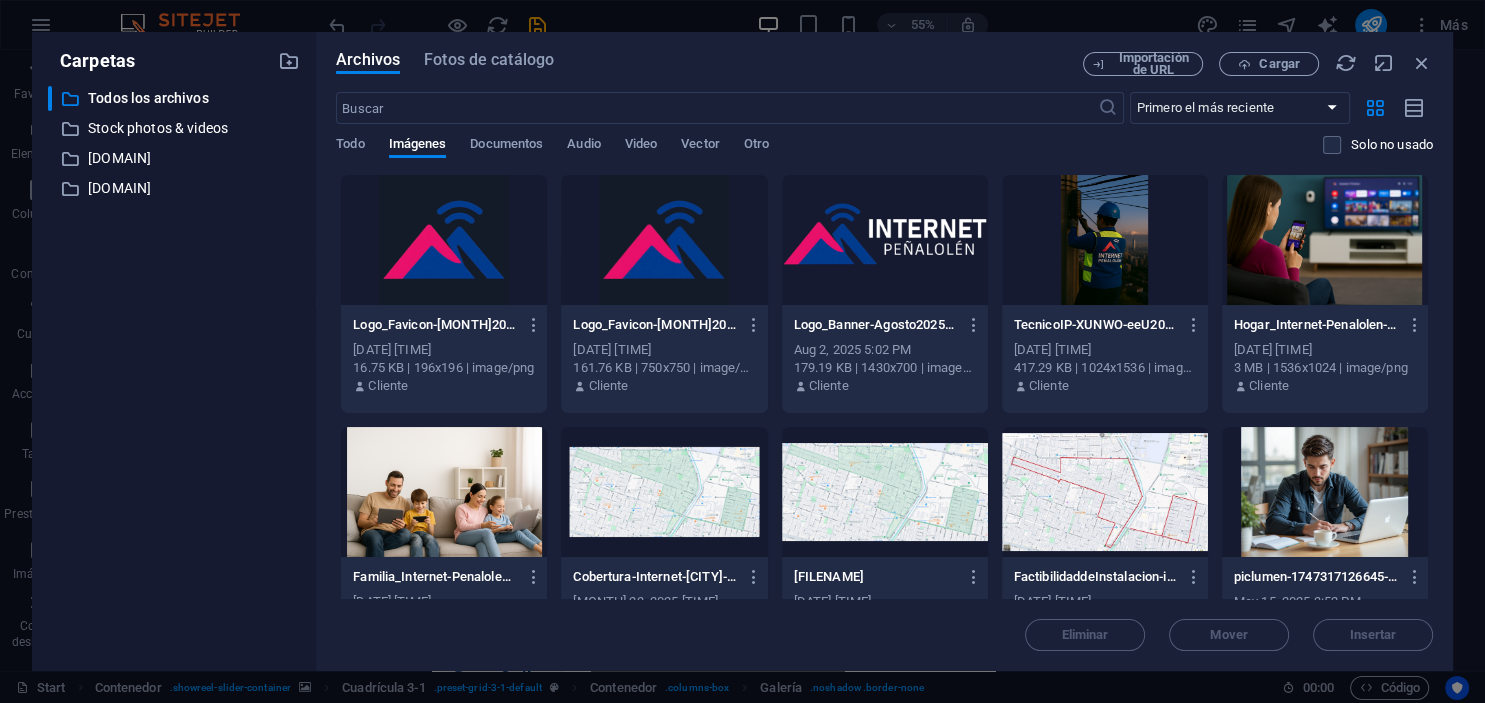 click at bounding box center (1325, 240) 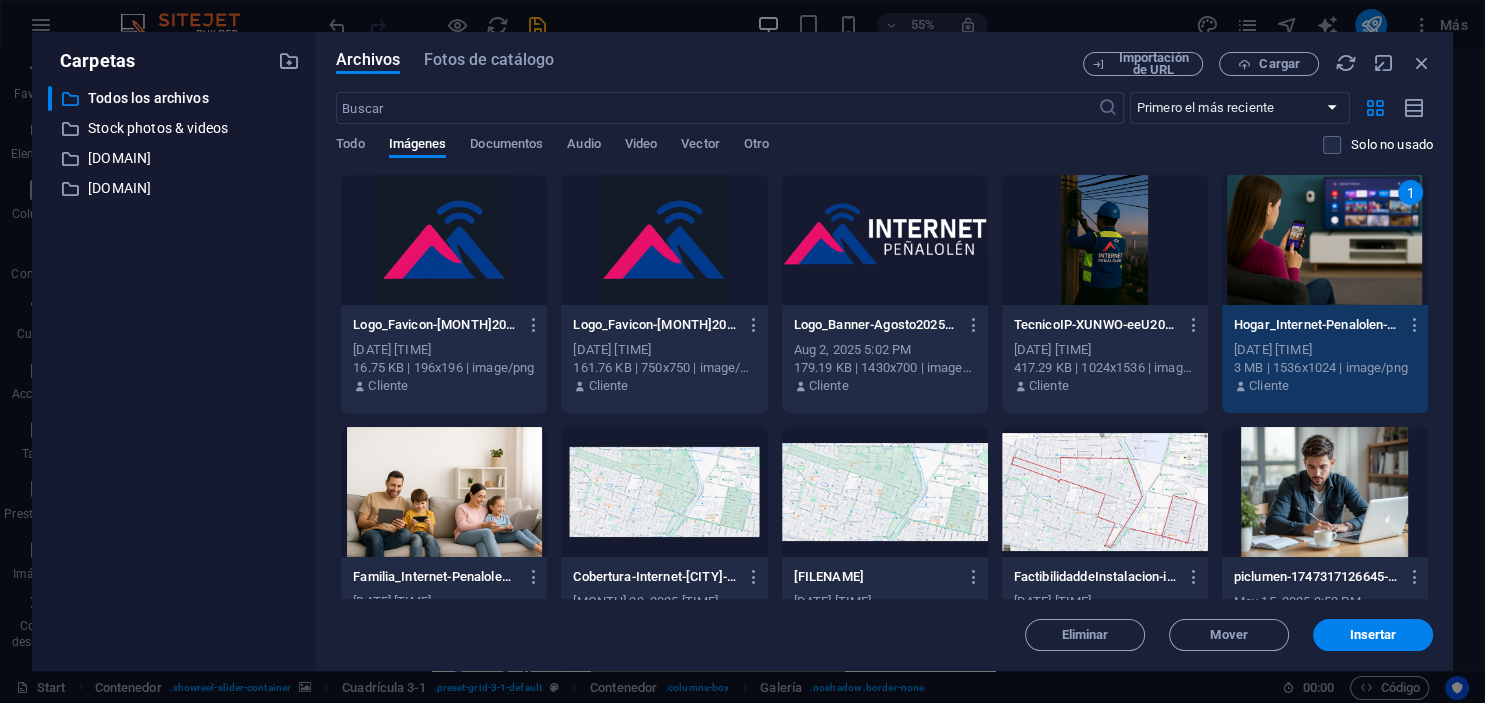 click at bounding box center (1325, 492) 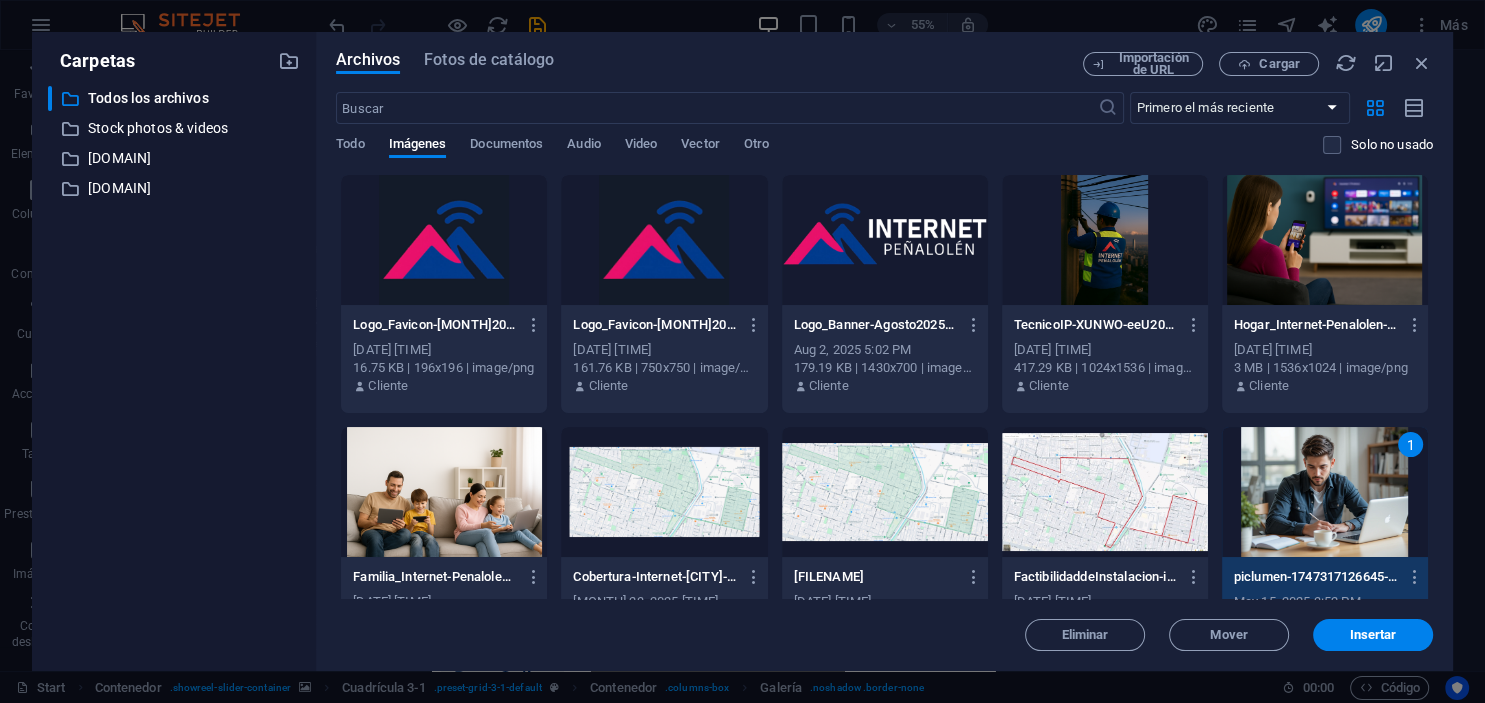 click at bounding box center [1325, 240] 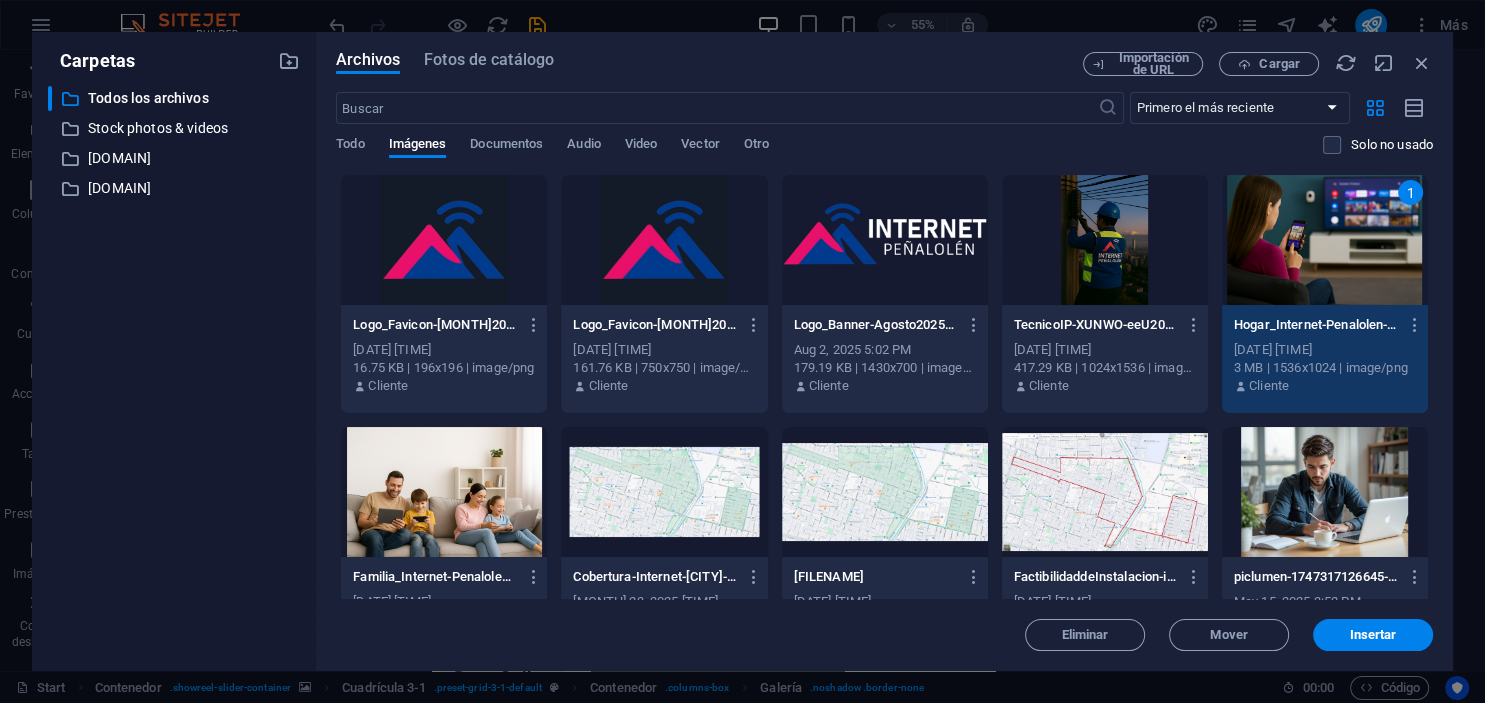 click at bounding box center [1325, 492] 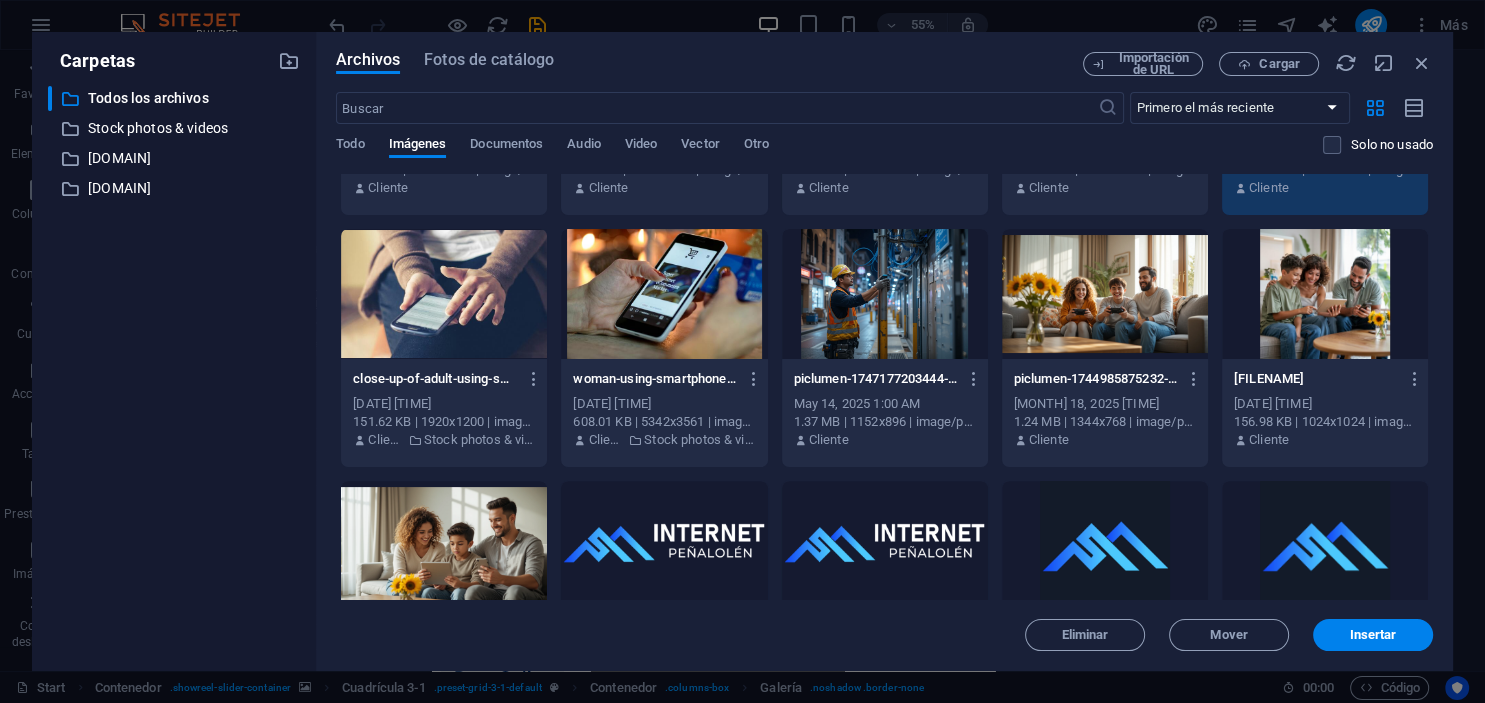 scroll, scrollTop: 456, scrollLeft: 0, axis: vertical 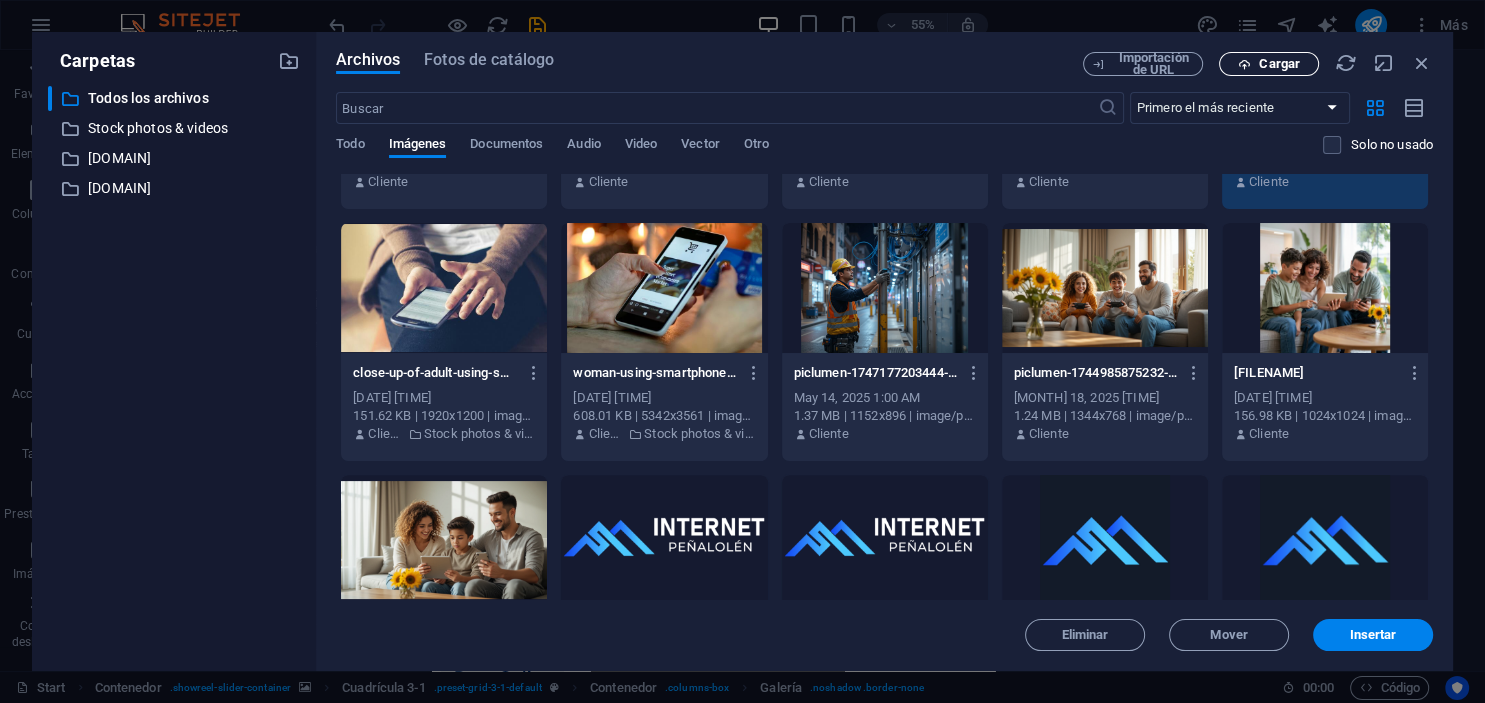 click on "Cargar" at bounding box center [1279, 64] 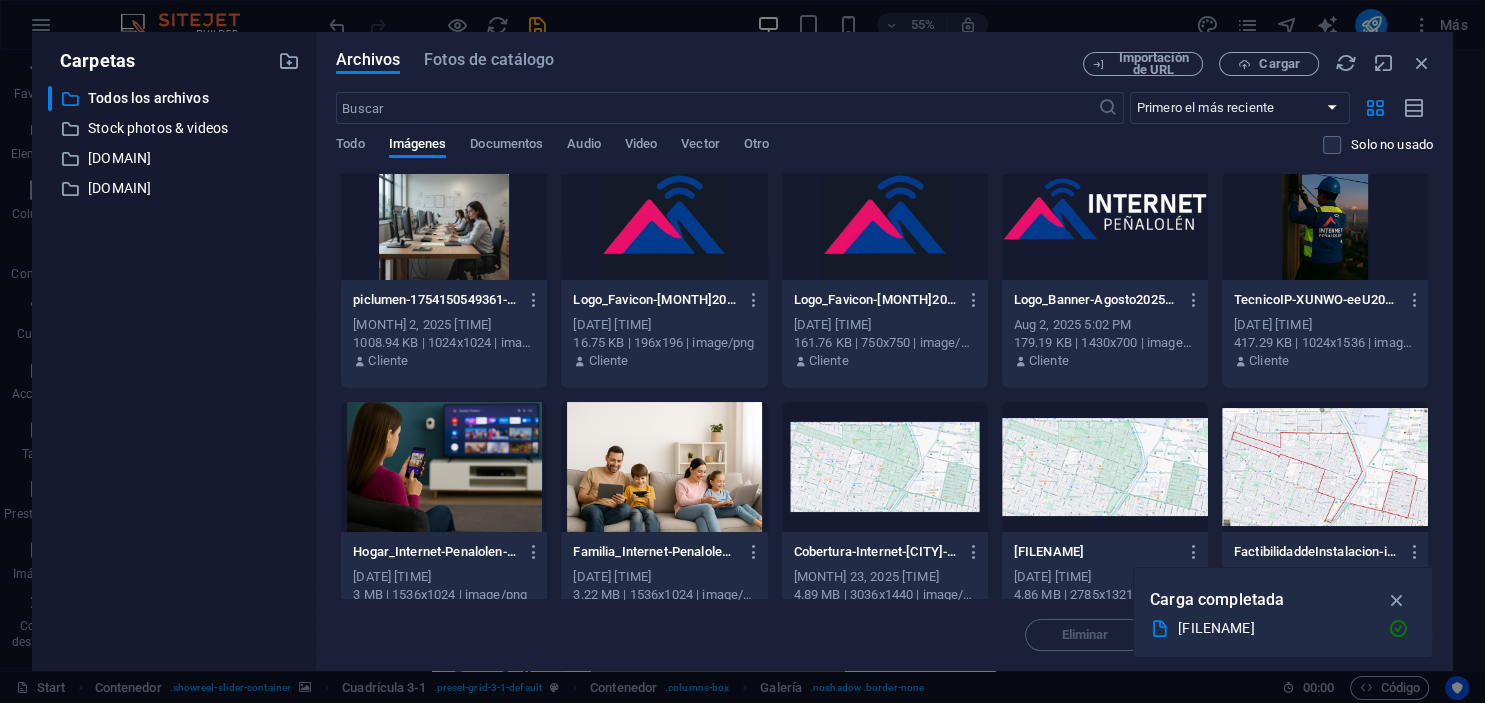 scroll, scrollTop: 0, scrollLeft: 0, axis: both 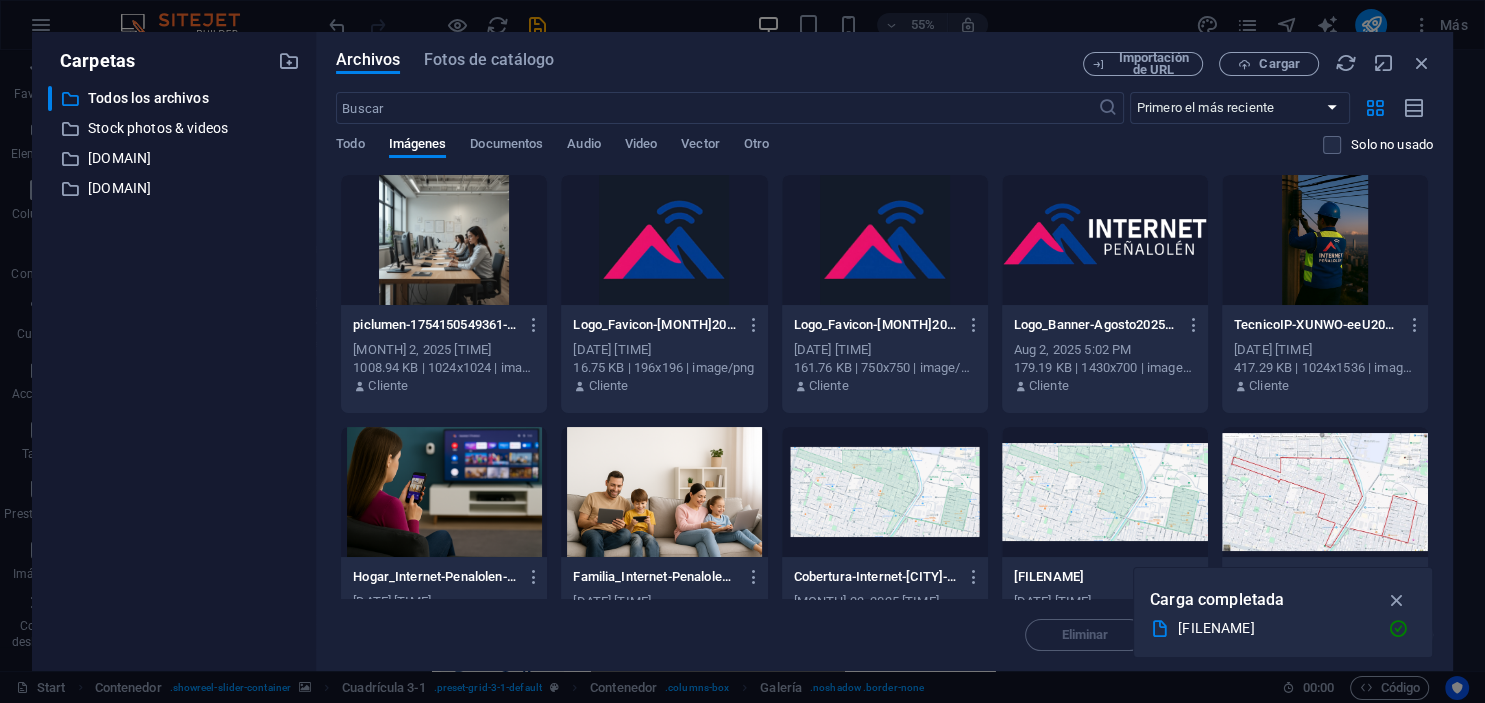 click at bounding box center [444, 492] 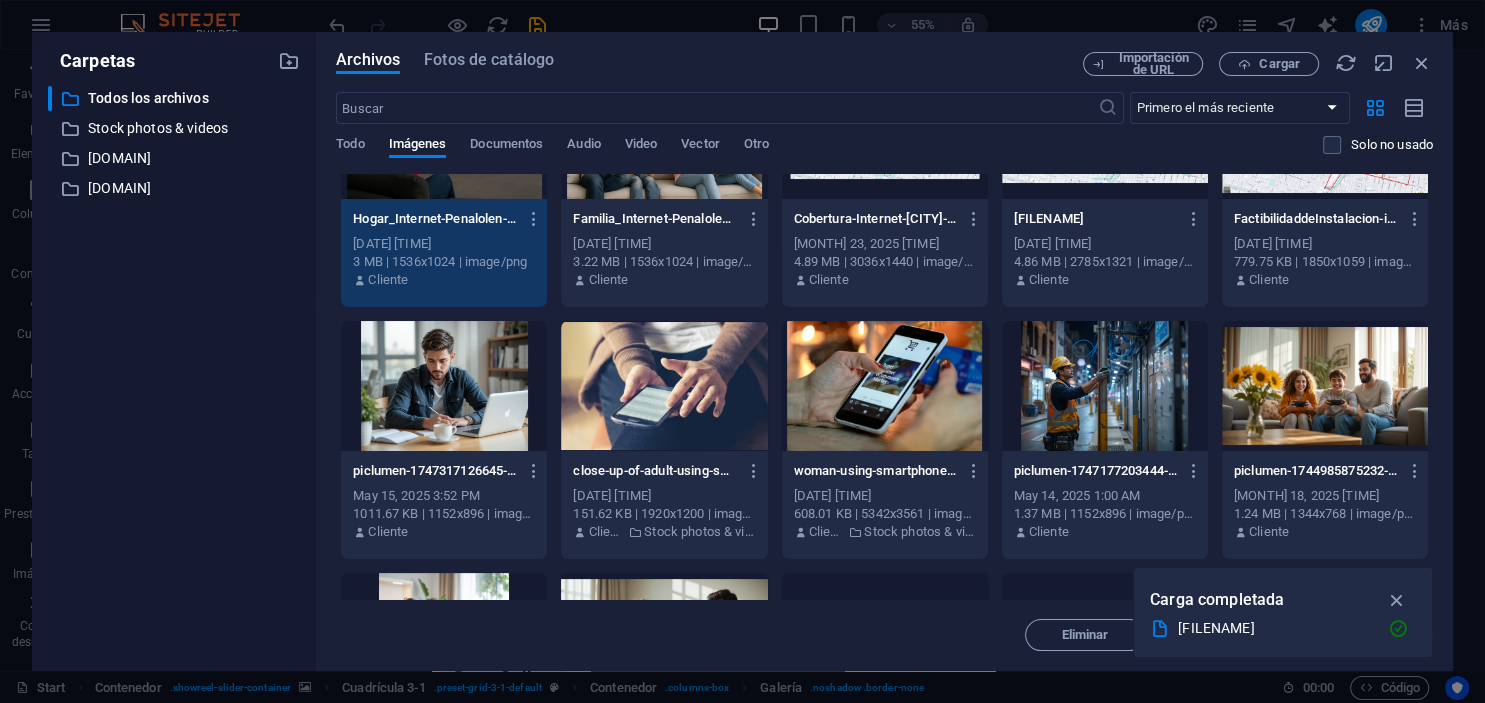 scroll, scrollTop: 365, scrollLeft: 0, axis: vertical 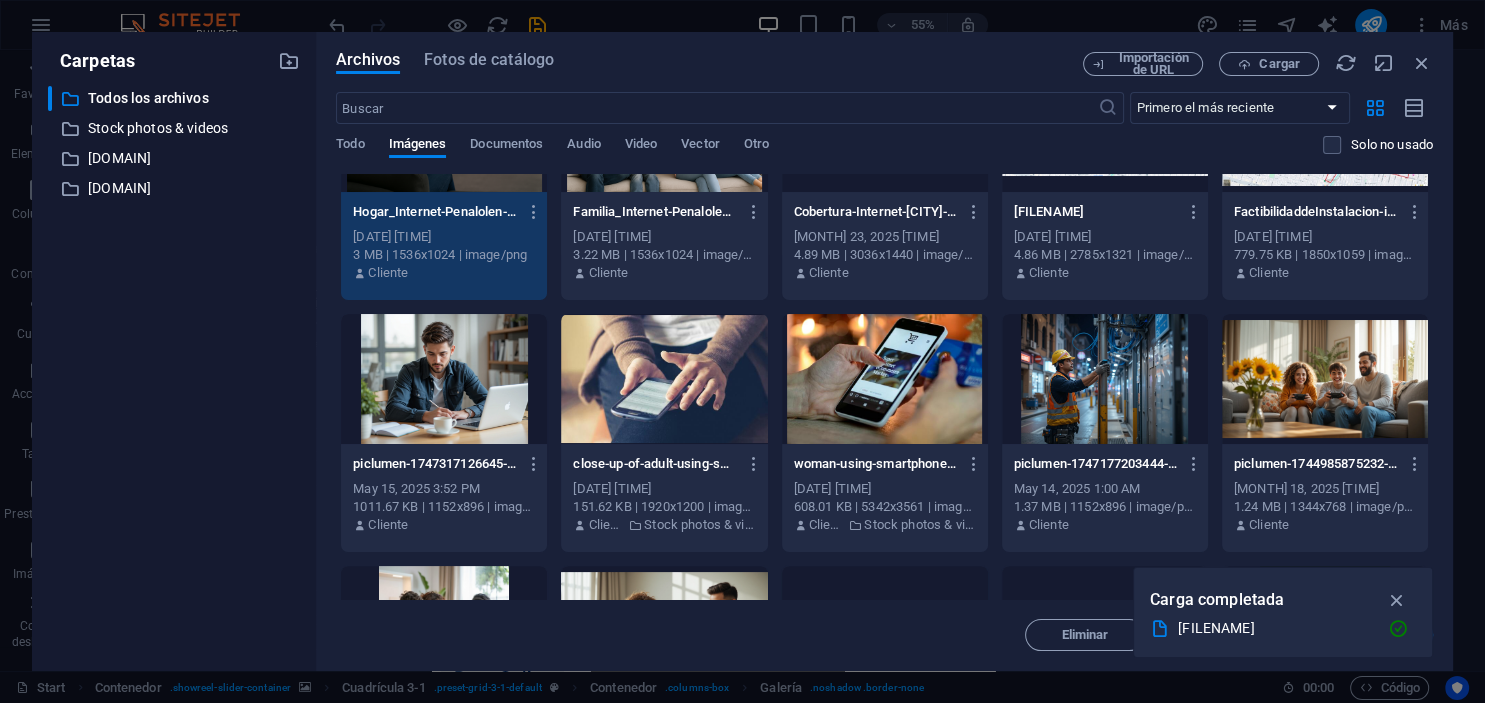 click at bounding box center (444, 379) 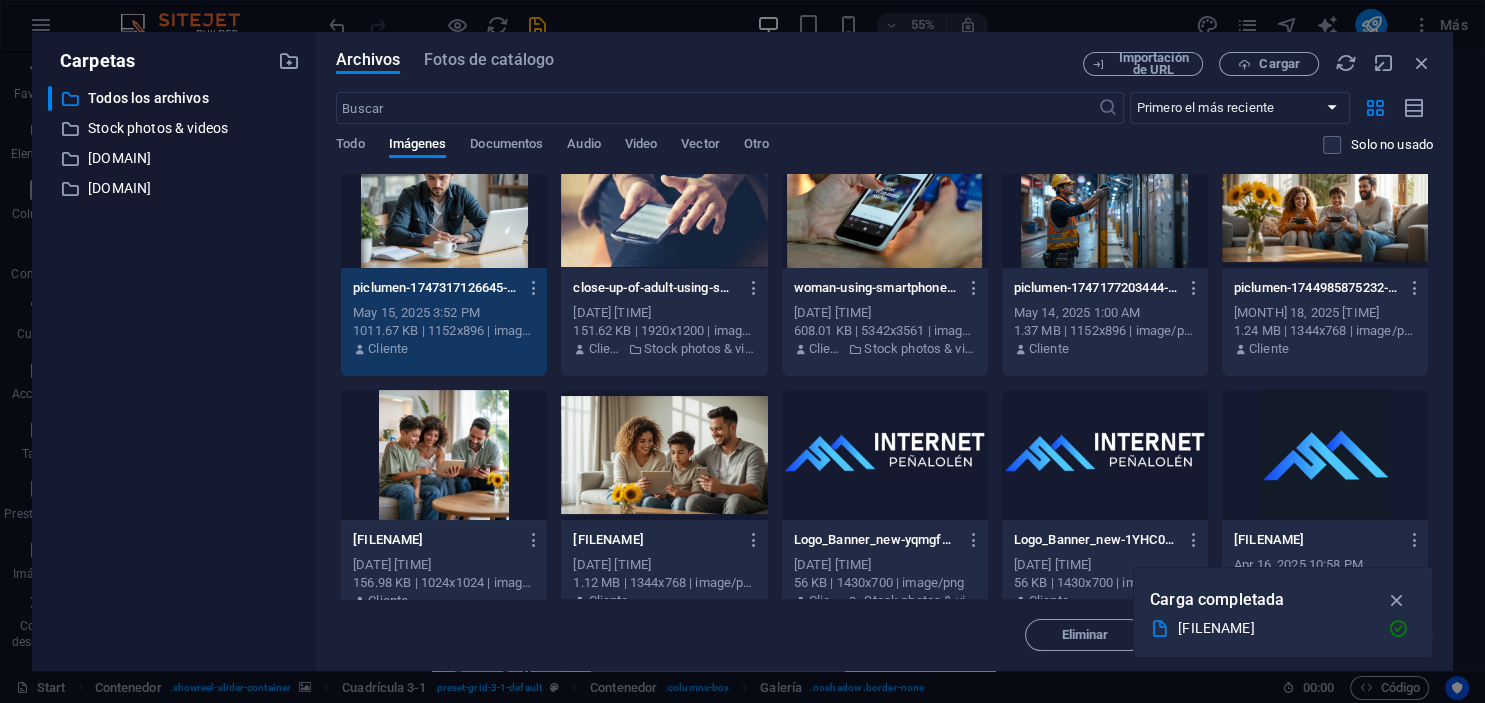 scroll, scrollTop: 547, scrollLeft: 0, axis: vertical 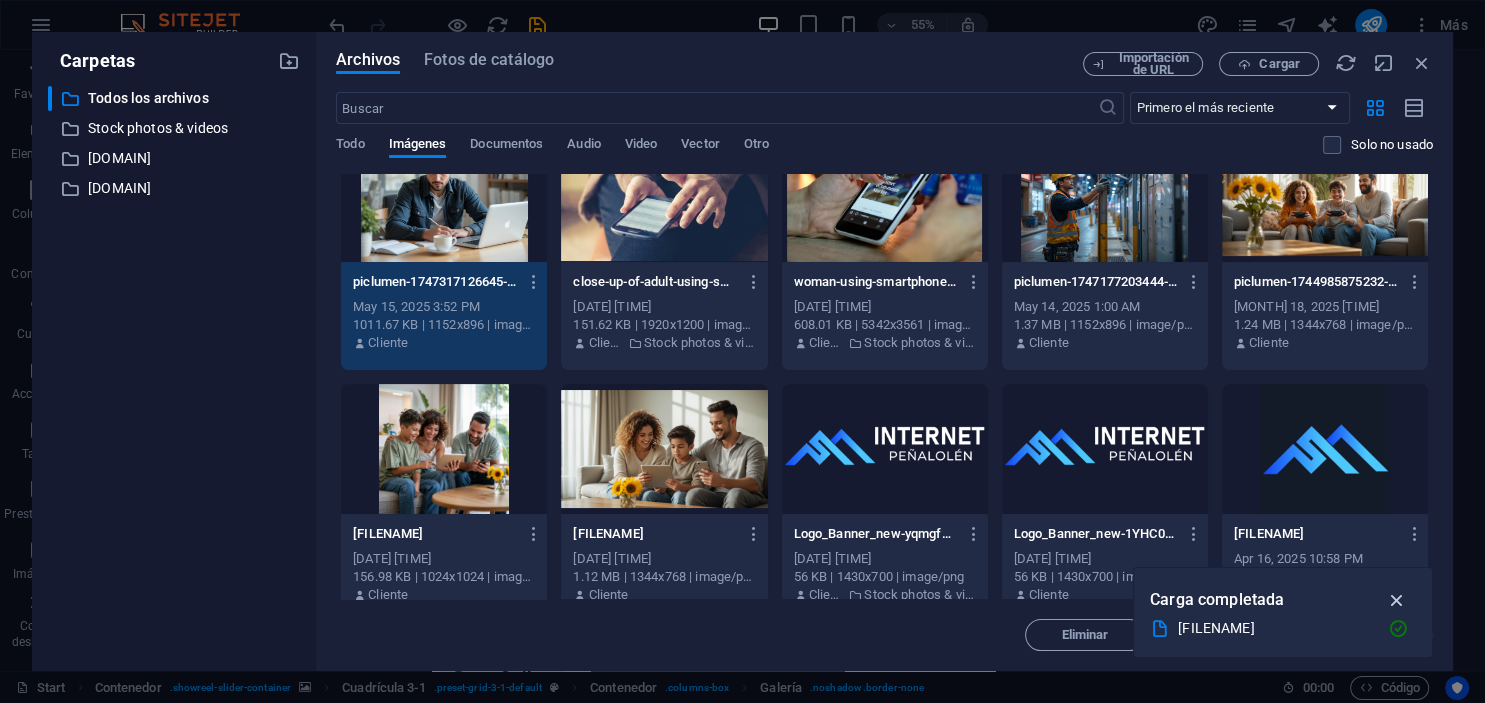 click at bounding box center [1396, 600] 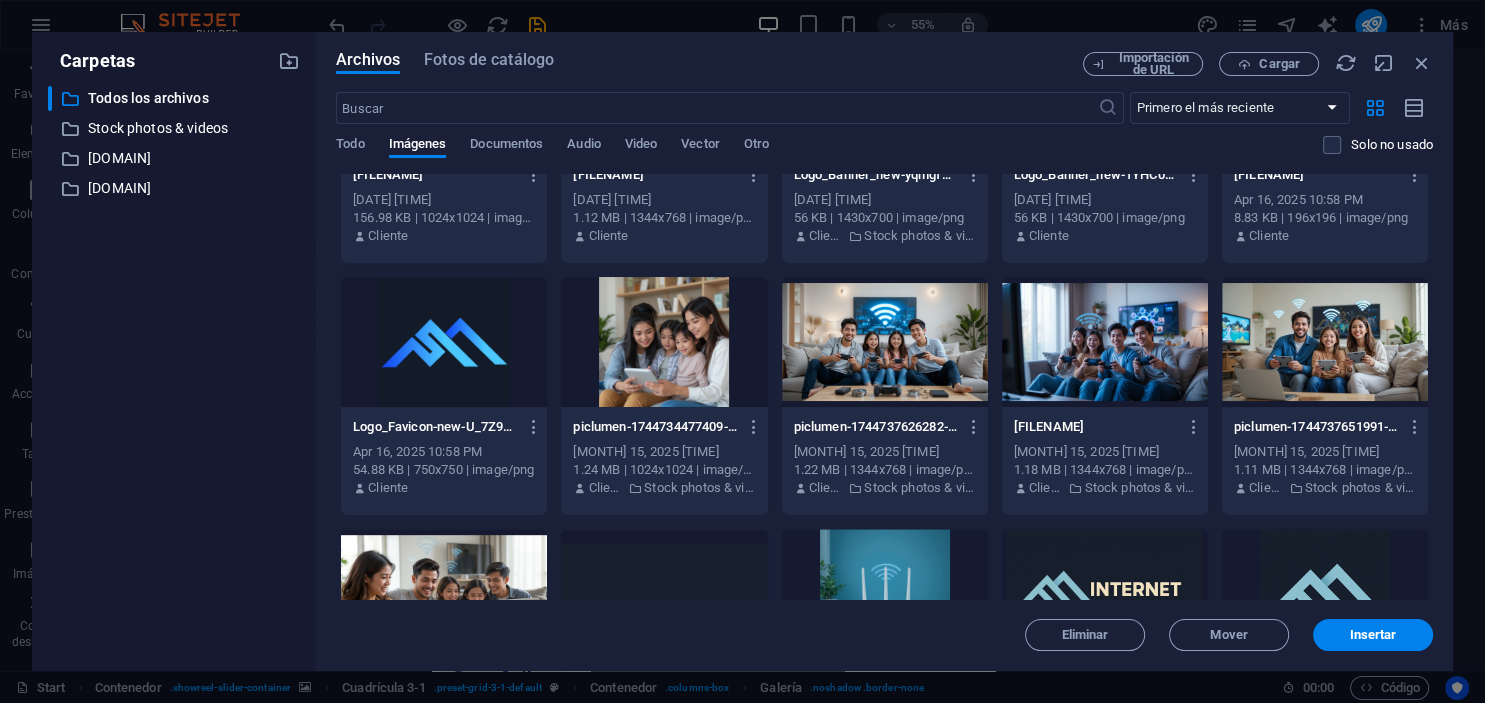 scroll, scrollTop: 912, scrollLeft: 0, axis: vertical 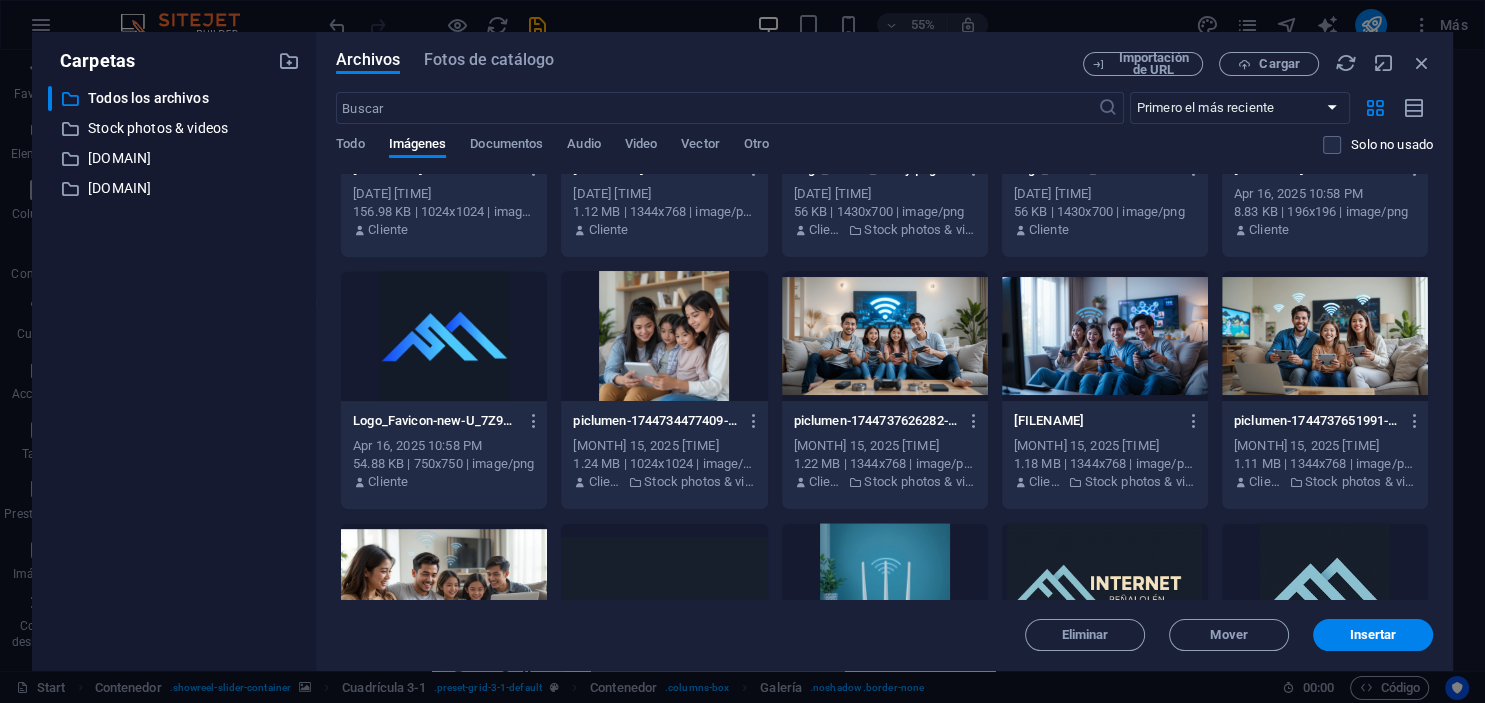 click at bounding box center (885, 336) 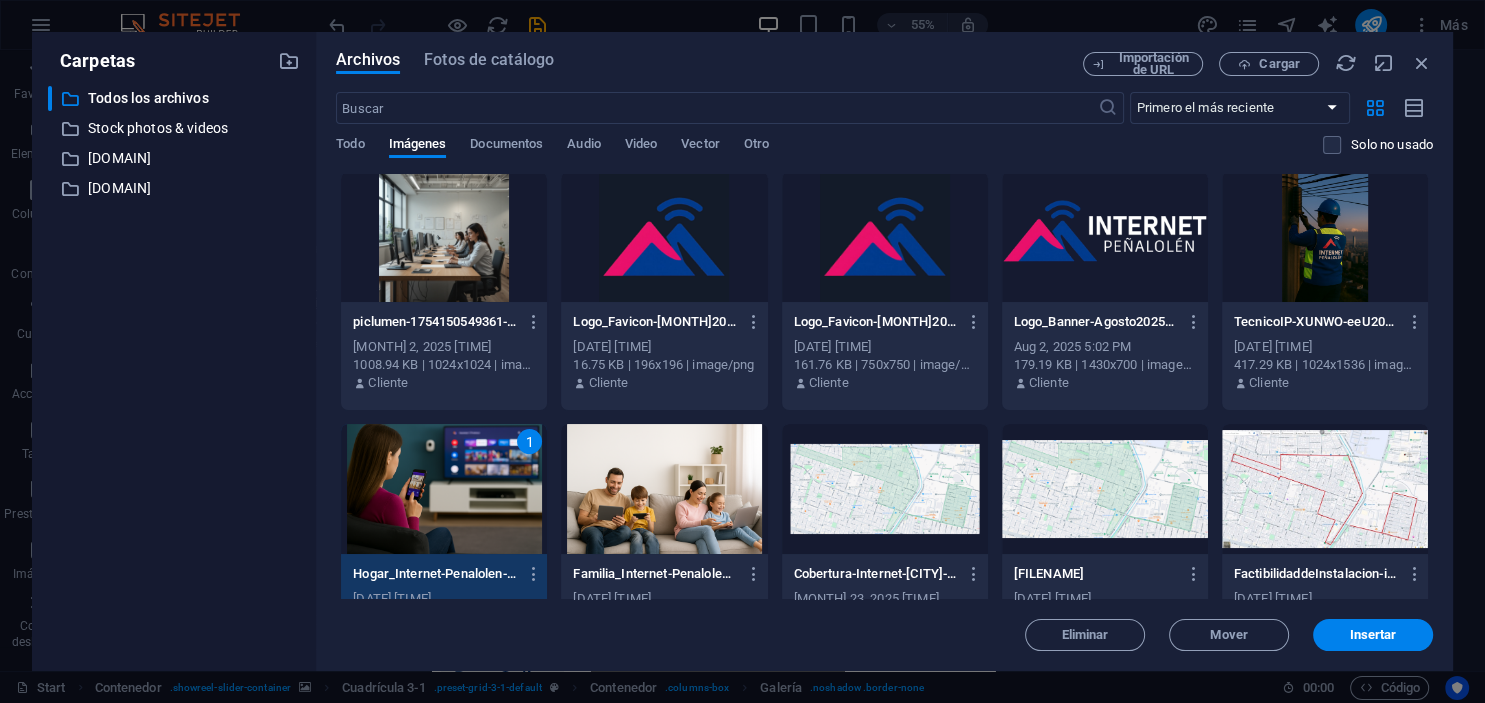scroll, scrollTop: 0, scrollLeft: 0, axis: both 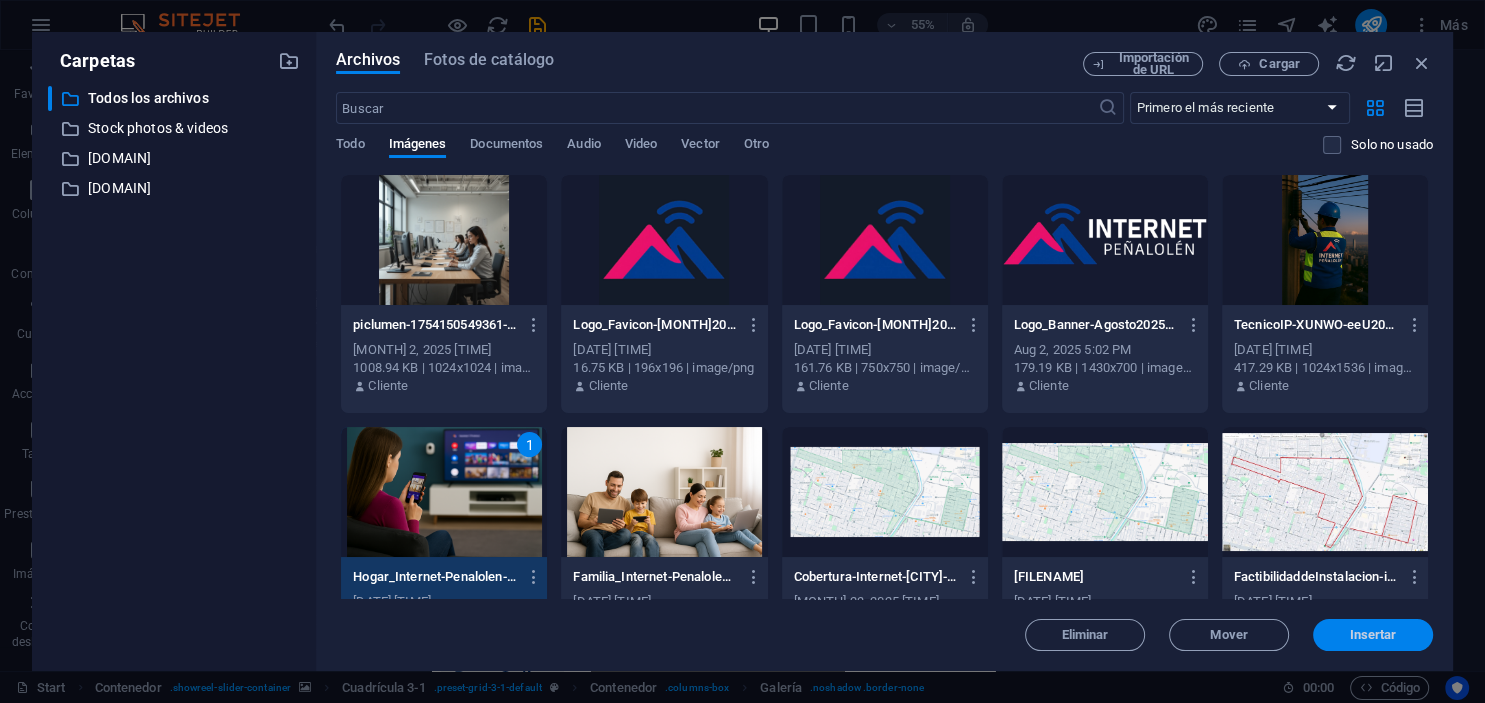 click on "Insertar" at bounding box center [1373, 635] 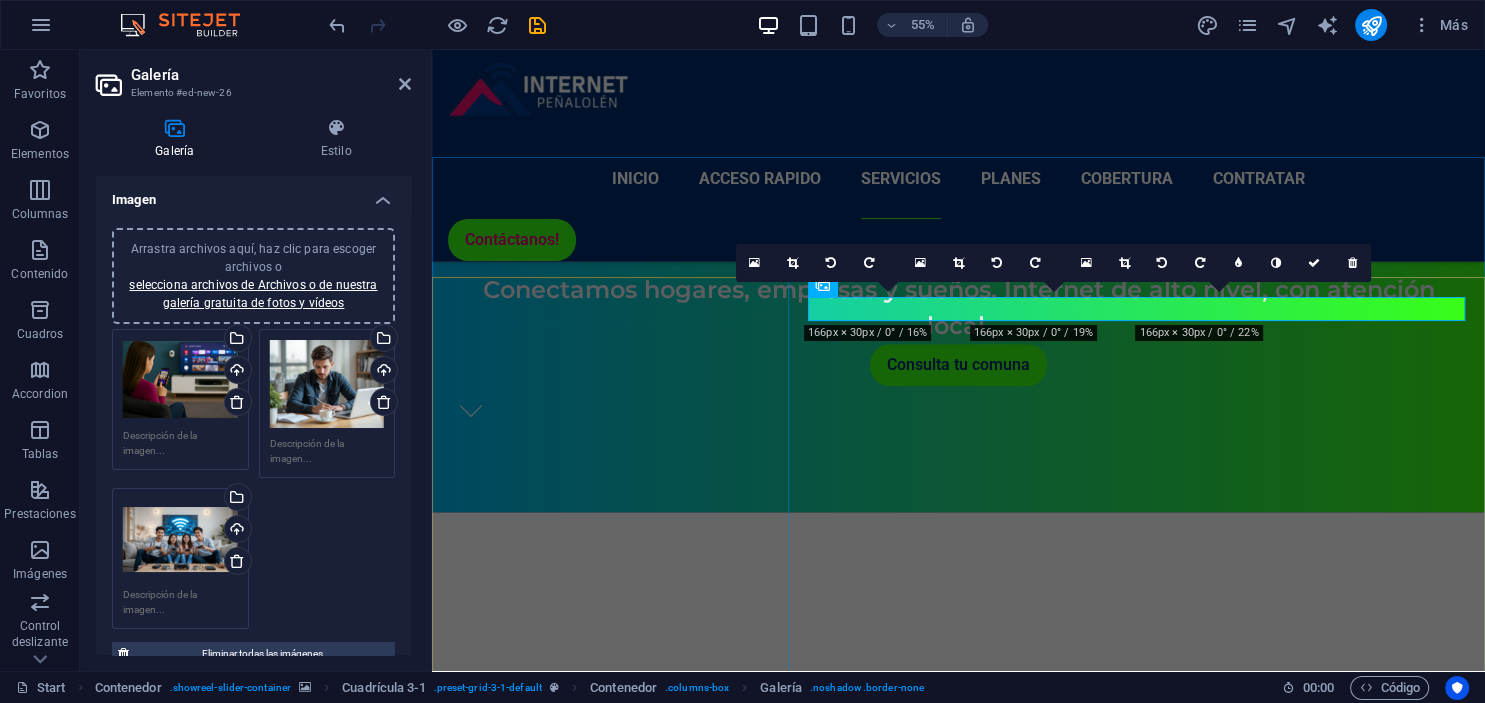 scroll, scrollTop: 1474, scrollLeft: 0, axis: vertical 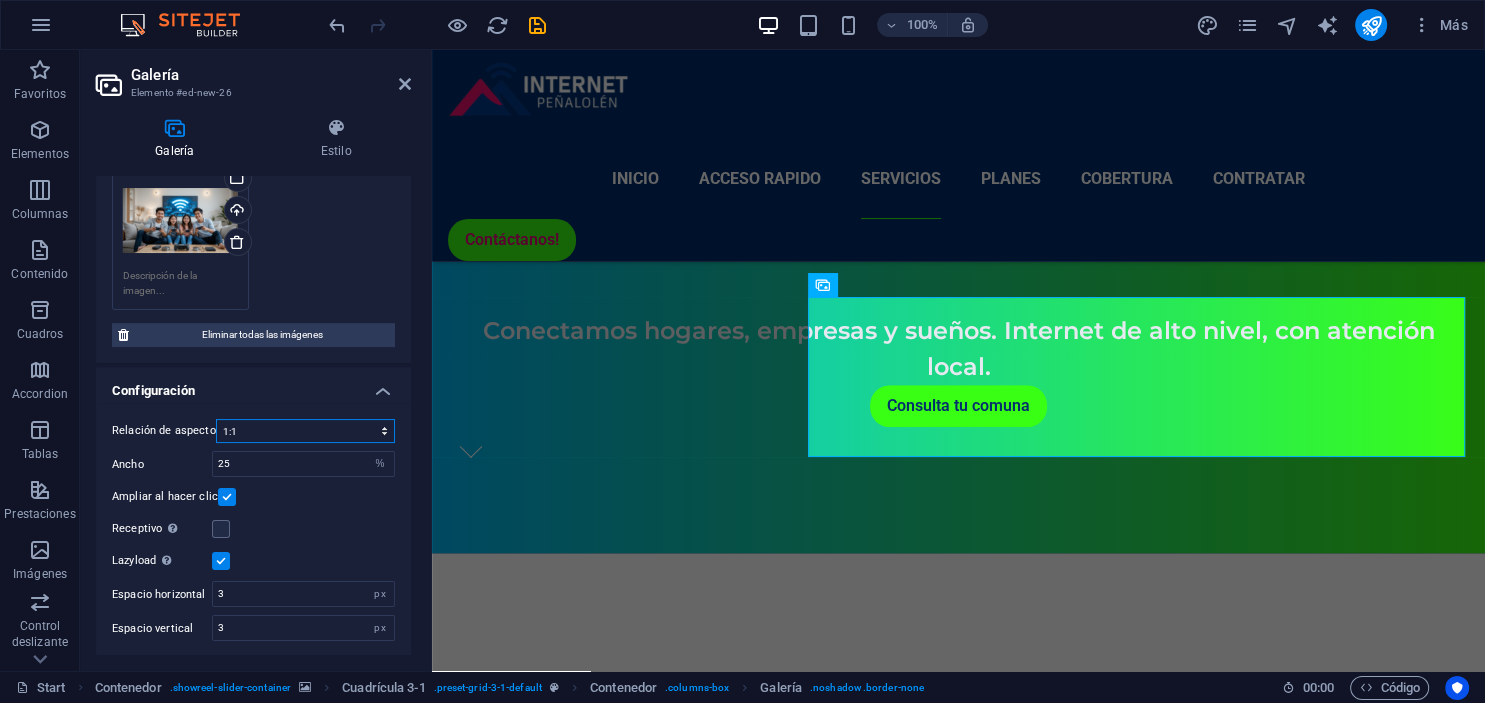 click on "Ninguna relación de aspecto fija 16:9 16:10 4:3 1:1 1:2 2:1" at bounding box center (305, 431) 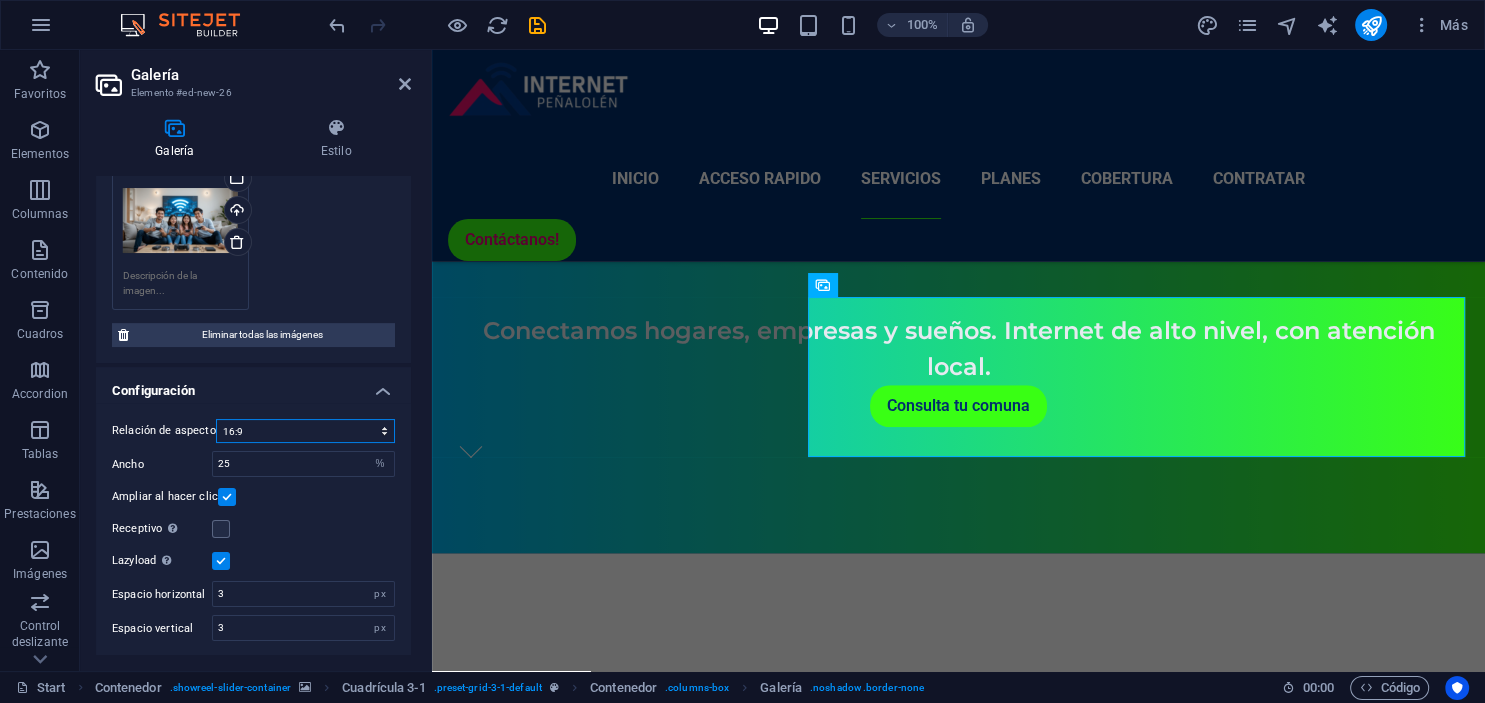 click on "16:9" at bounding box center [0, 0] 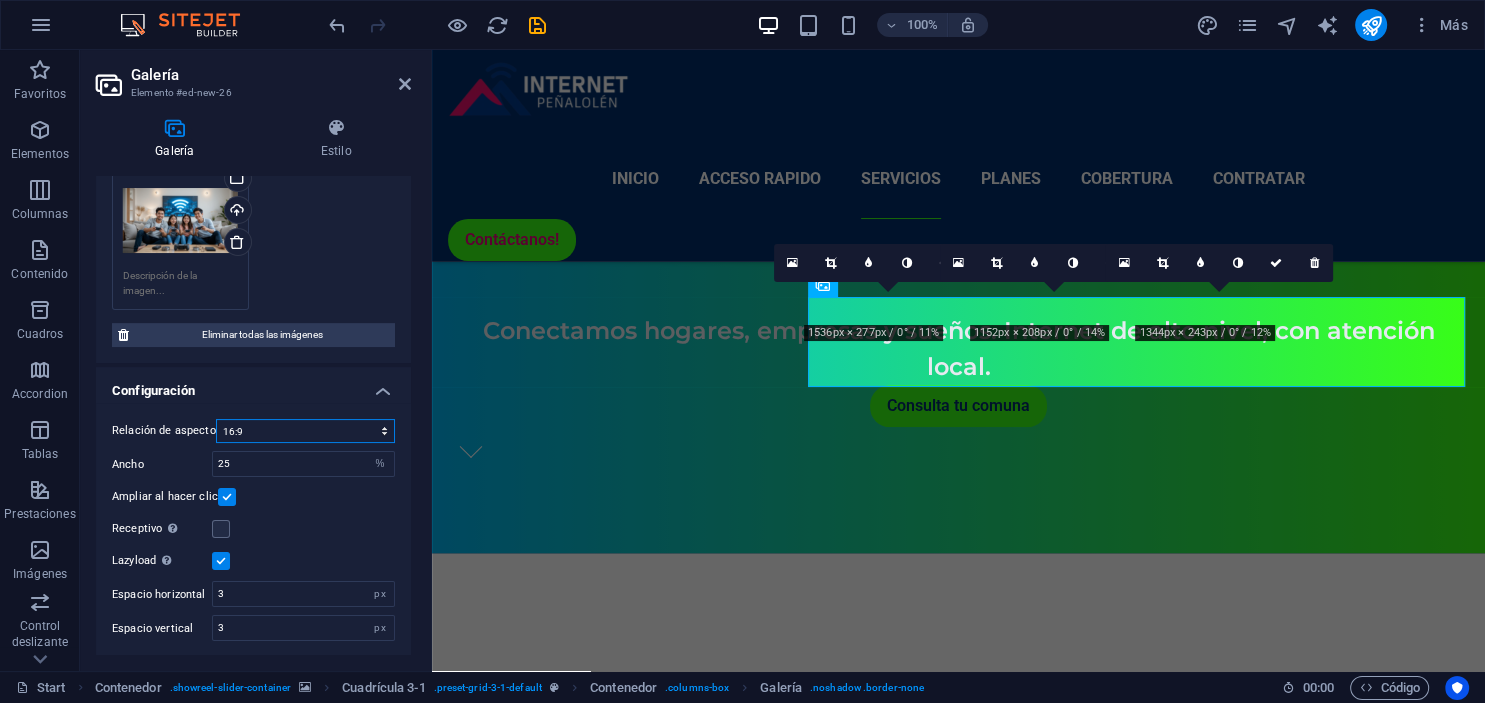 click on "Ninguna relación de aspecto fija 16:9 16:10 4:3 1:1 1:2 2:1" at bounding box center (305, 431) 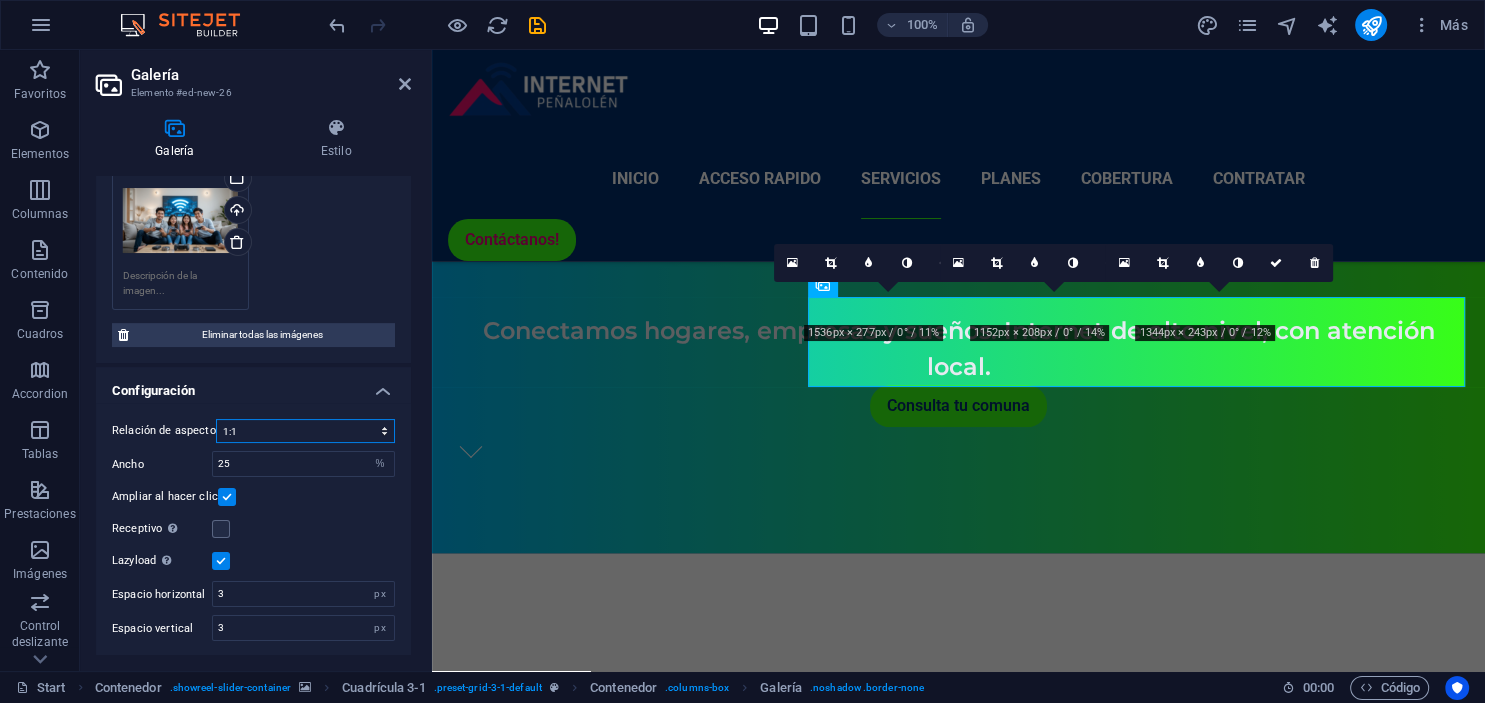 click on "1:1" at bounding box center (0, 0) 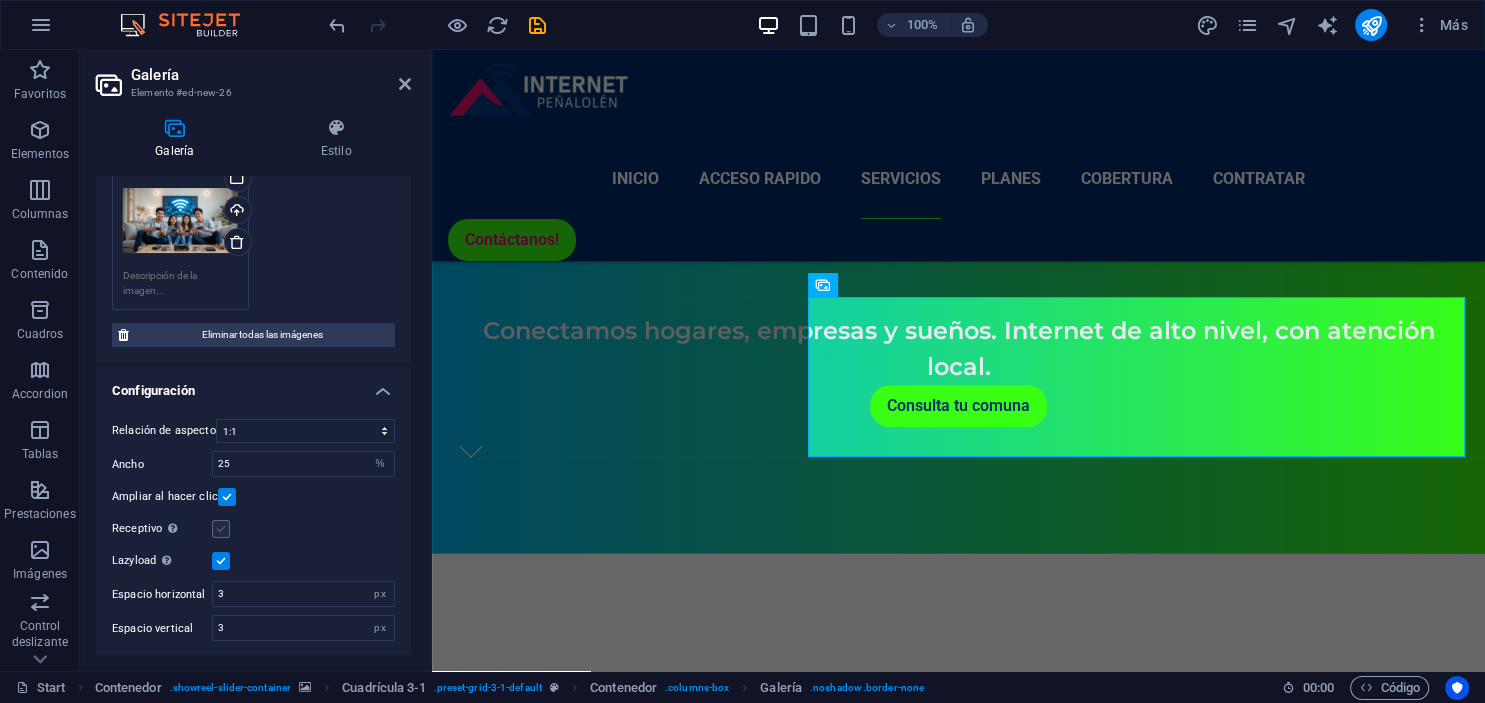 click at bounding box center [221, 529] 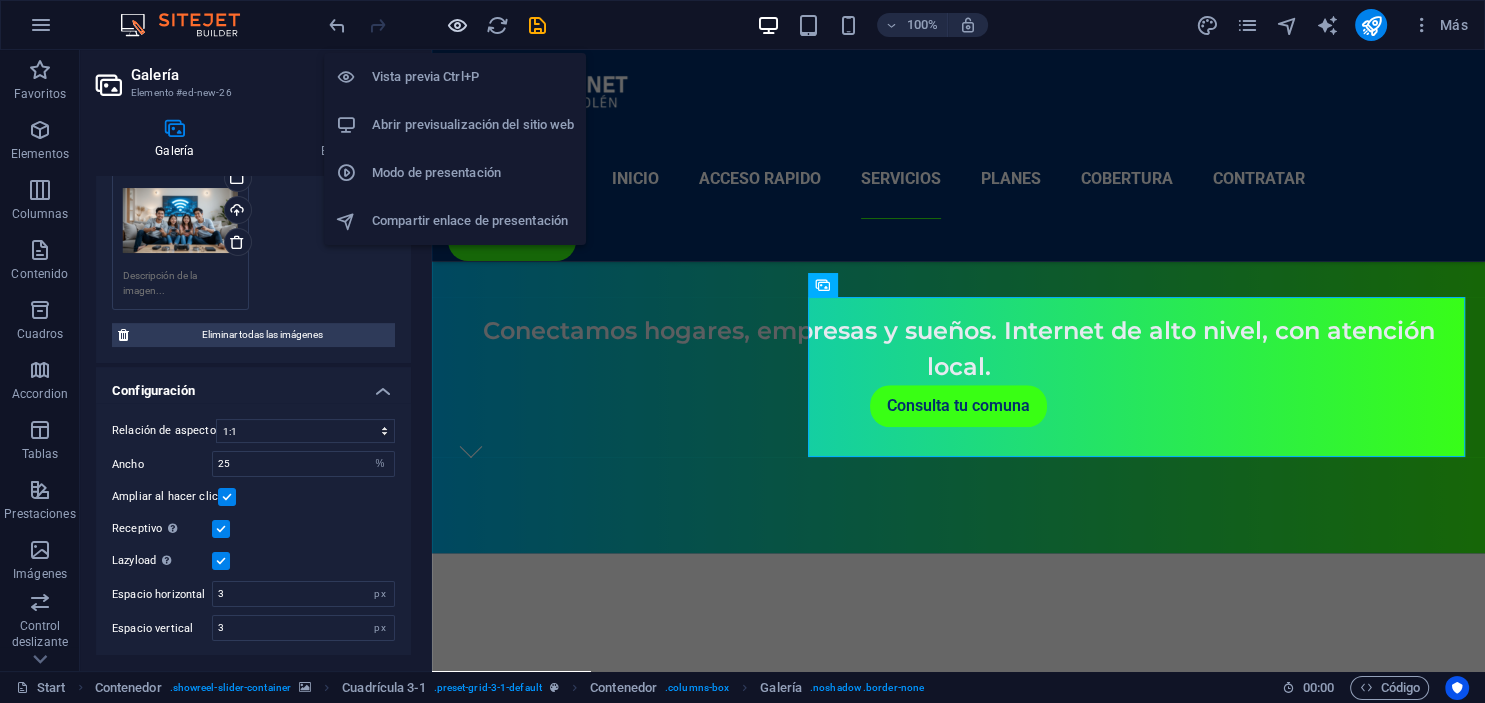click at bounding box center [457, 25] 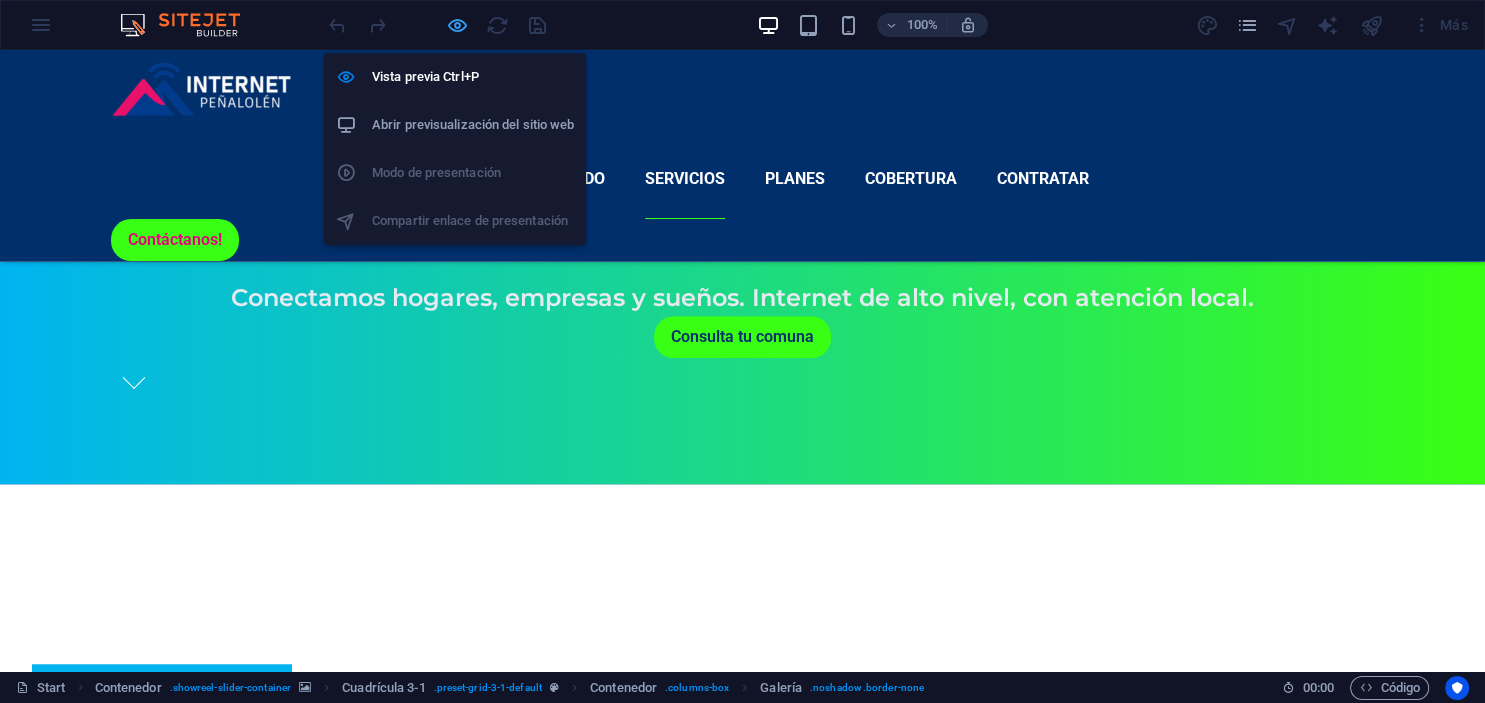 scroll, scrollTop: 1438, scrollLeft: 0, axis: vertical 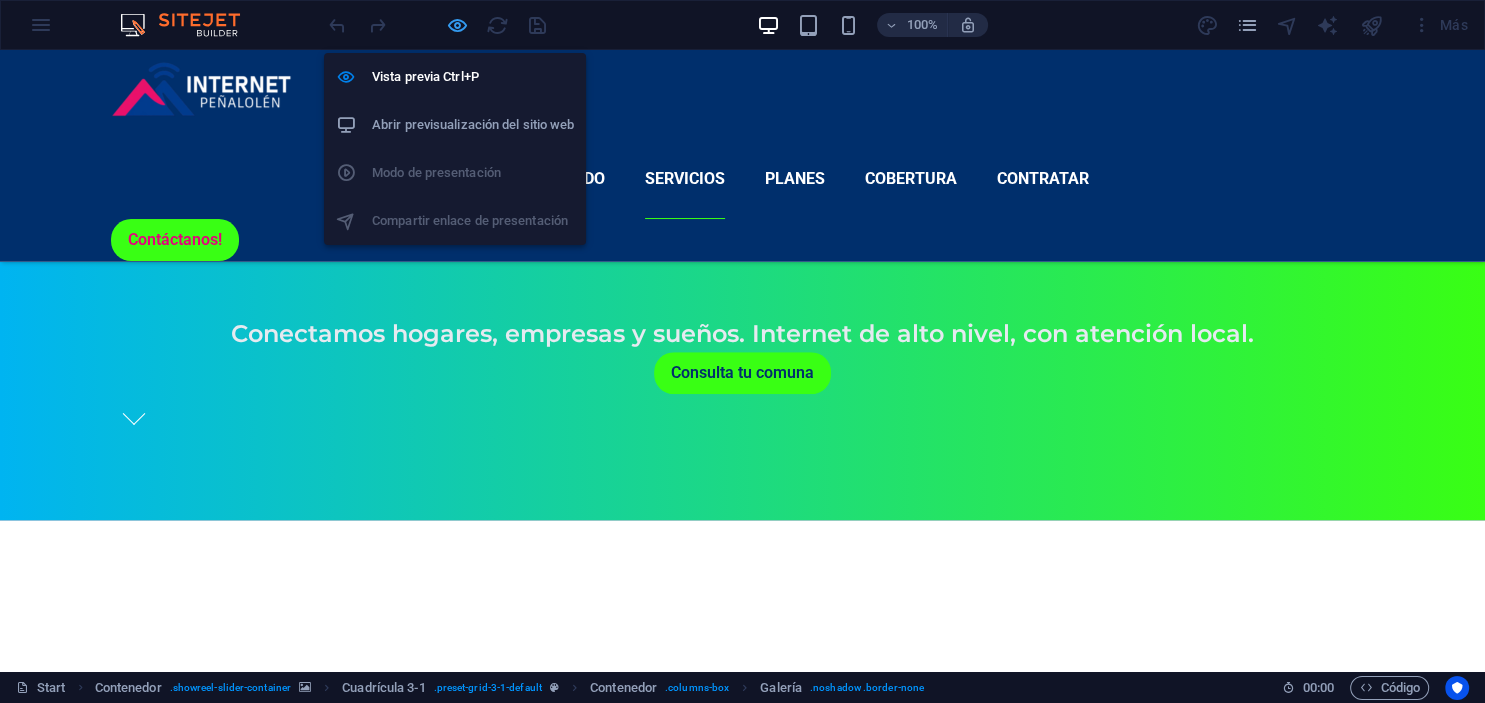 click at bounding box center [457, 25] 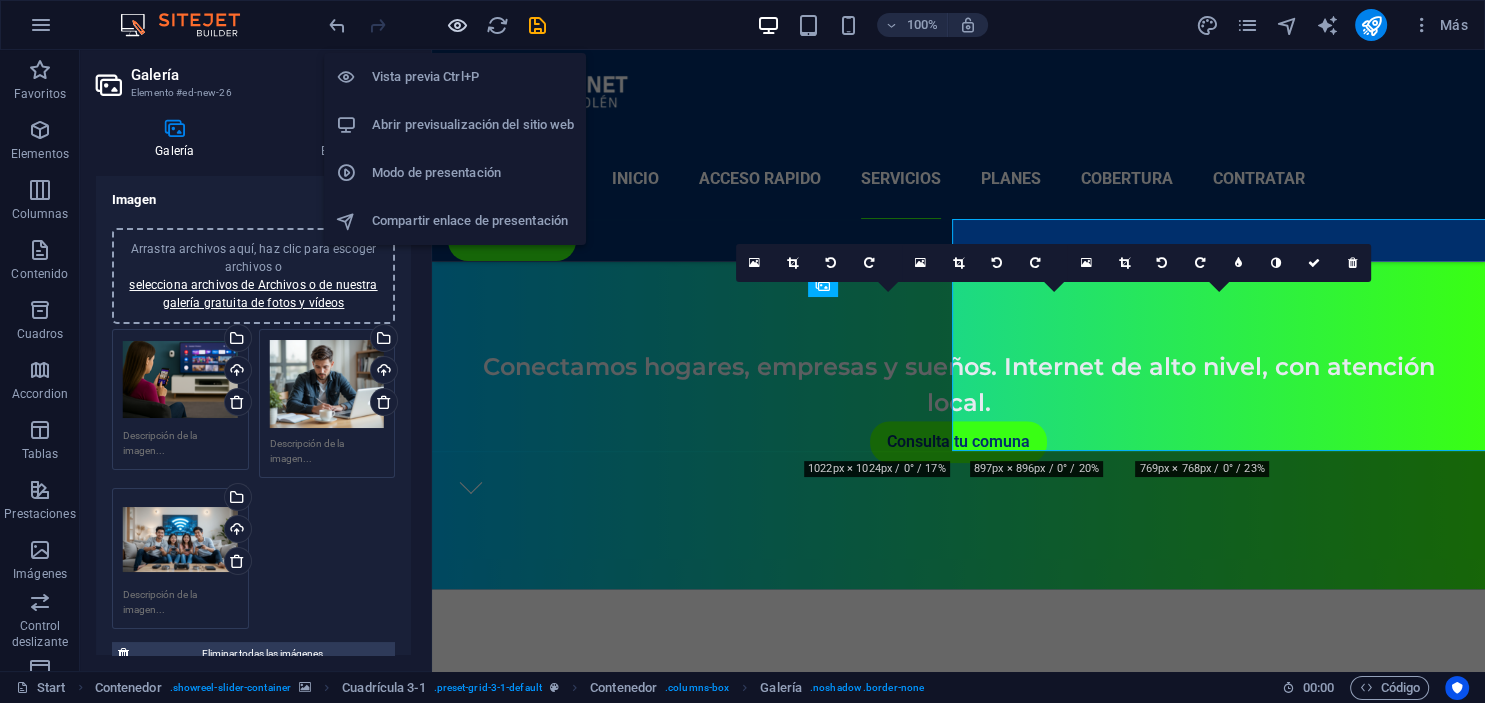 scroll, scrollTop: 1474, scrollLeft: 0, axis: vertical 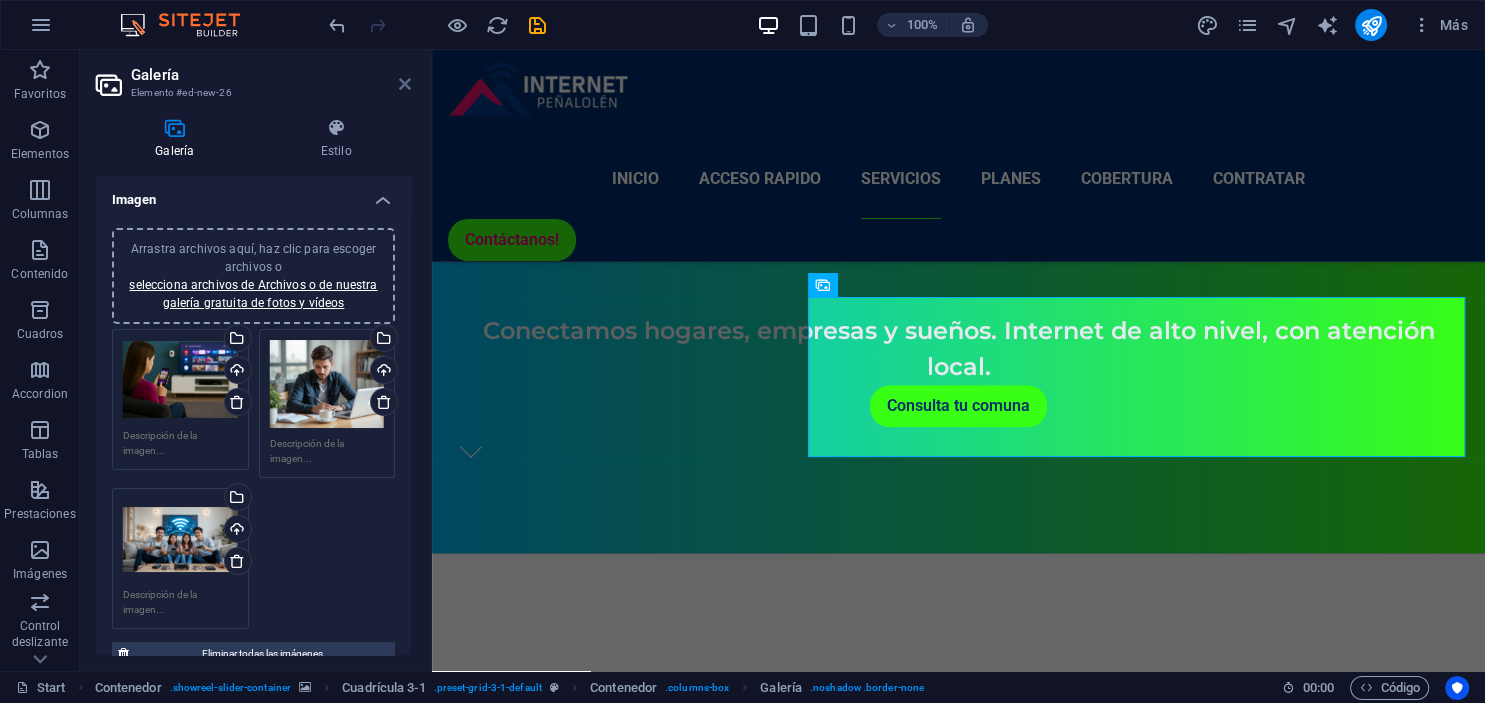 drag, startPoint x: 403, startPoint y: 77, endPoint x: 667, endPoint y: 357, distance: 384.83243 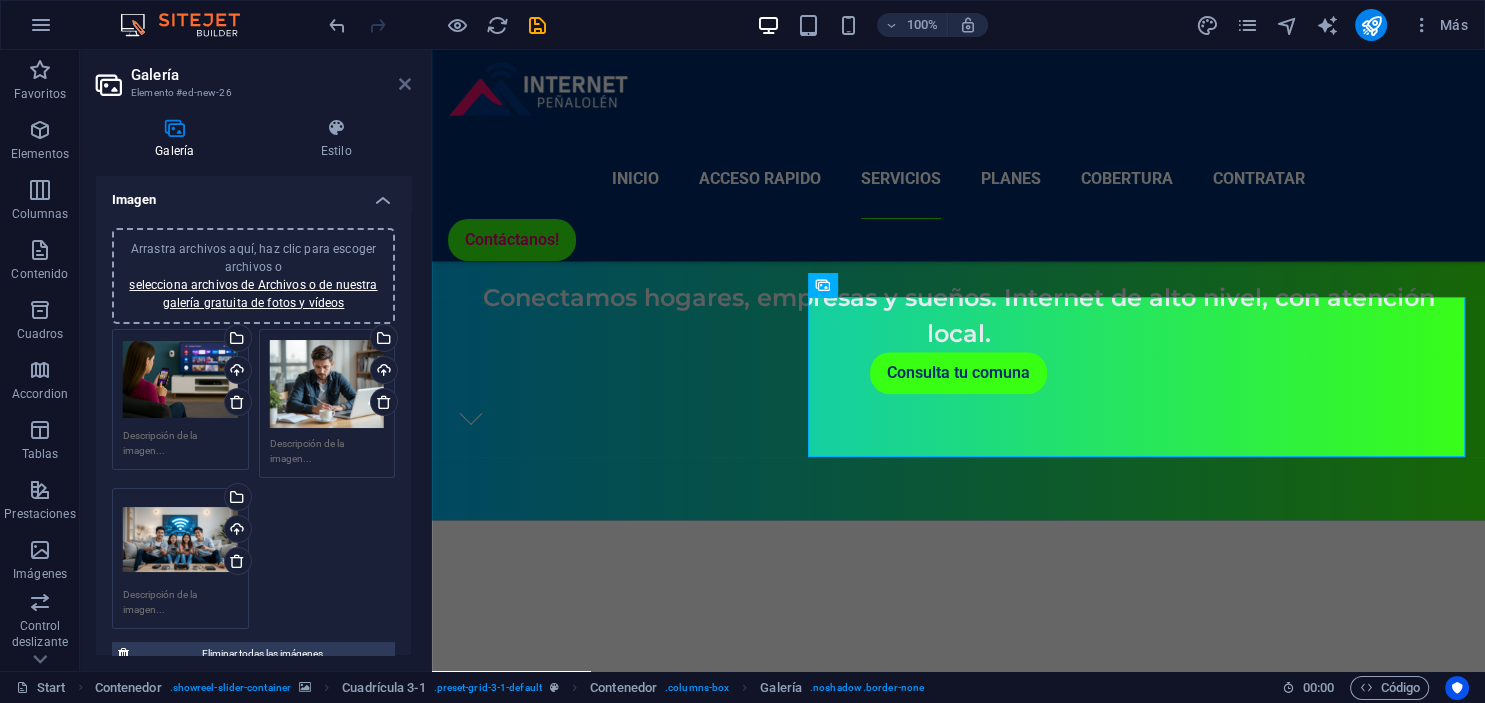 scroll, scrollTop: 1438, scrollLeft: 0, axis: vertical 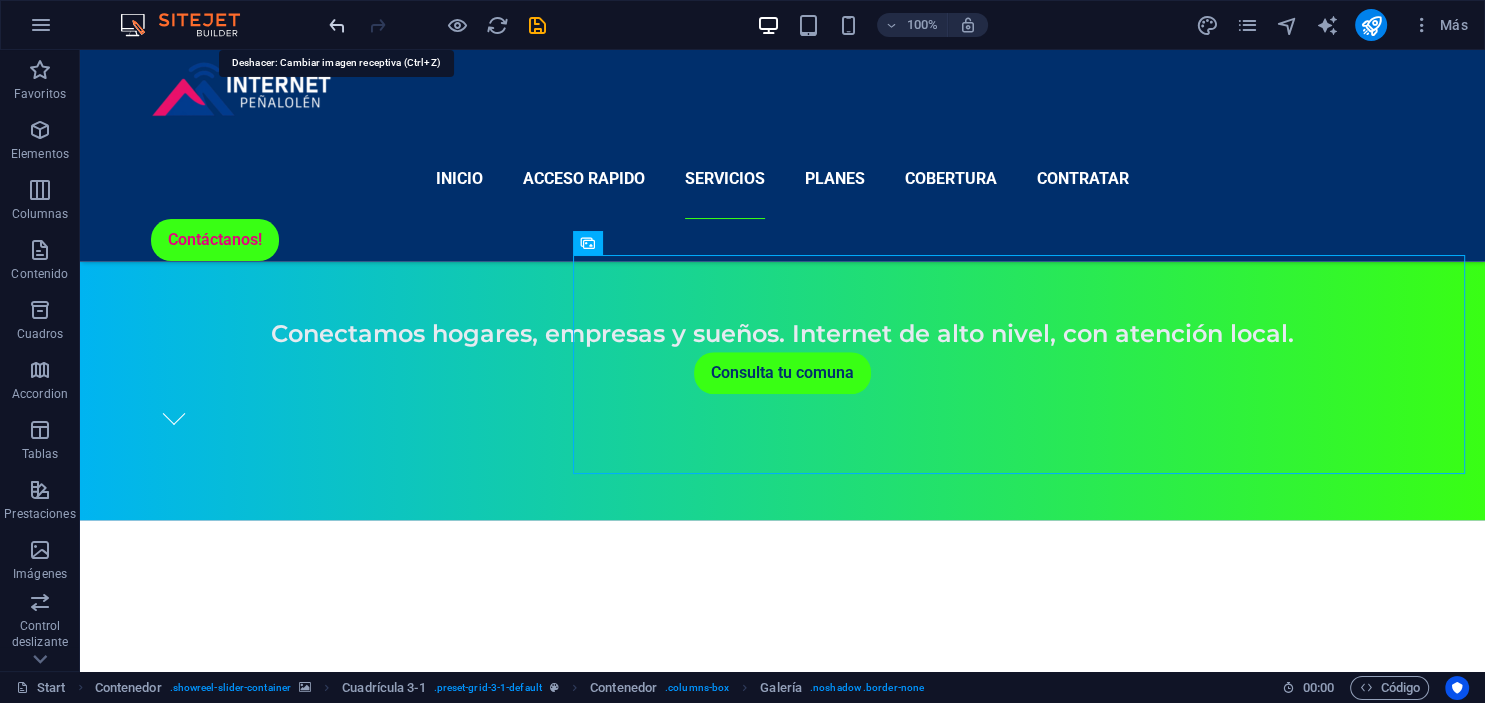 click at bounding box center (337, 25) 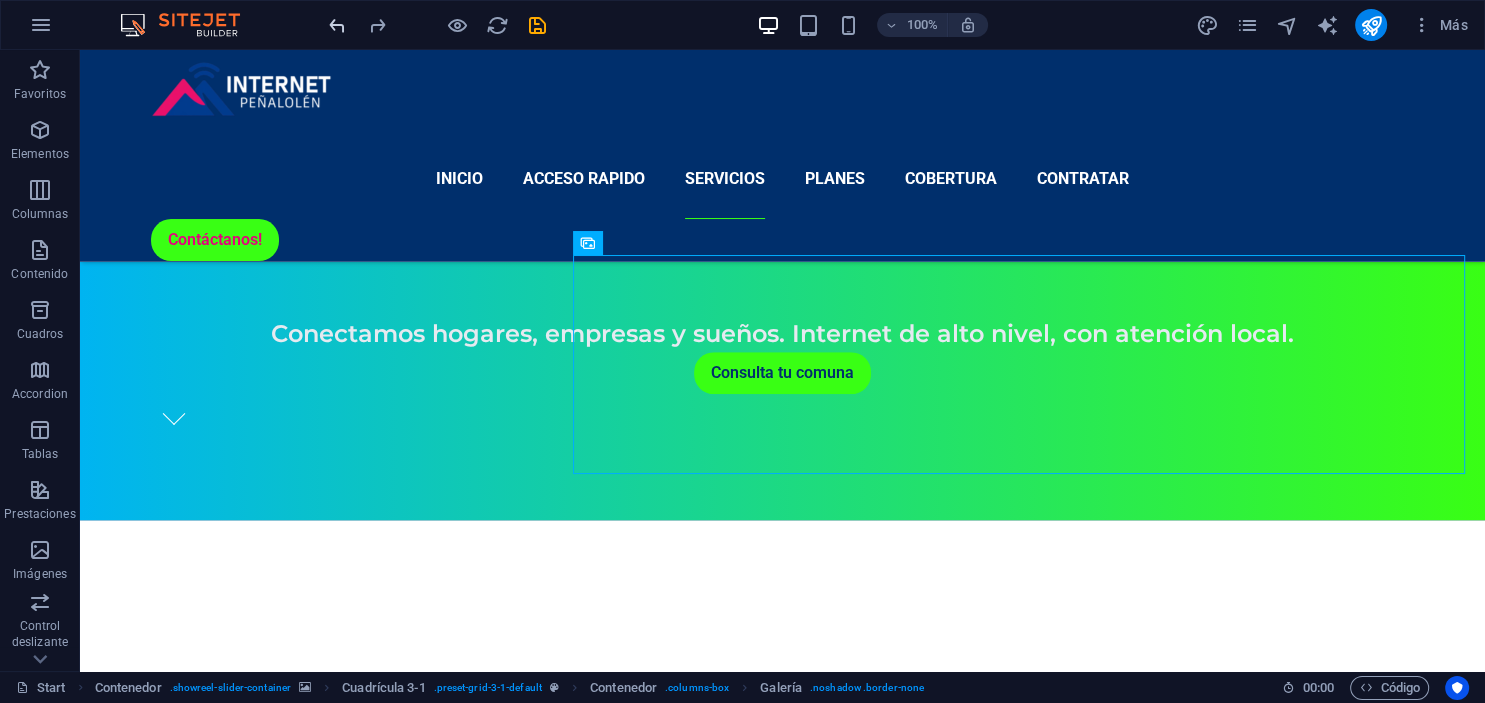 click at bounding box center (337, 25) 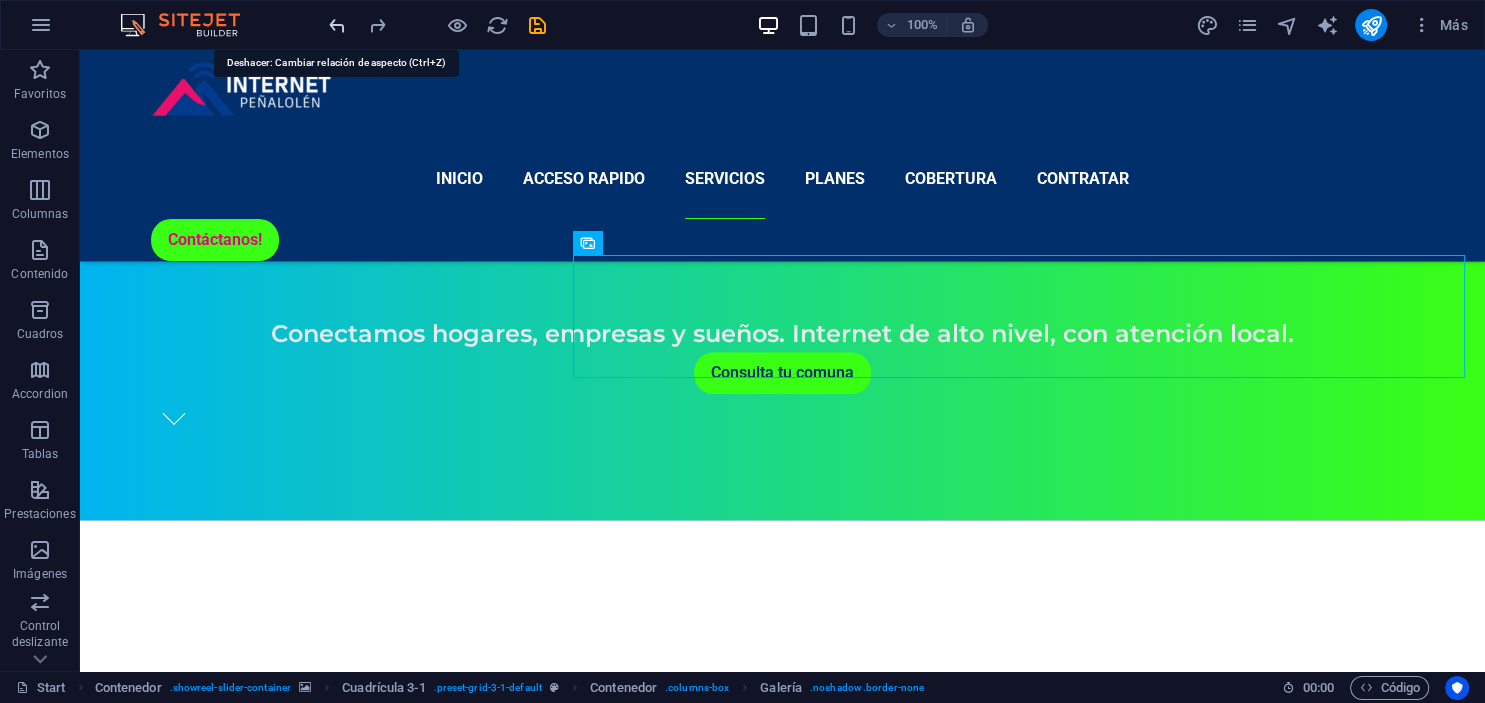 click at bounding box center (337, 25) 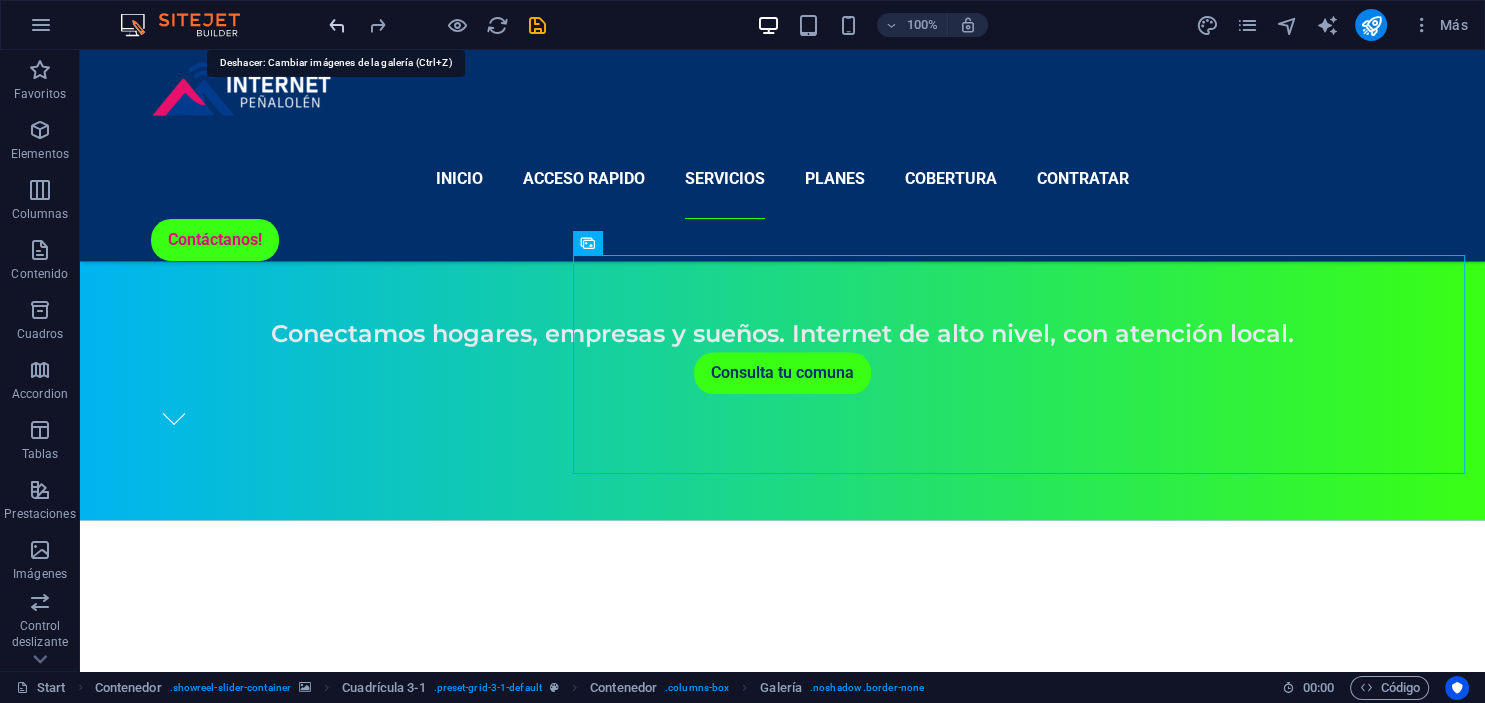 click at bounding box center (337, 25) 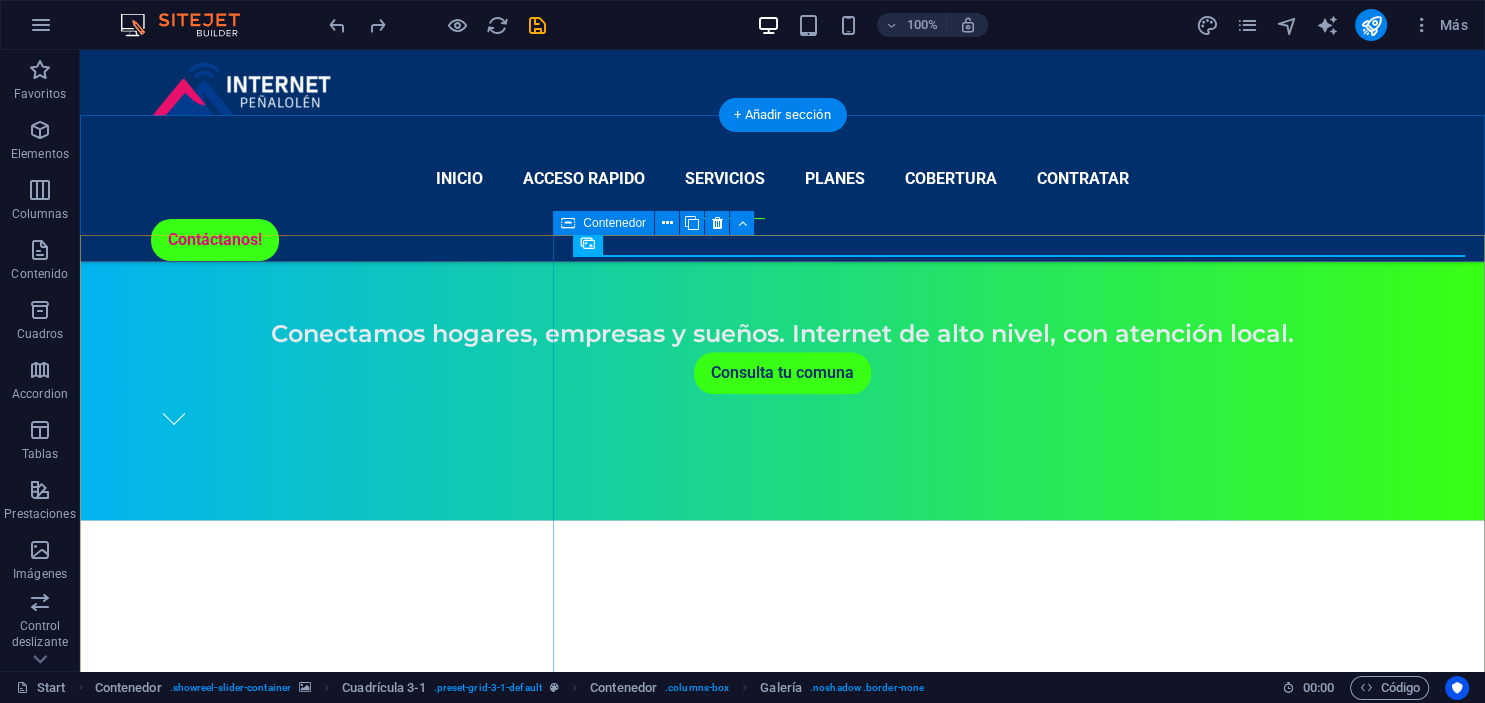 click at bounding box center [1019, 2891] 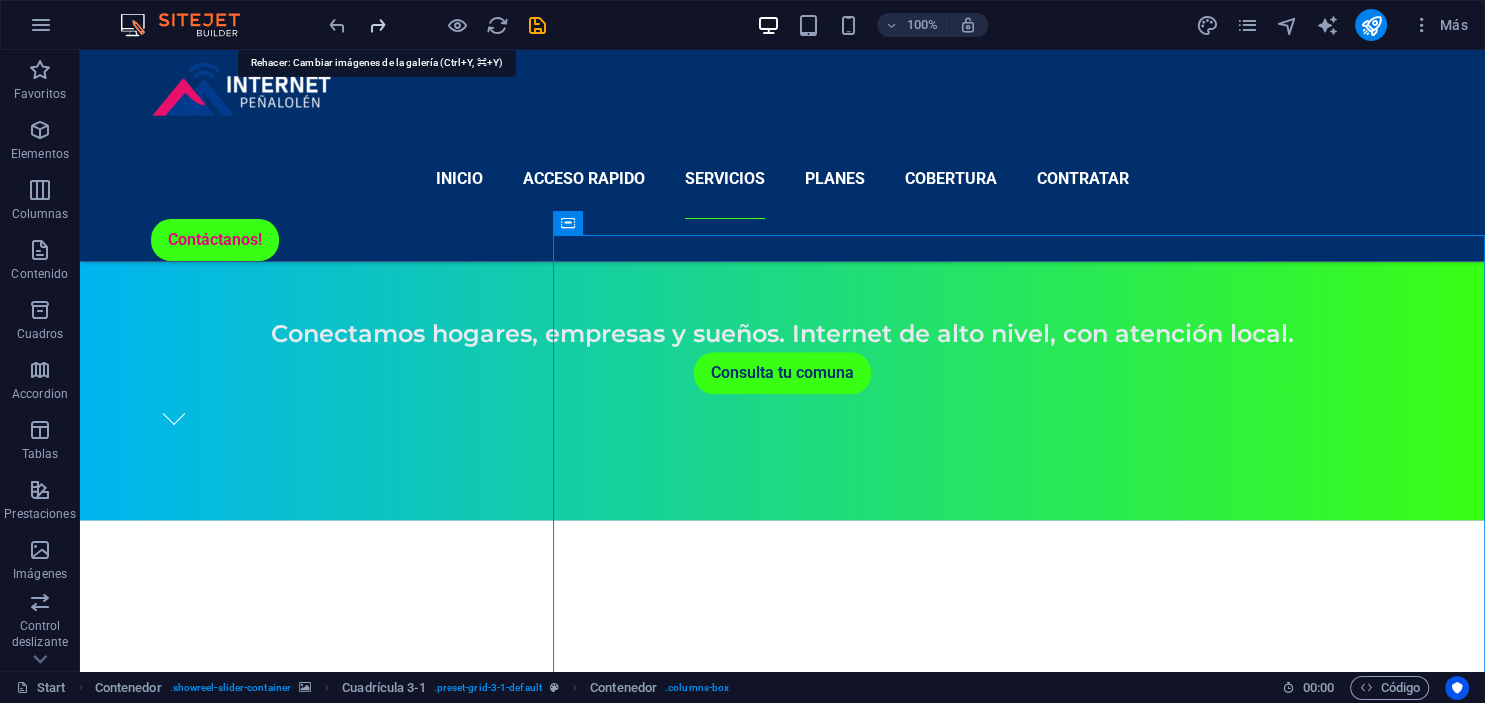 click at bounding box center (377, 25) 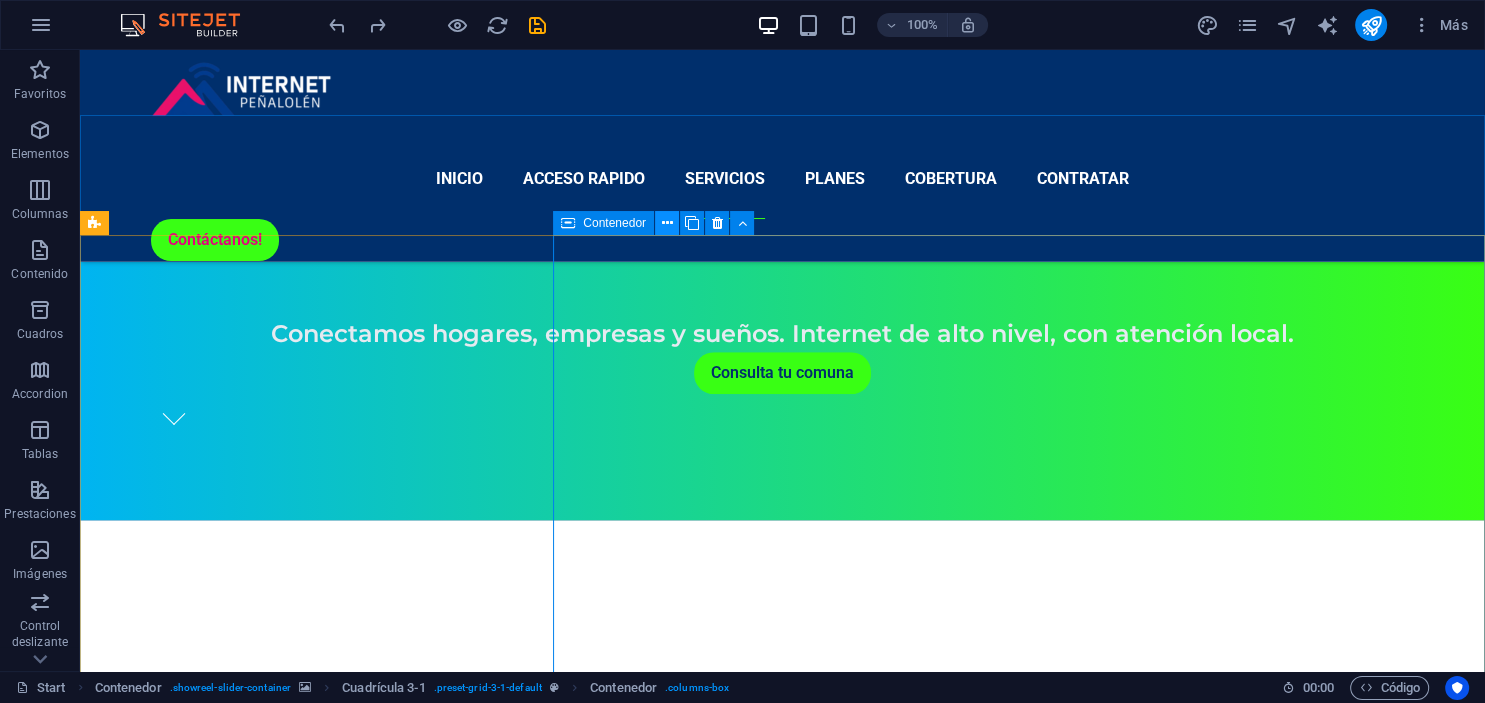 click at bounding box center (667, 223) 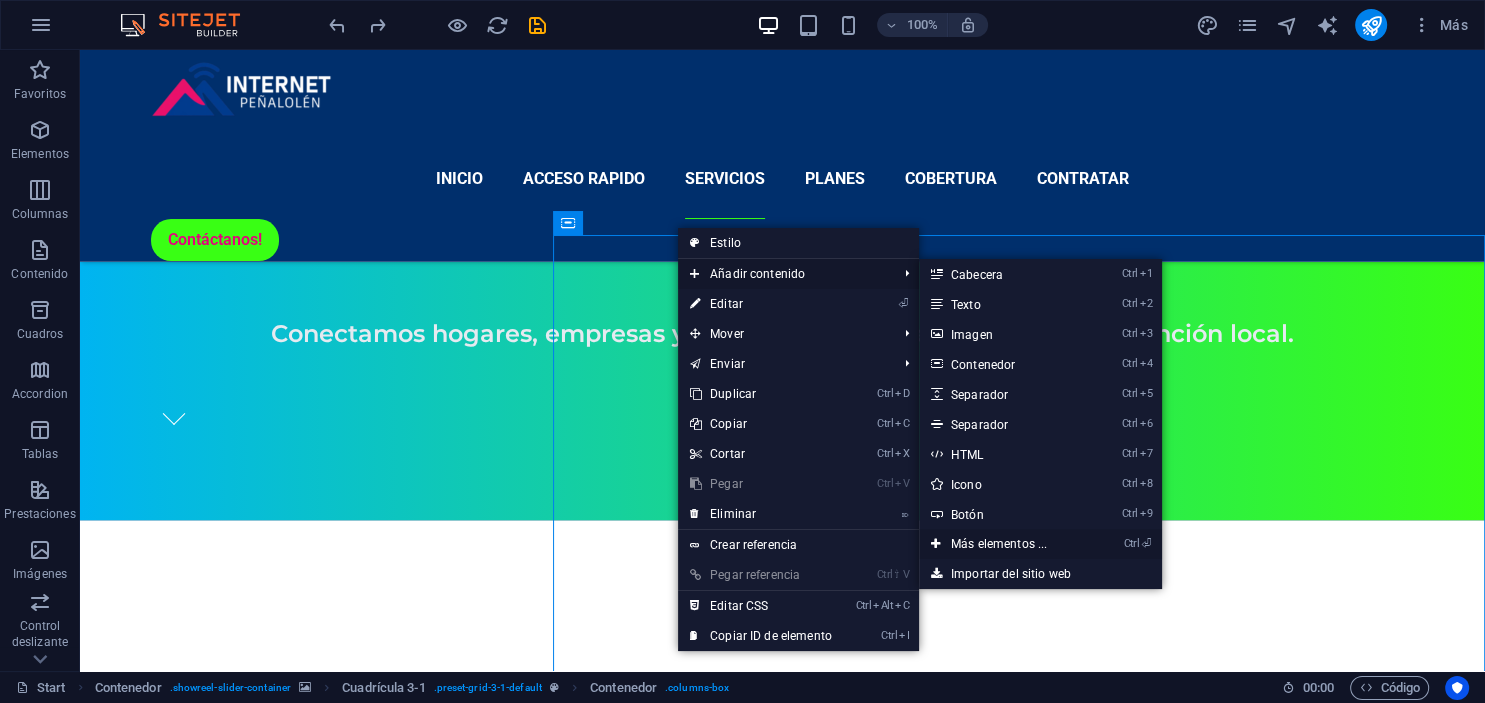 click on "Ctrl ⏎  Más elementos ..." at bounding box center [1003, 544] 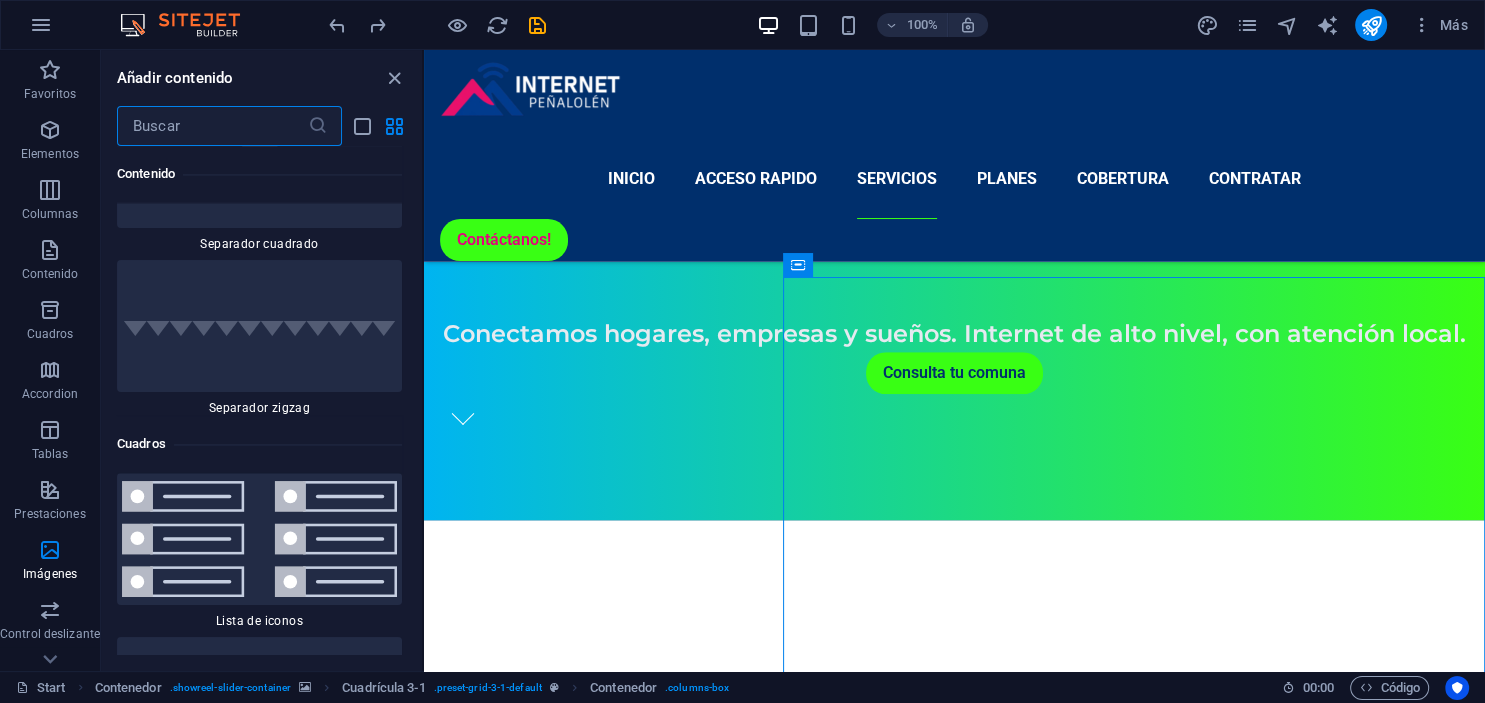 scroll, scrollTop: 10518, scrollLeft: 0, axis: vertical 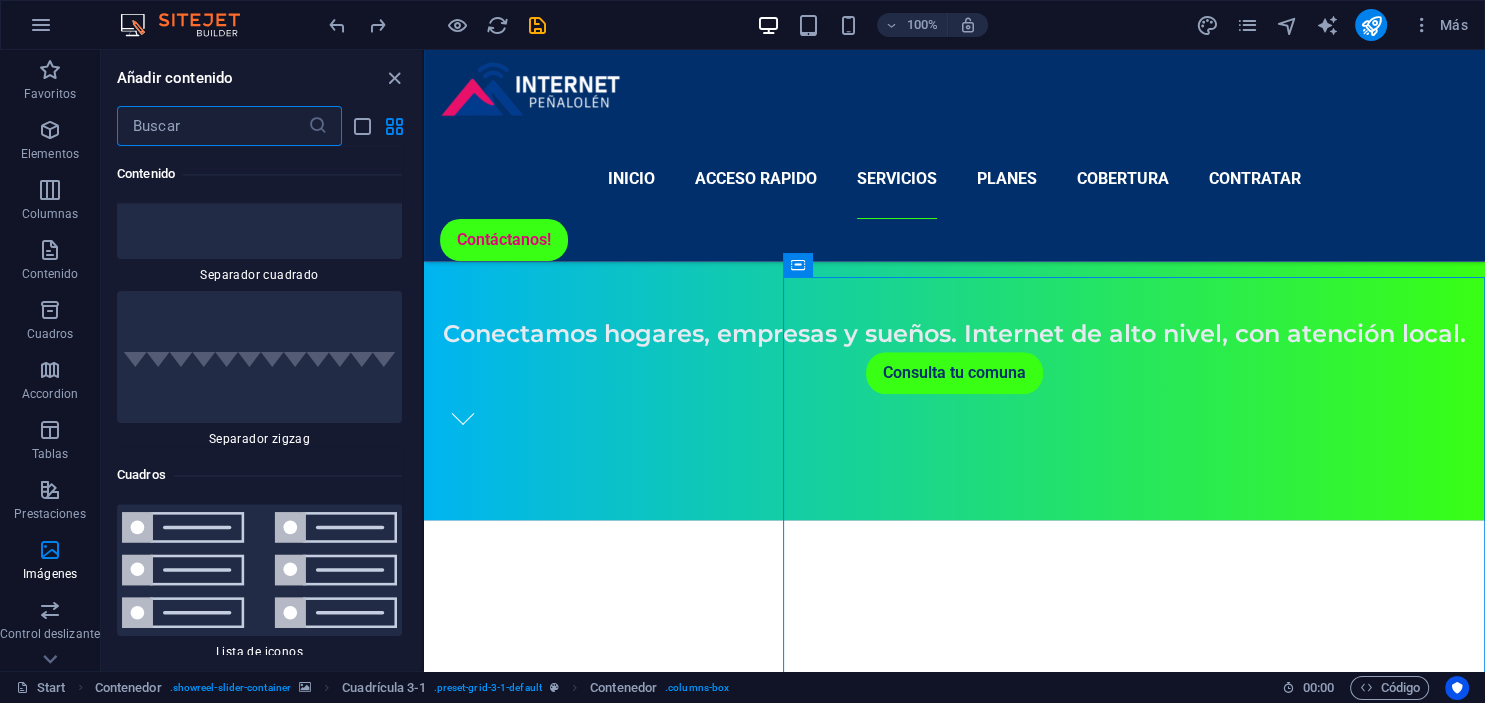 click at bounding box center (259, 11134) 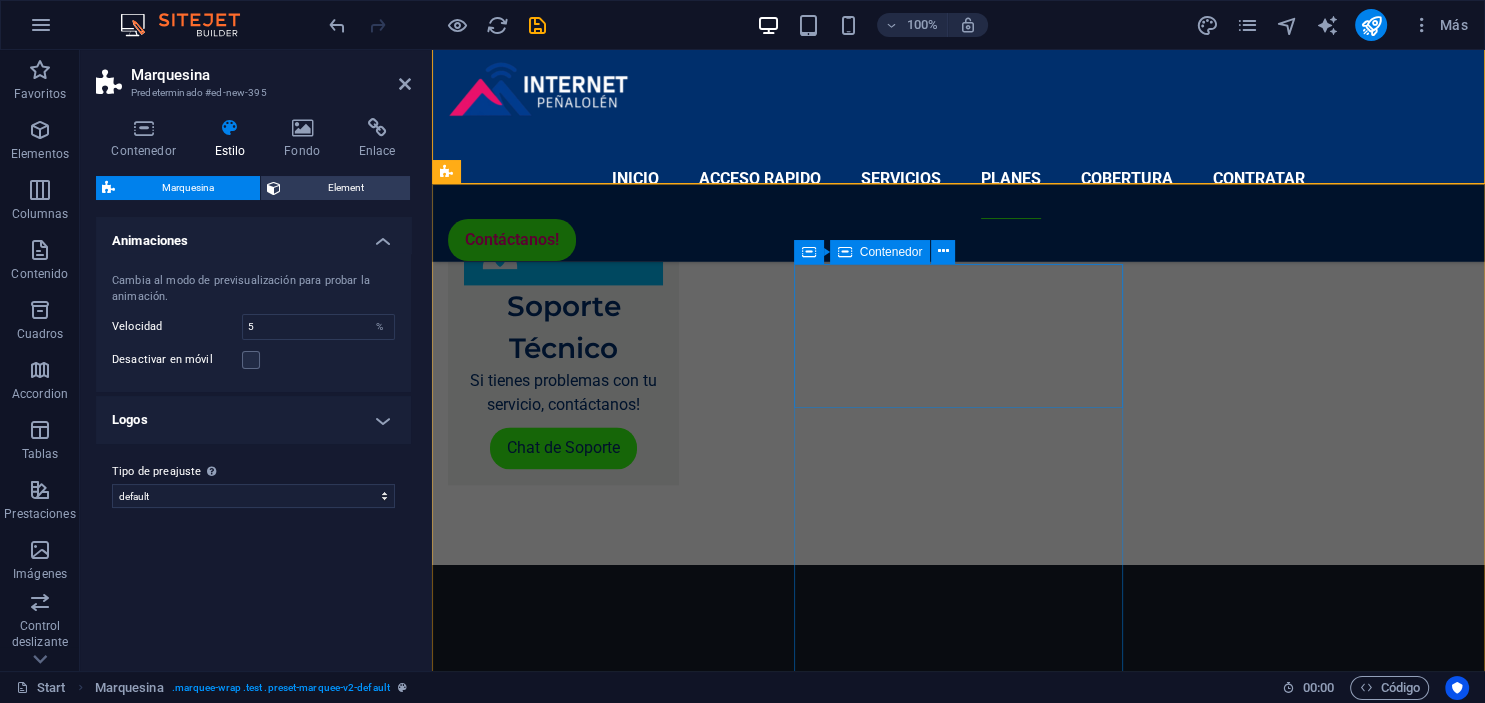 scroll, scrollTop: 2228, scrollLeft: 0, axis: vertical 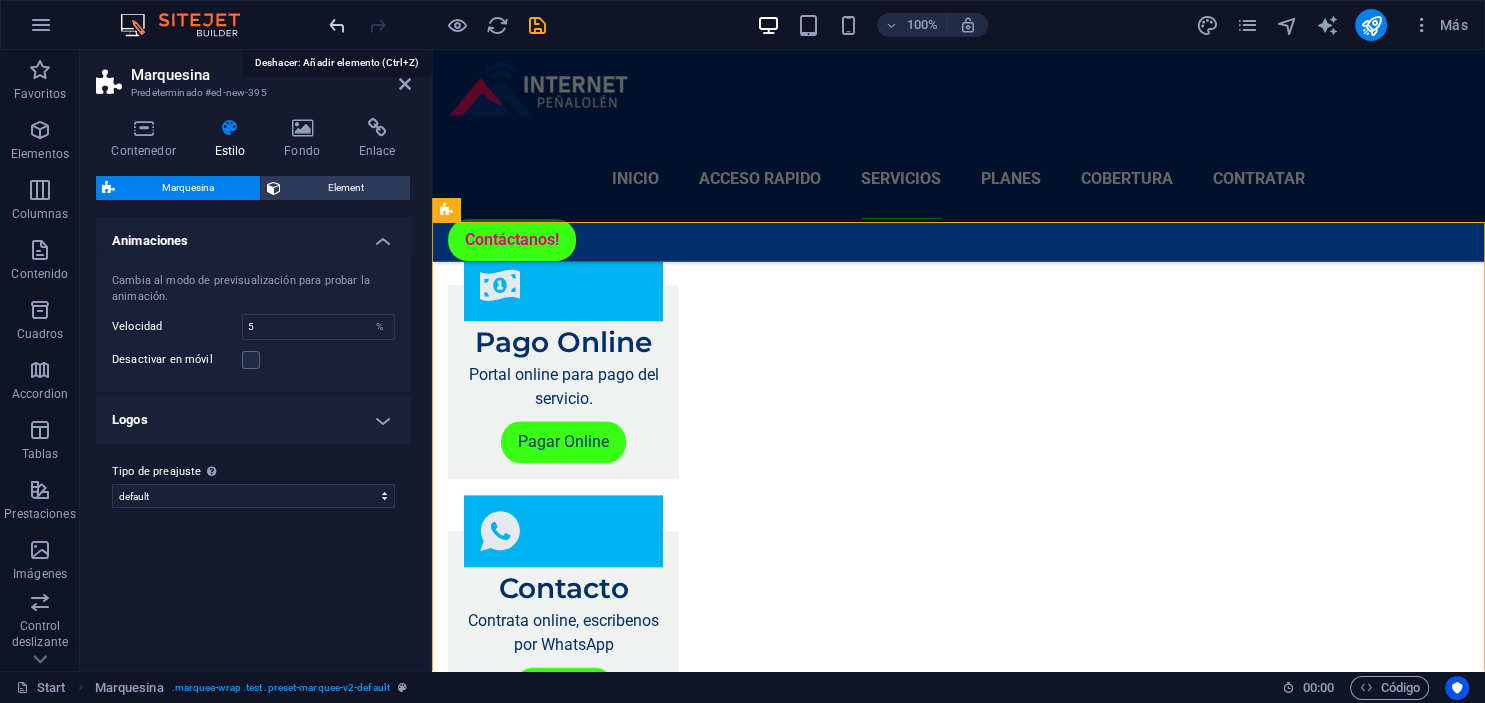 click at bounding box center [337, 25] 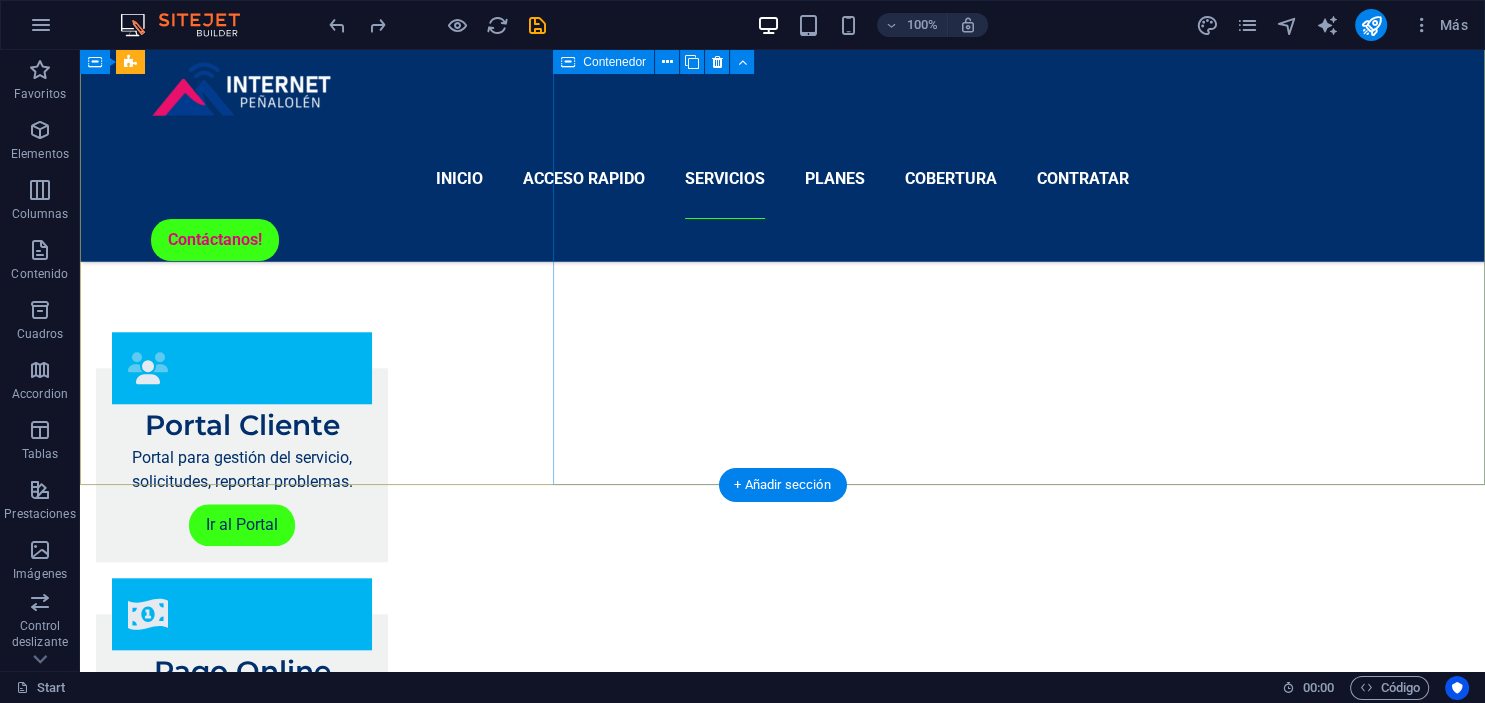 scroll, scrollTop: 1278, scrollLeft: 0, axis: vertical 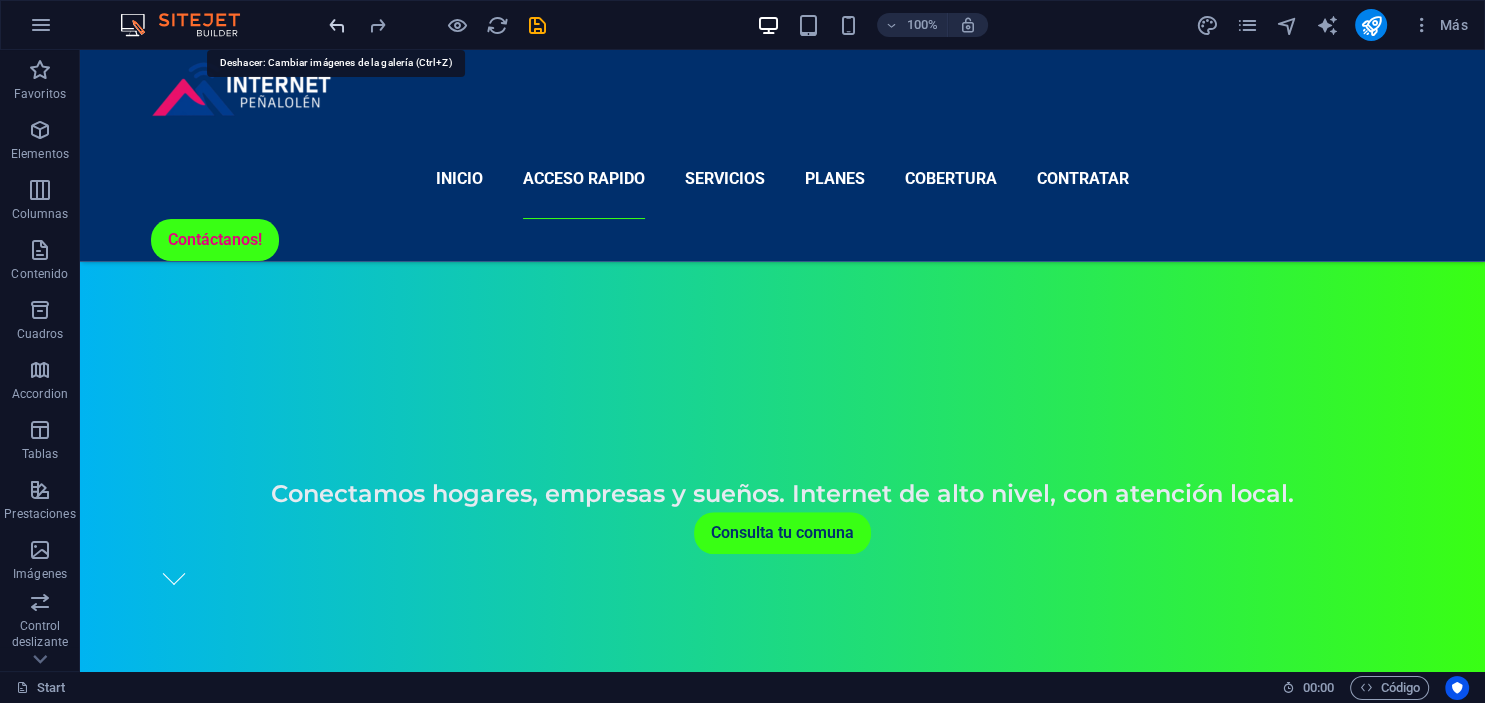 click at bounding box center (337, 25) 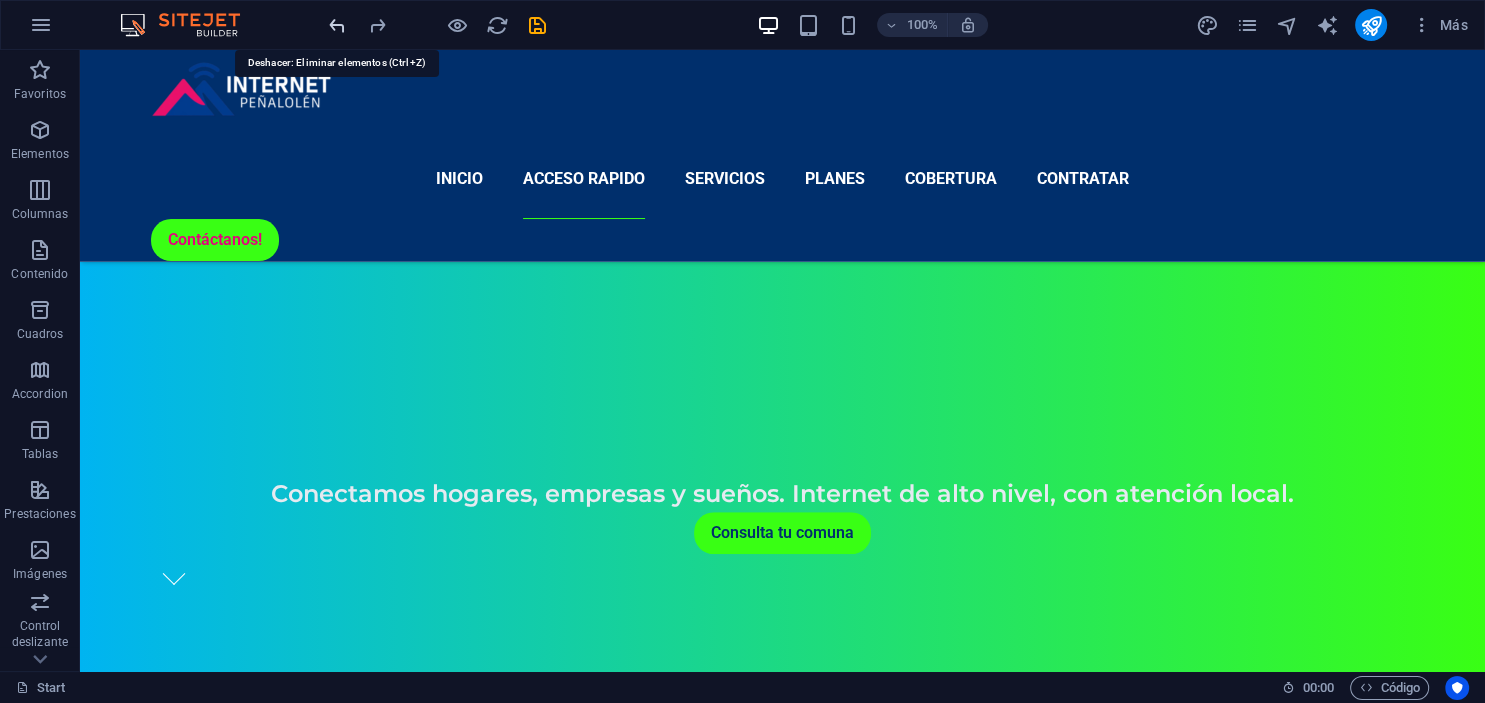 click at bounding box center [337, 25] 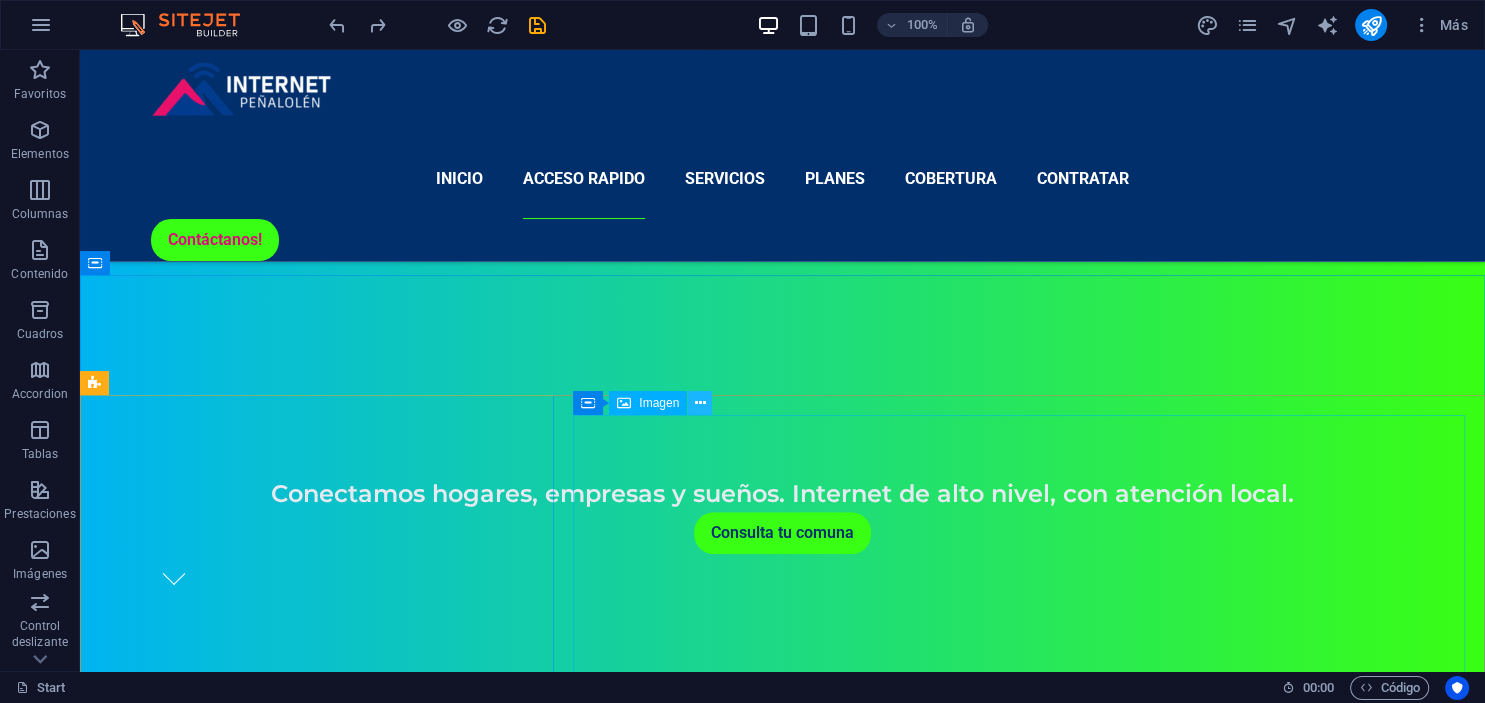 click at bounding box center [700, 403] 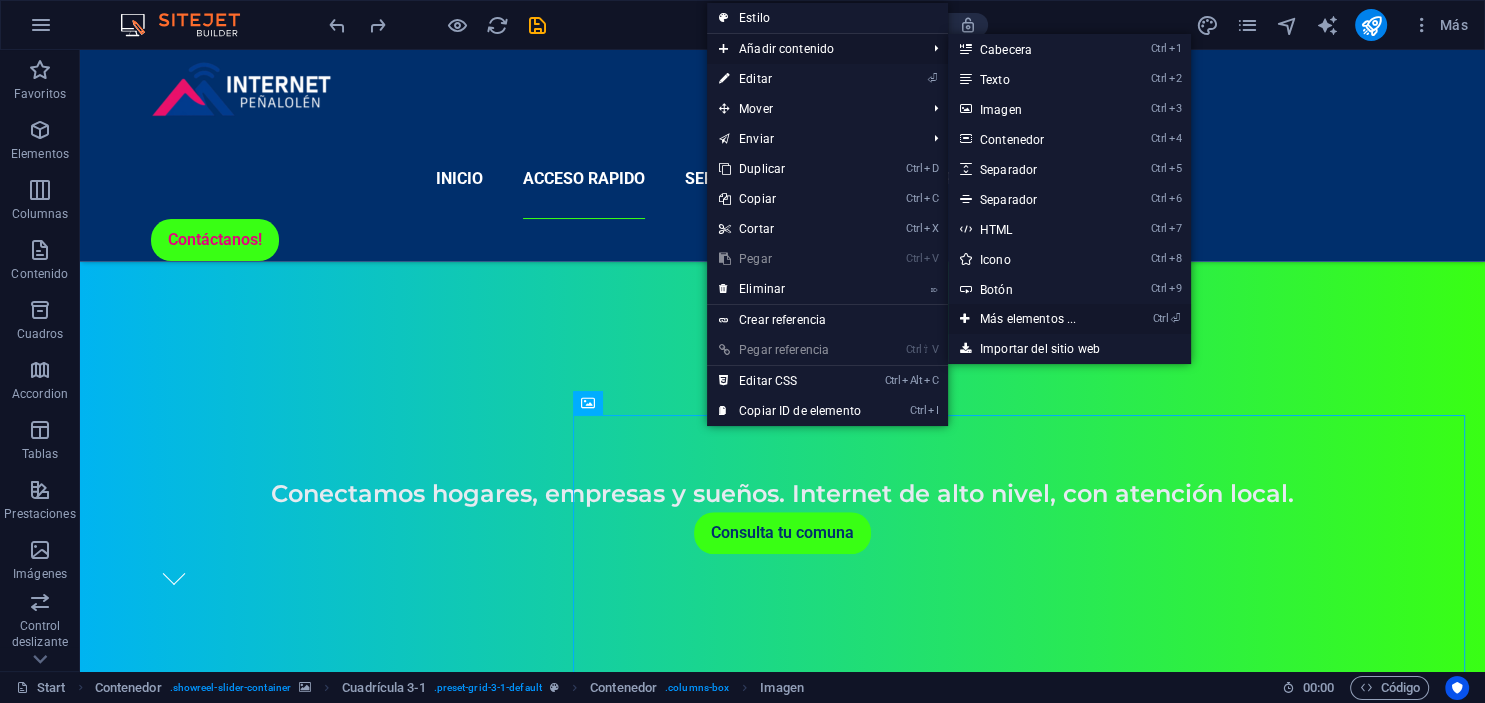 click on "Ctrl ⏎  Más elementos ..." at bounding box center [1032, 319] 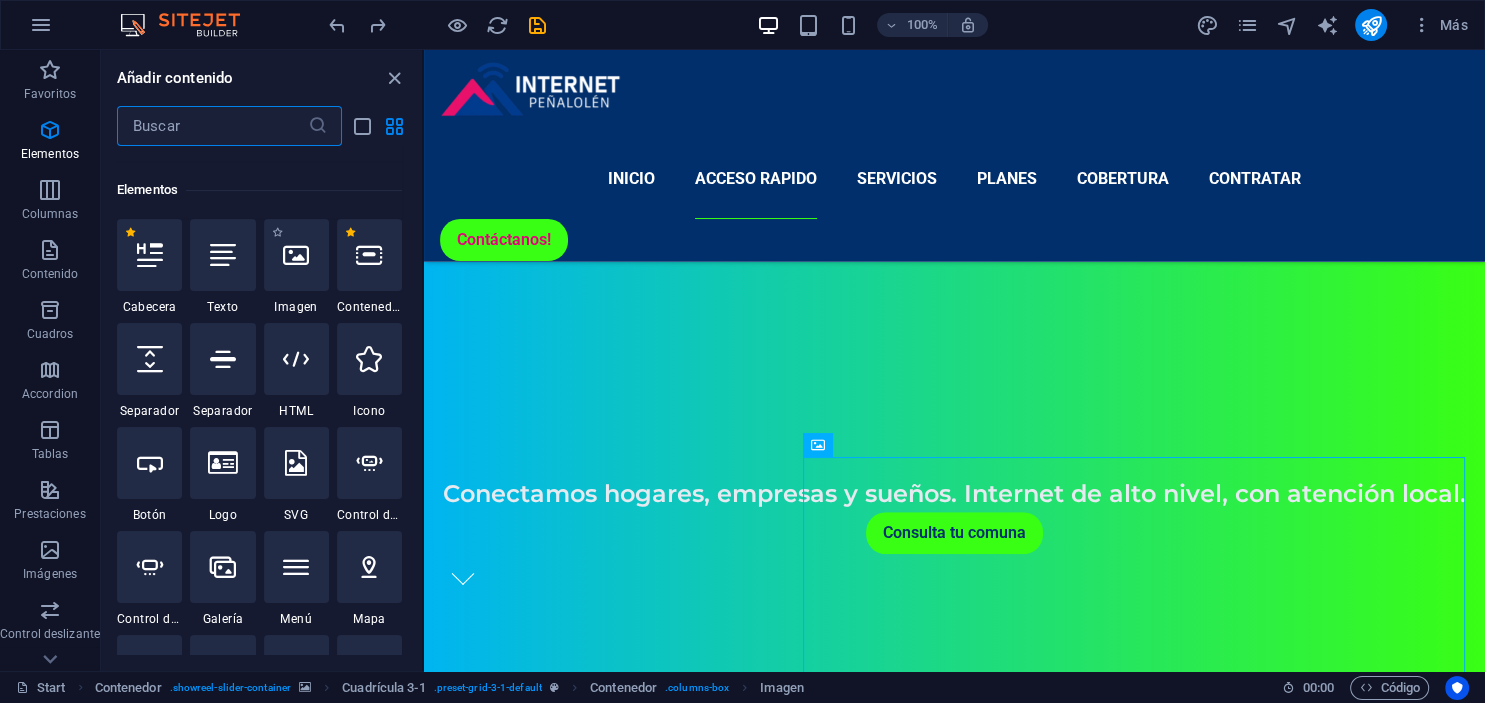 scroll, scrollTop: 395, scrollLeft: 0, axis: vertical 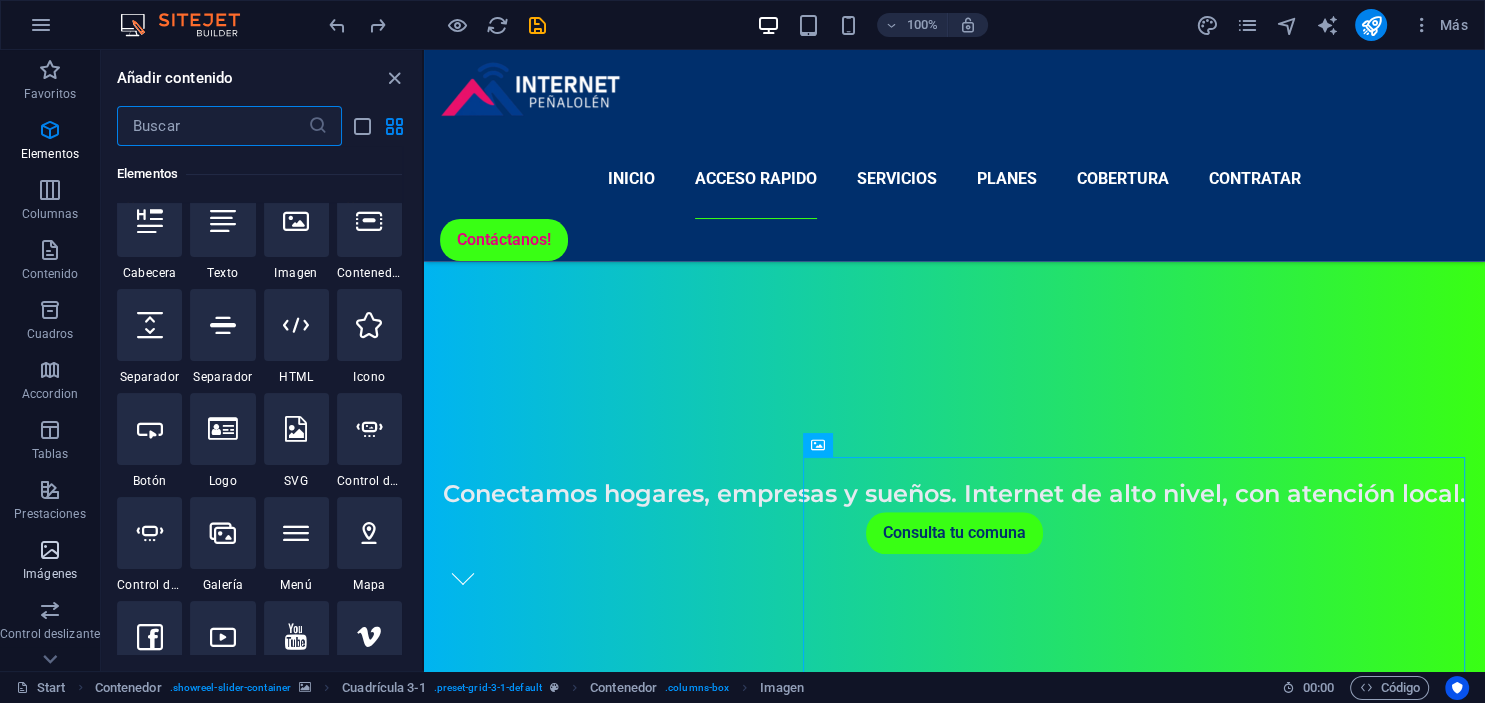 click at bounding box center [50, 550] 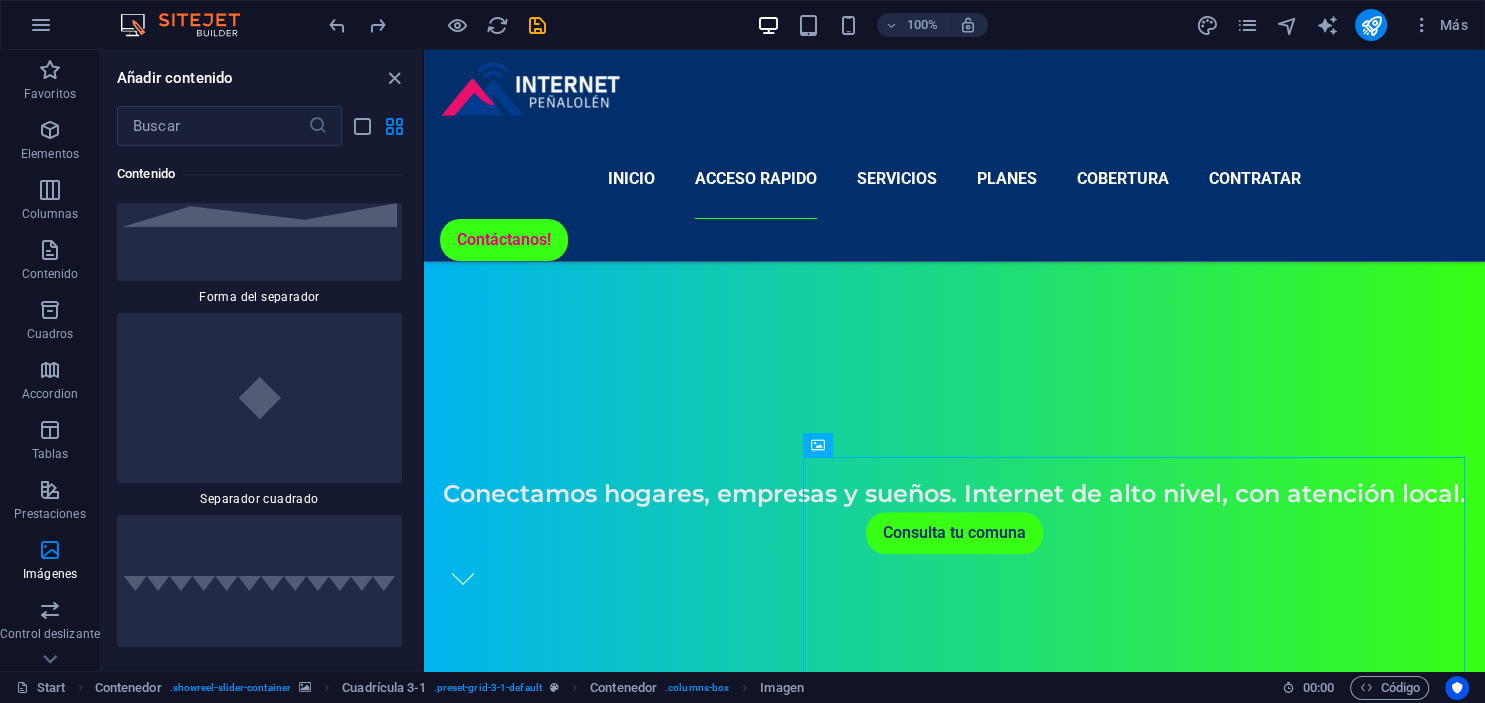 scroll, scrollTop: 10414, scrollLeft: 0, axis: vertical 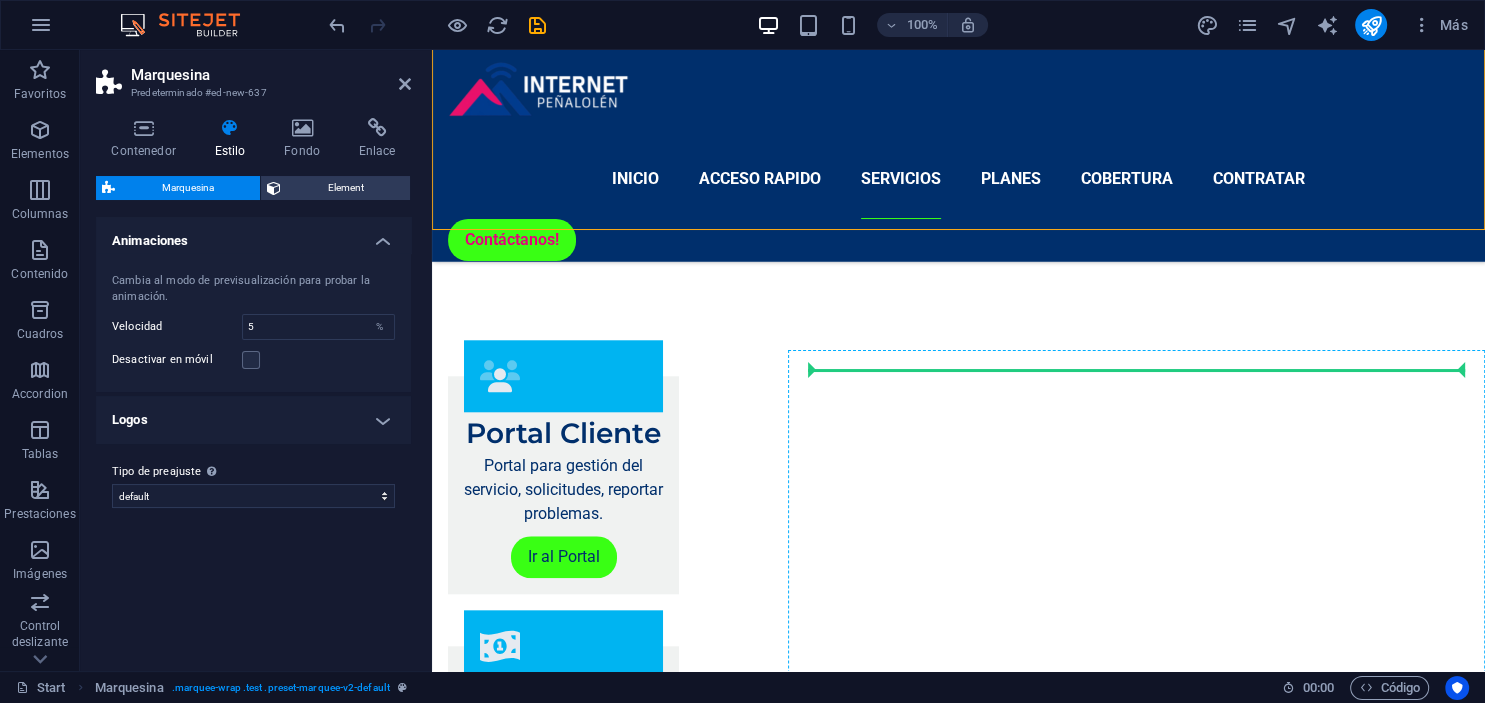 drag, startPoint x: 929, startPoint y: 353, endPoint x: 994, endPoint y: 377, distance: 69.289246 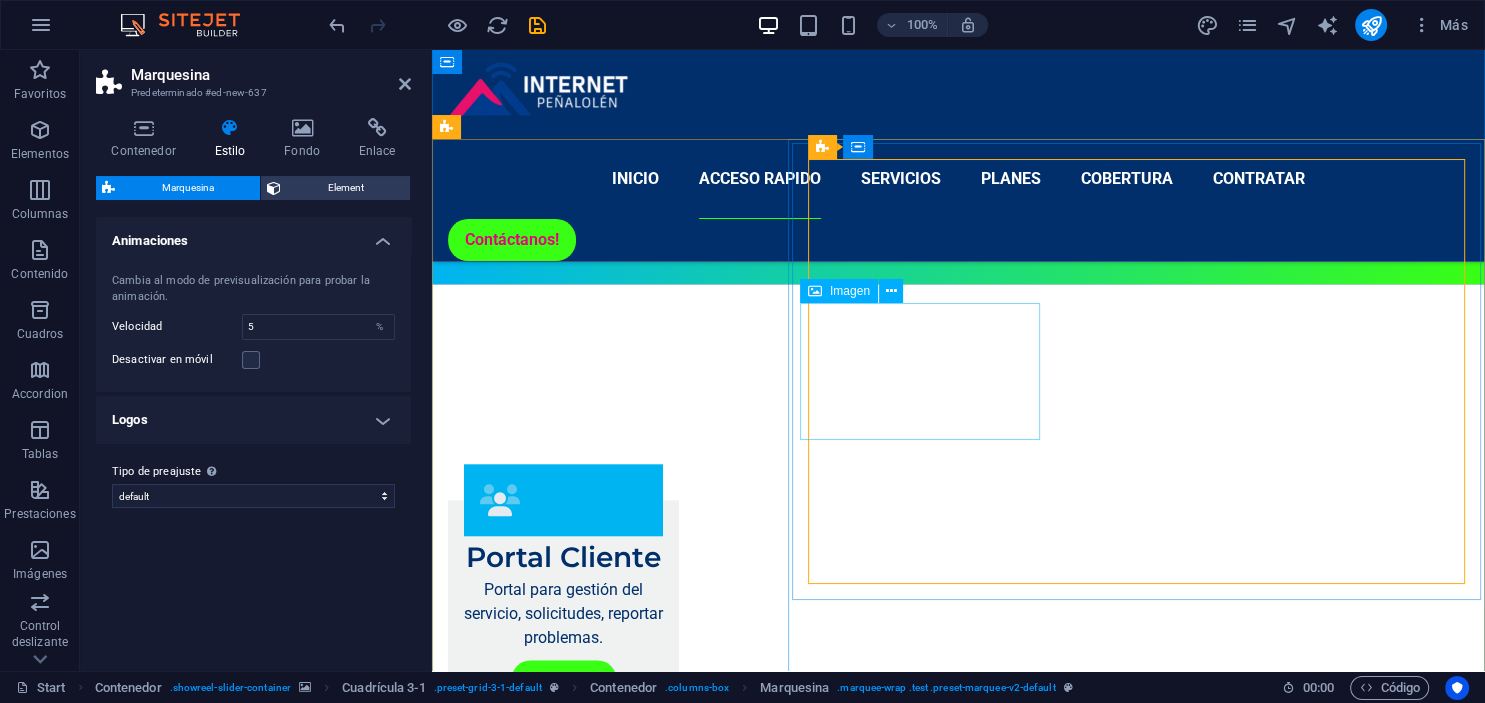 scroll, scrollTop: 1824, scrollLeft: 0, axis: vertical 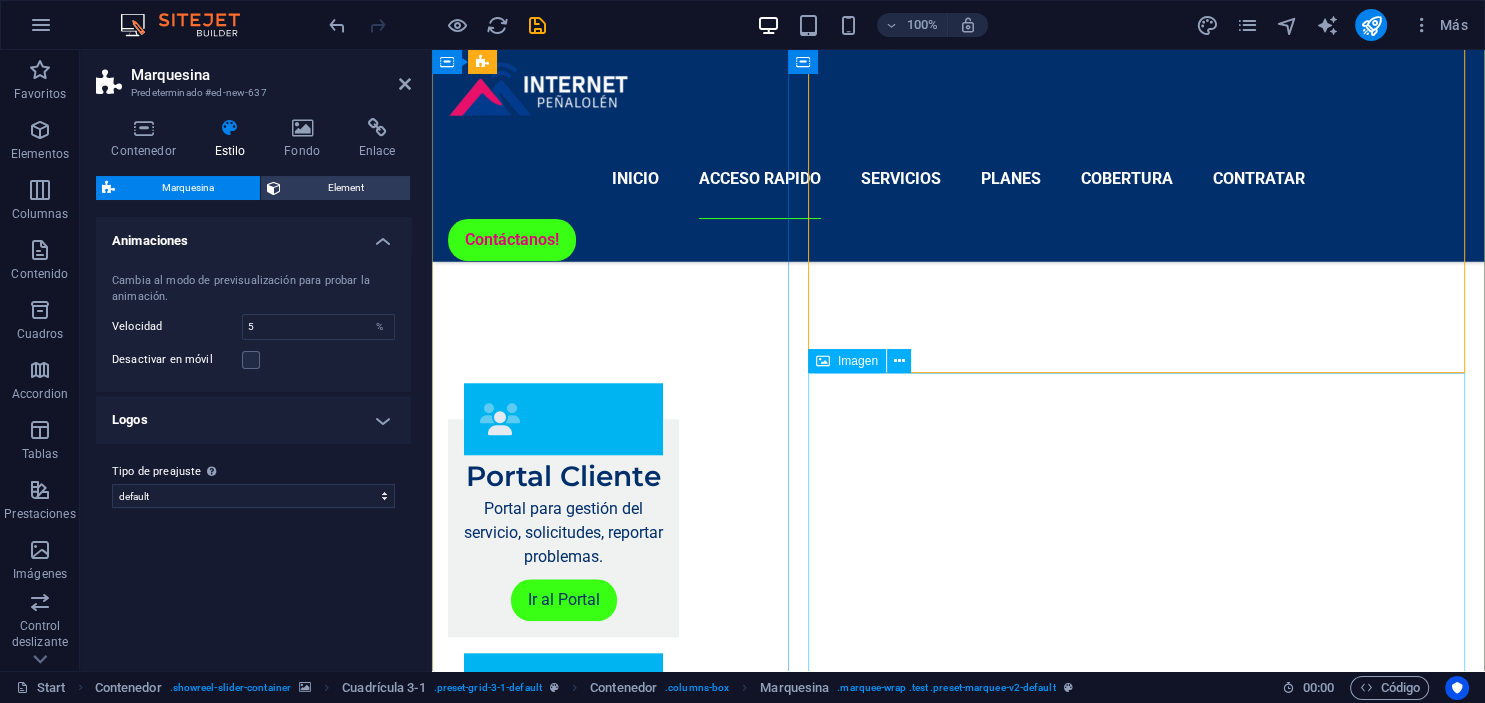 click at bounding box center [1136, 3761] 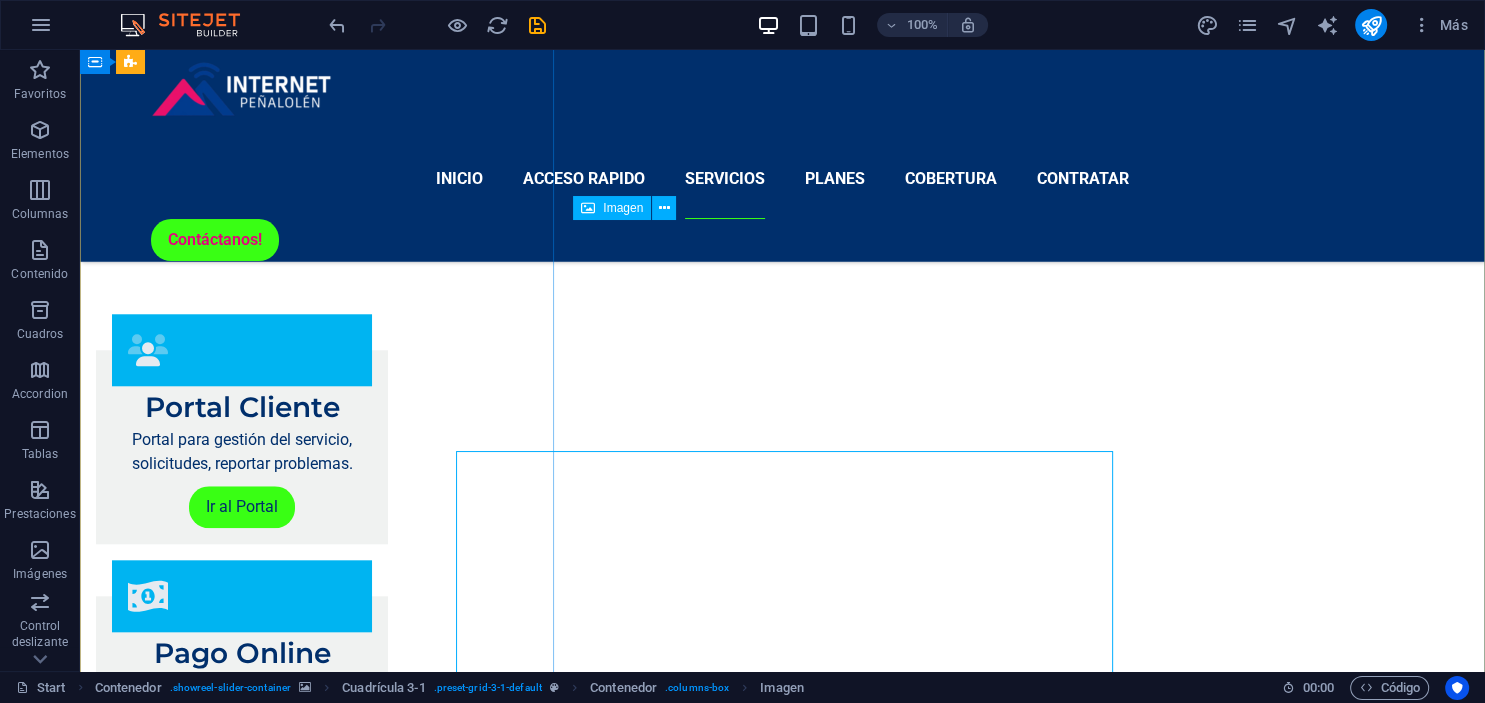 scroll, scrollTop: 1746, scrollLeft: 0, axis: vertical 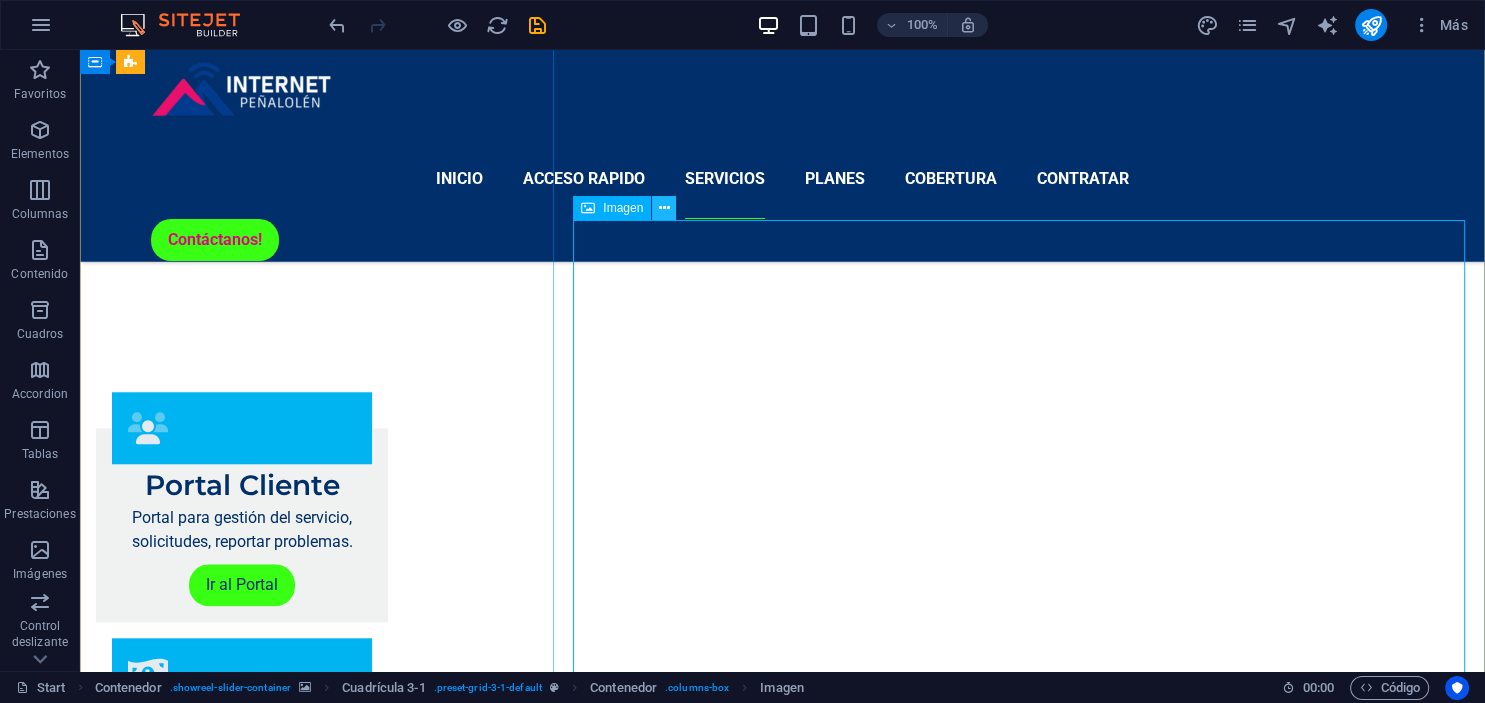click at bounding box center (664, 208) 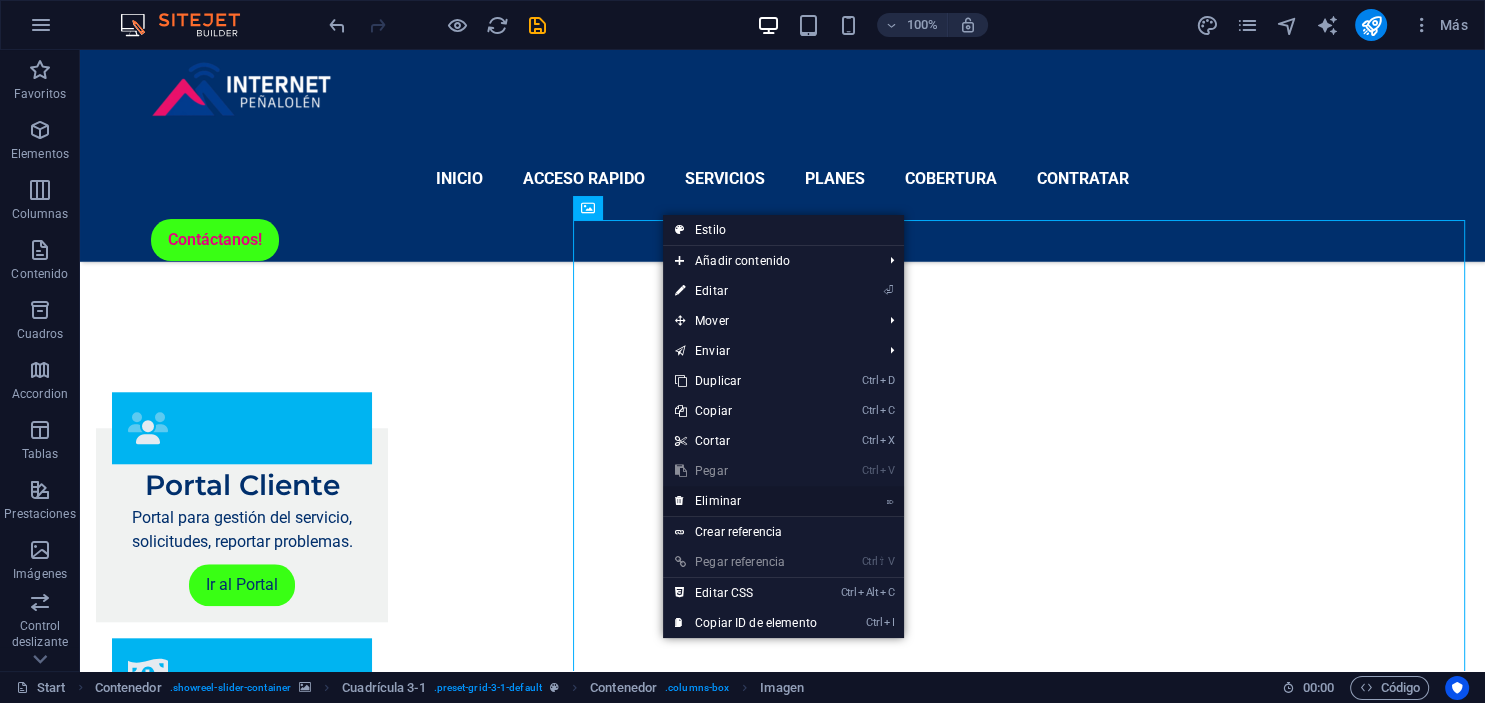 drag, startPoint x: 731, startPoint y: 500, endPoint x: 665, endPoint y: 475, distance: 70.5762 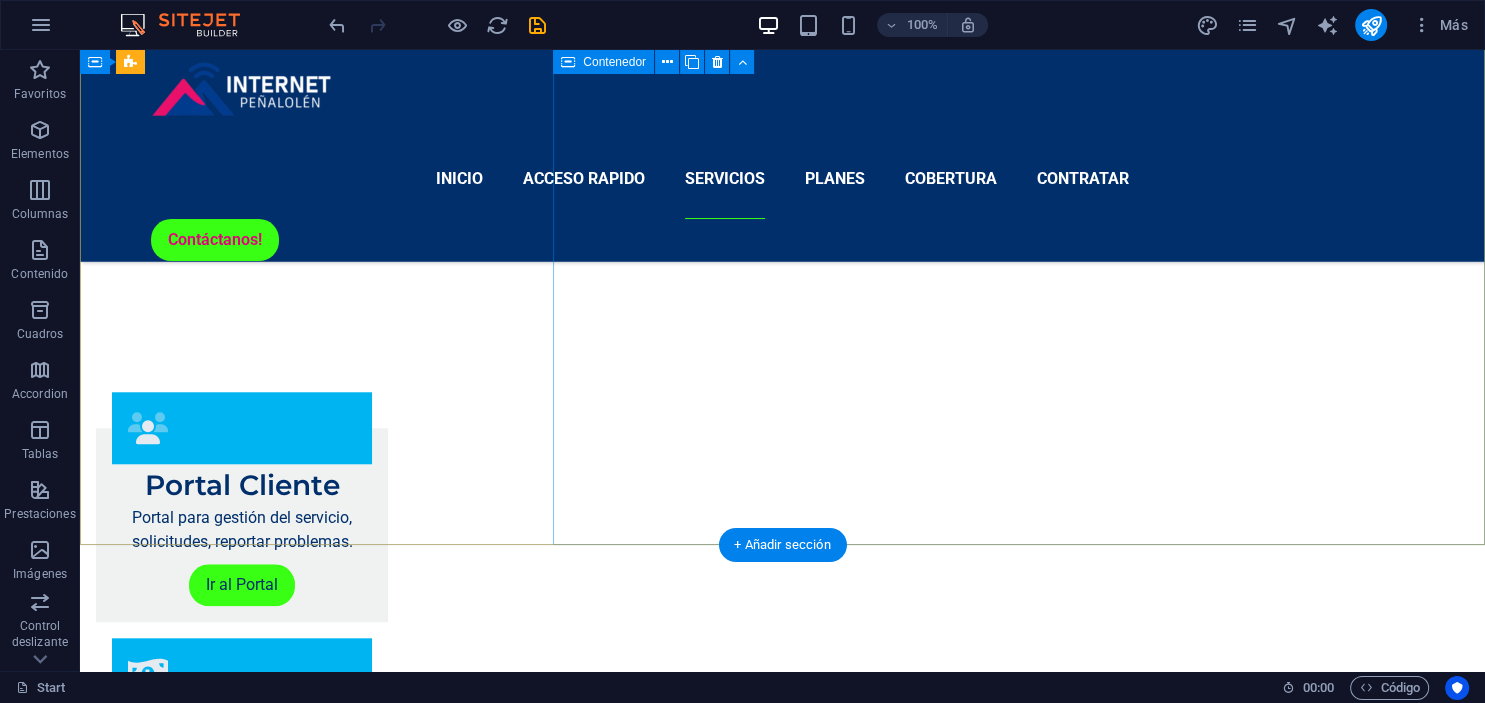 scroll, scrollTop: 1324, scrollLeft: 0, axis: vertical 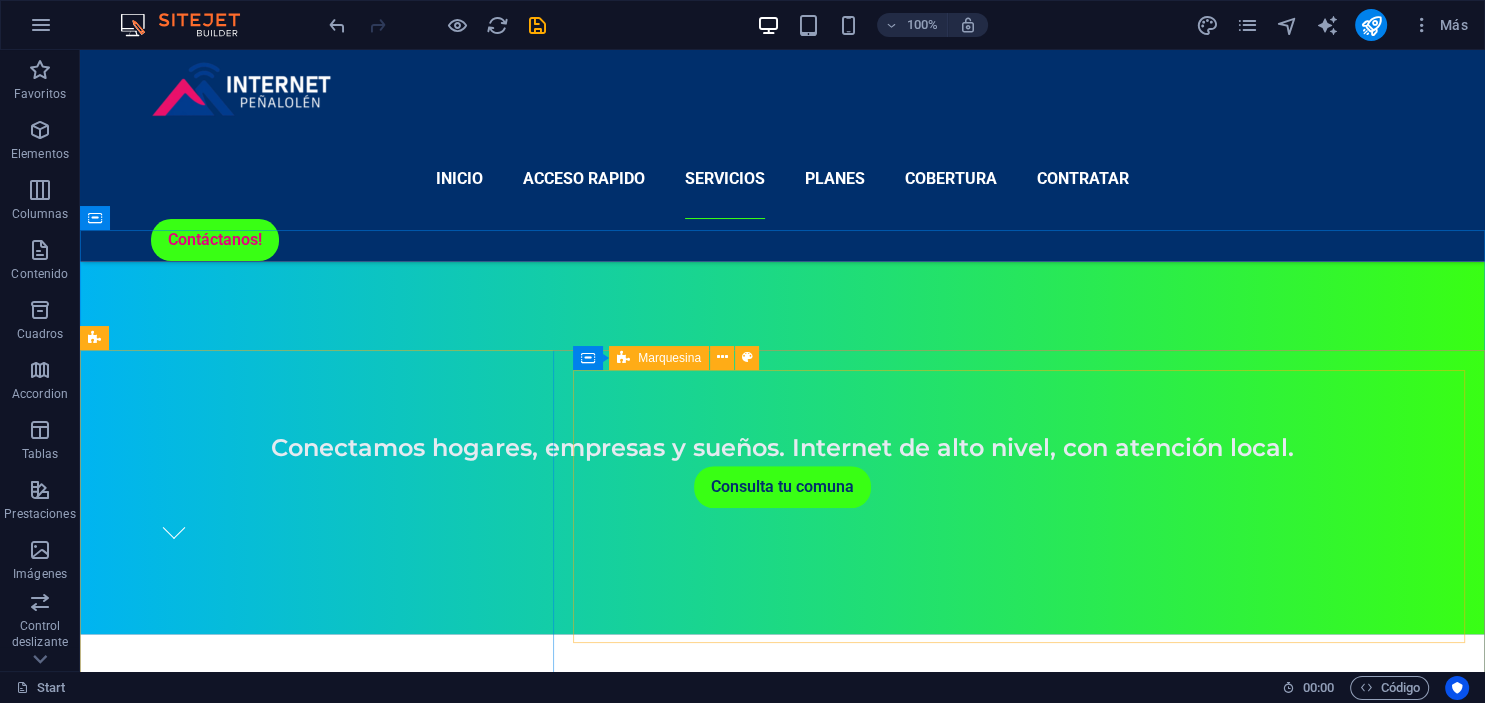 click at bounding box center [588, 358] 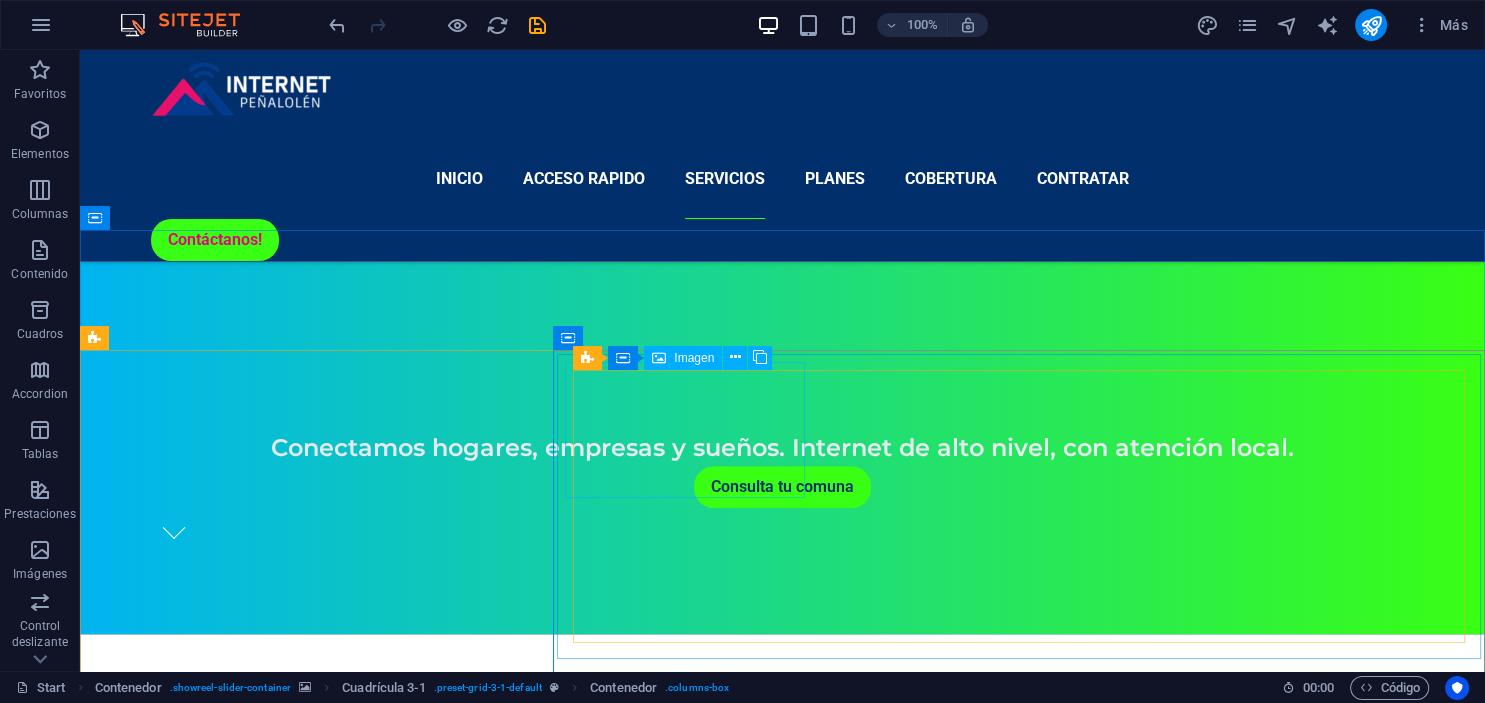click on "Marquesina Contenedor Imagen" at bounding box center (679, 358) 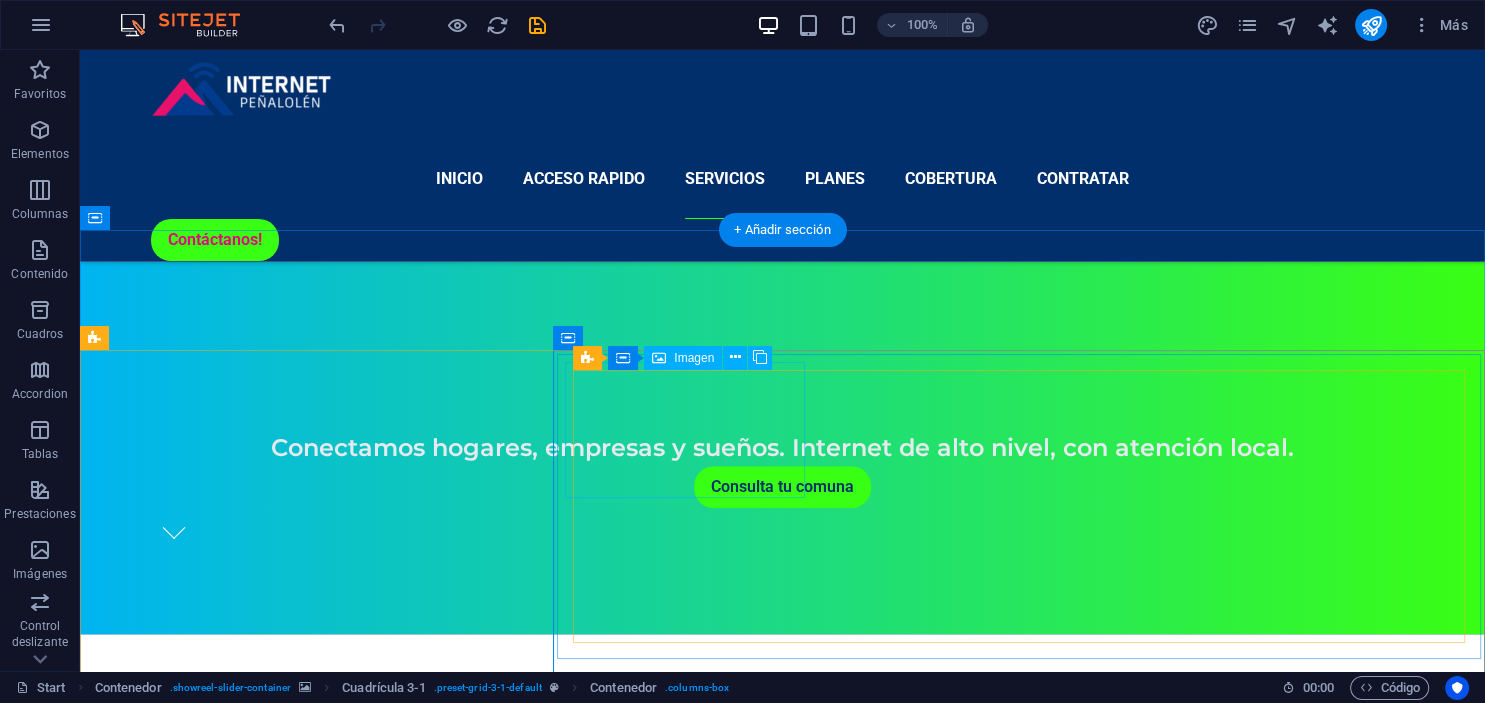 click at bounding box center (685, 2773) 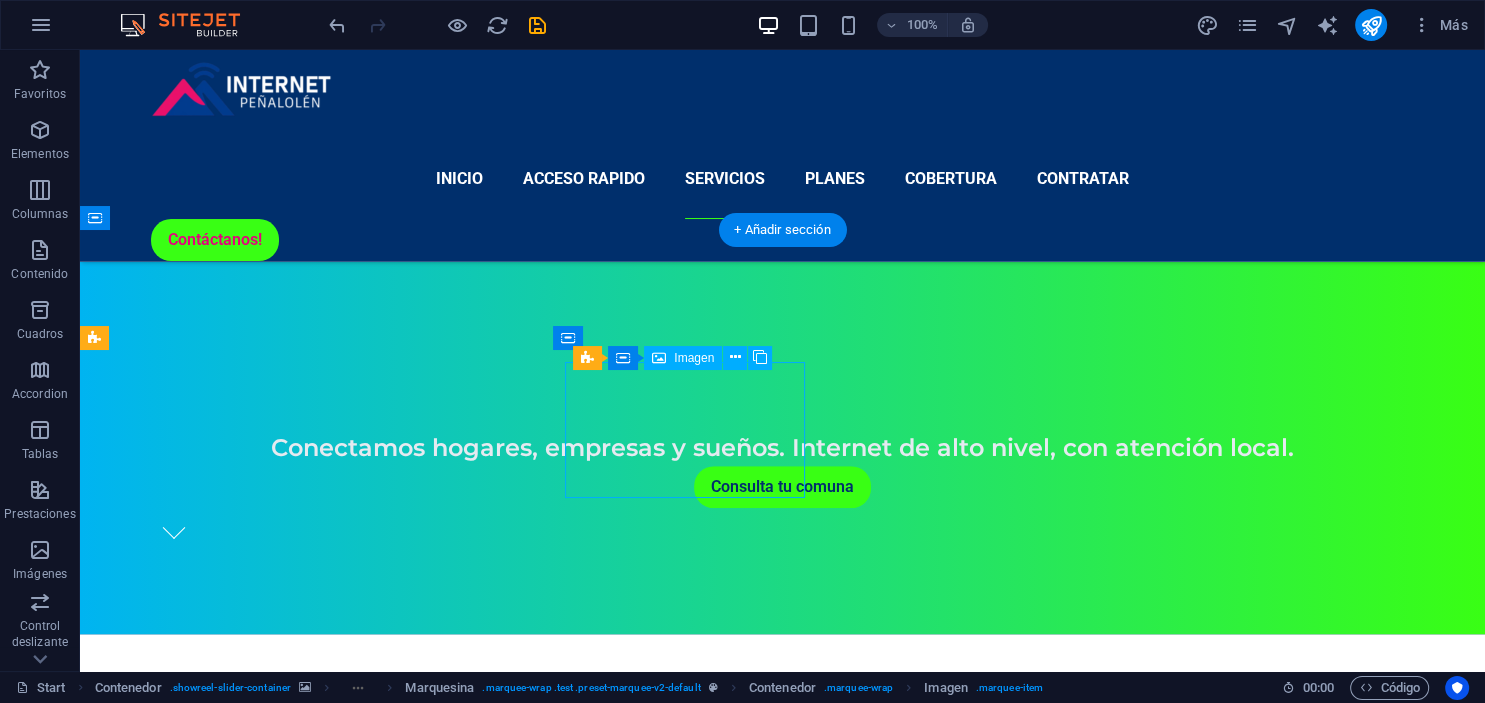 click at bounding box center [685, 2773] 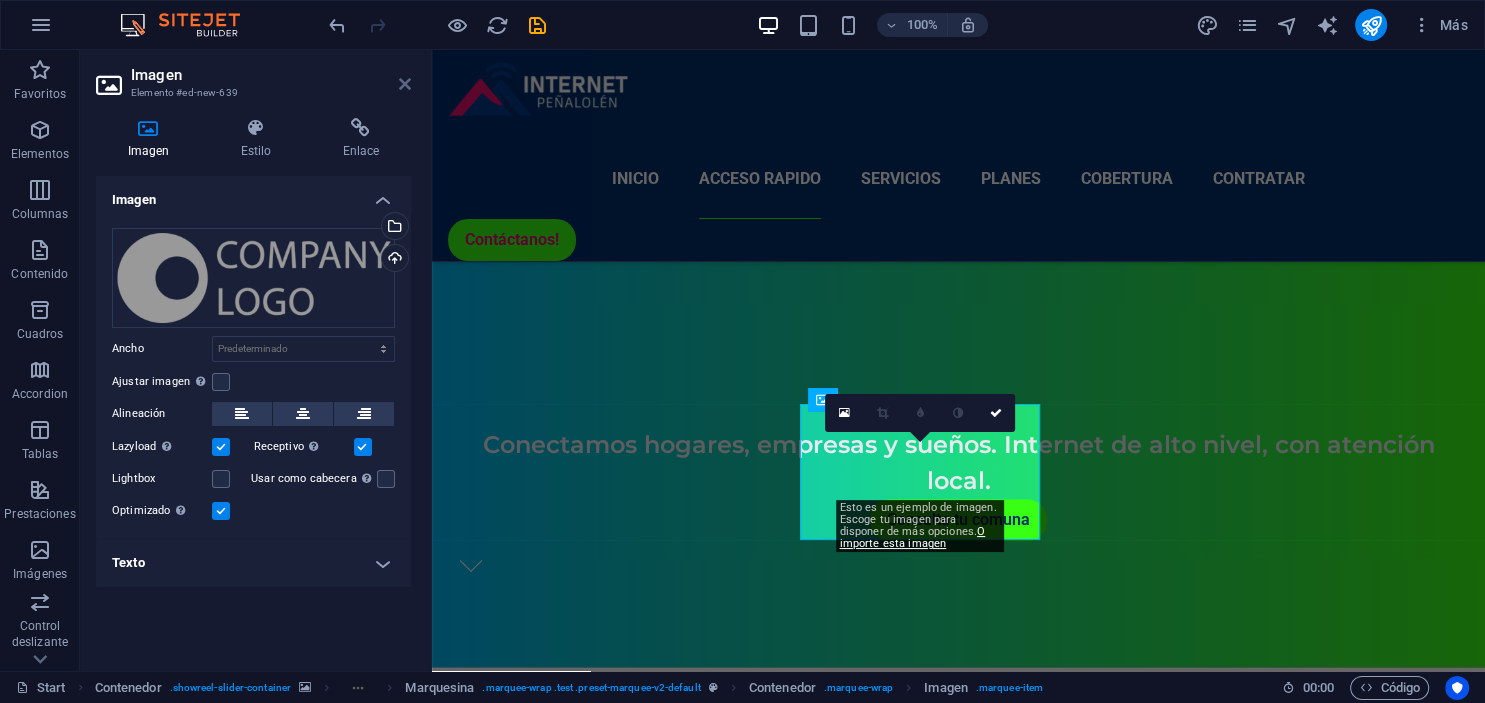 click at bounding box center (405, 84) 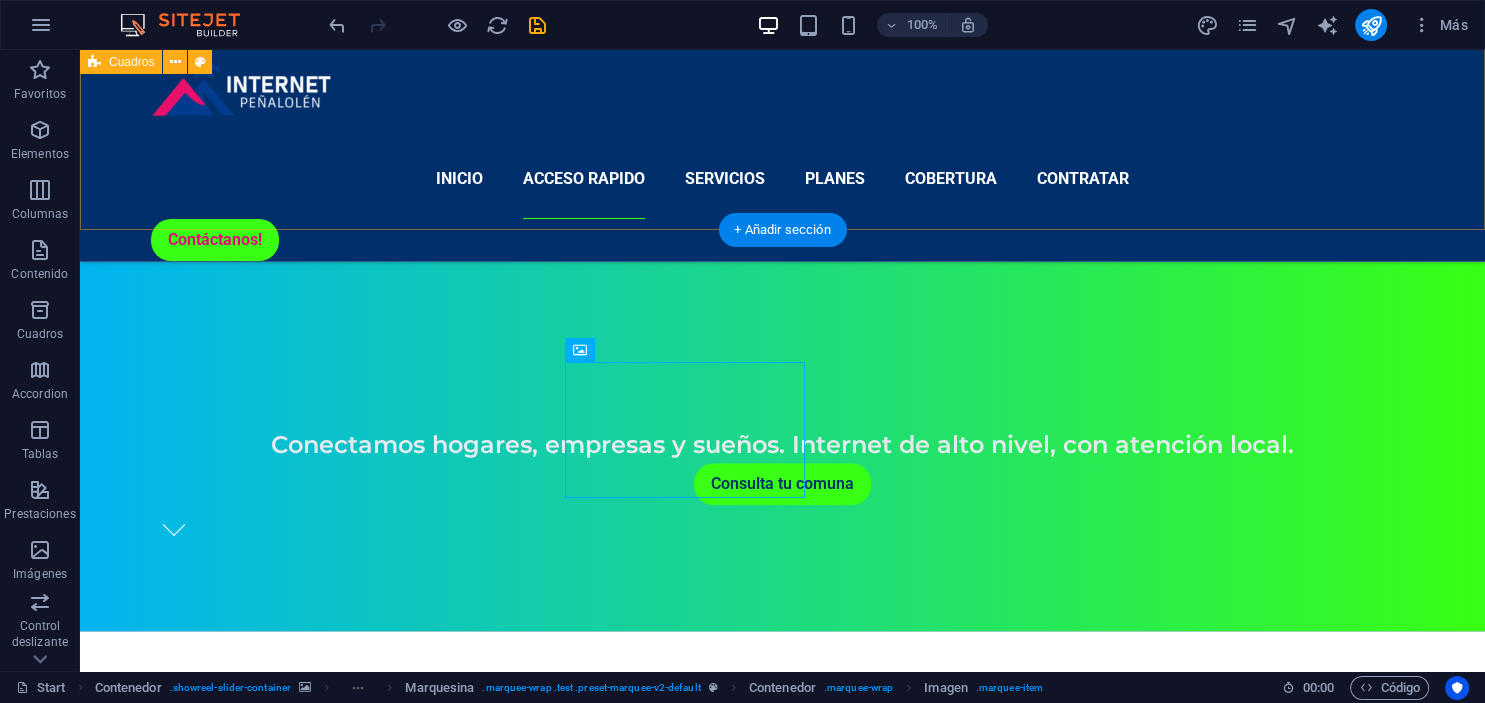 scroll, scrollTop: 1324, scrollLeft: 0, axis: vertical 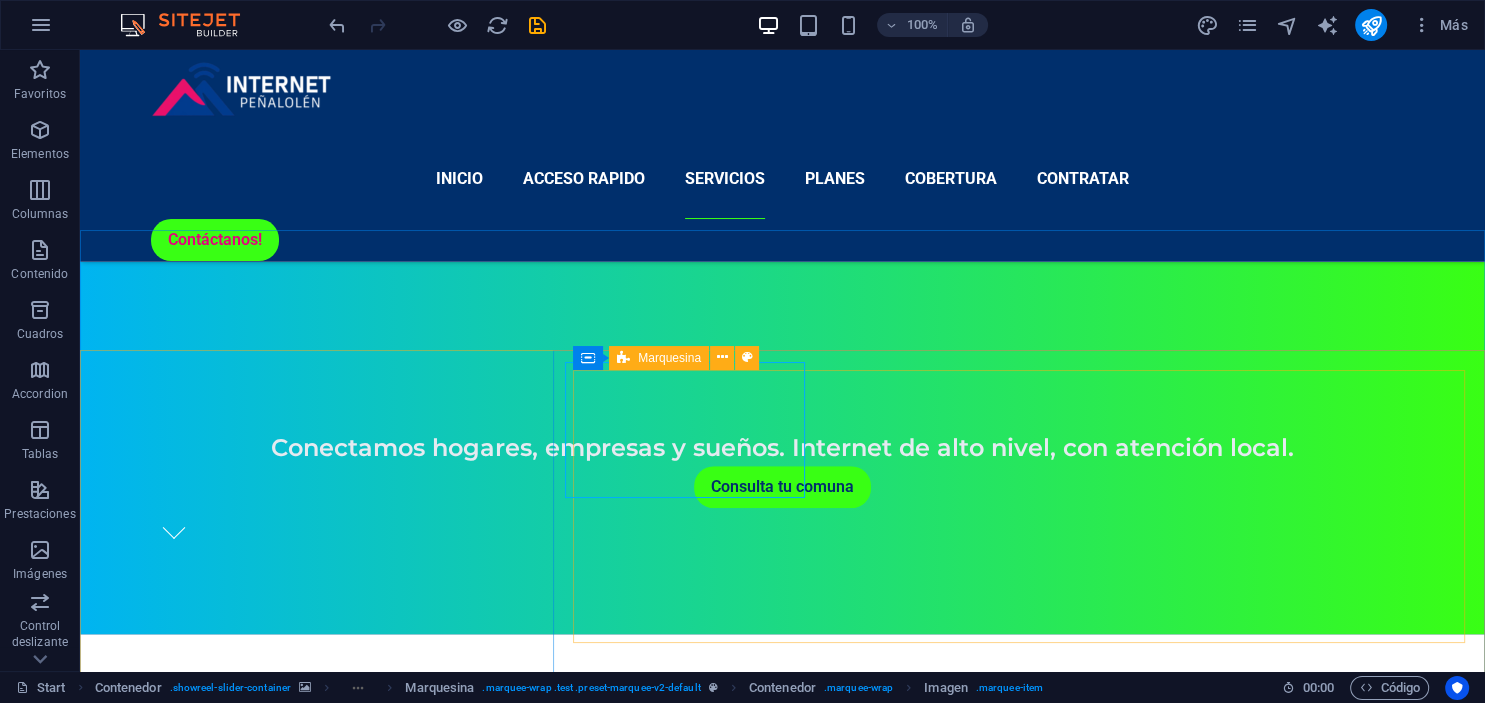 click on "Marquesina" at bounding box center [669, 358] 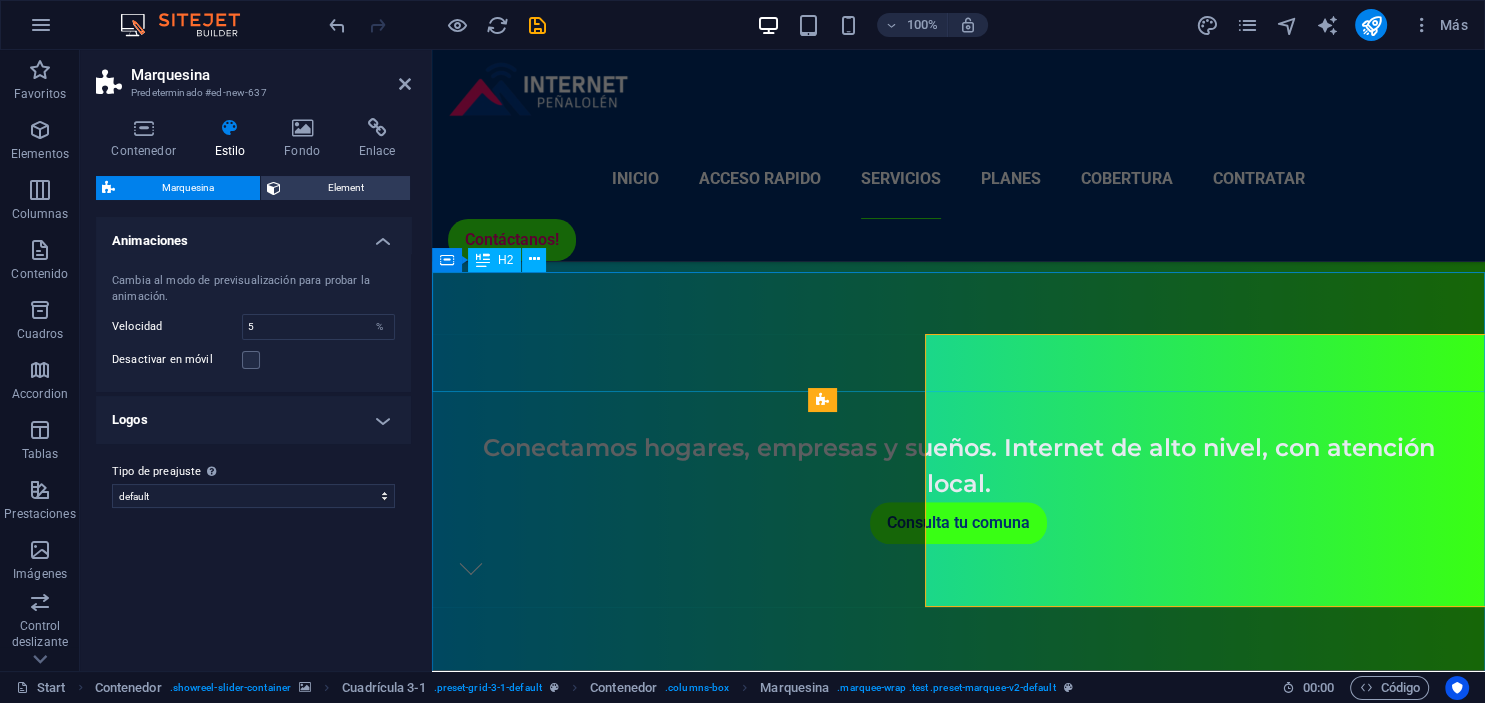 scroll, scrollTop: 1360, scrollLeft: 0, axis: vertical 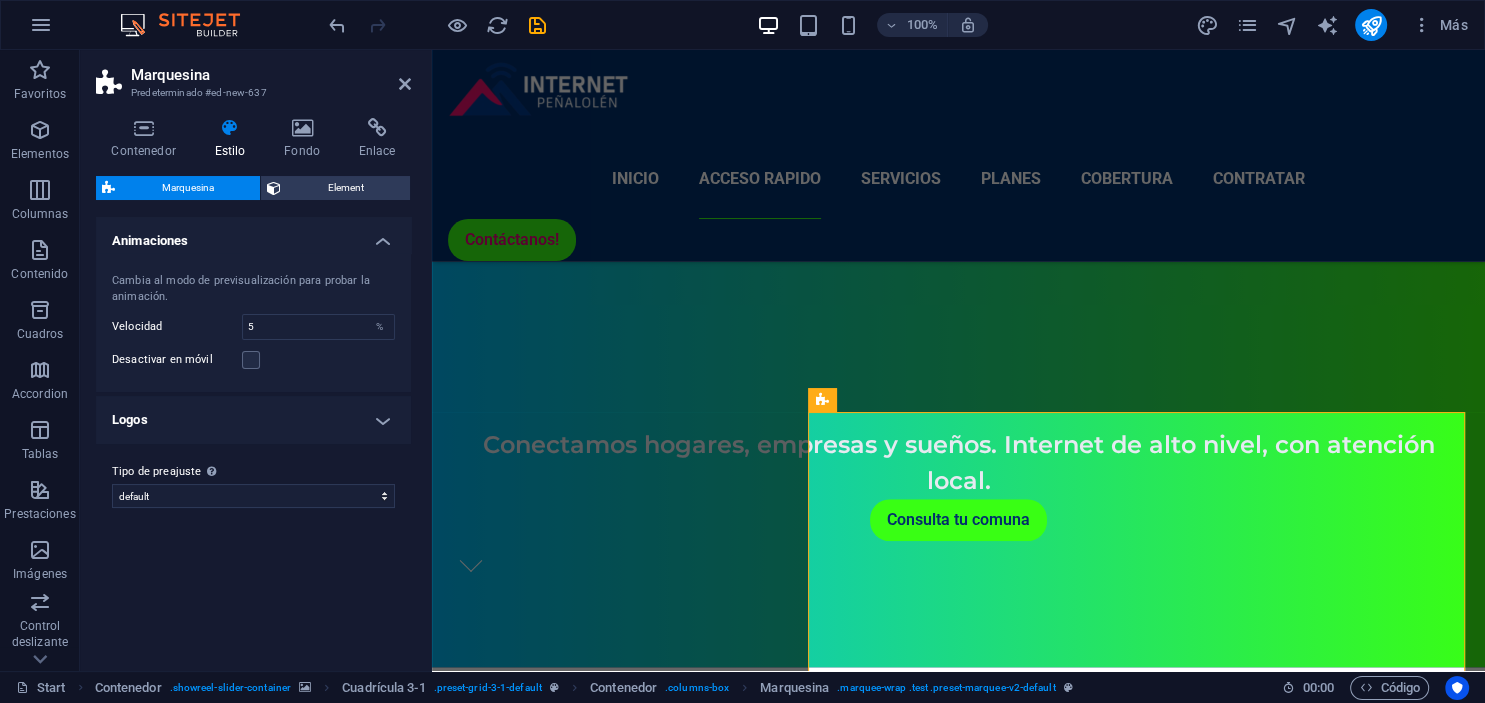 click on "Logos" at bounding box center [253, 420] 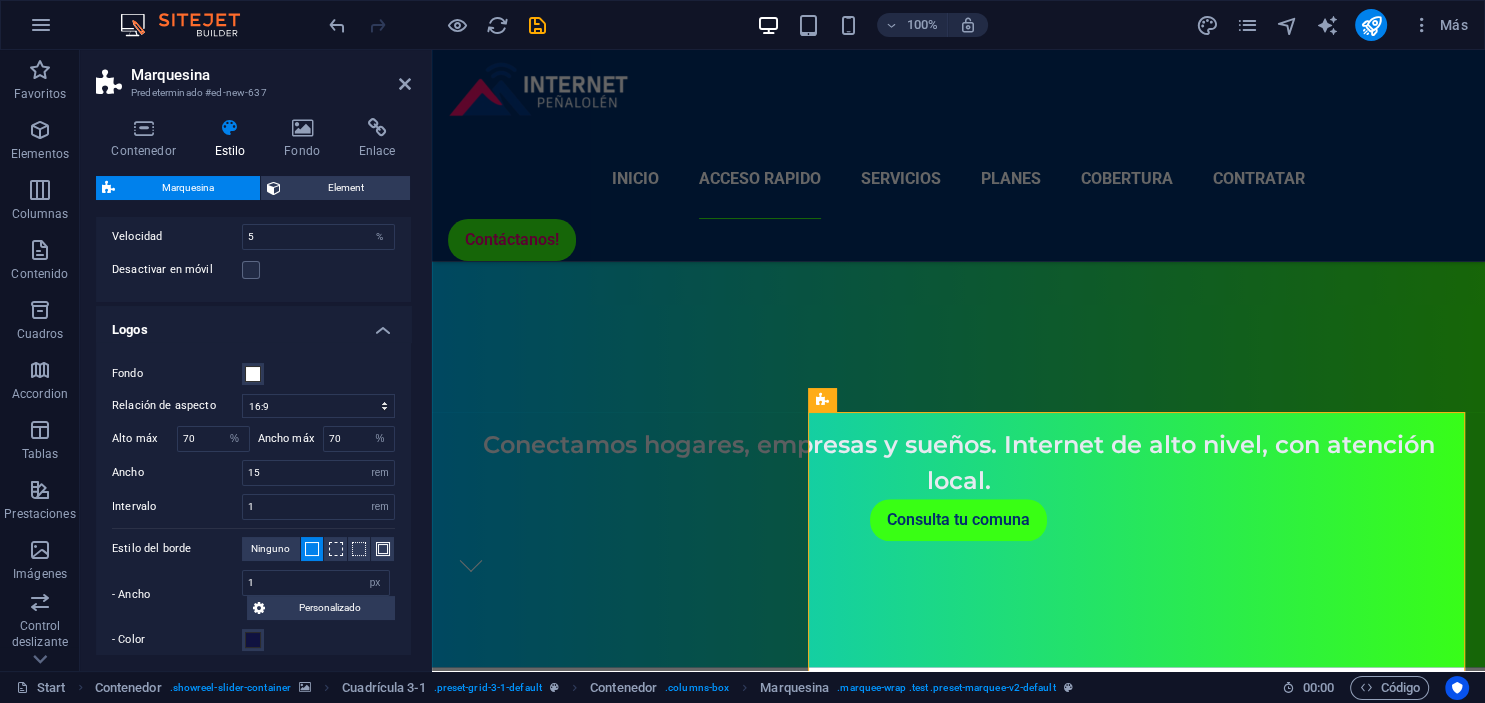 scroll, scrollTop: 0, scrollLeft: 0, axis: both 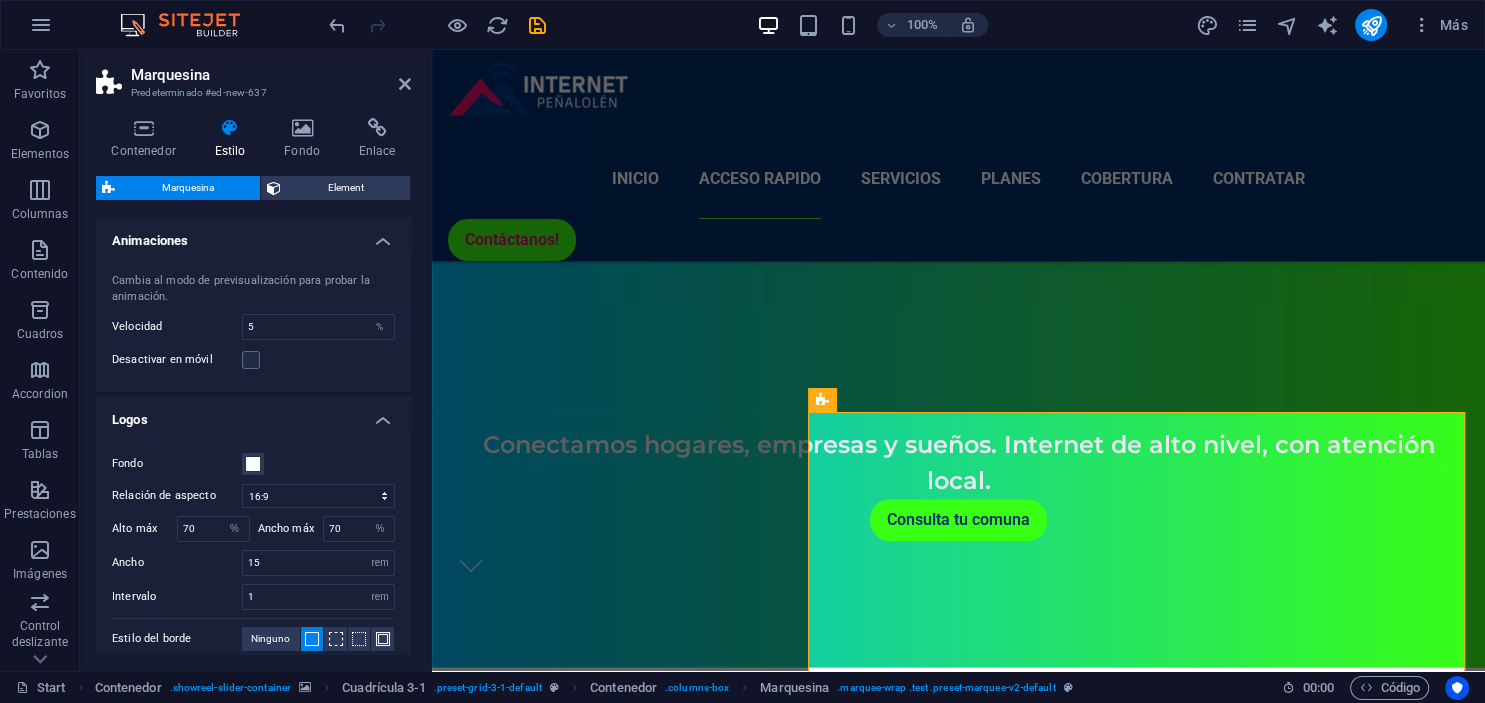 click on "Logos" at bounding box center [253, 414] 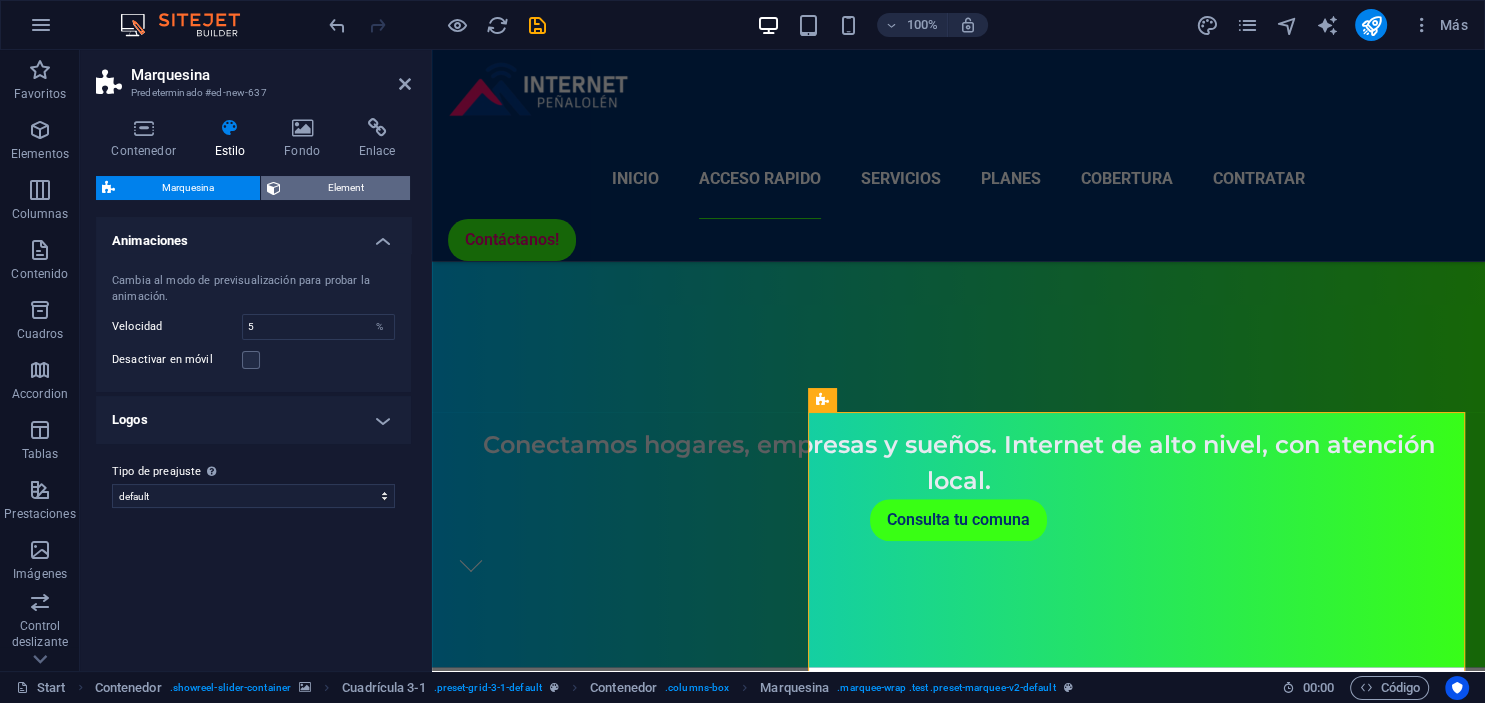 click on "Element" at bounding box center (345, 188) 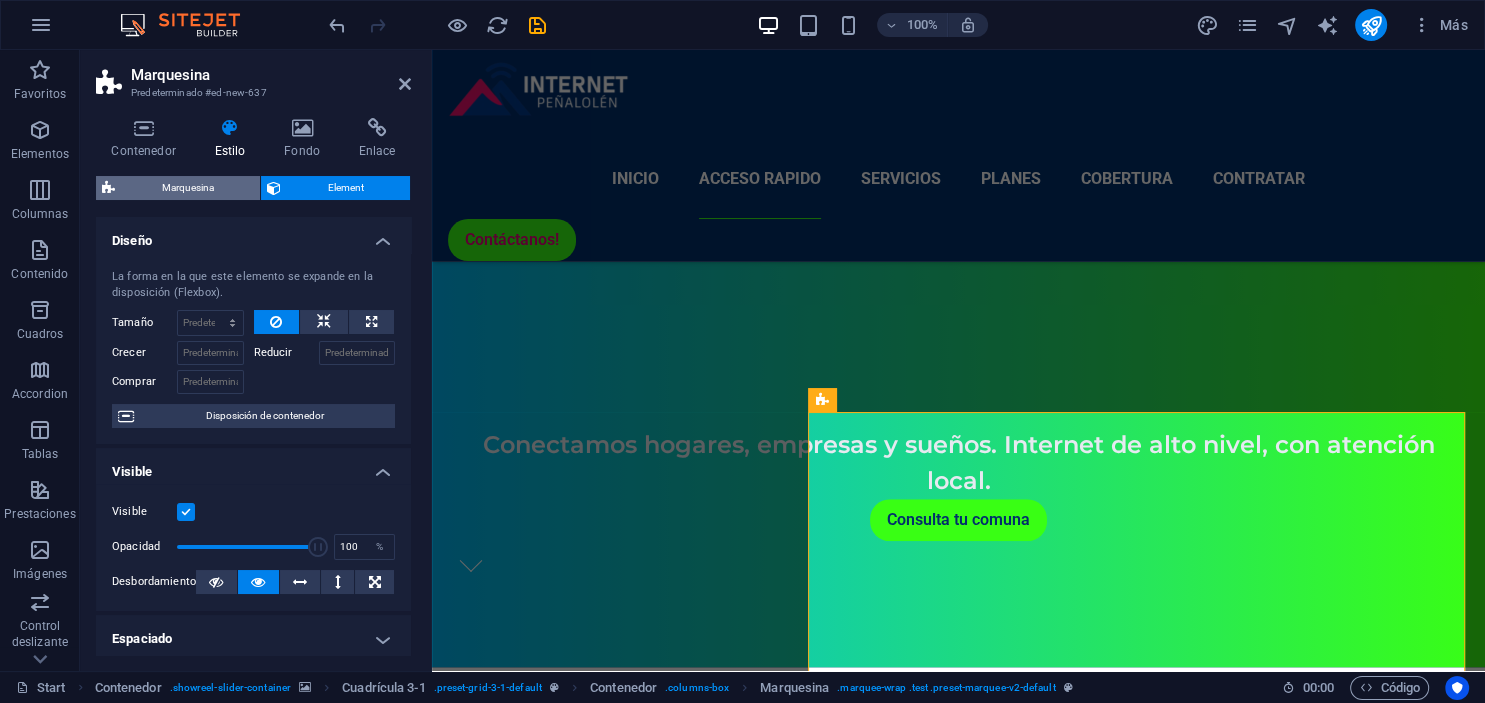 click on "Marquesina" at bounding box center [187, 188] 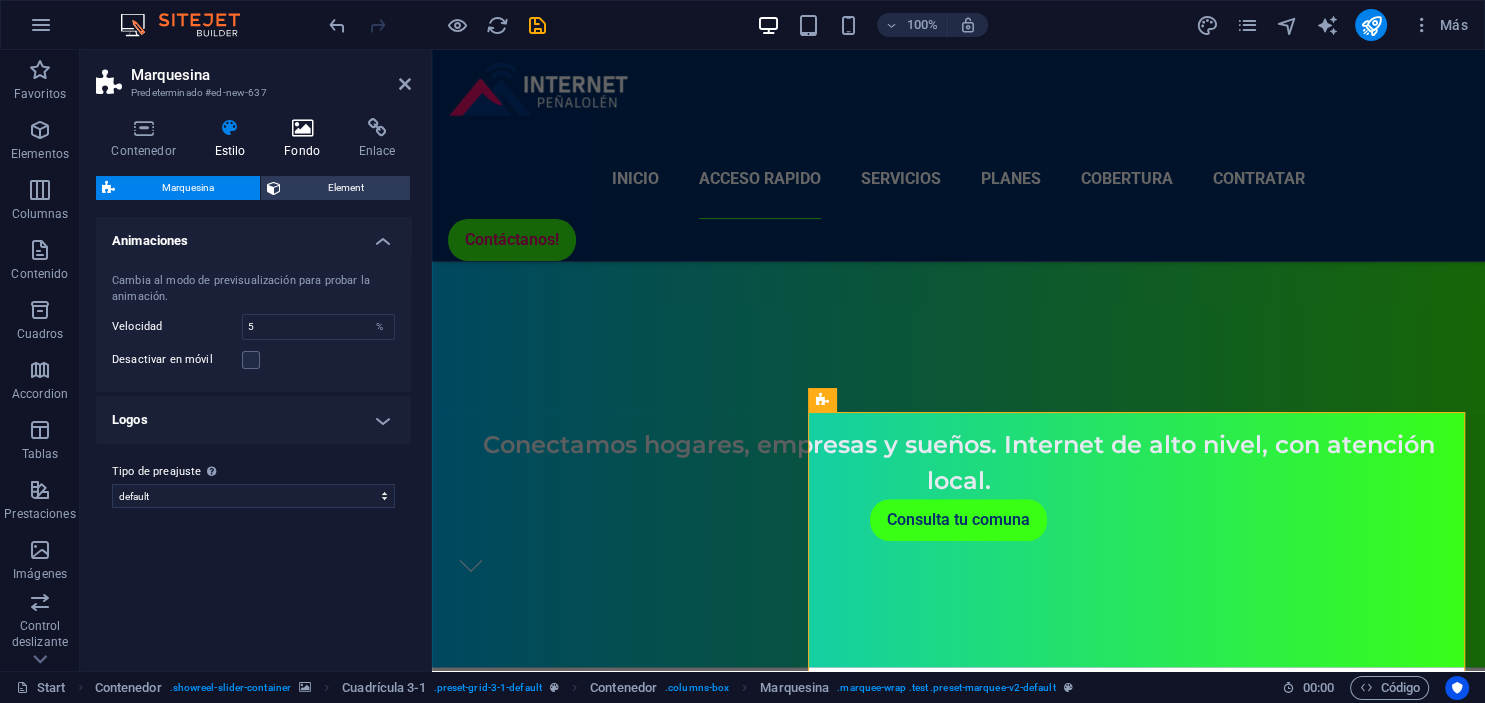 click on "Fondo" at bounding box center [306, 139] 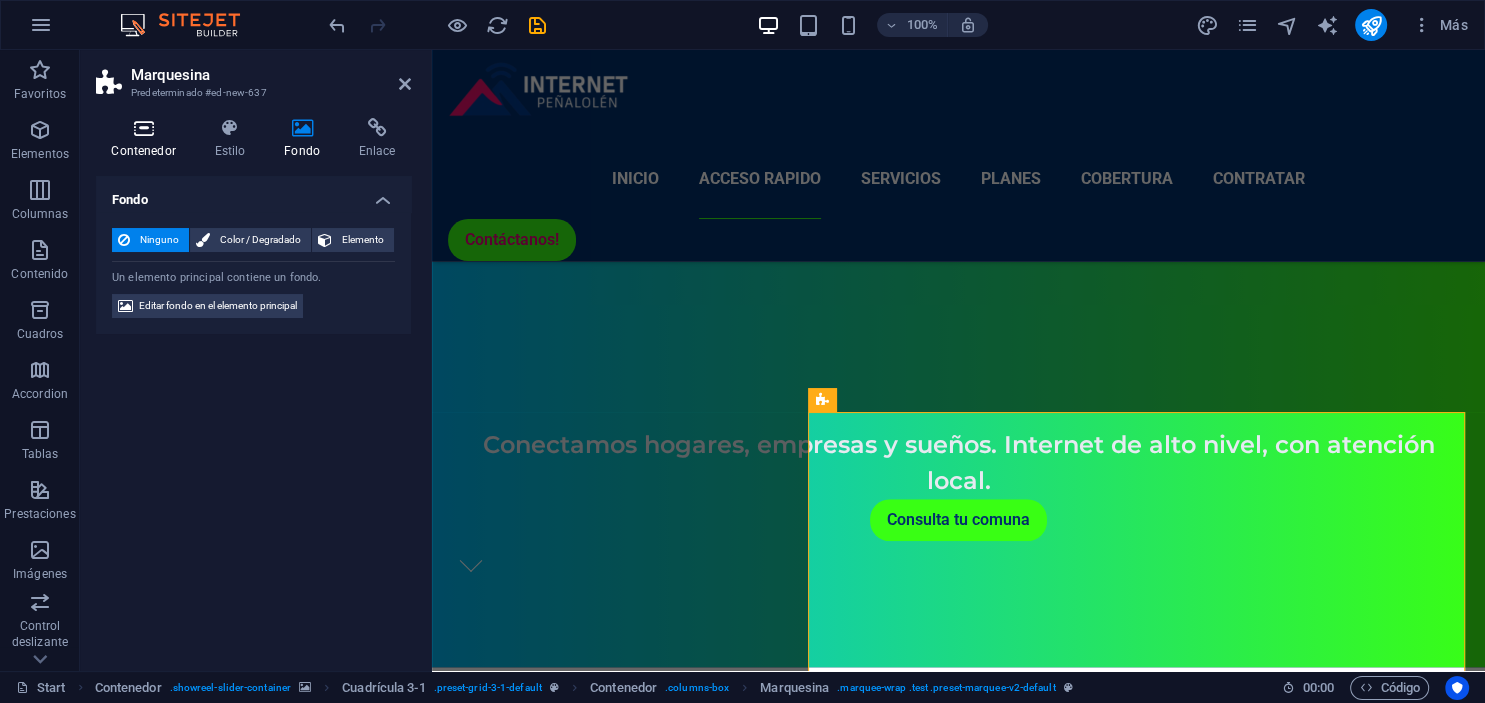 click at bounding box center (143, 128) 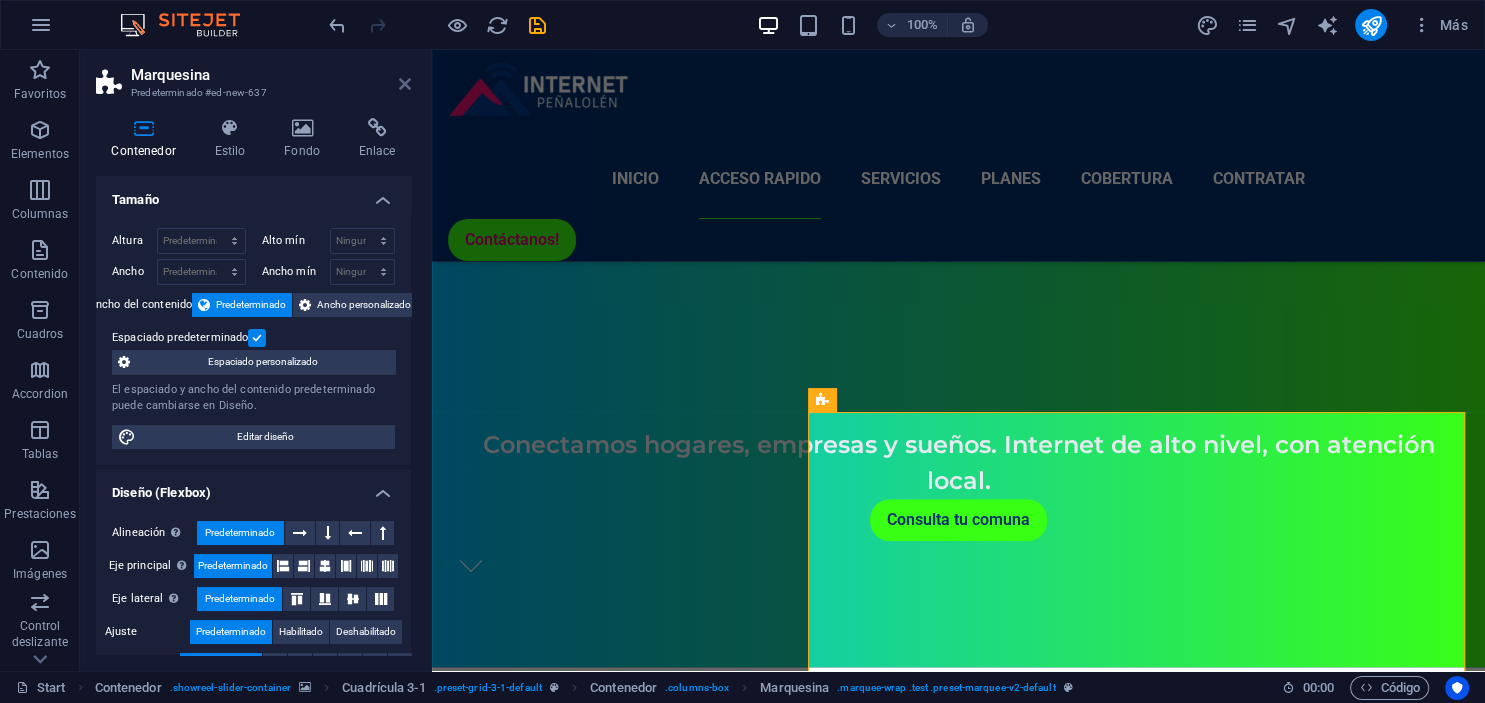 click at bounding box center (405, 84) 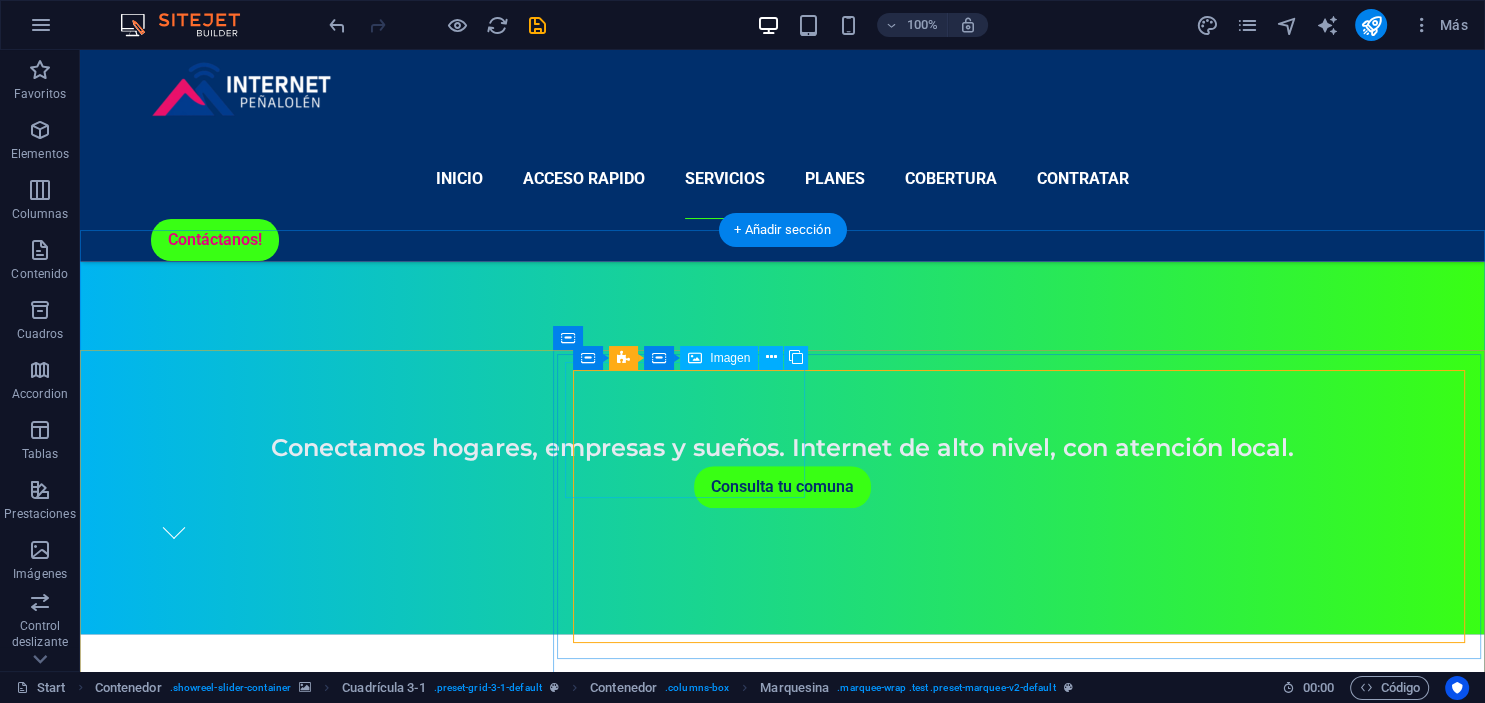 click at bounding box center (685, 2773) 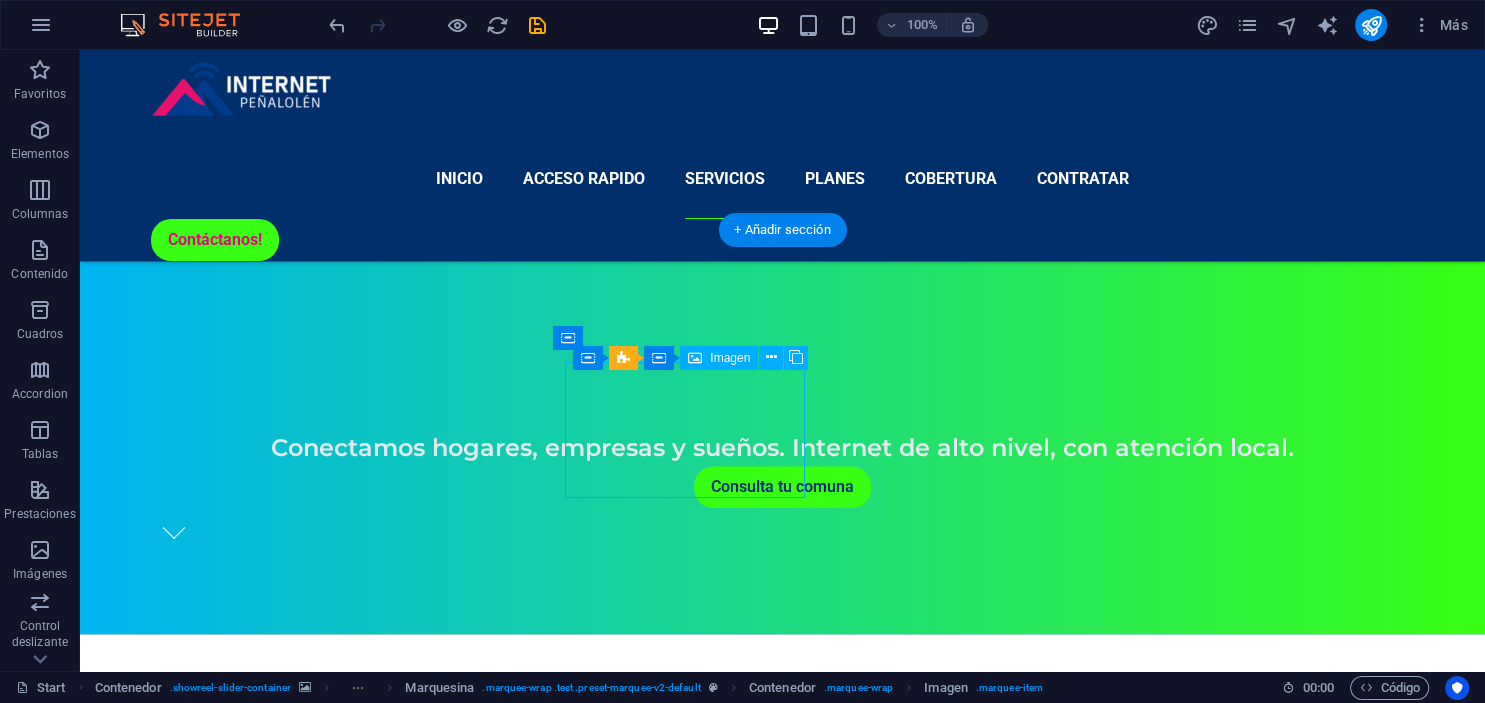 click at bounding box center (685, 2773) 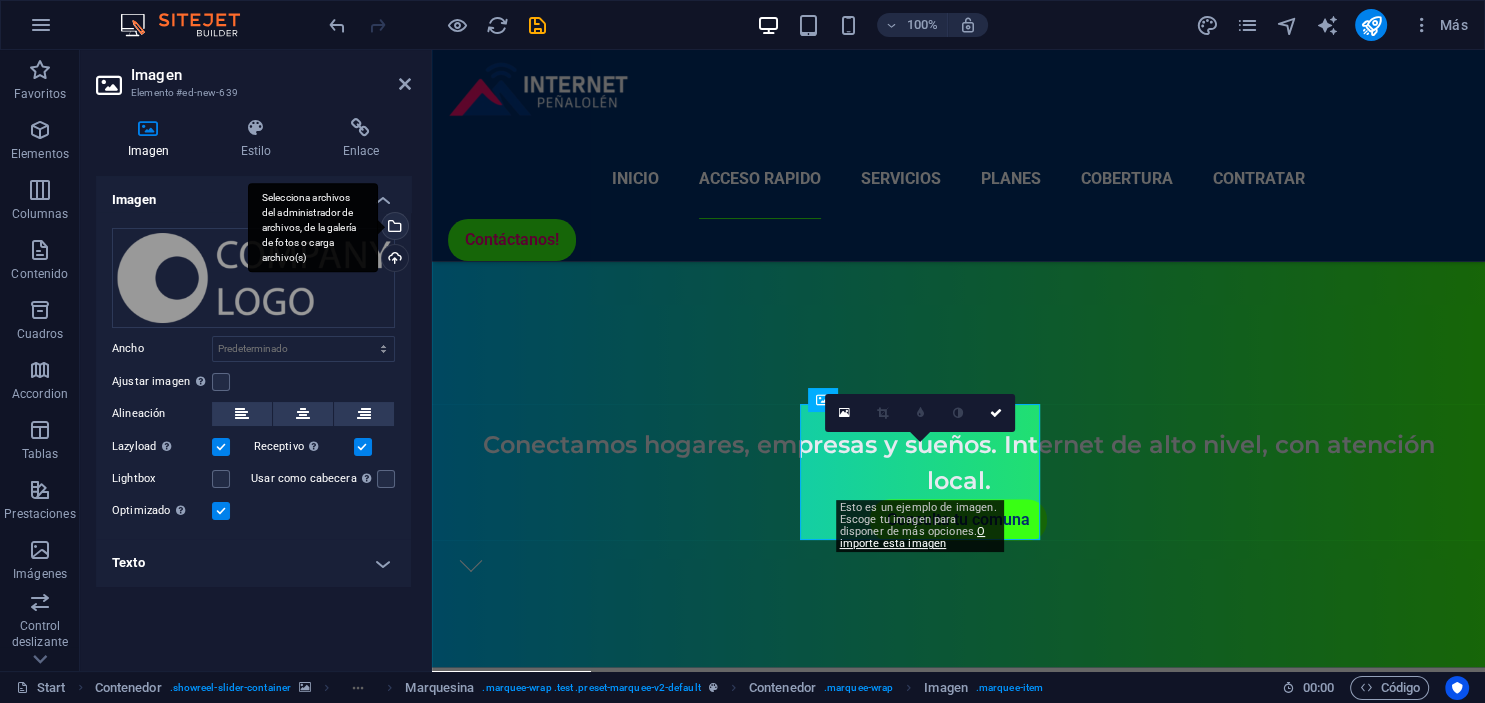 click on "Selecciona archivos del administrador de archivos, de la galería de fotos o carga archivo(s)" at bounding box center [393, 228] 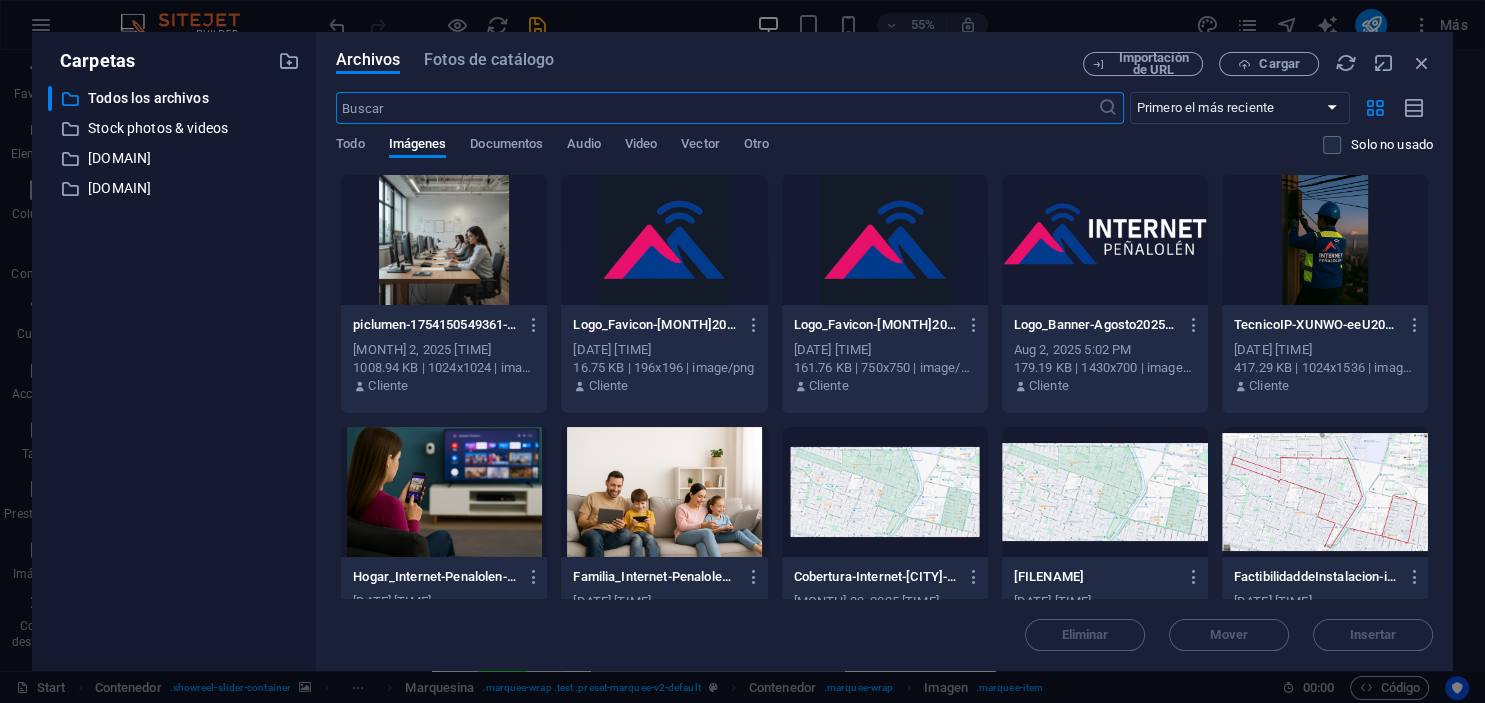 scroll, scrollTop: 1443, scrollLeft: 0, axis: vertical 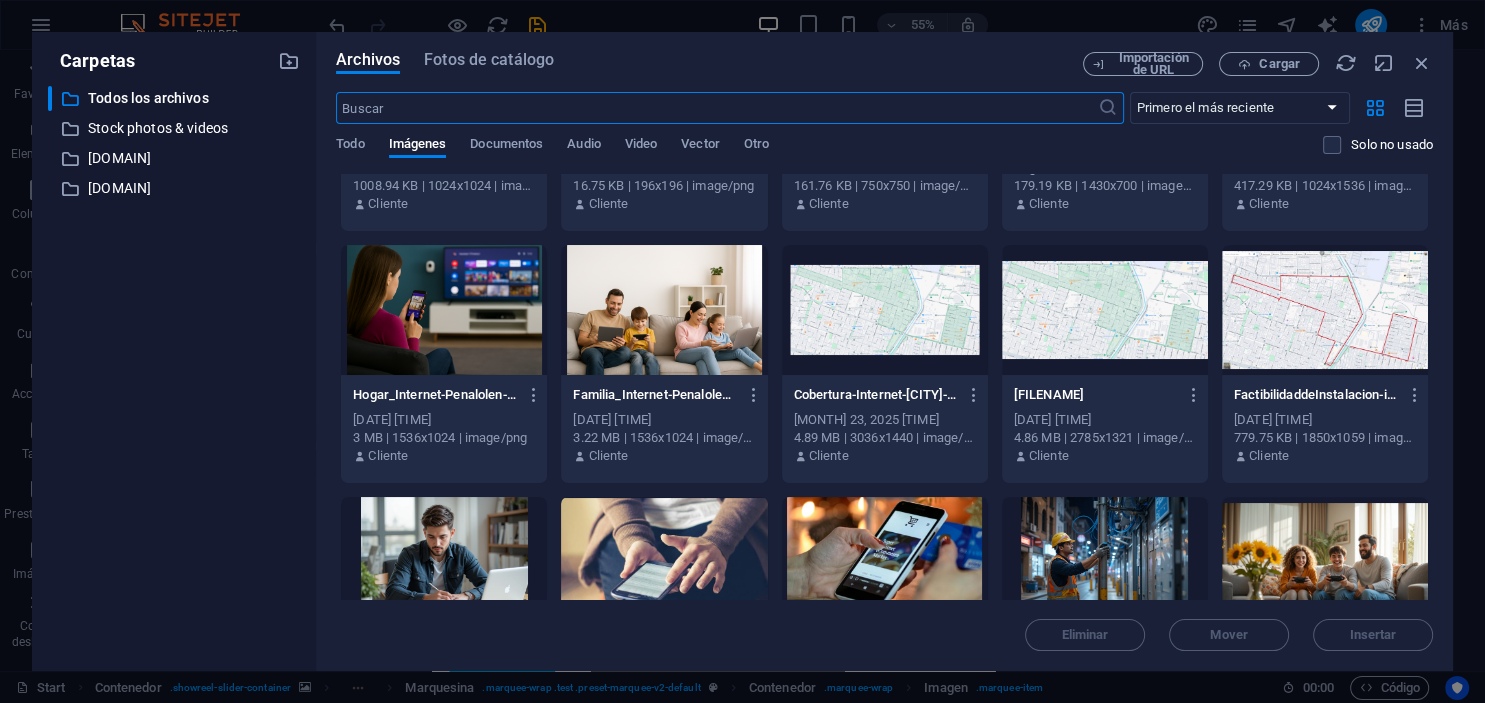 click at bounding box center [444, 310] 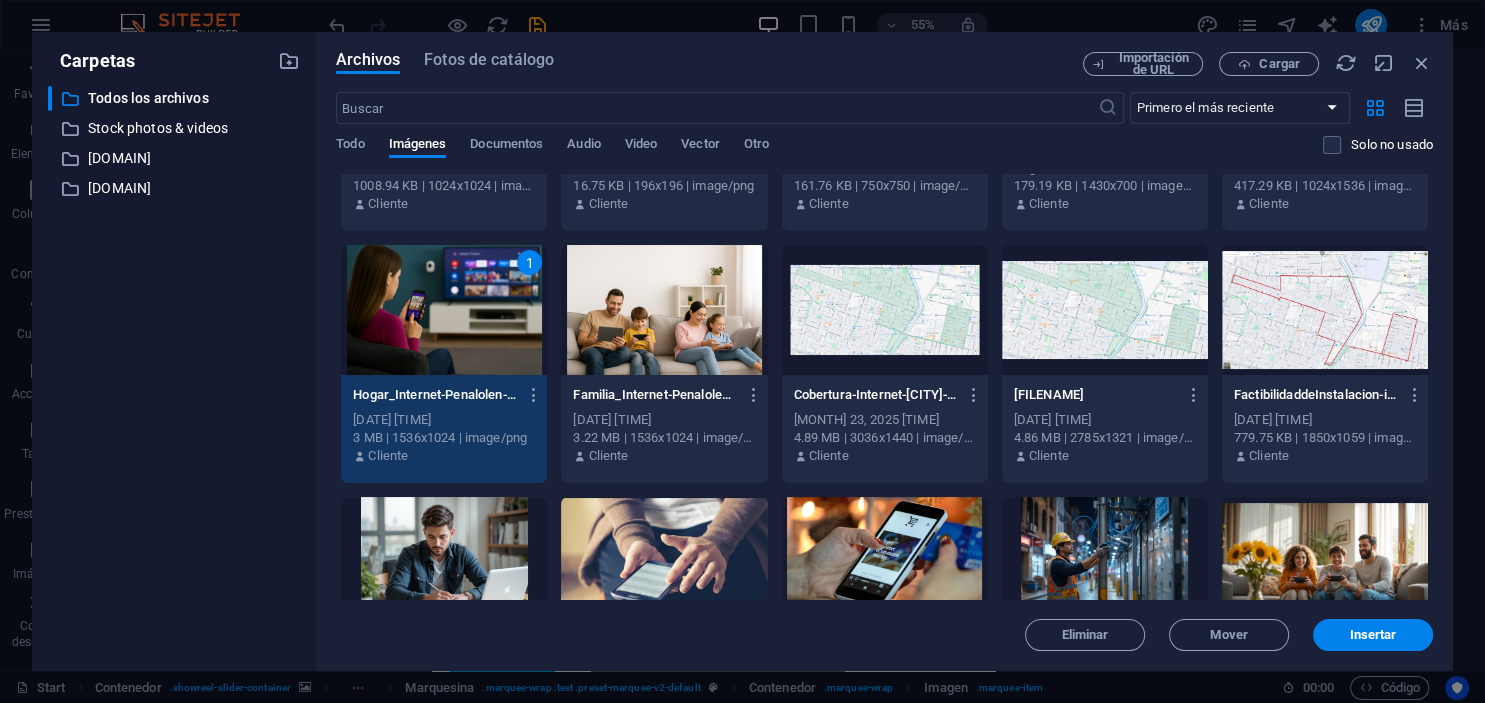 click on "1" at bounding box center [444, 310] 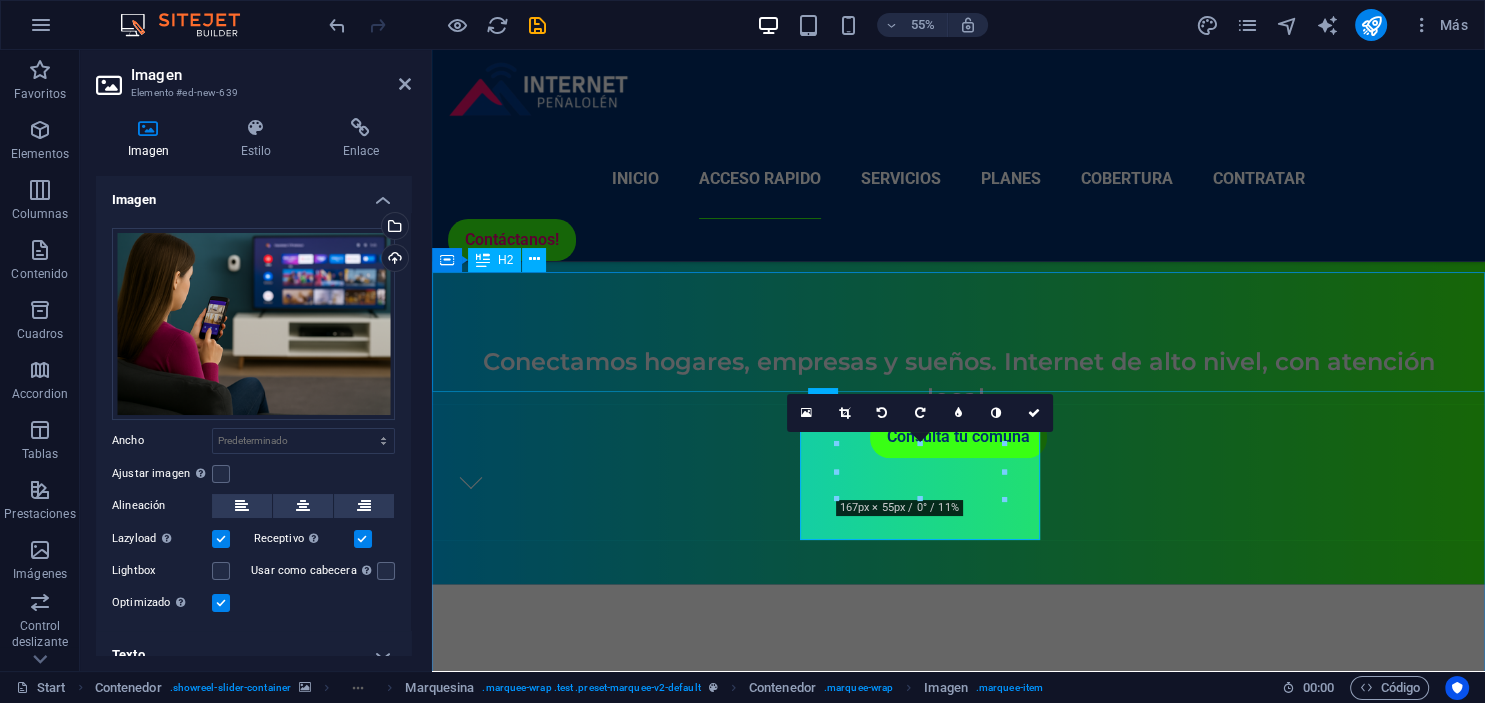 scroll, scrollTop: 1360, scrollLeft: 0, axis: vertical 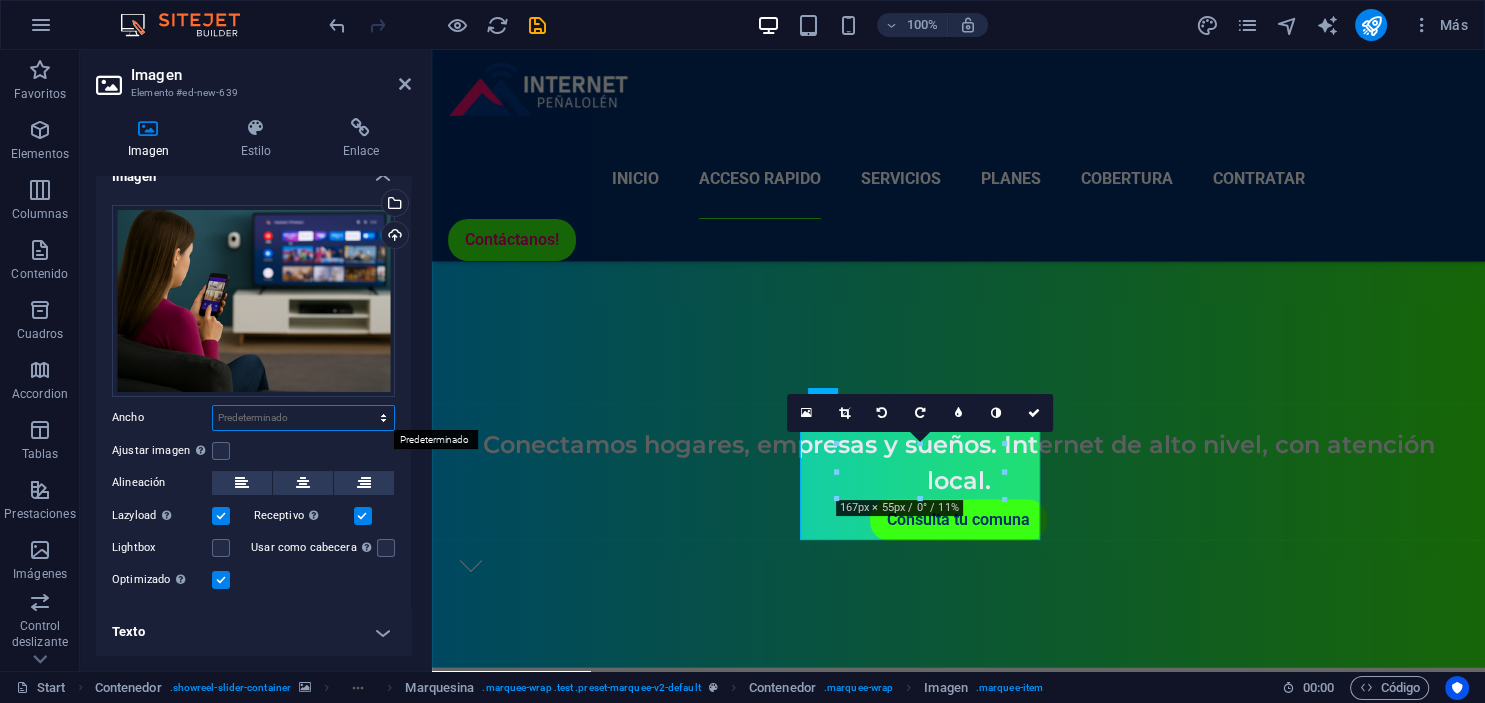 click on "Predeterminado automático px rem % em vh vw" at bounding box center [303, 418] 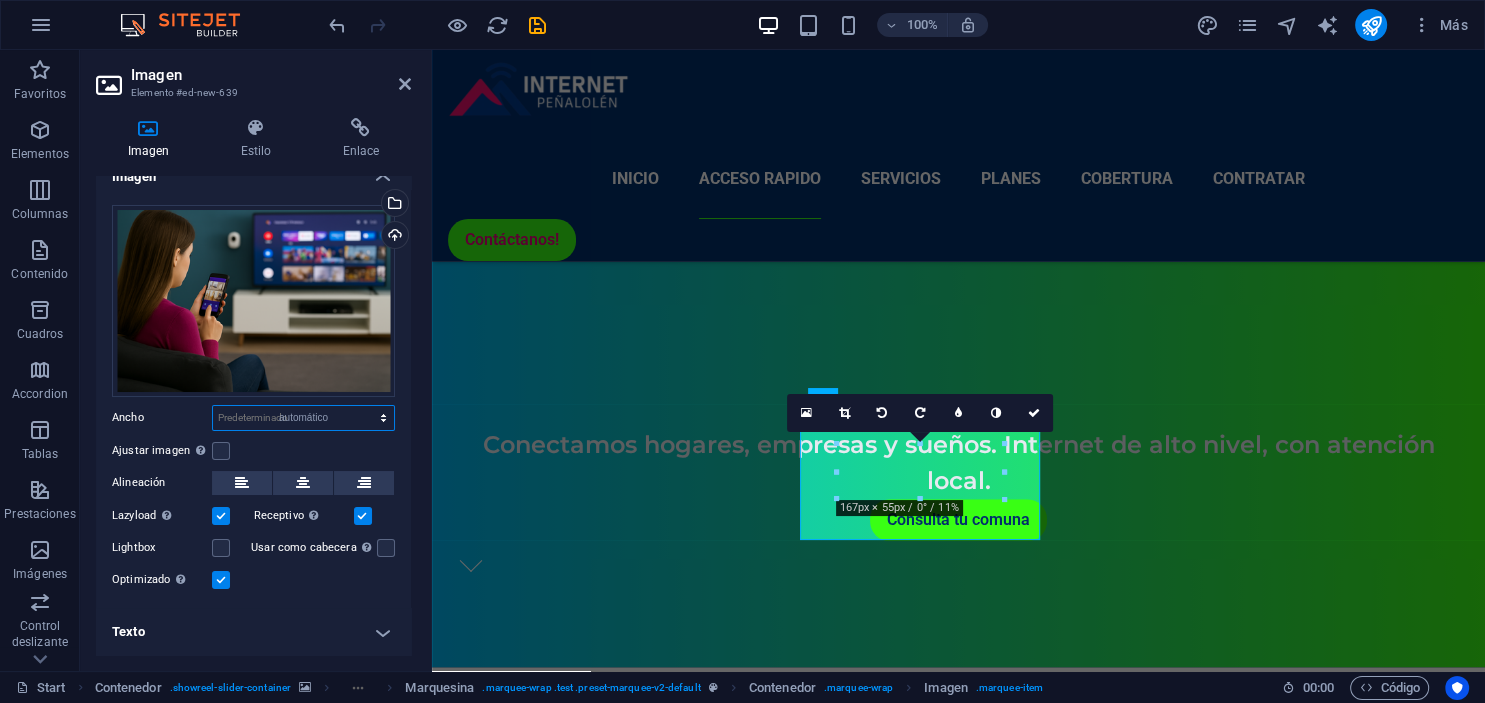 click on "automático" at bounding box center [0, 0] 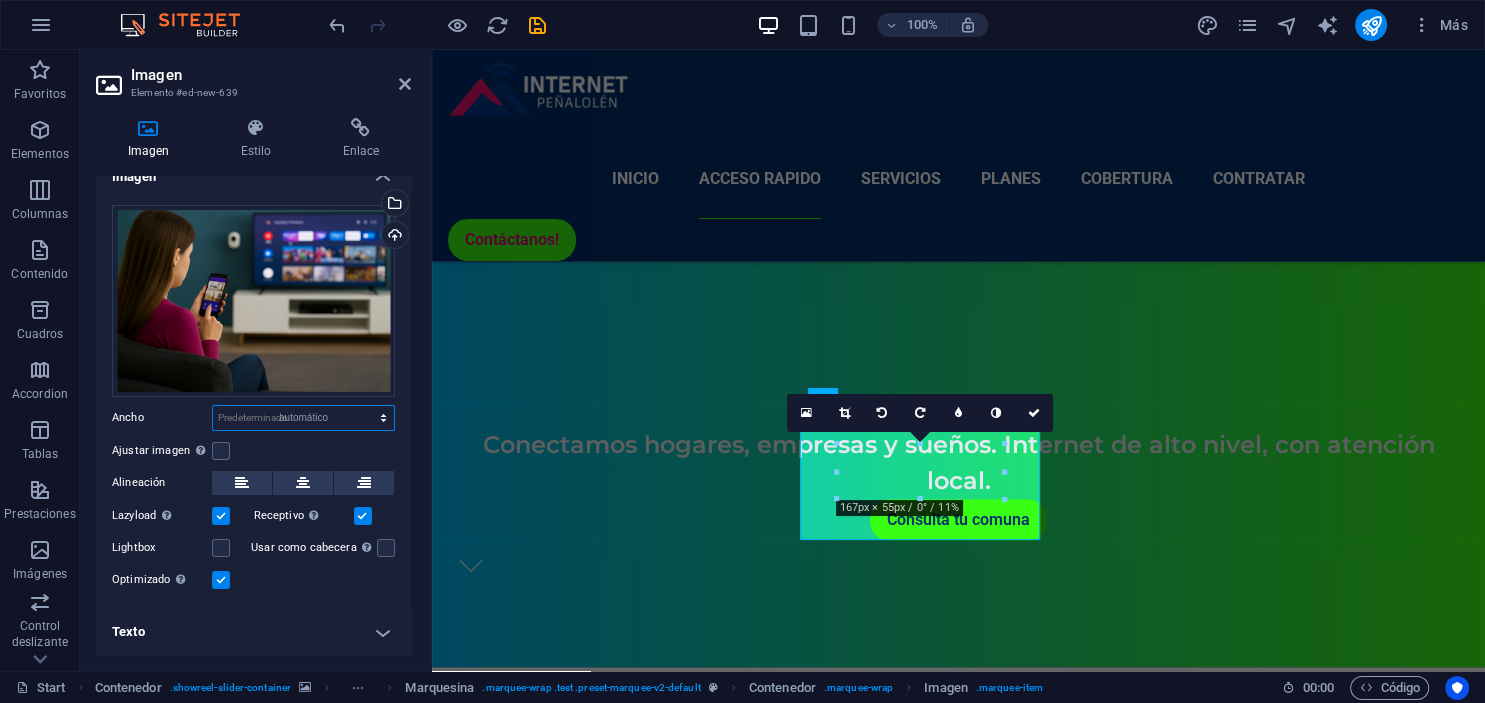 select on "DISABLED_OPTION_VALUE" 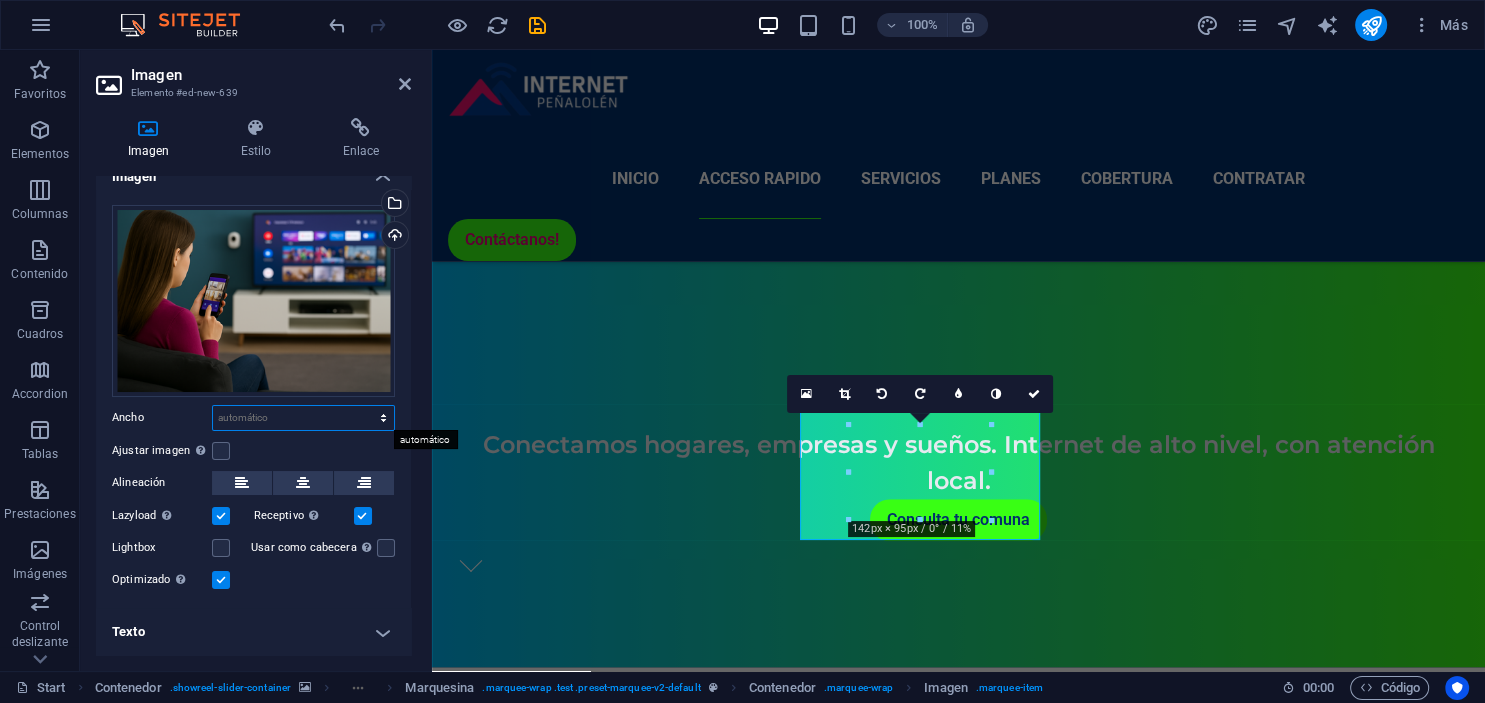 click on "Predeterminado automático px rem % em vh vw" at bounding box center [303, 418] 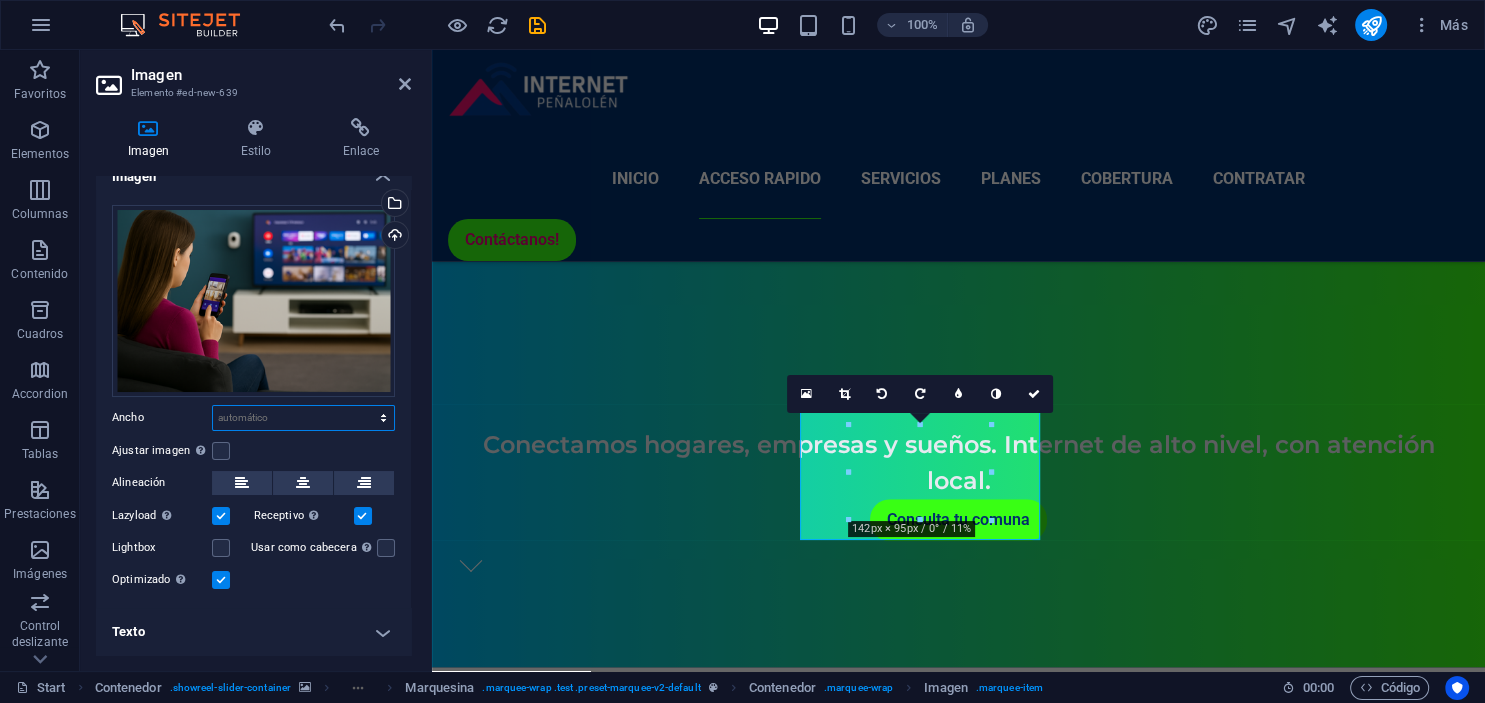 click on "Predeterminado automático px rem % em vh vw" at bounding box center (303, 418) 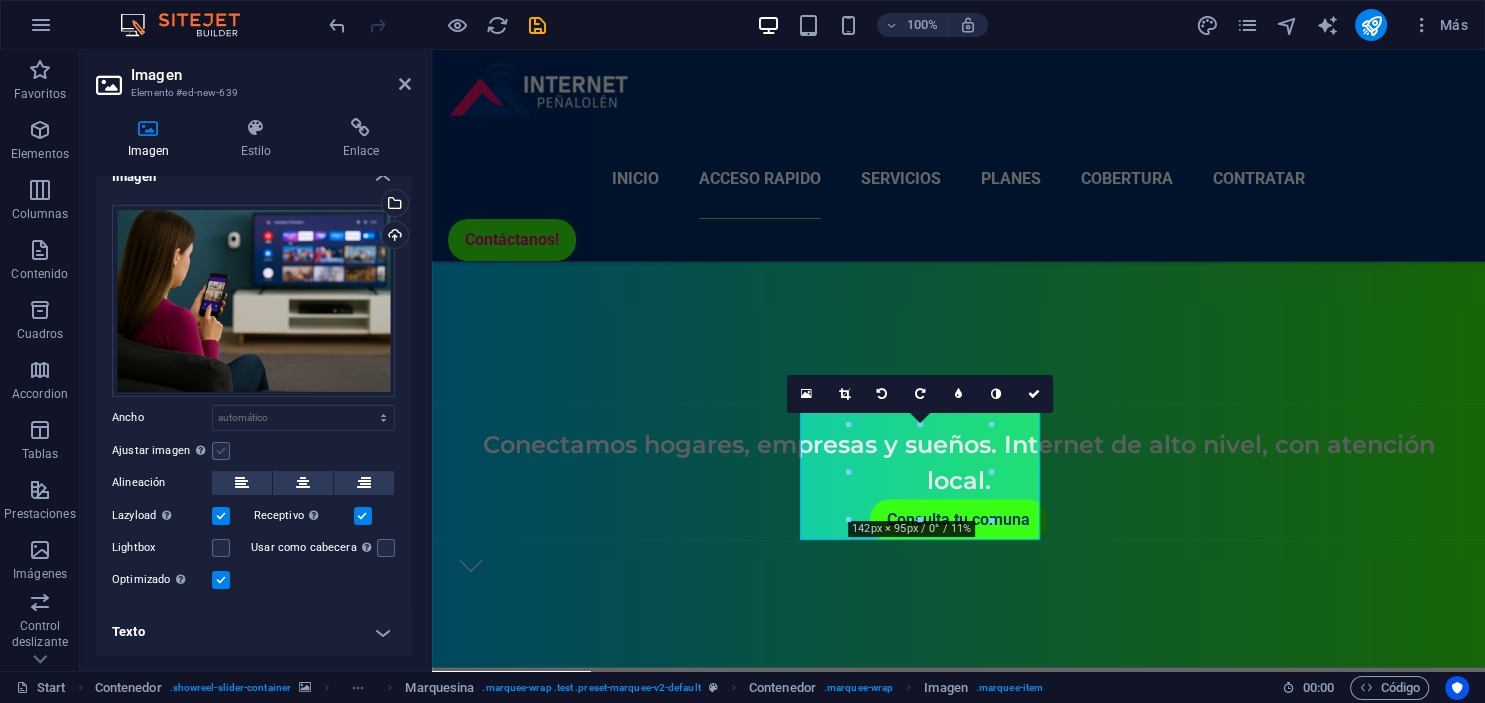 click at bounding box center [221, 451] 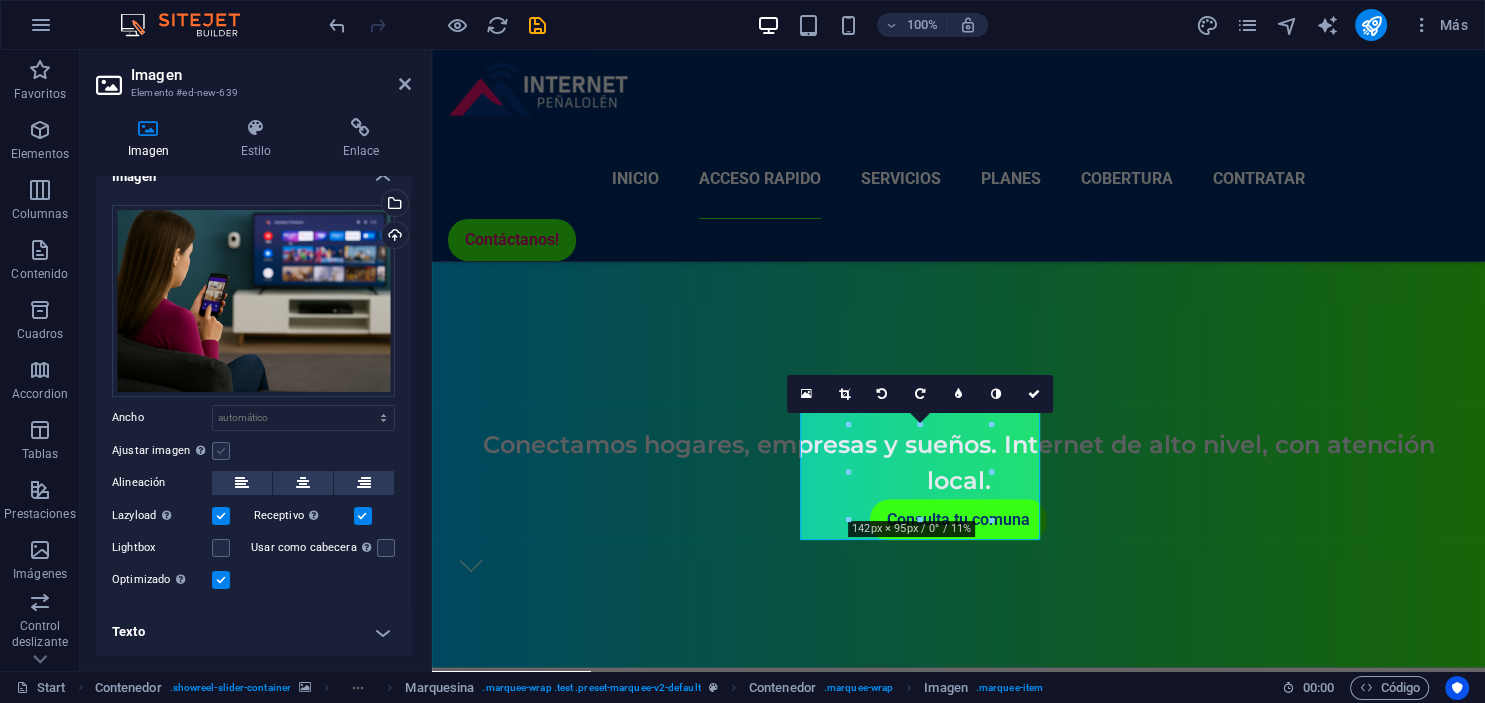click on "Ajustar imagen Ajustar imagen automáticamente a un ancho y alto fijo" at bounding box center (0, 0) 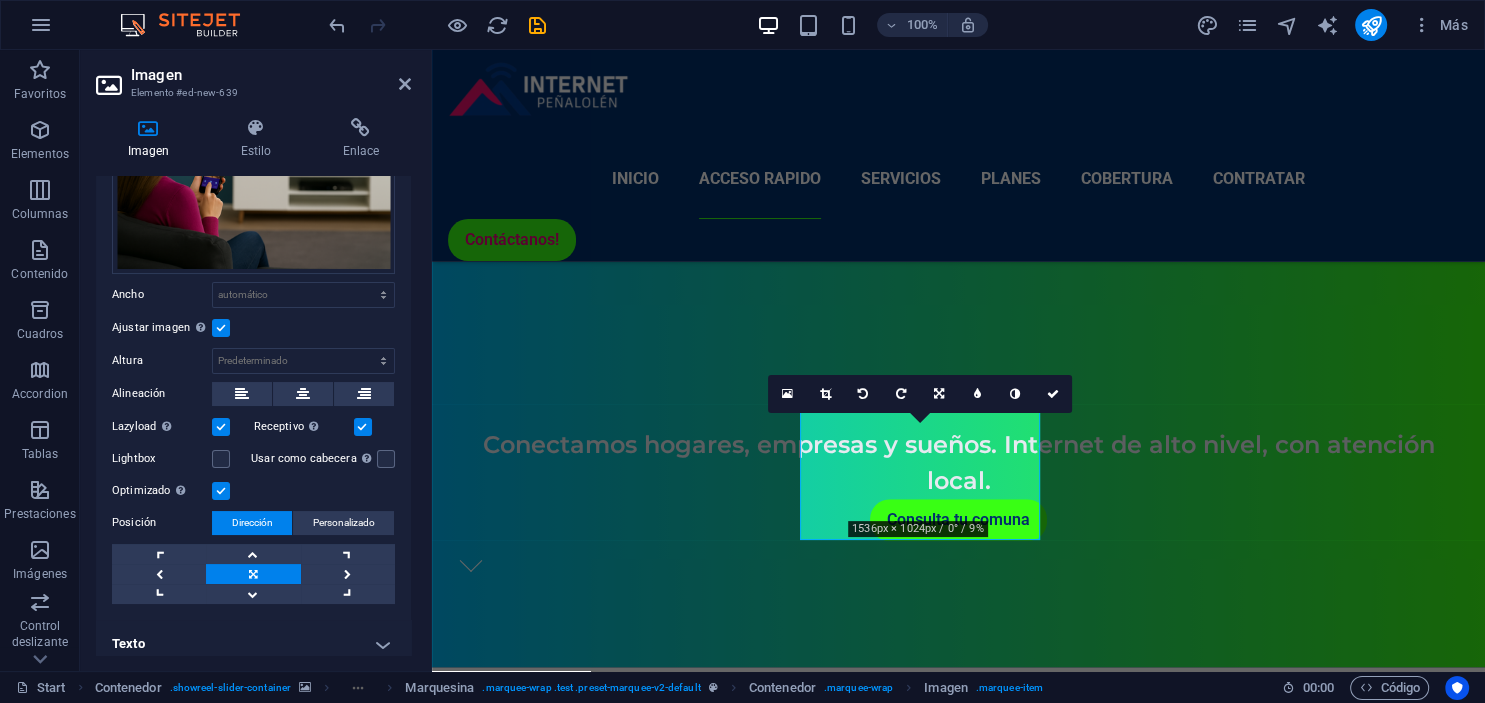 scroll, scrollTop: 158, scrollLeft: 0, axis: vertical 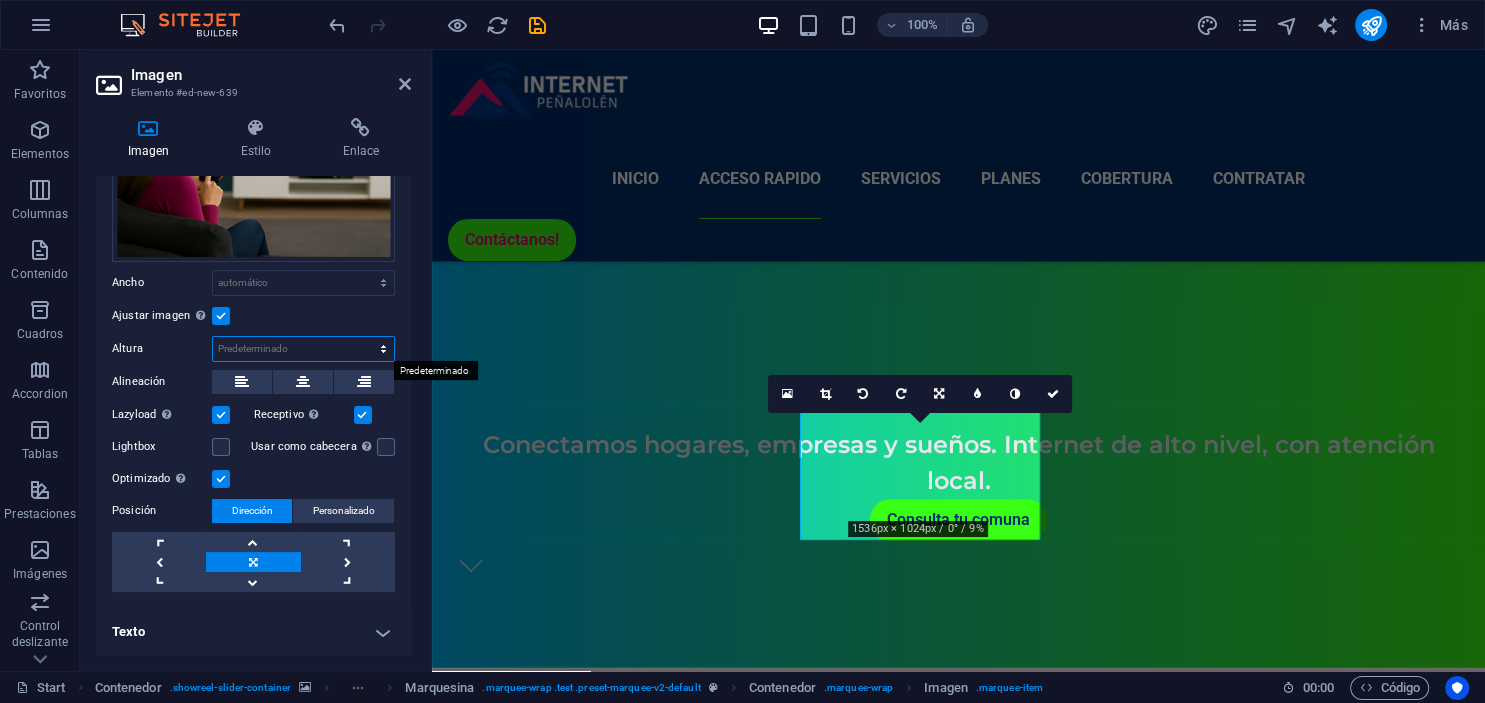click on "Predeterminado automático px" at bounding box center [303, 349] 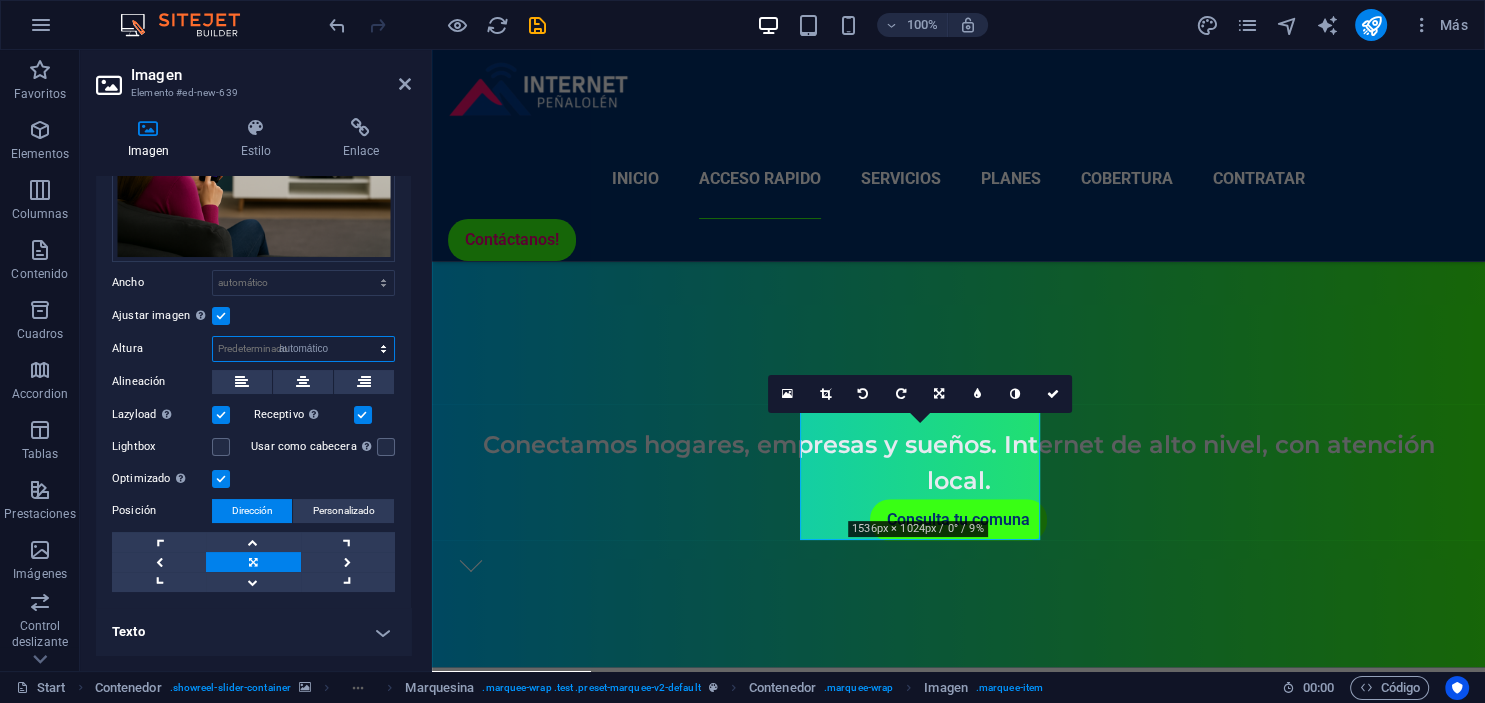 click on "automático" at bounding box center [0, 0] 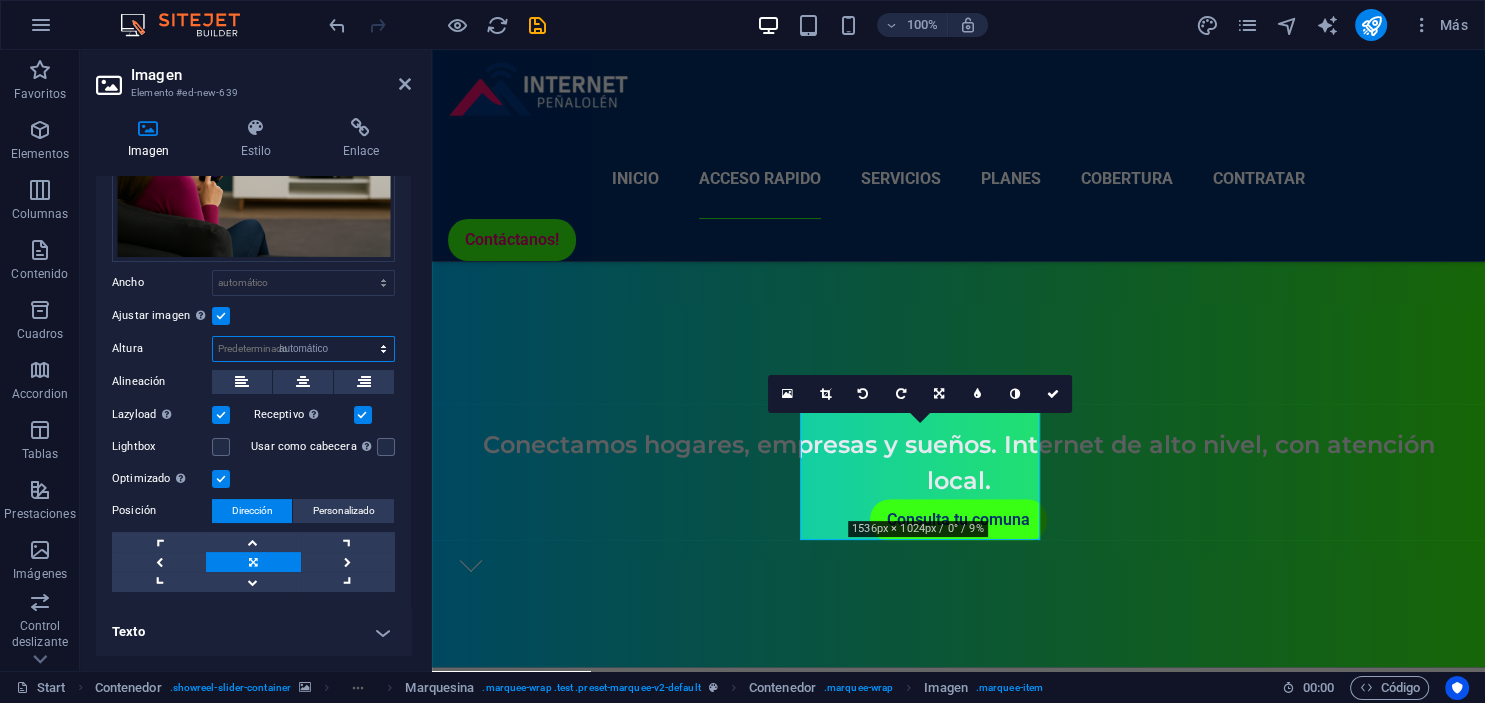 select on "DISABLED_OPTION_VALUE" 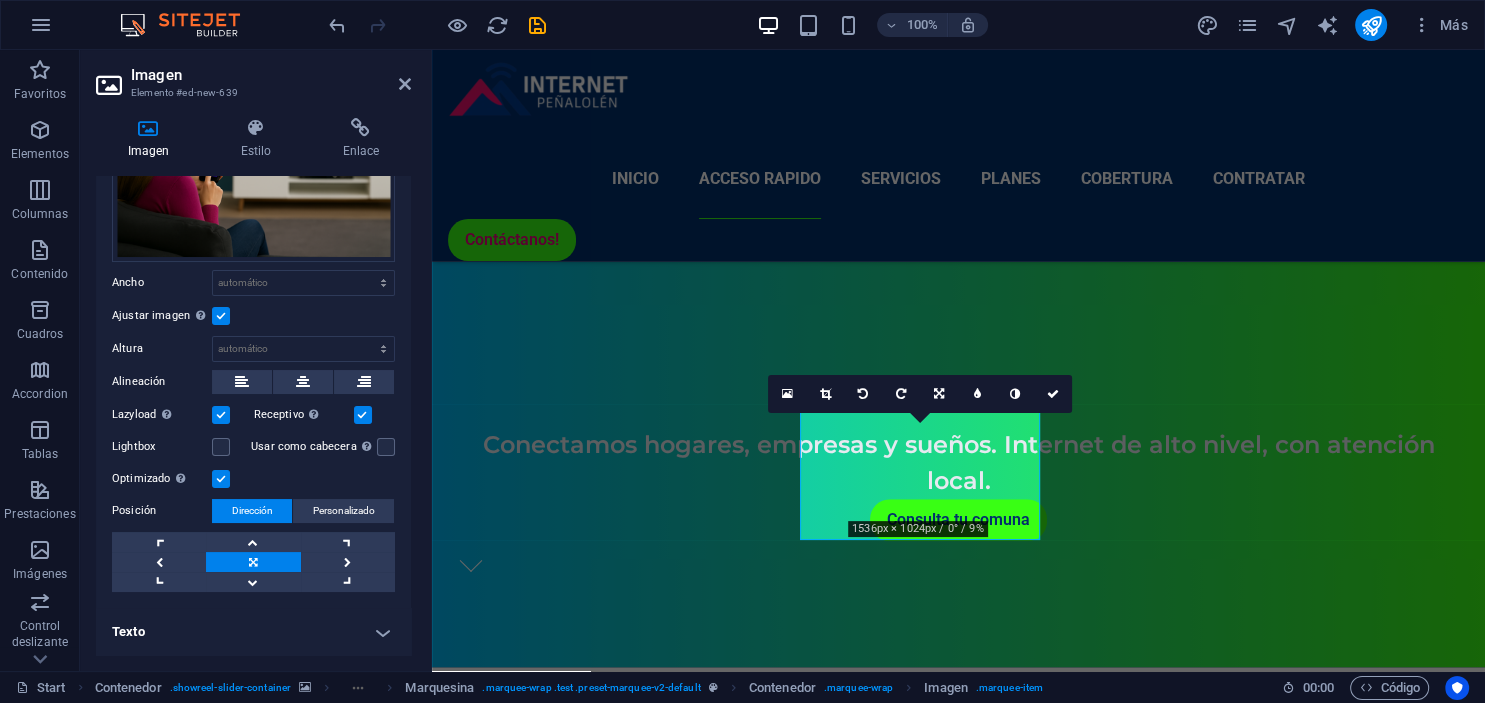 click on "Ajustar imagen Ajustar imagen automáticamente a un ancho y alto fijo" at bounding box center (253, 316) 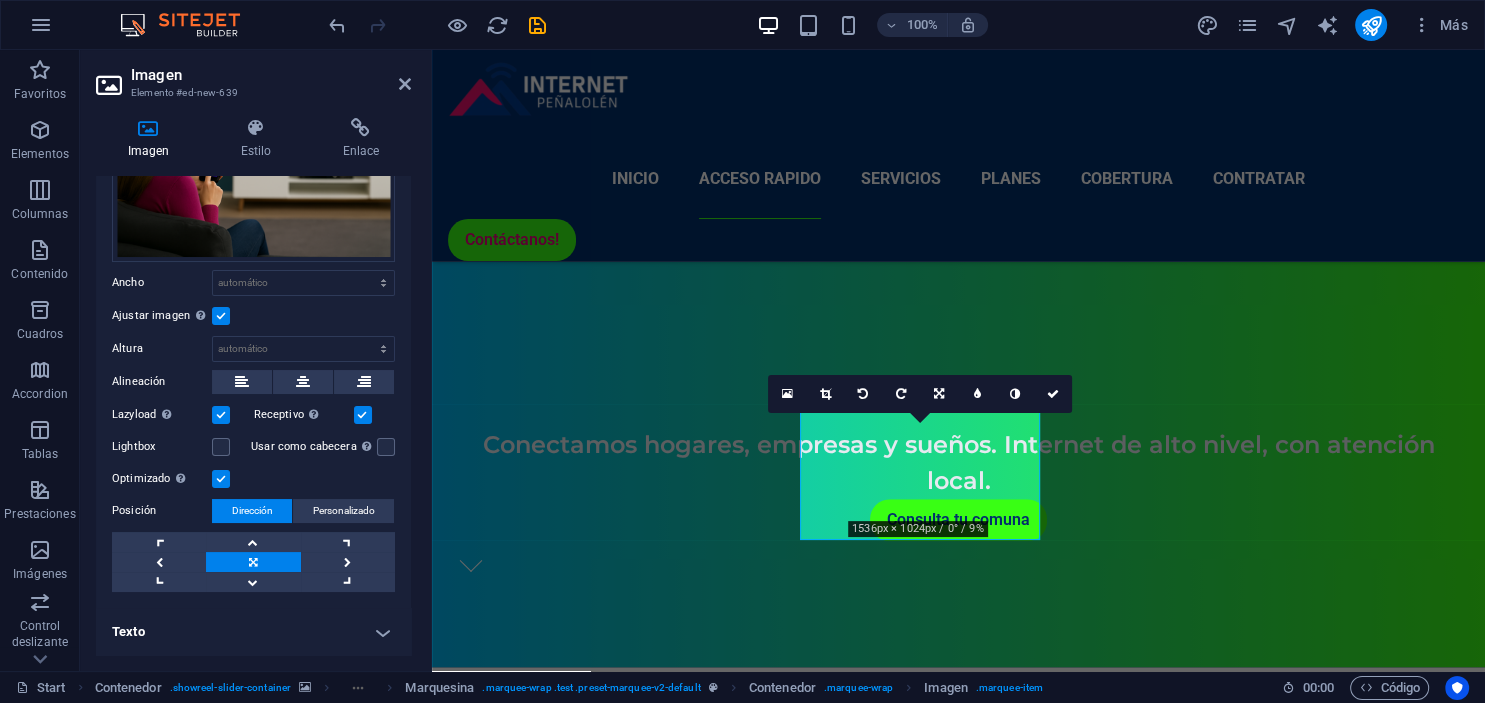 click at bounding box center (221, 316) 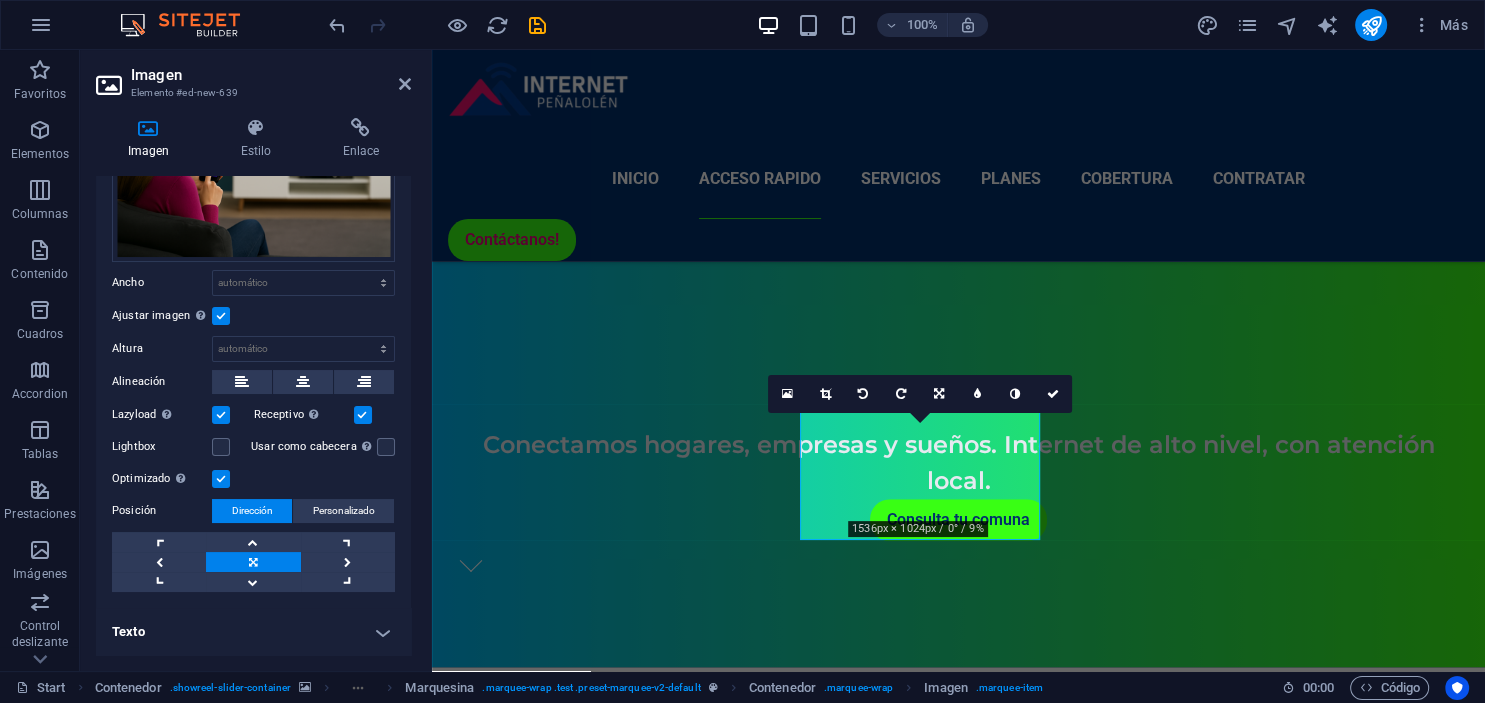 click on "Ajustar imagen Ajustar imagen automáticamente a un ancho y alto fijo" at bounding box center [0, 0] 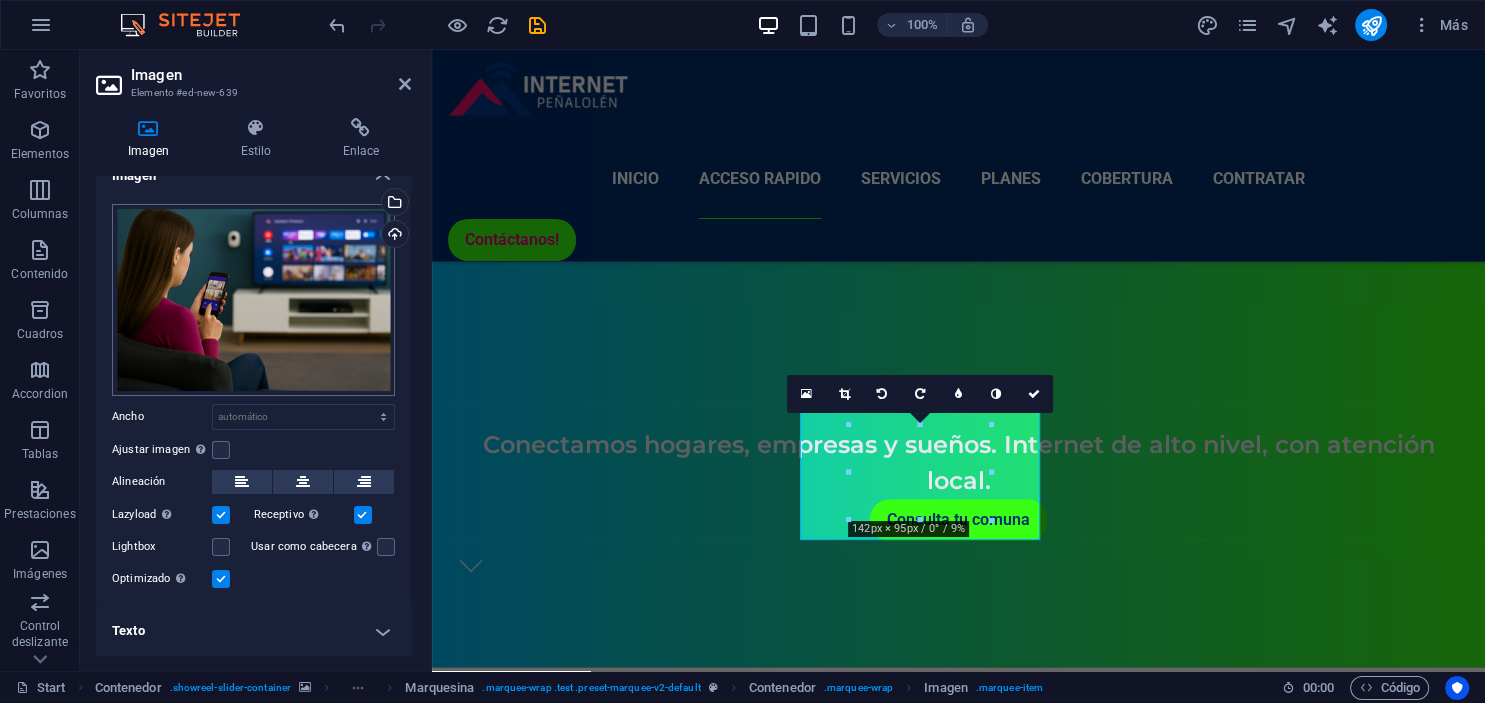 scroll, scrollTop: 23, scrollLeft: 0, axis: vertical 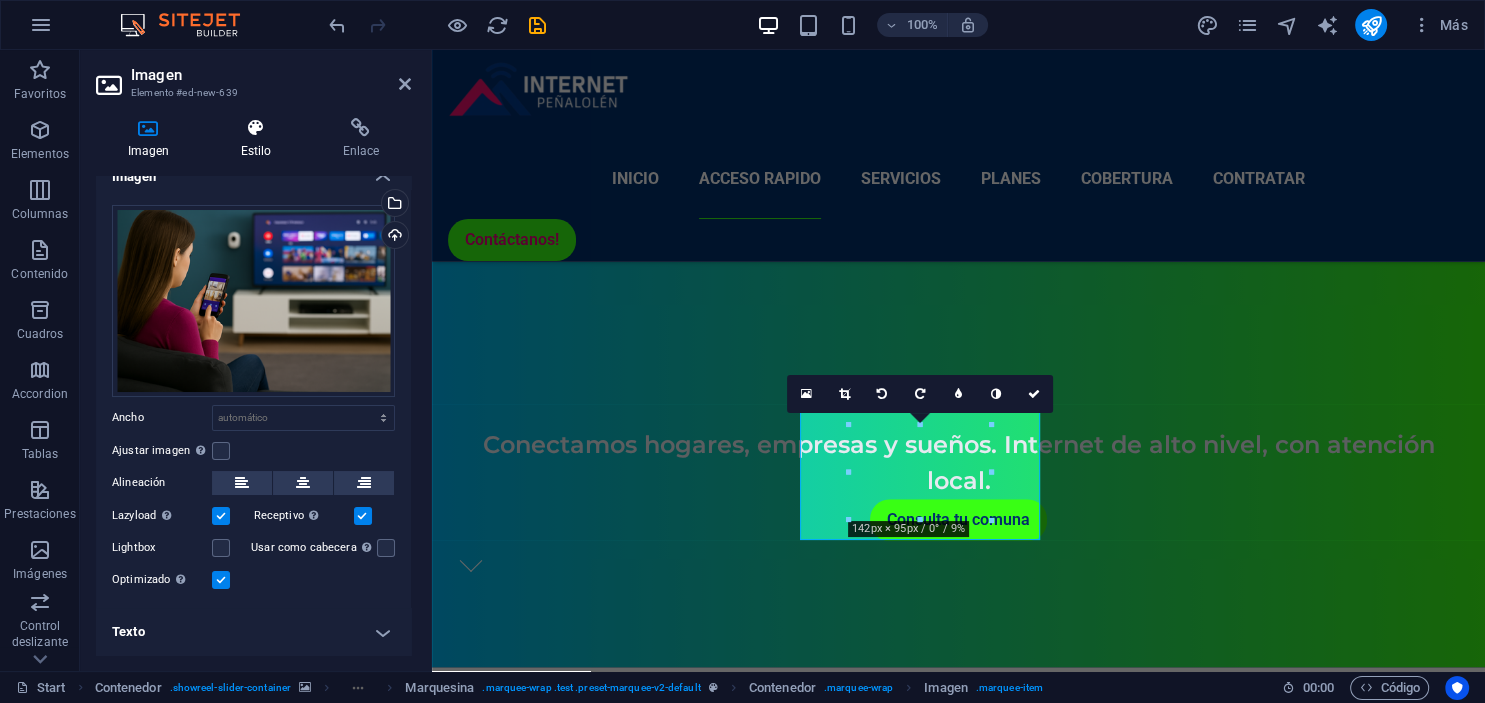 click at bounding box center (256, 128) 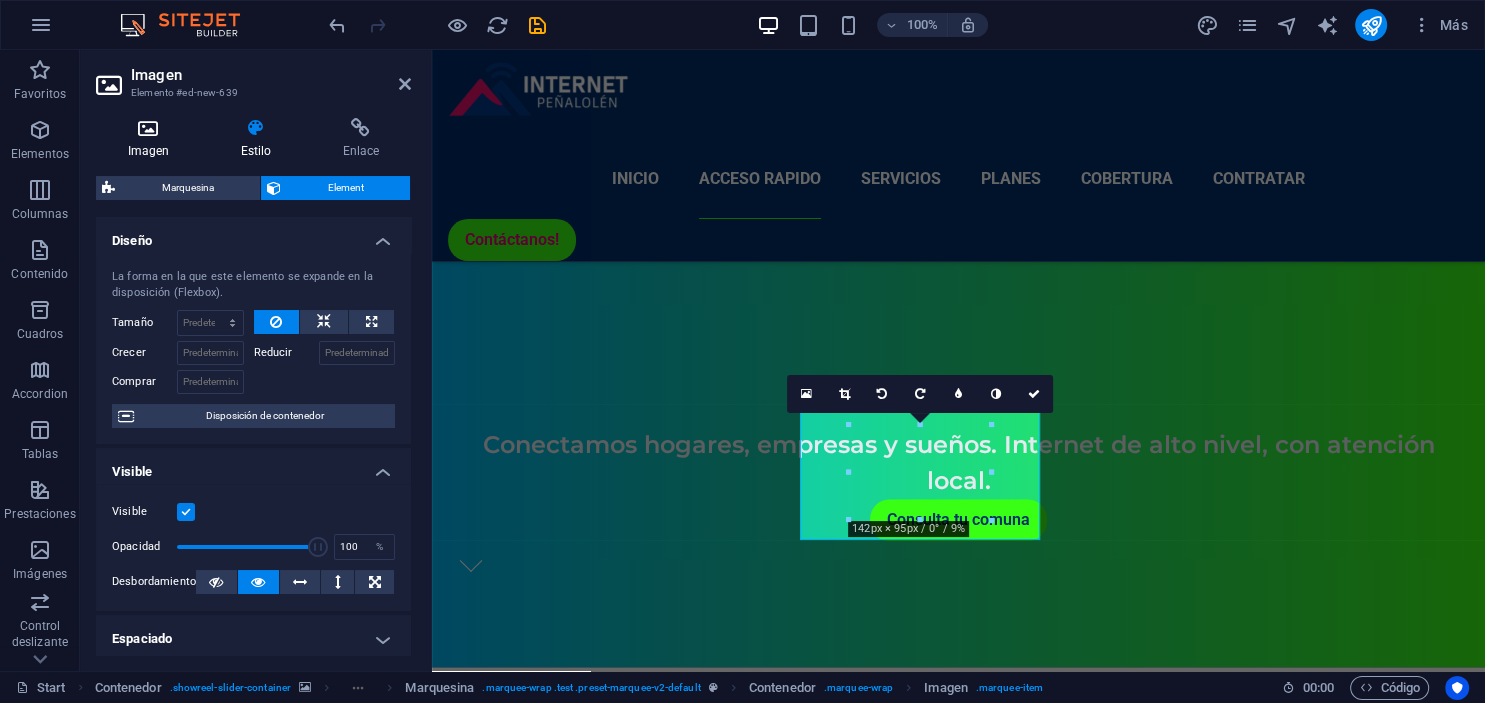 click on "Imagen" at bounding box center (152, 139) 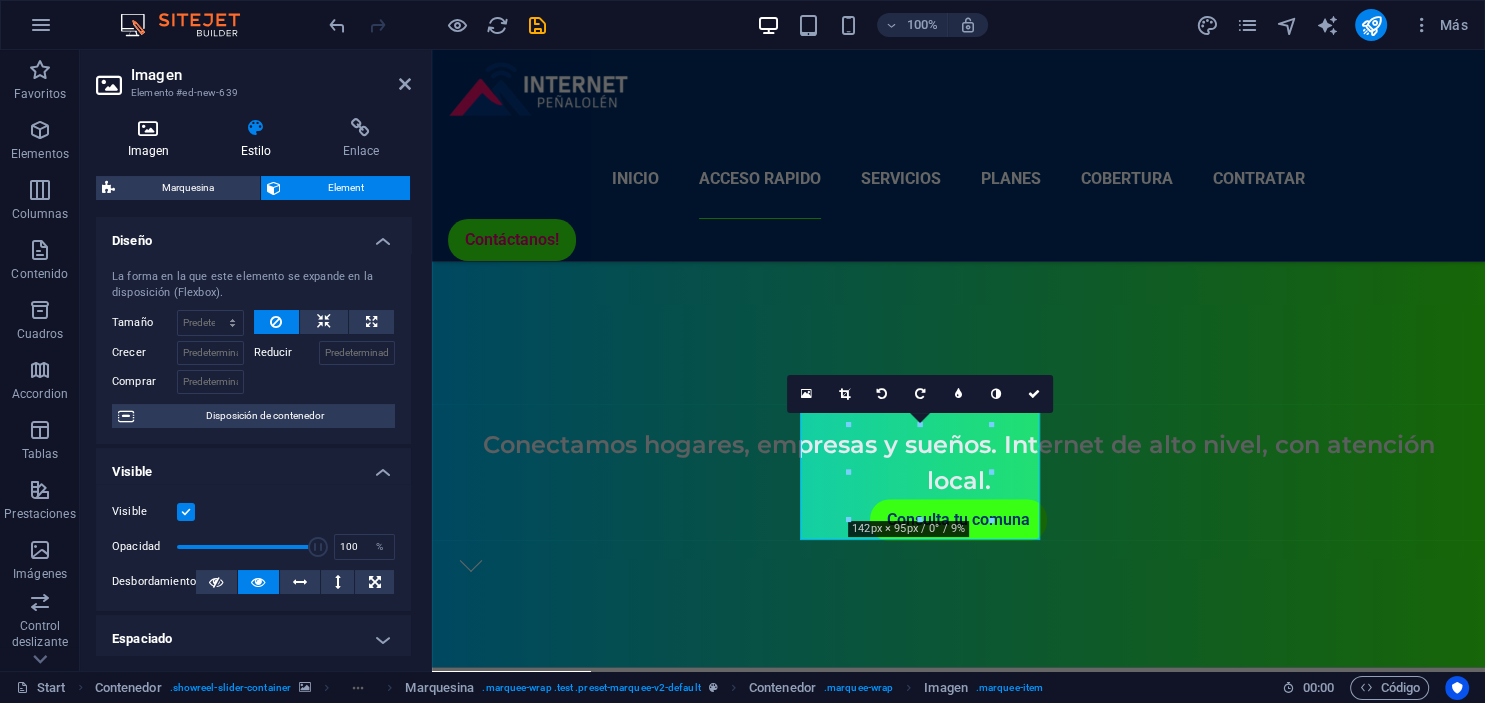 scroll, scrollTop: 23, scrollLeft: 0, axis: vertical 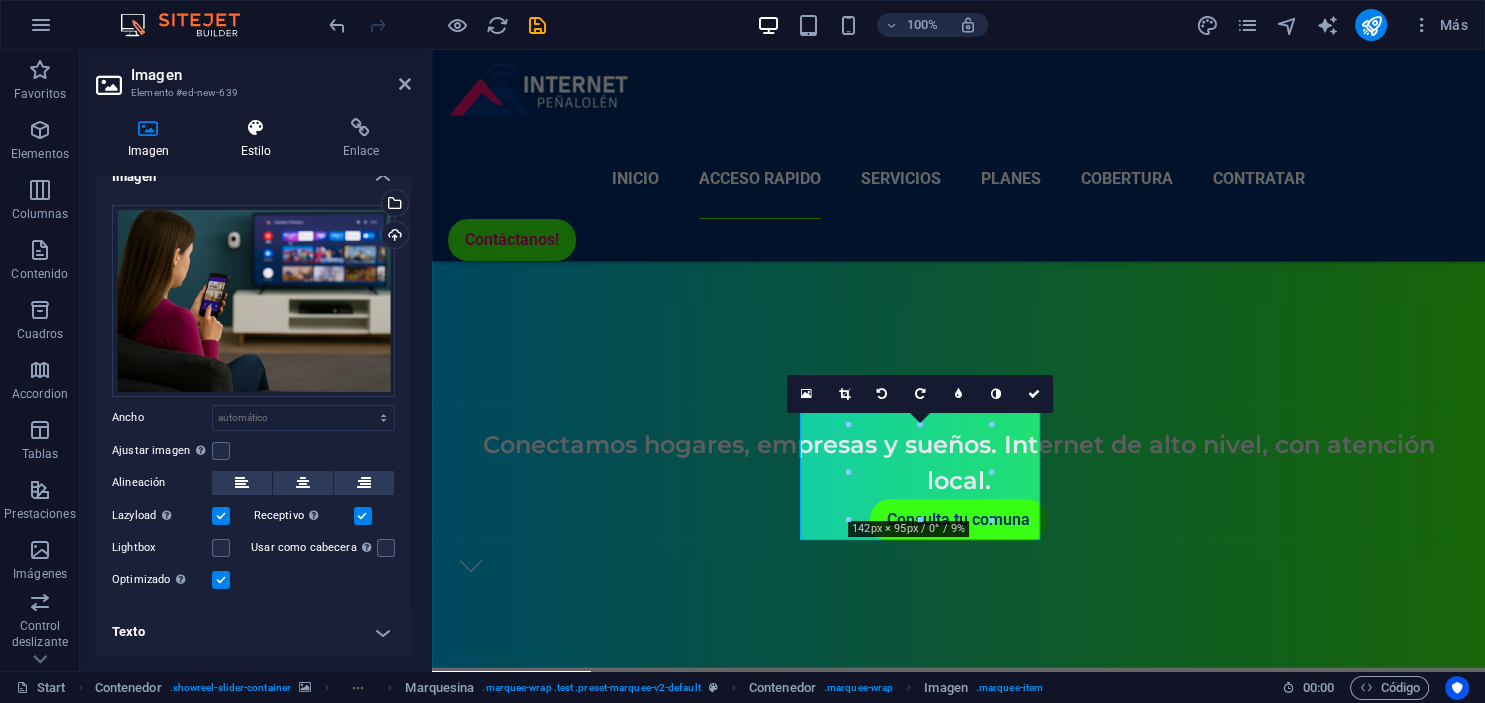 click on "Estilo" at bounding box center (260, 139) 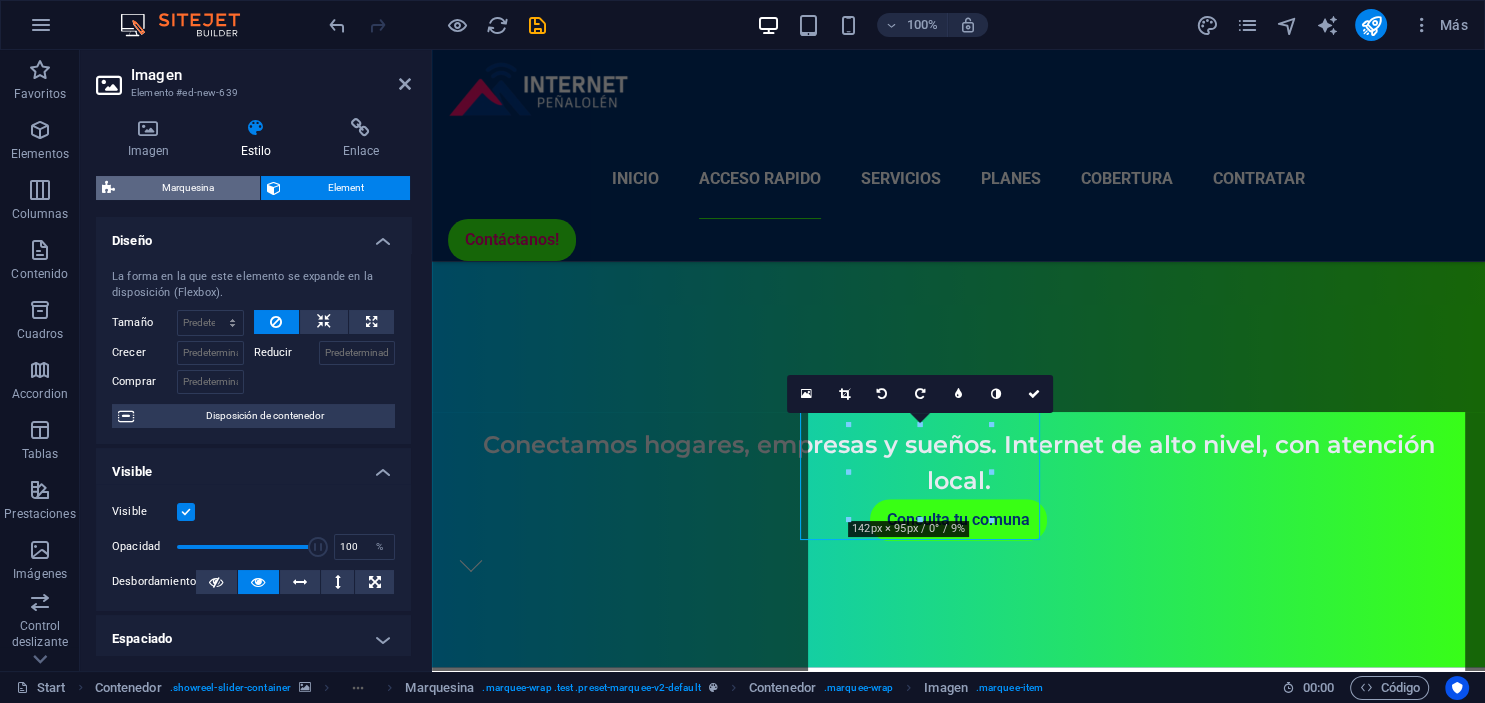 click on "Marquesina" at bounding box center [187, 188] 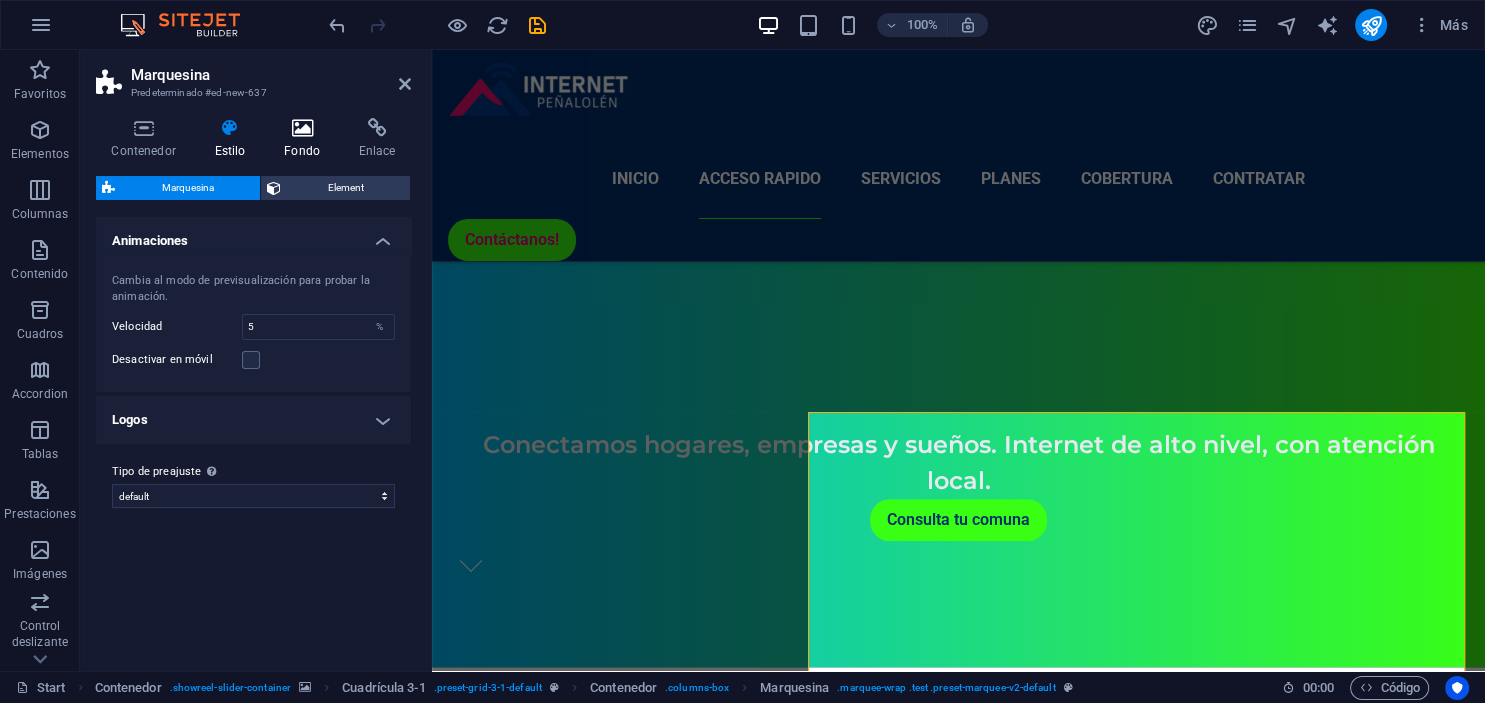 click at bounding box center [302, 128] 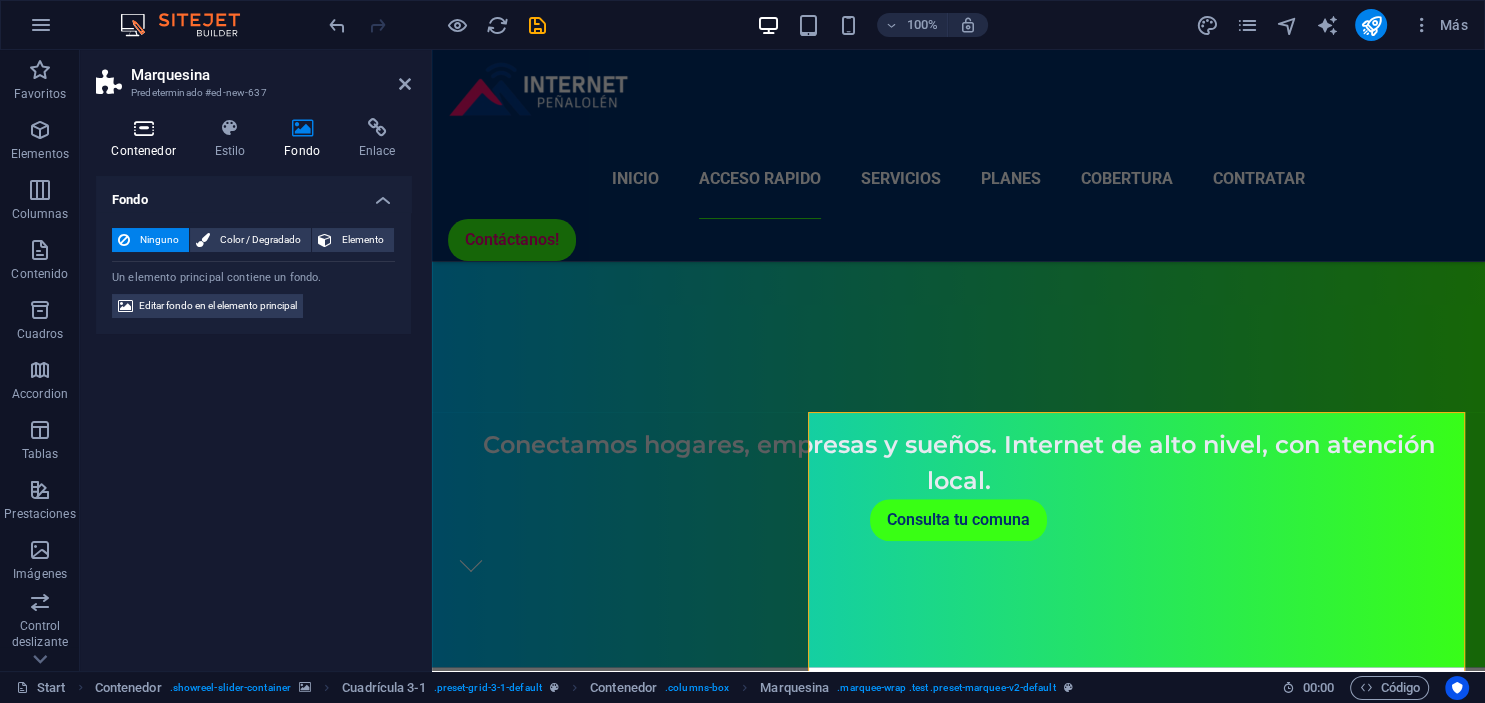 click at bounding box center [143, 128] 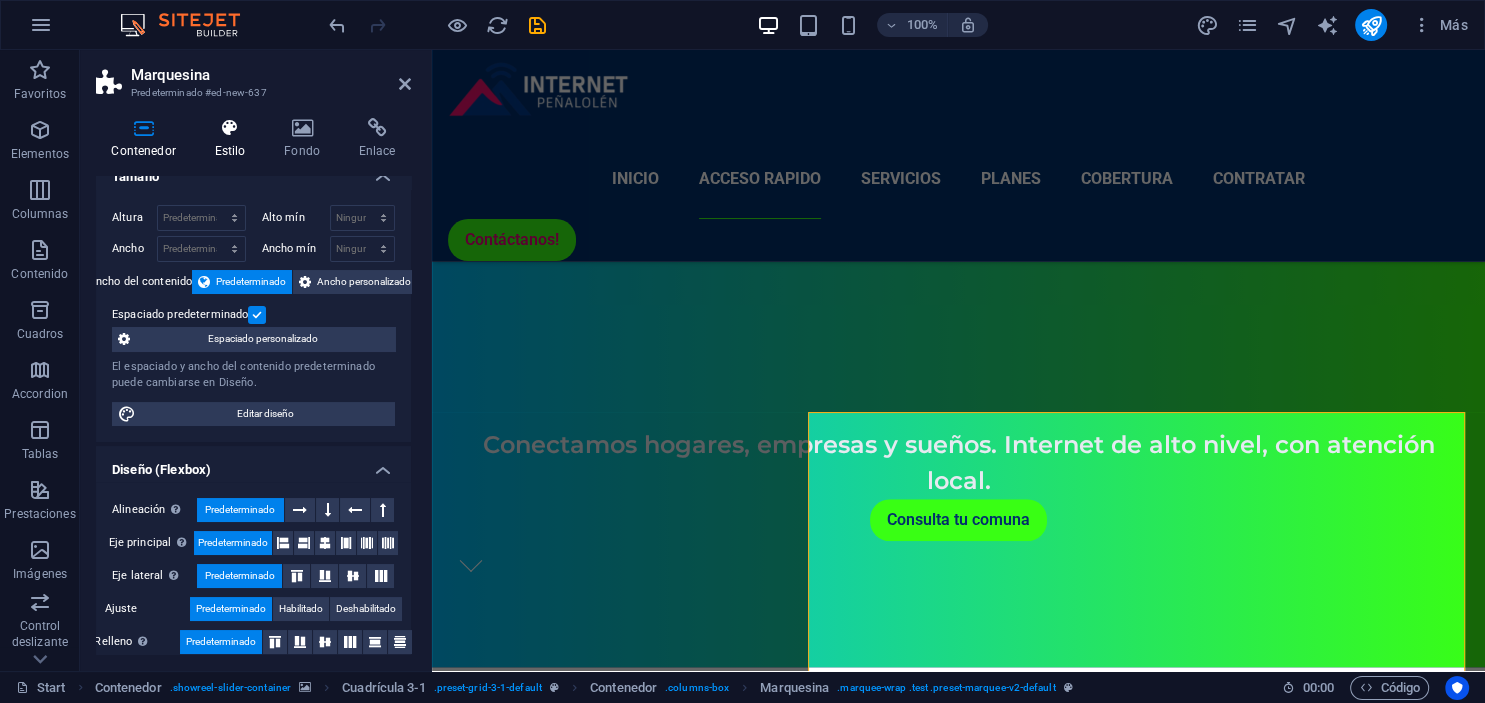 click at bounding box center [230, 128] 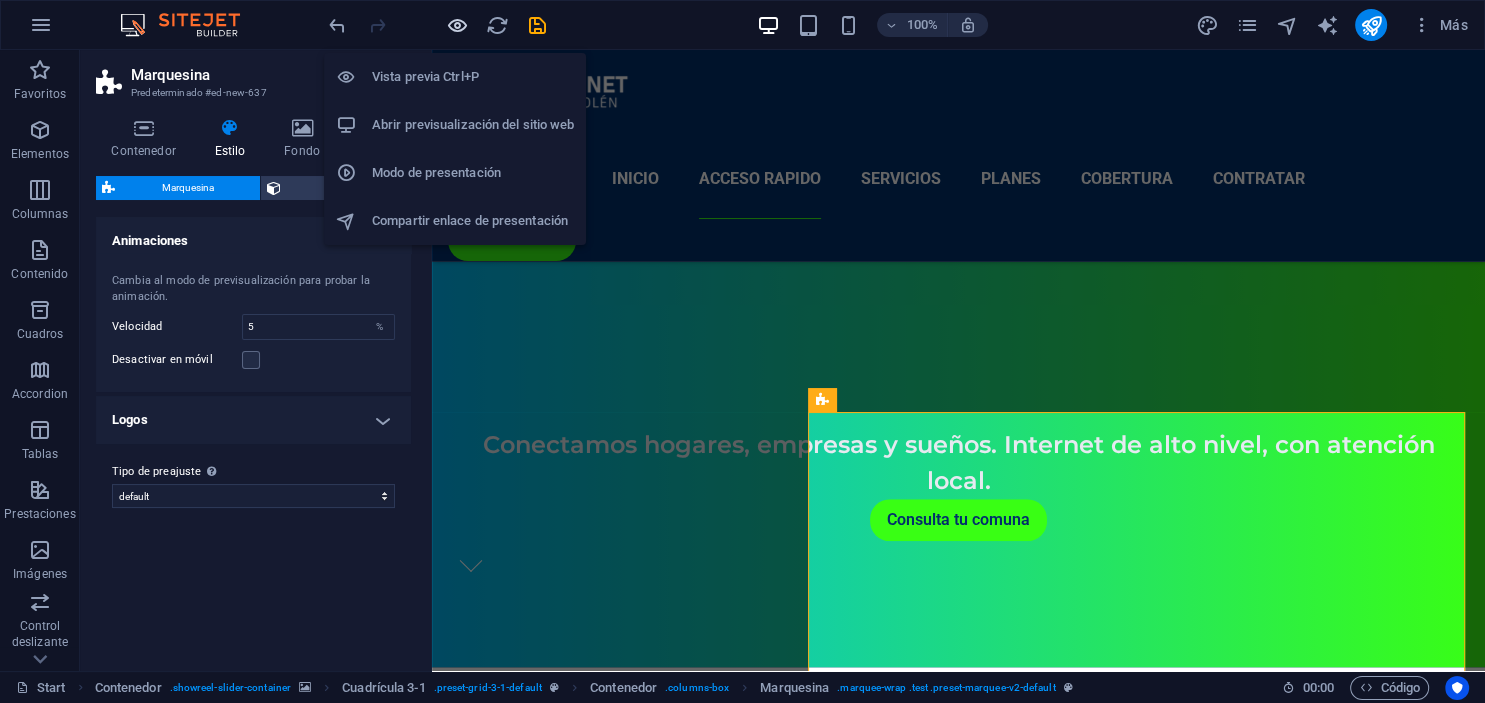click at bounding box center [457, 25] 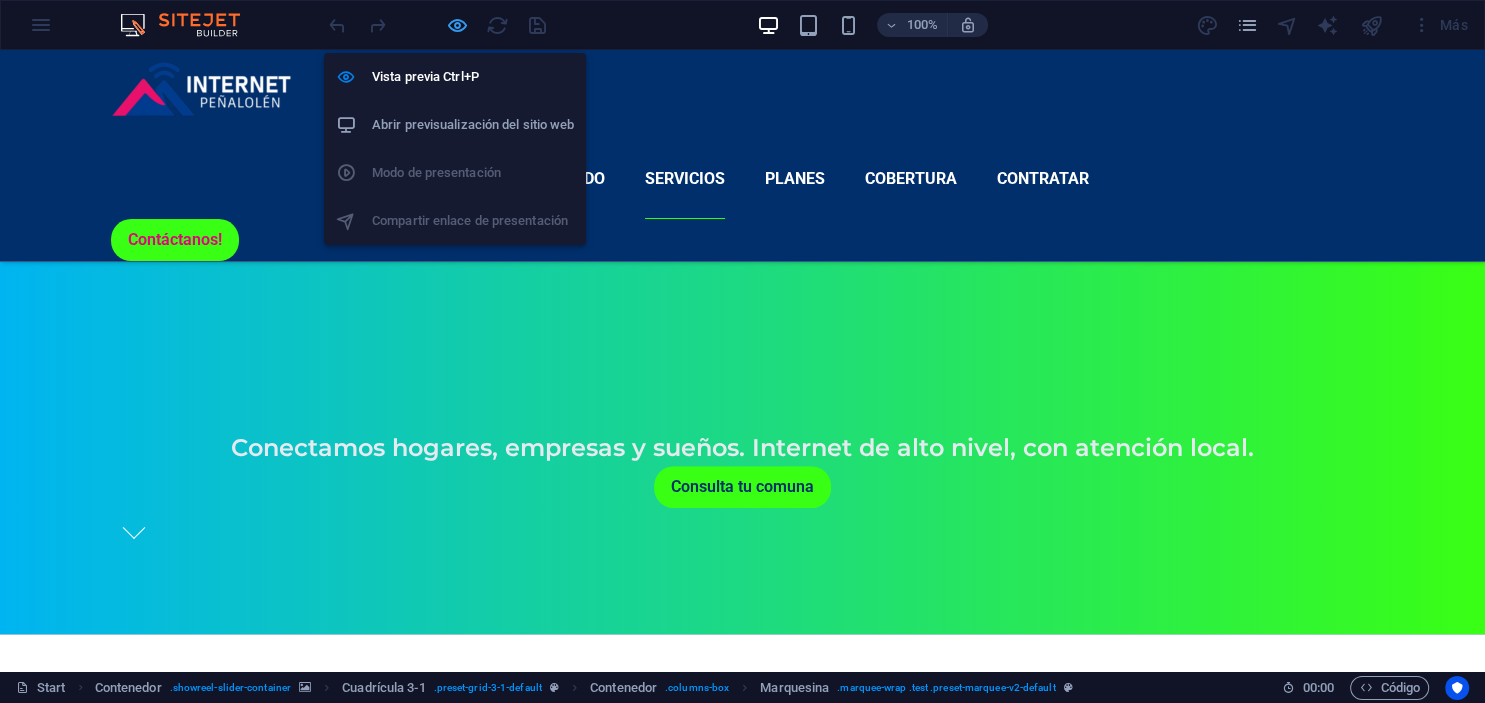 click at bounding box center [457, 25] 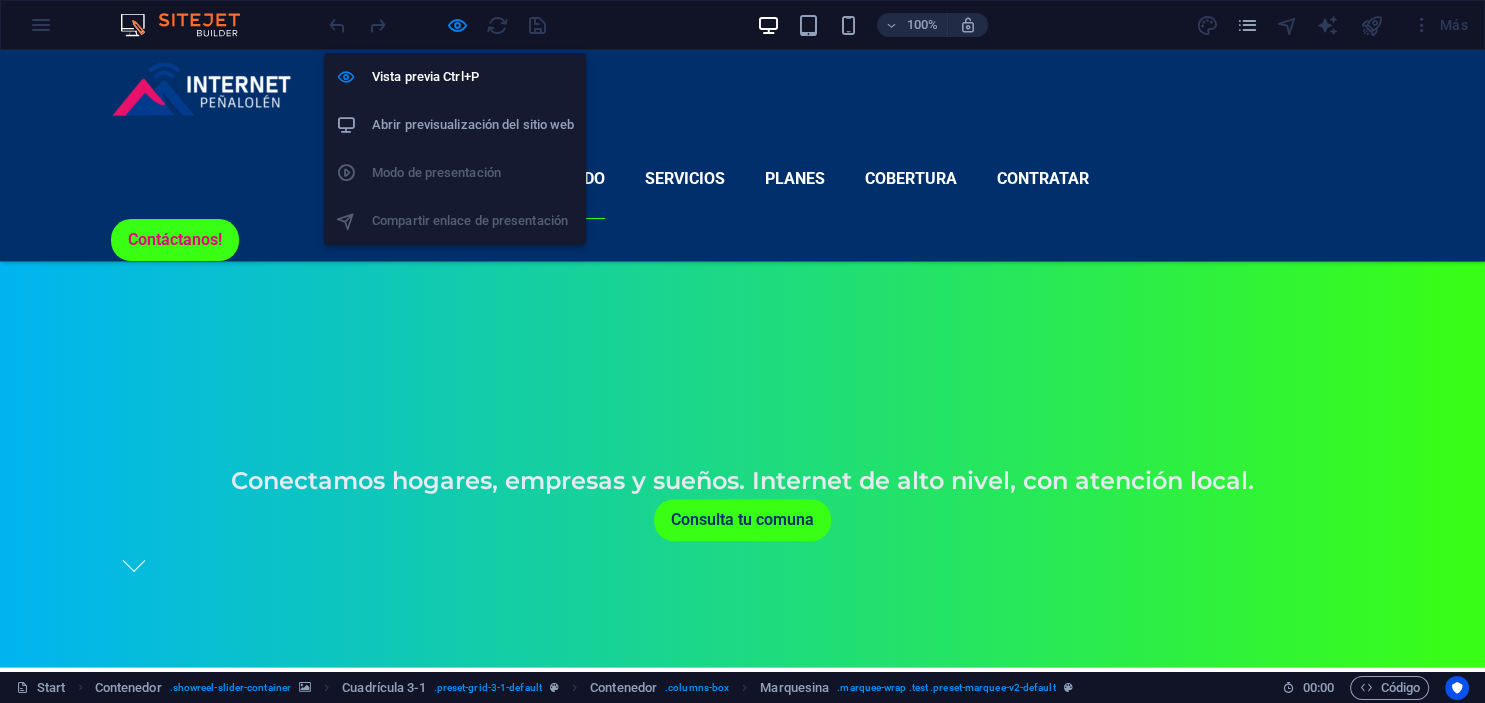 scroll, scrollTop: 1360, scrollLeft: 0, axis: vertical 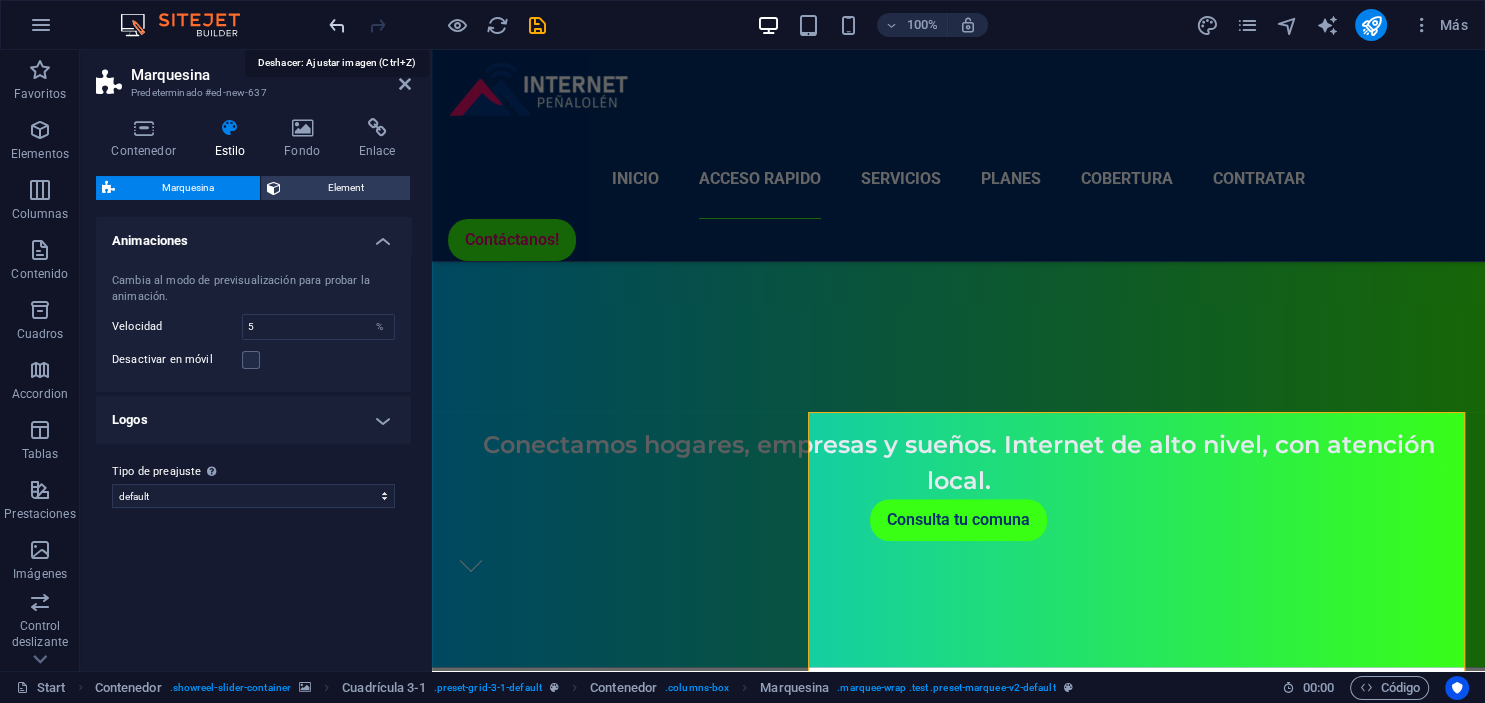 click at bounding box center [337, 25] 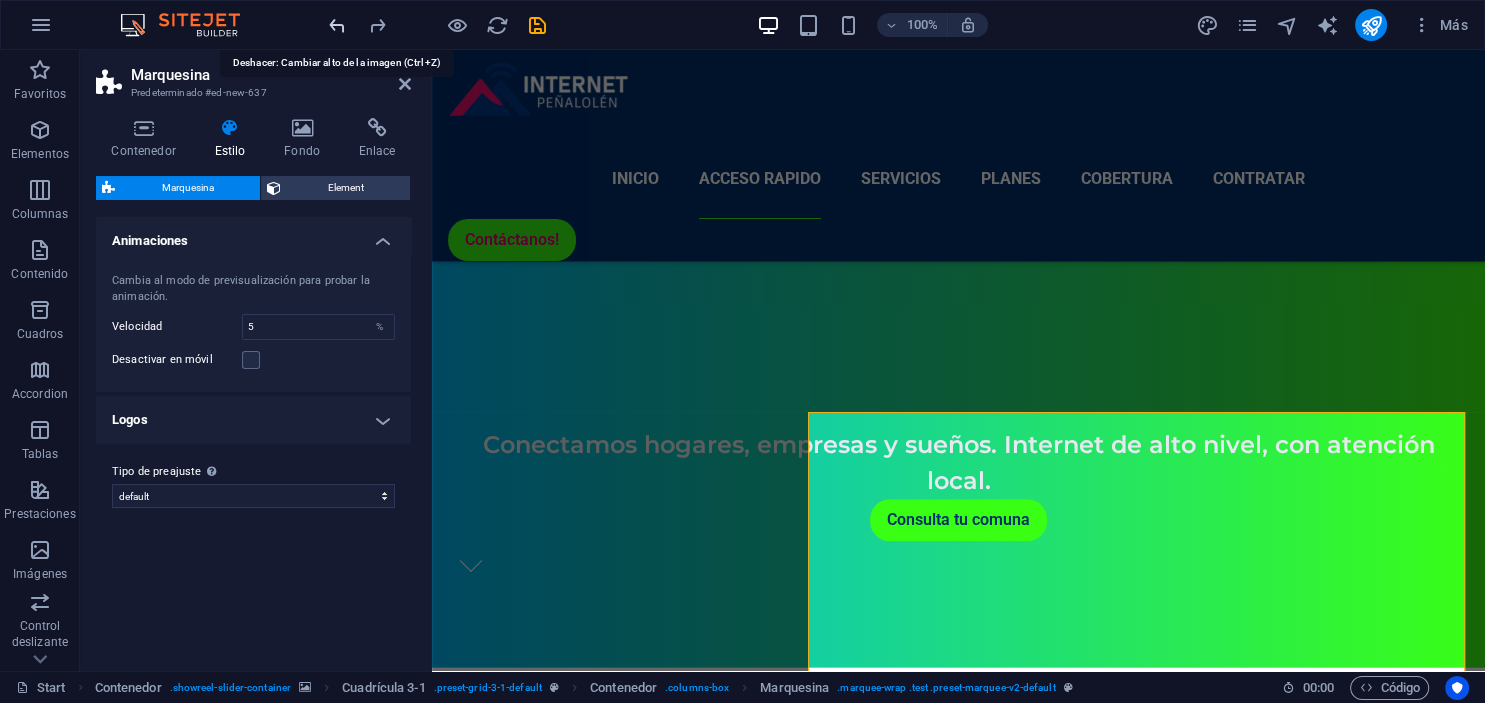 click at bounding box center (337, 25) 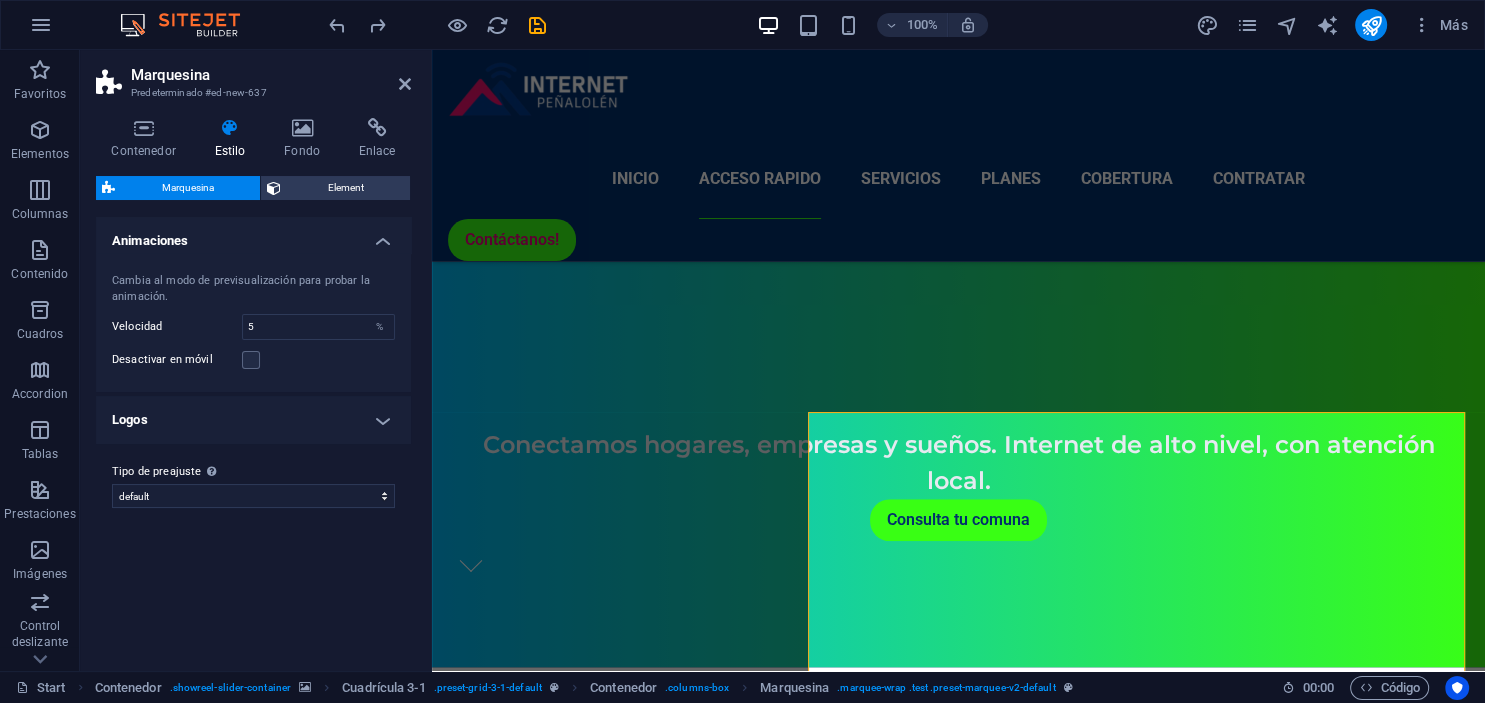 click on "Marquesina Predeterminado #ed-new-637 Contenedor Estilo Fondo Enlace Tamaño Altura Predeterminado px rem % vh vw Alto mín Ninguno px rem % vh vw Ancho Predeterminado px rem % em vh vw Ancho mín Ninguno px rem % vh vw Ancho del contenido Predeterminado Ancho personalizado Ancho Predeterminado px rem % em vh vw Ancho mín Ninguno px rem % vh vw Espaciado predeterminado Espaciado personalizado El espaciado y ancho del contenido predeterminado puede cambiarse en Diseño. Editar diseño Diseño (Flexbox) Alineación Determina flex-direction. Predeterminado Eje principal Determina la forma en la que los elementos deberían comportarse por el eje principal en este contenedor (contenido justificado). Predeterminado Eje lateral Controla la dirección vertical del elemento en el contenedor (alinear elementos). Predeterminado Ajuste Predeterminado Habilitado Deshabilitado Relleno Controla las distancias y la dirección de los elementos en el eje Y en varias líneas (alinear contenido). Predeterminado" at bounding box center (256, 360) 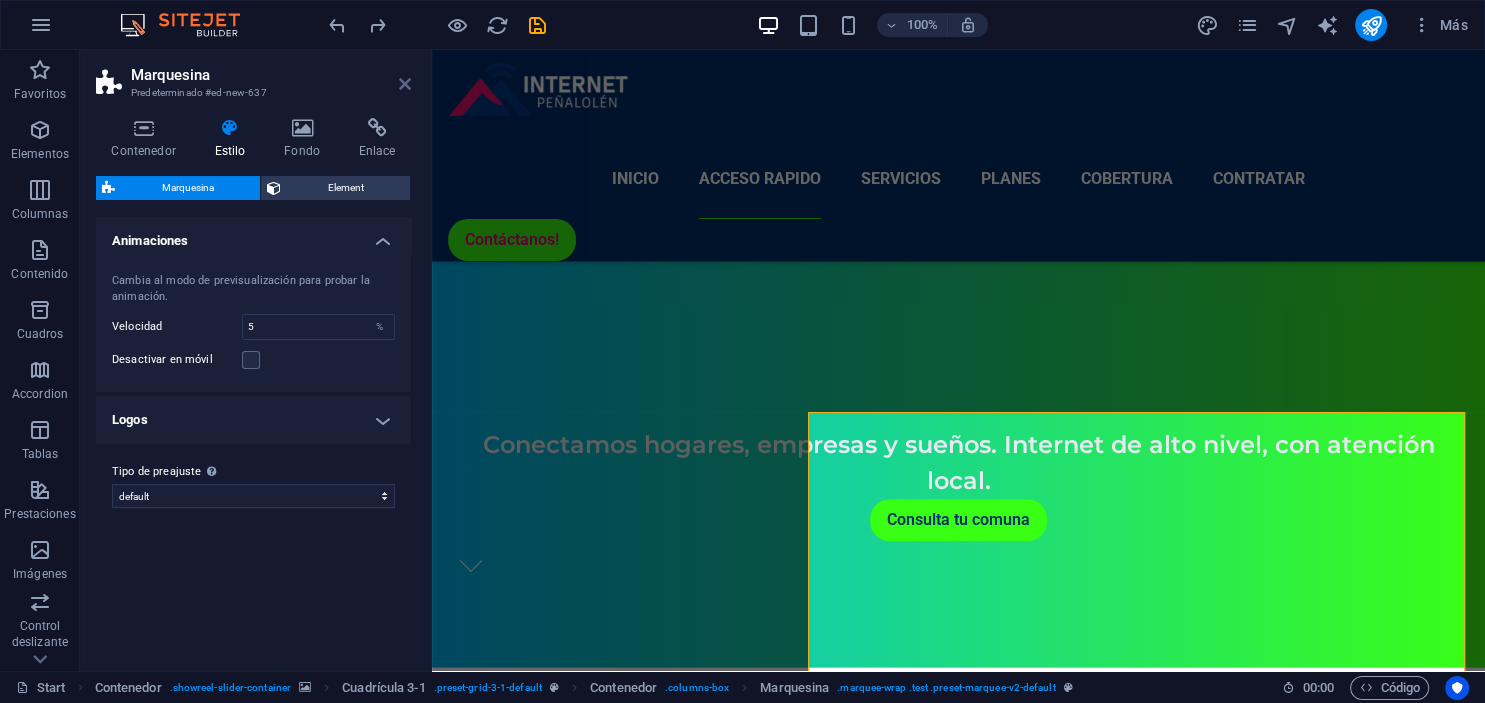 click at bounding box center [405, 84] 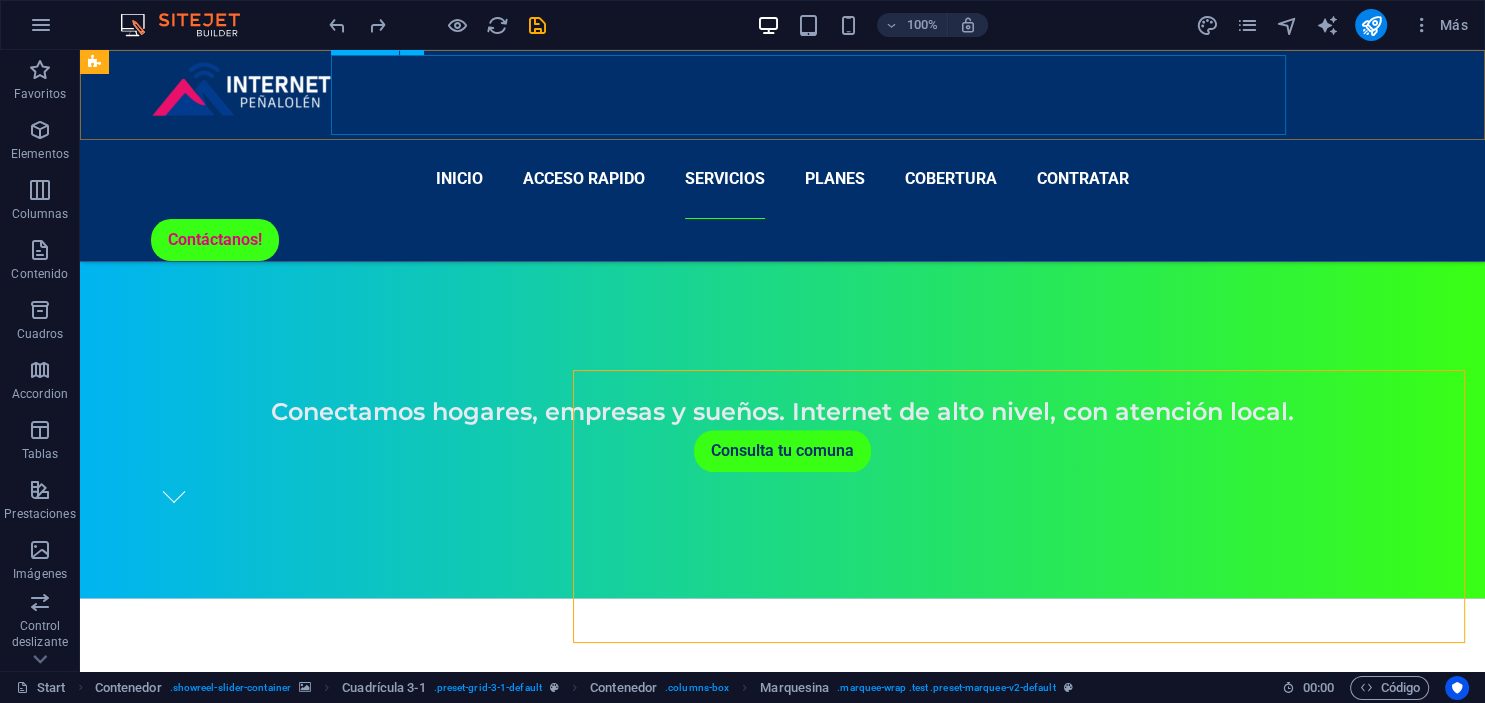 scroll, scrollTop: 1324, scrollLeft: 0, axis: vertical 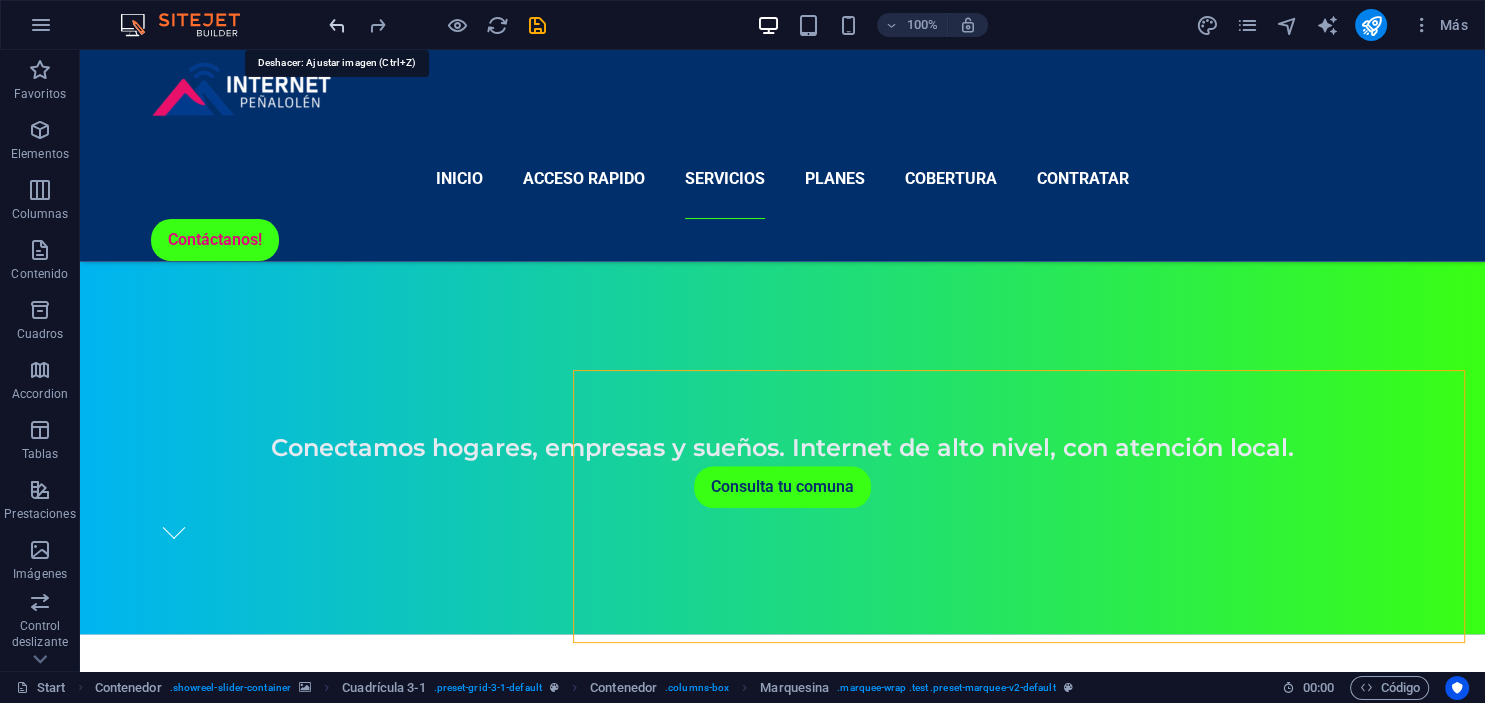 click at bounding box center [337, 25] 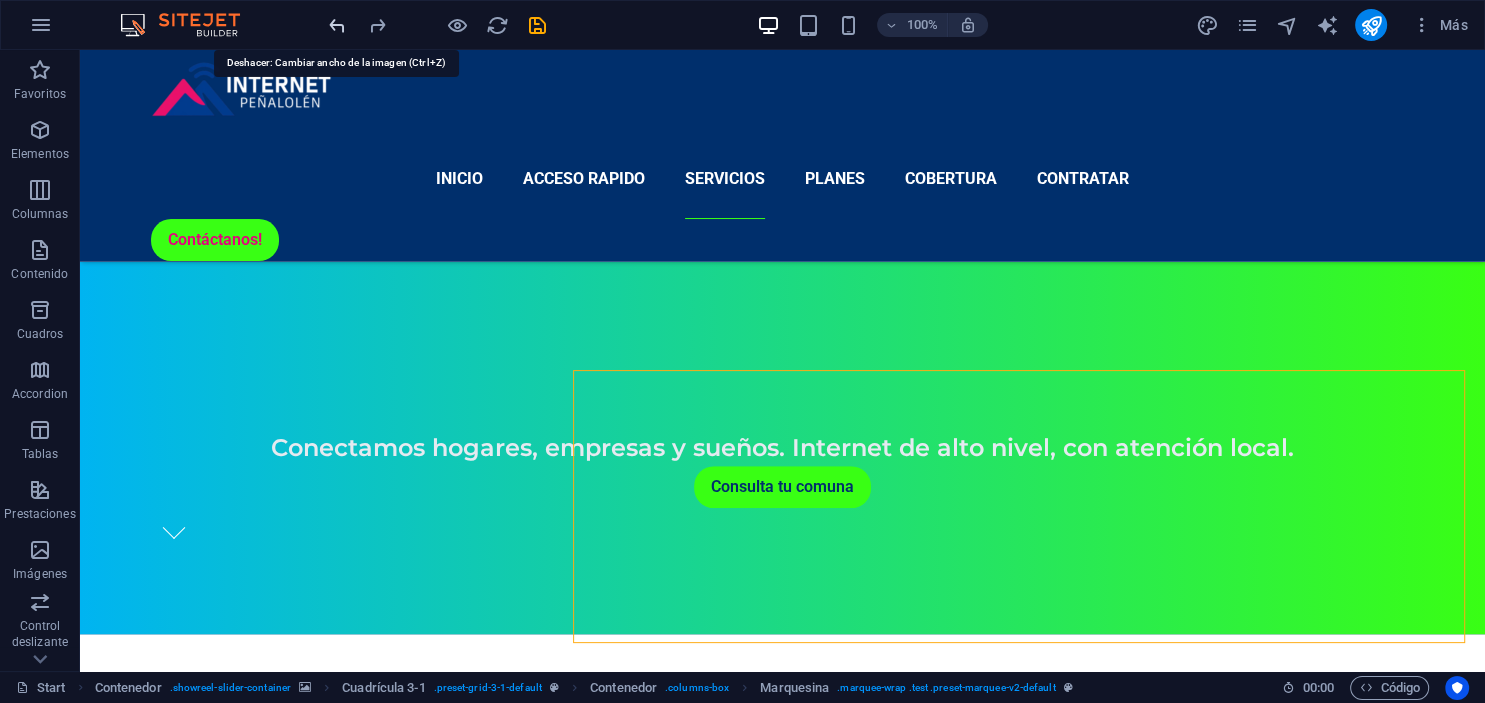 click at bounding box center (337, 25) 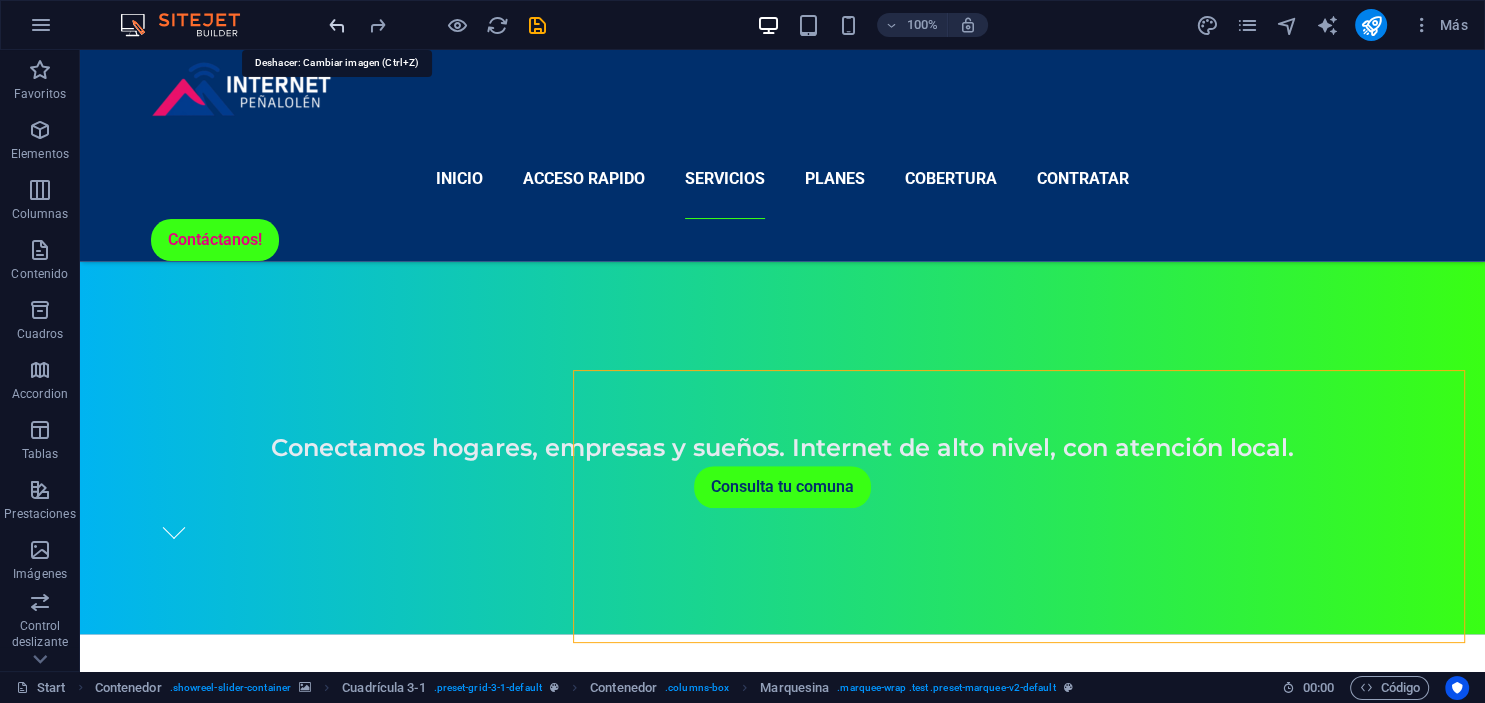 click at bounding box center [337, 25] 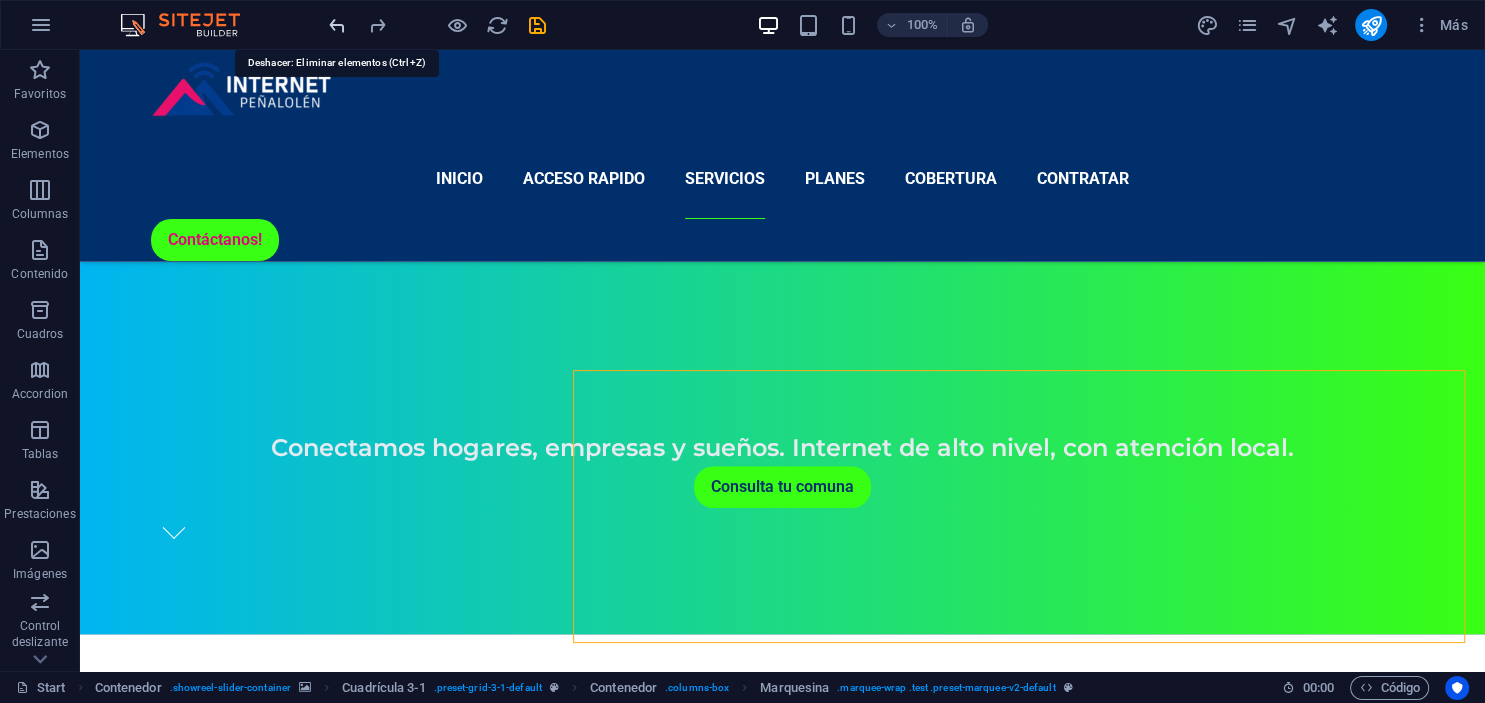 click at bounding box center (337, 25) 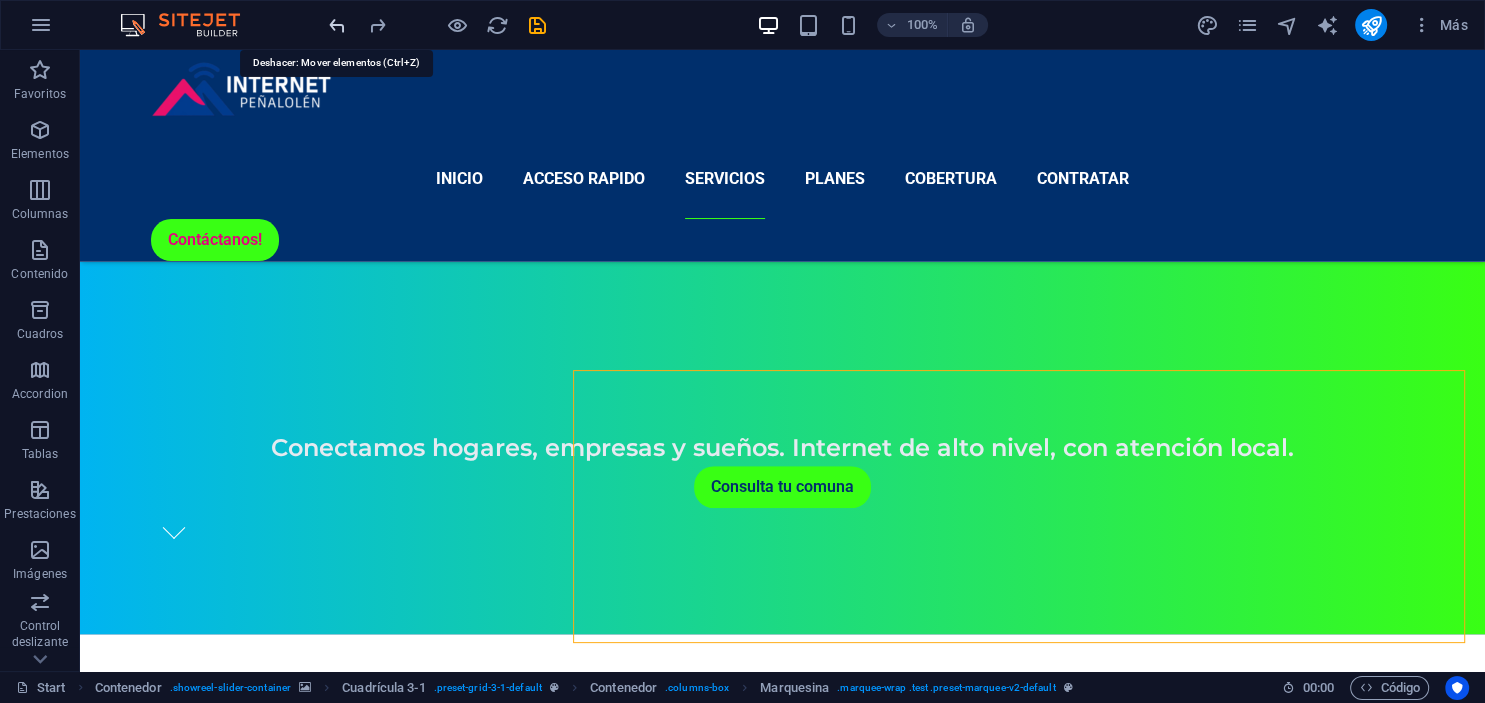 click at bounding box center [337, 25] 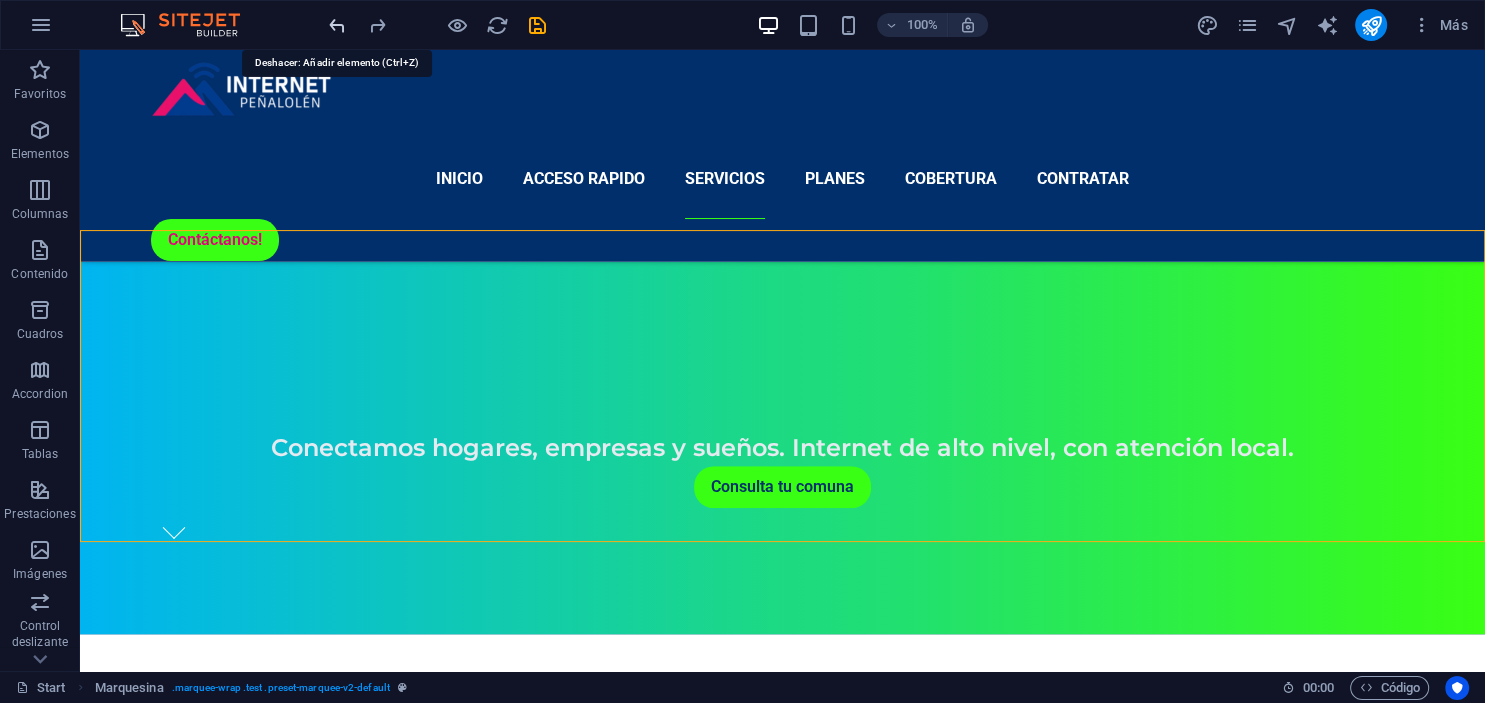 click at bounding box center (337, 25) 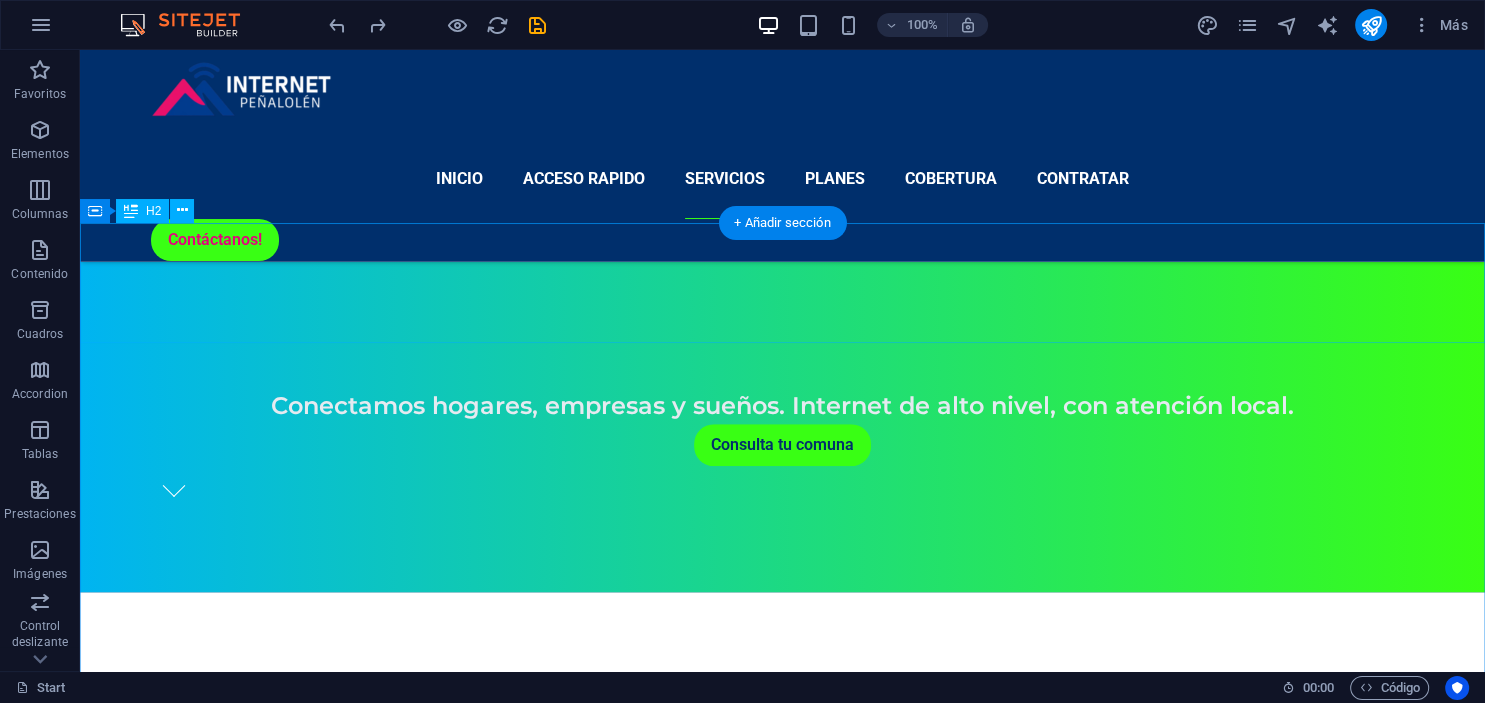 scroll, scrollTop: 1429, scrollLeft: 0, axis: vertical 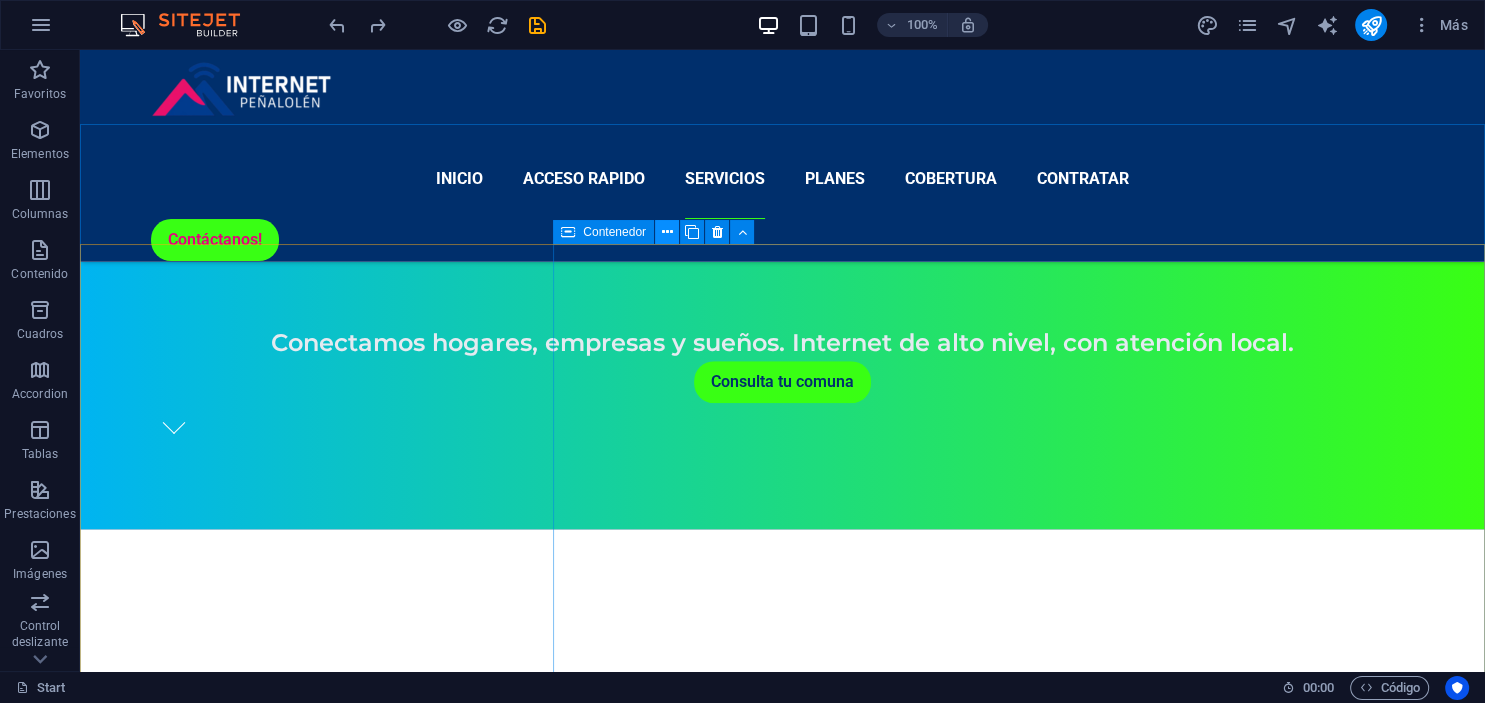 click at bounding box center [666, 232] 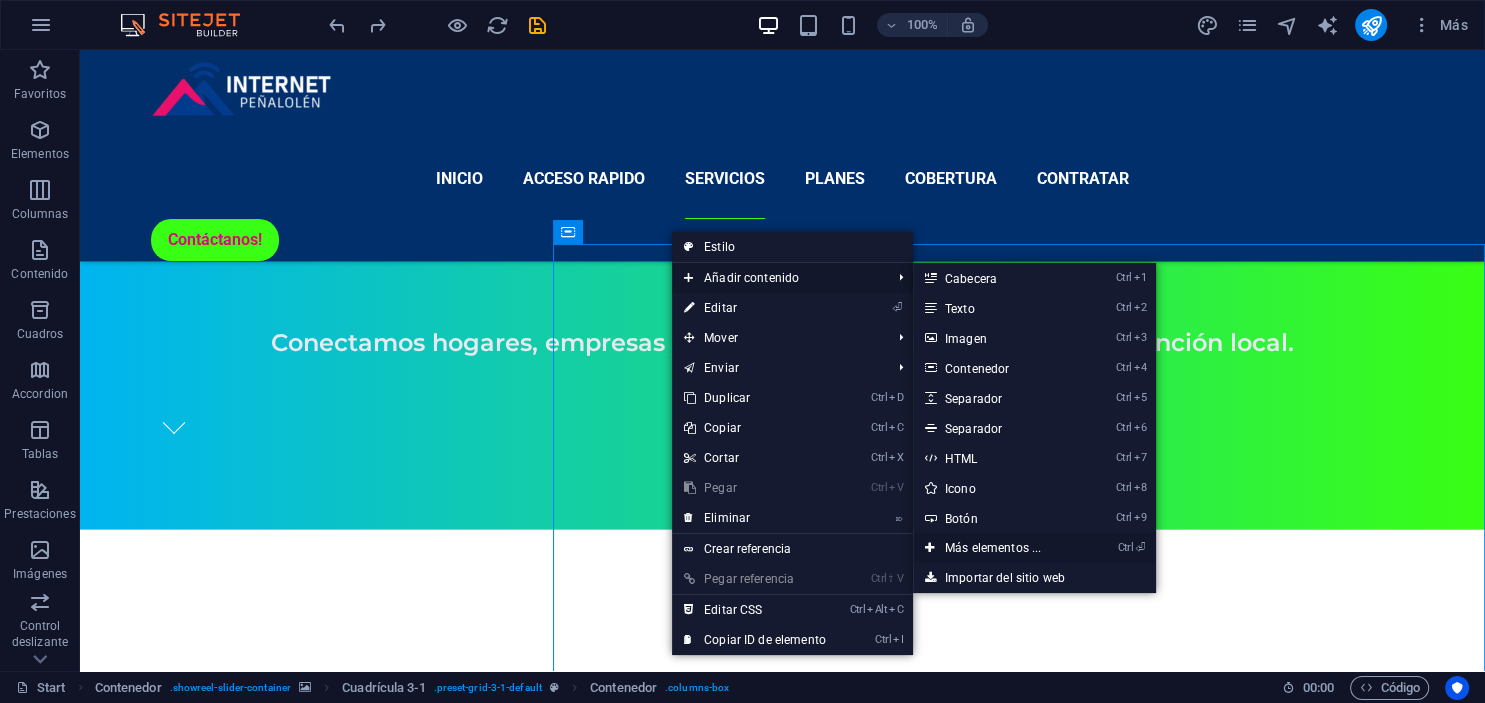 click on "Ctrl ⏎  Más elementos ..." at bounding box center [997, 548] 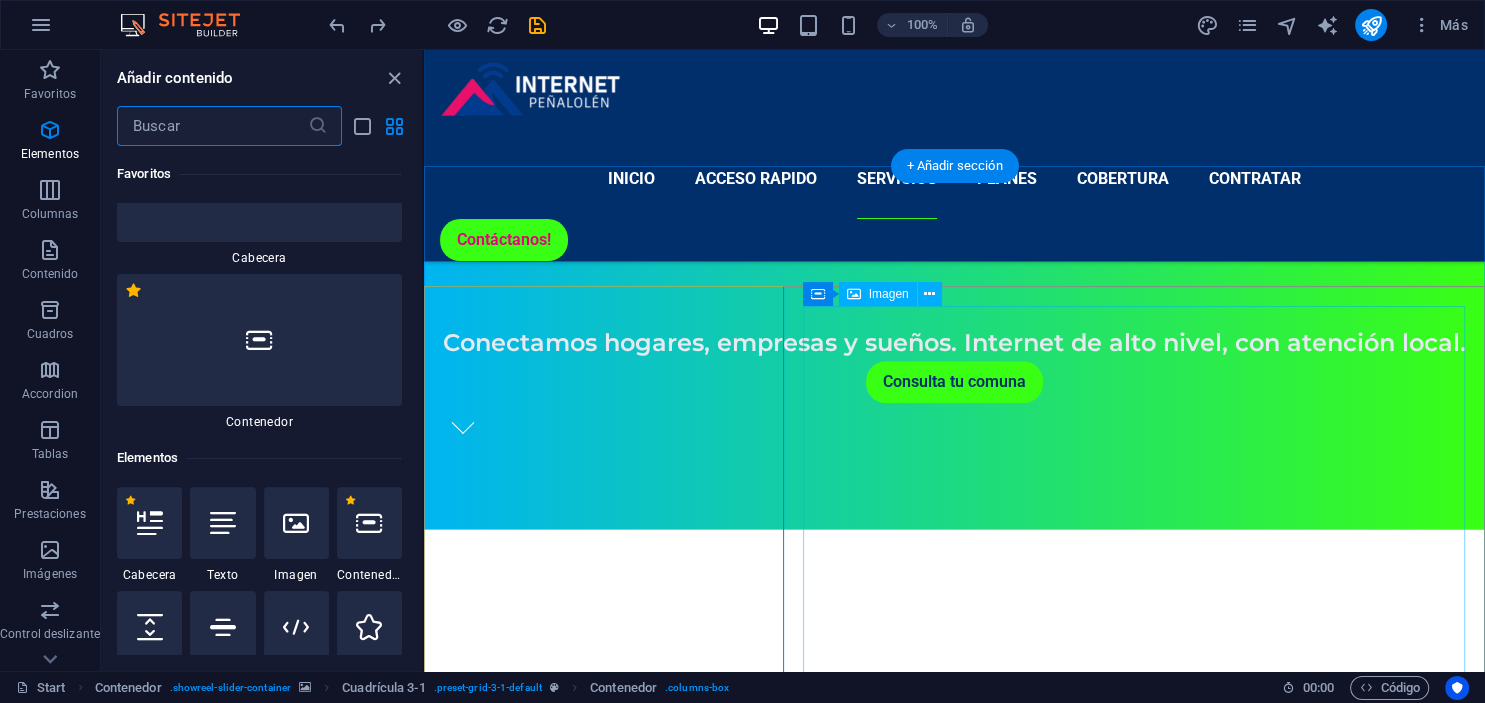scroll, scrollTop: 213, scrollLeft: 0, axis: vertical 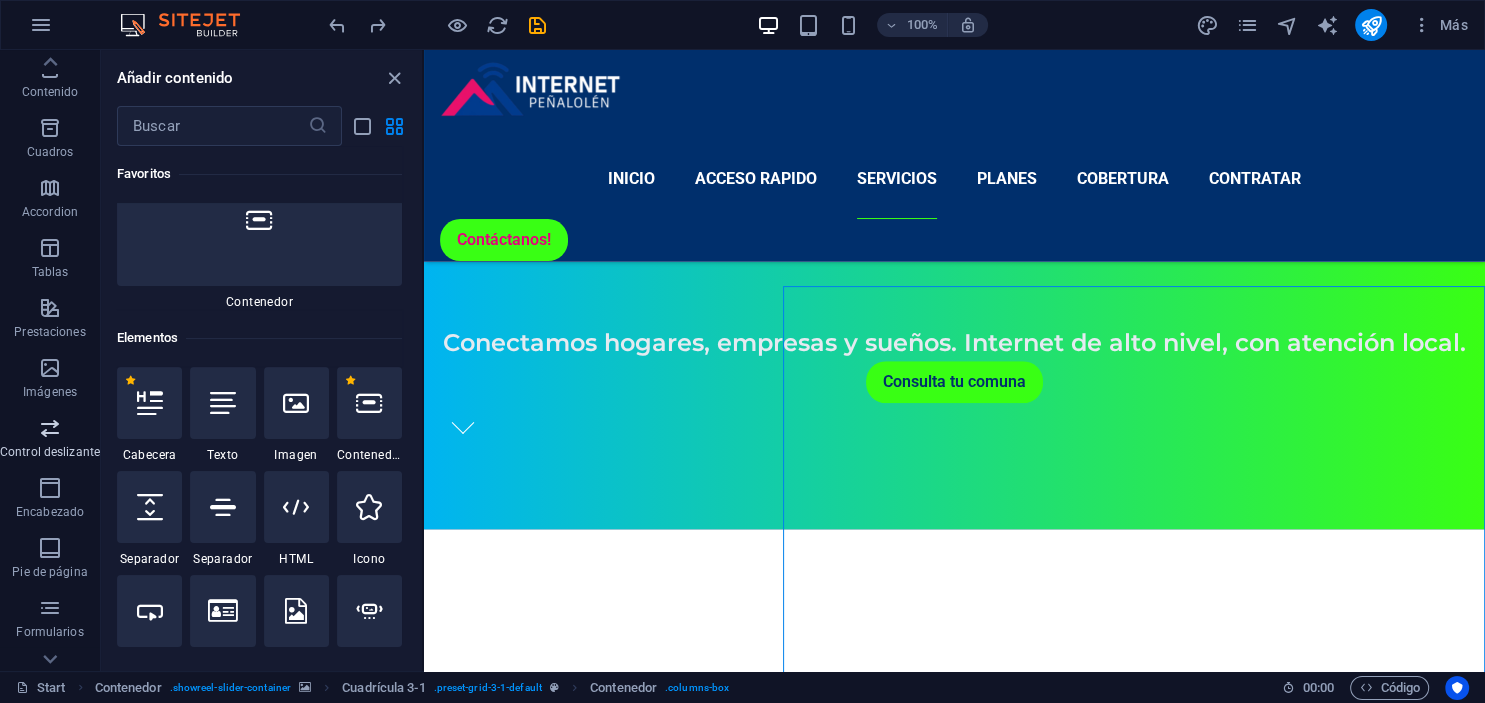 click on "Control deslizante" at bounding box center [50, 440] 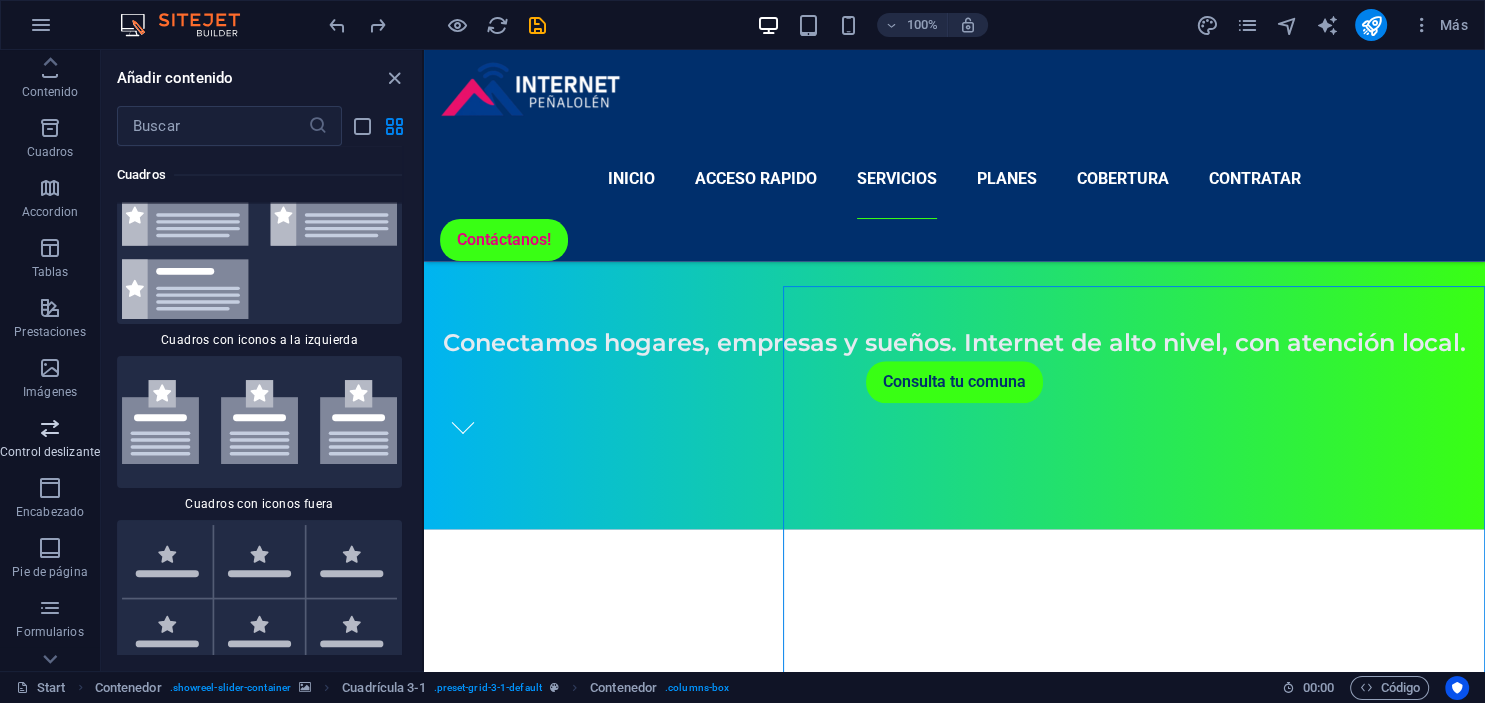 scroll, scrollTop: 11337, scrollLeft: 0, axis: vertical 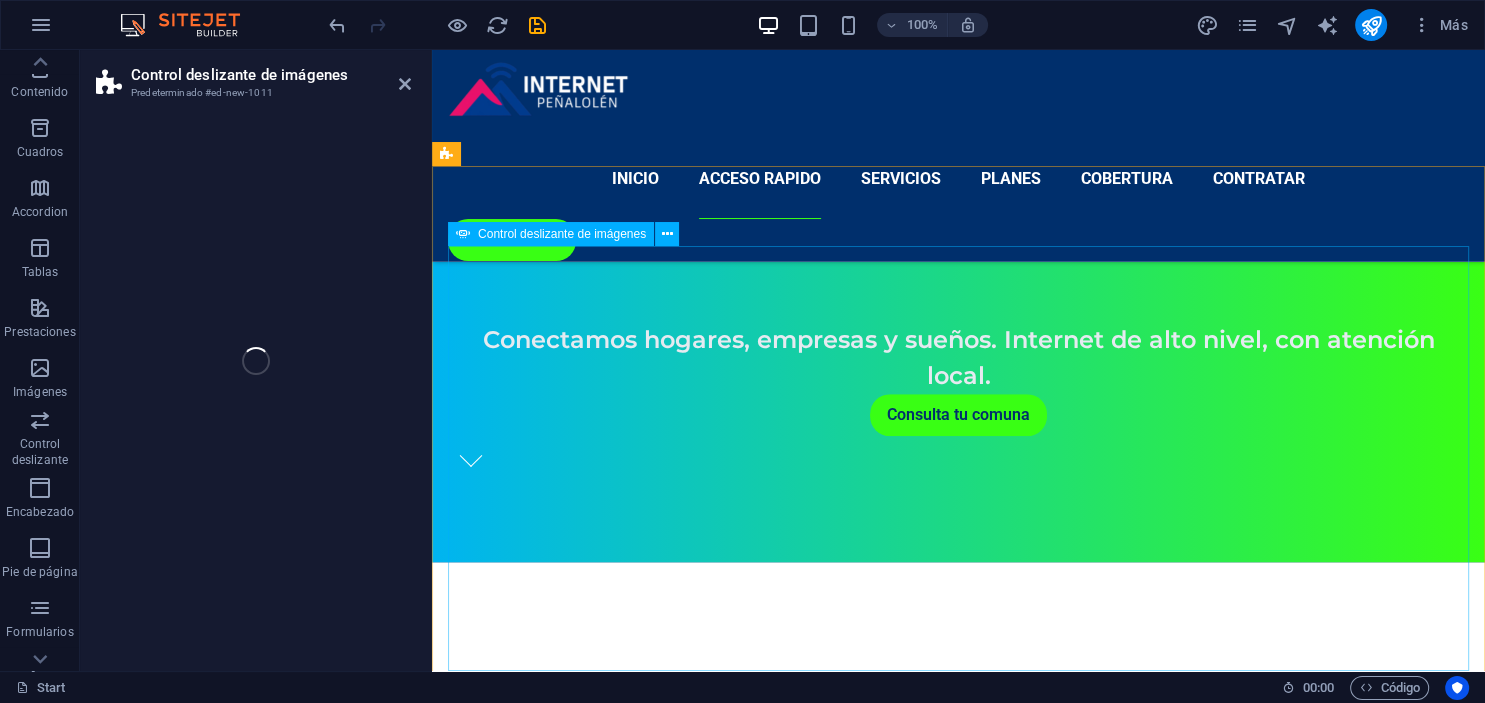 select on "rem" 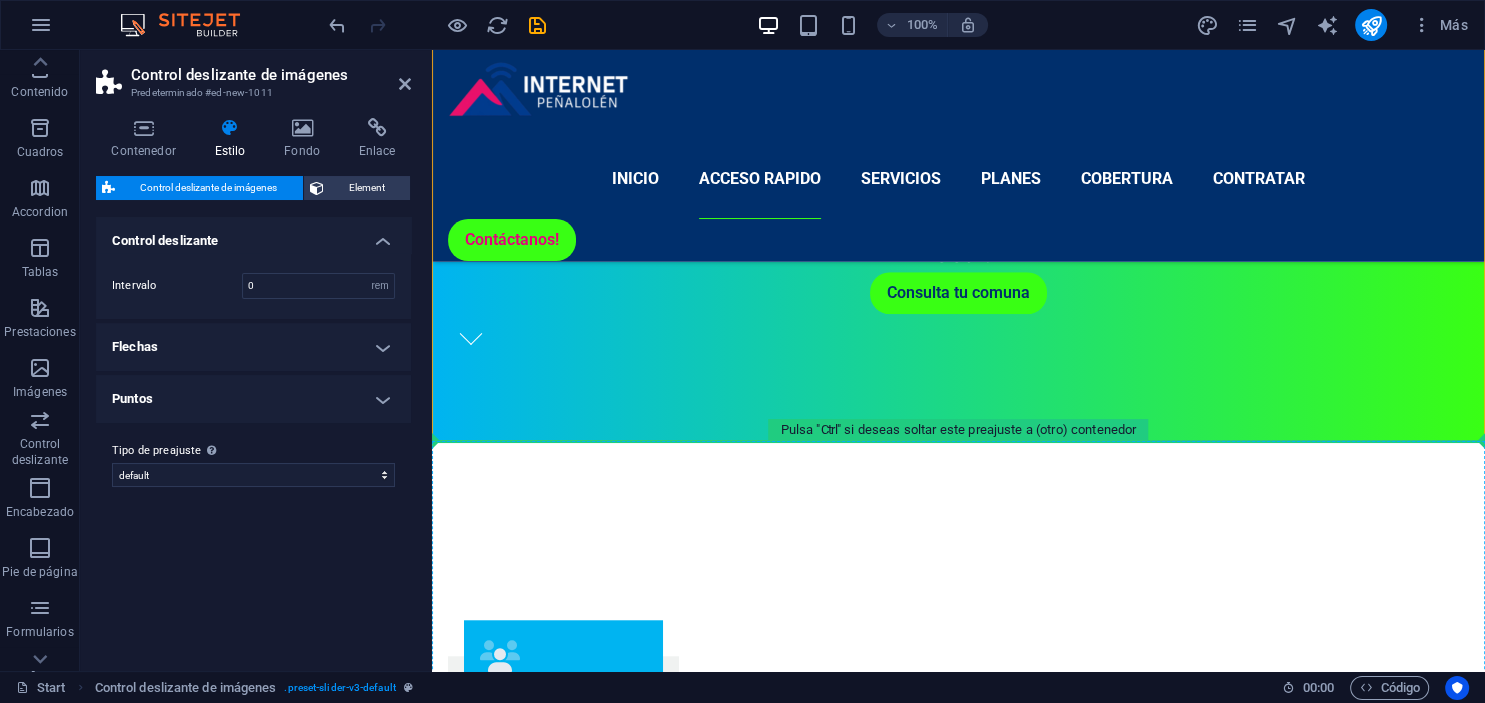 scroll, scrollTop: 1782, scrollLeft: 0, axis: vertical 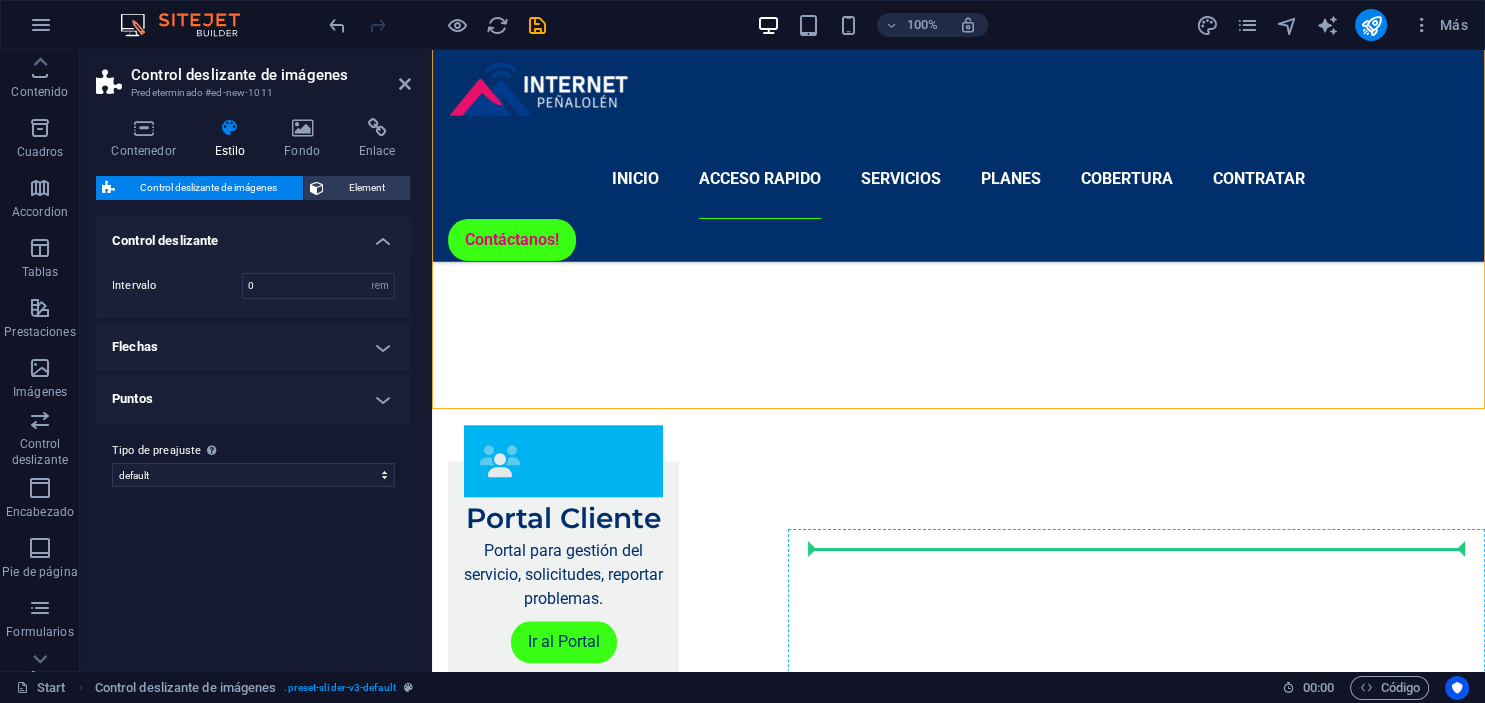 drag, startPoint x: 714, startPoint y: 277, endPoint x: 1042, endPoint y: 562, distance: 434.52158 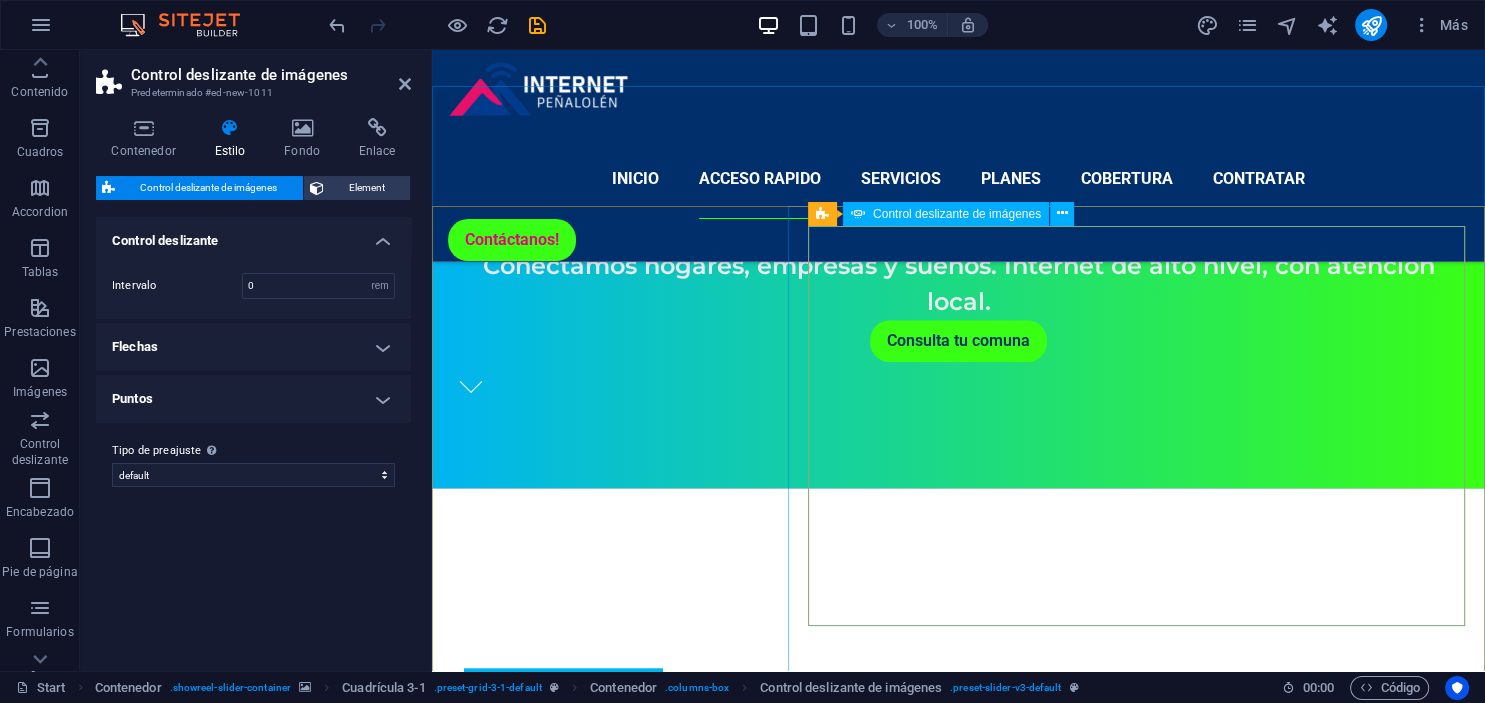 scroll, scrollTop: 1750, scrollLeft: 0, axis: vertical 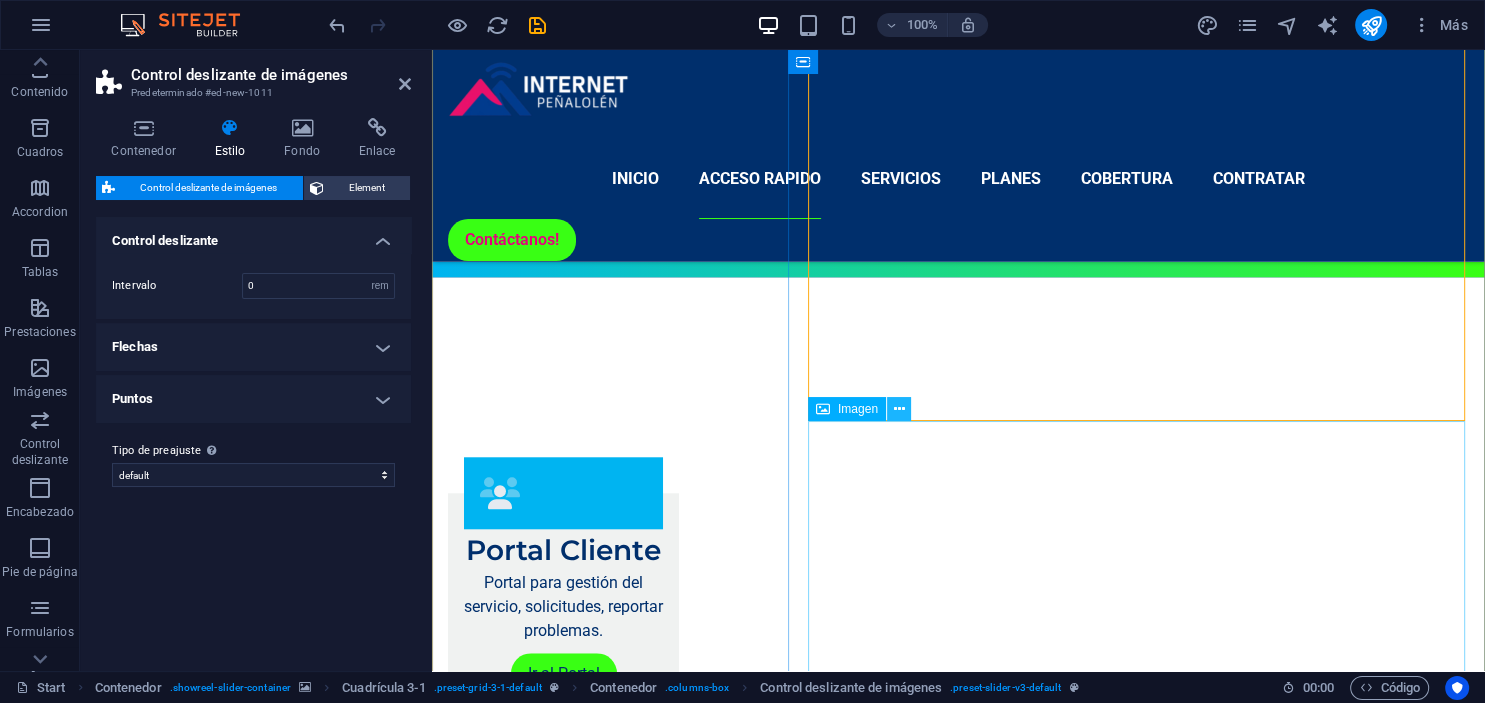 click at bounding box center (898, 409) 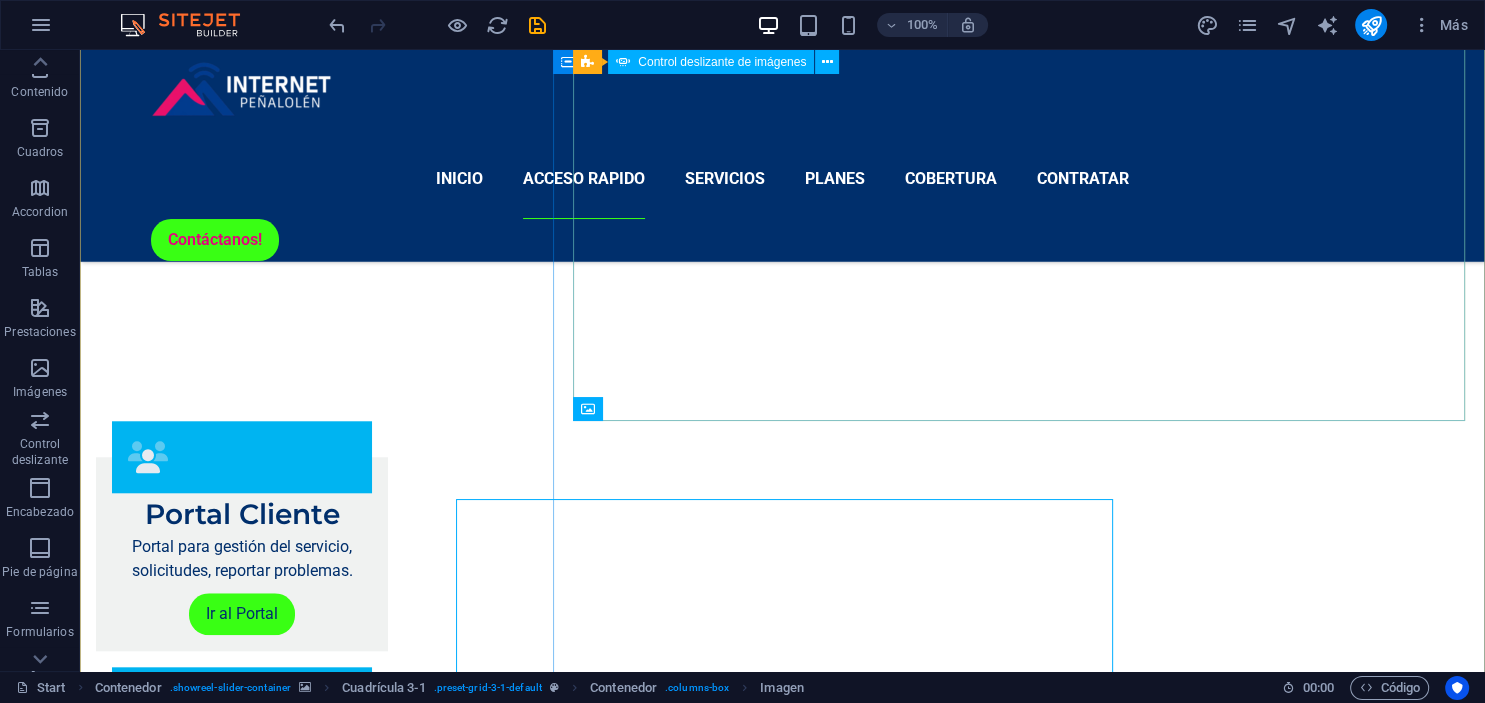scroll, scrollTop: 1672, scrollLeft: 0, axis: vertical 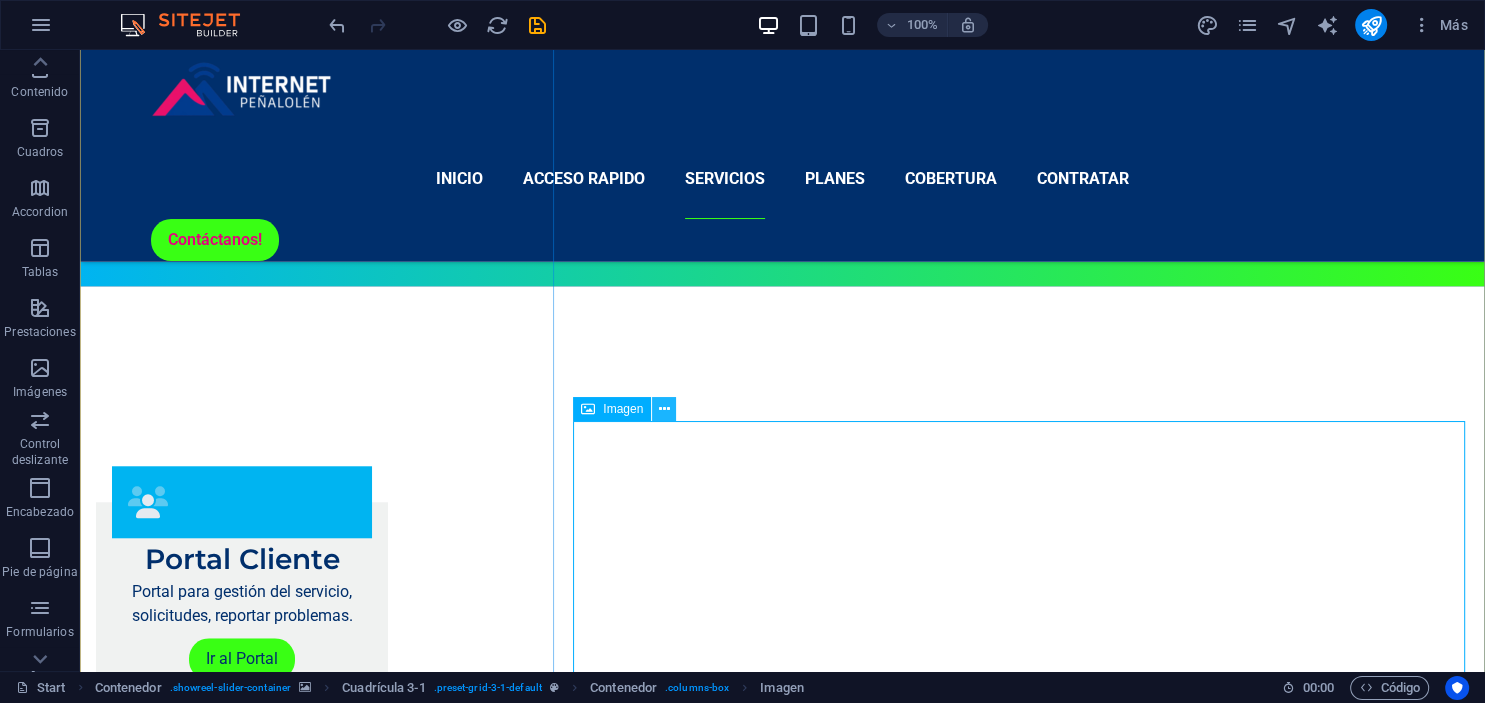 click at bounding box center [664, 409] 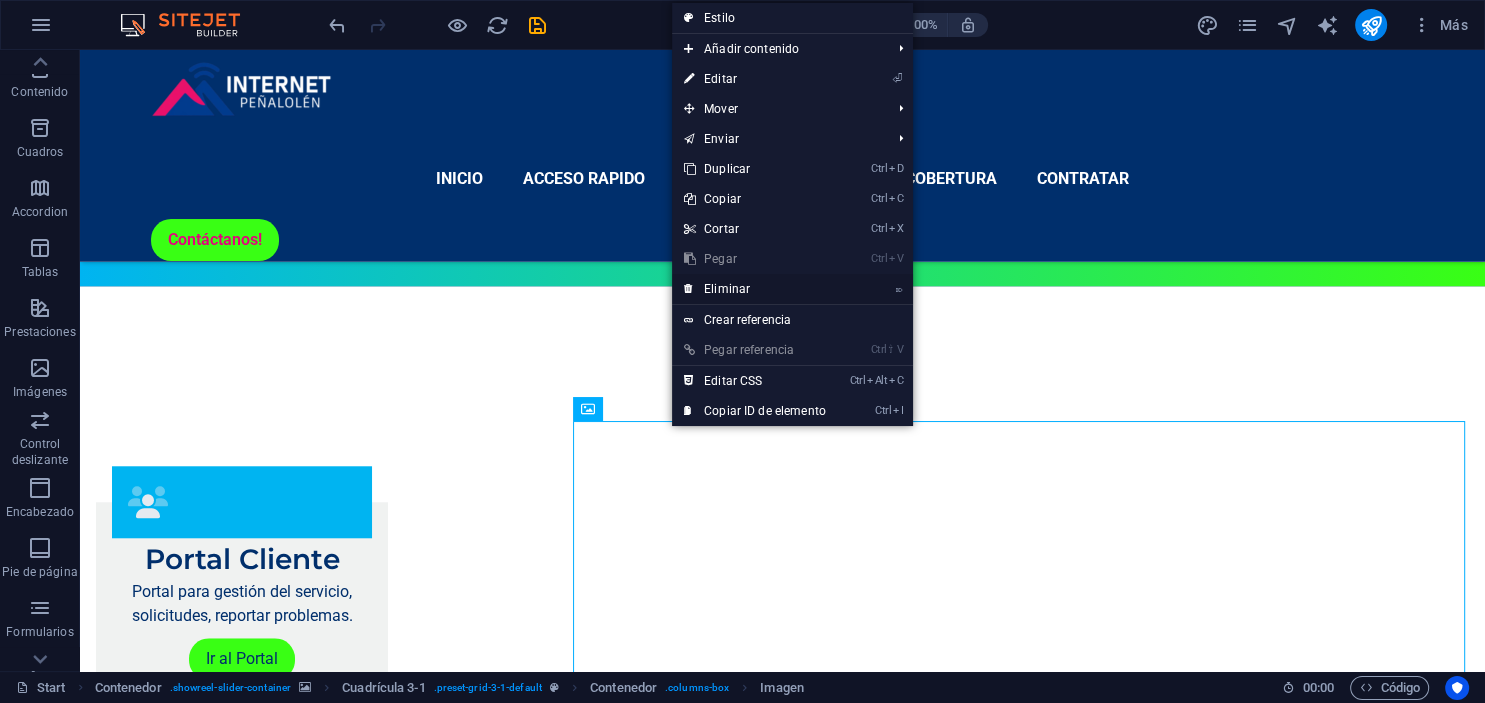 click on "⌦  Eliminar" at bounding box center (755, 289) 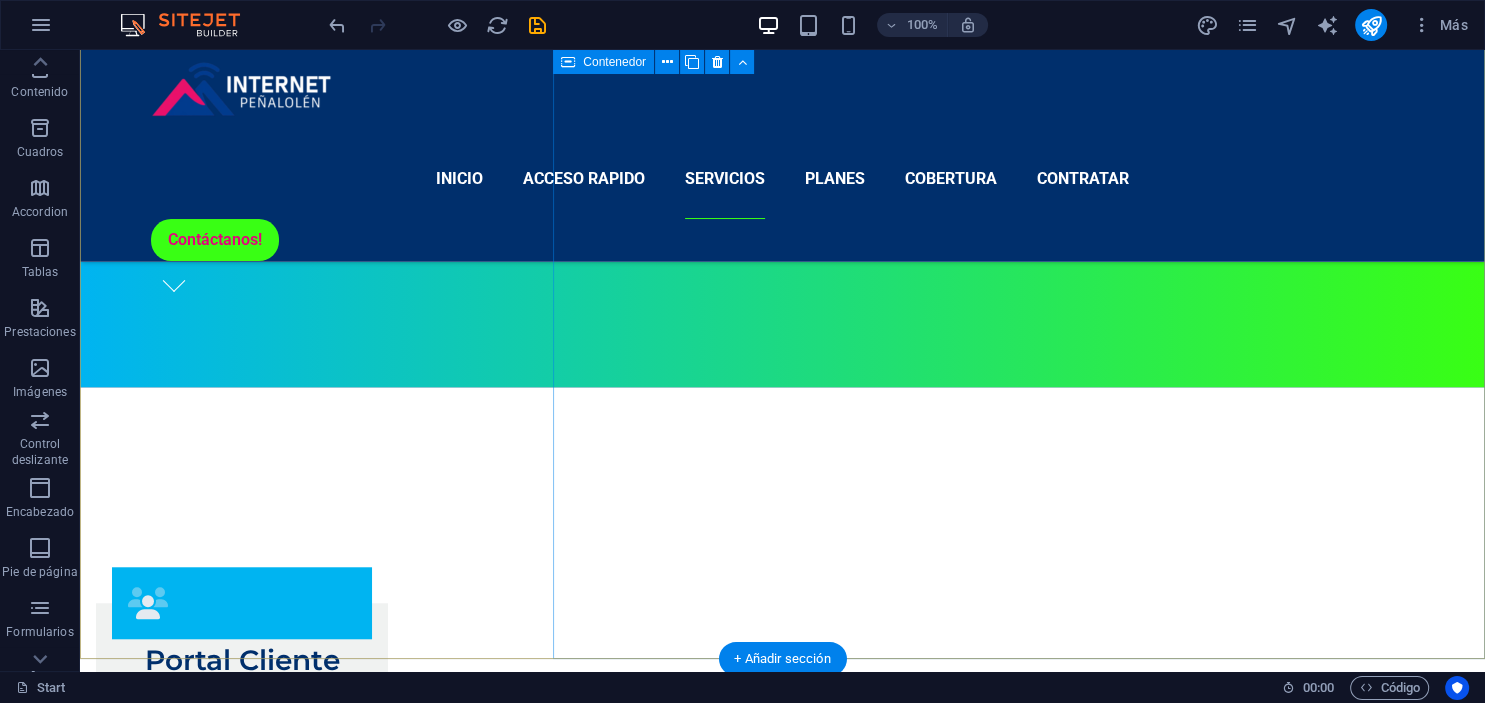 scroll, scrollTop: 1461, scrollLeft: 0, axis: vertical 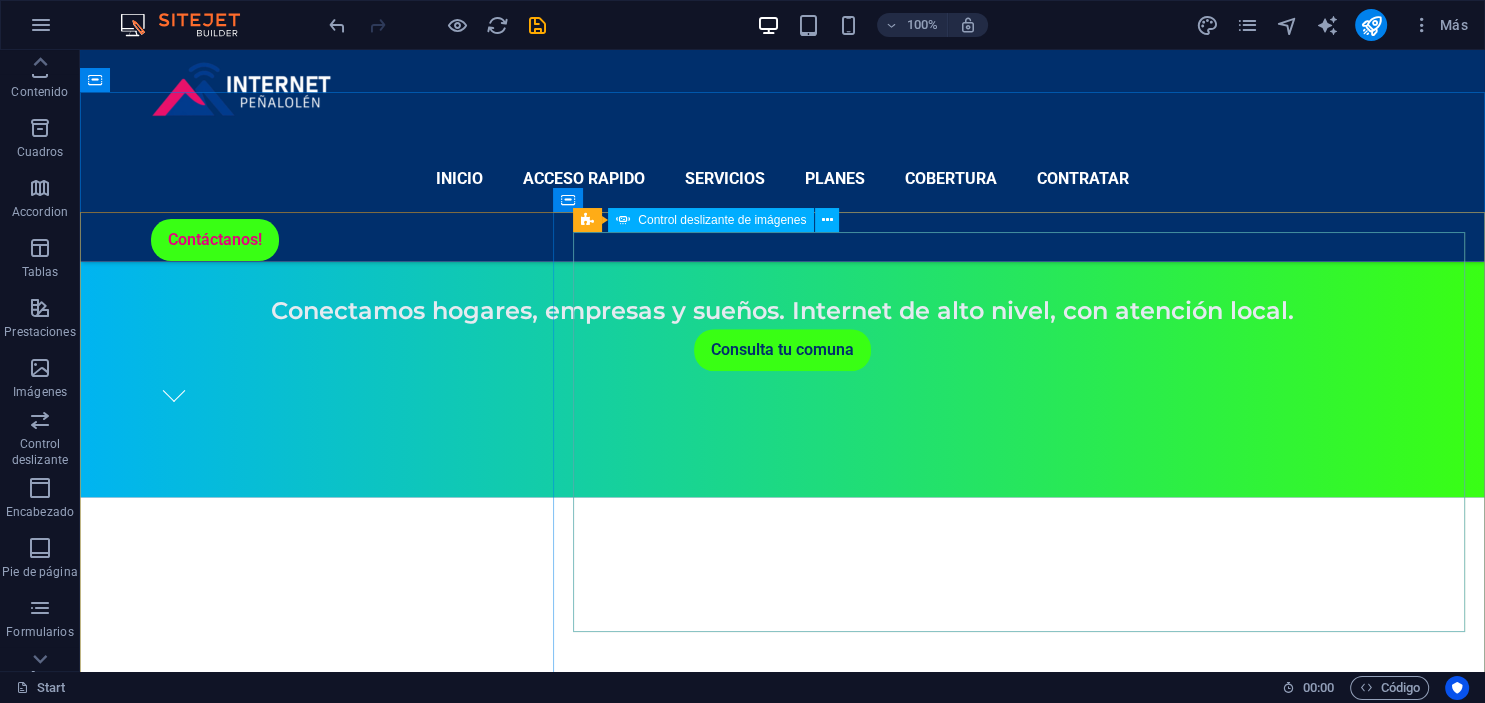 click on "Control deslizante de imágenes" at bounding box center [722, 220] 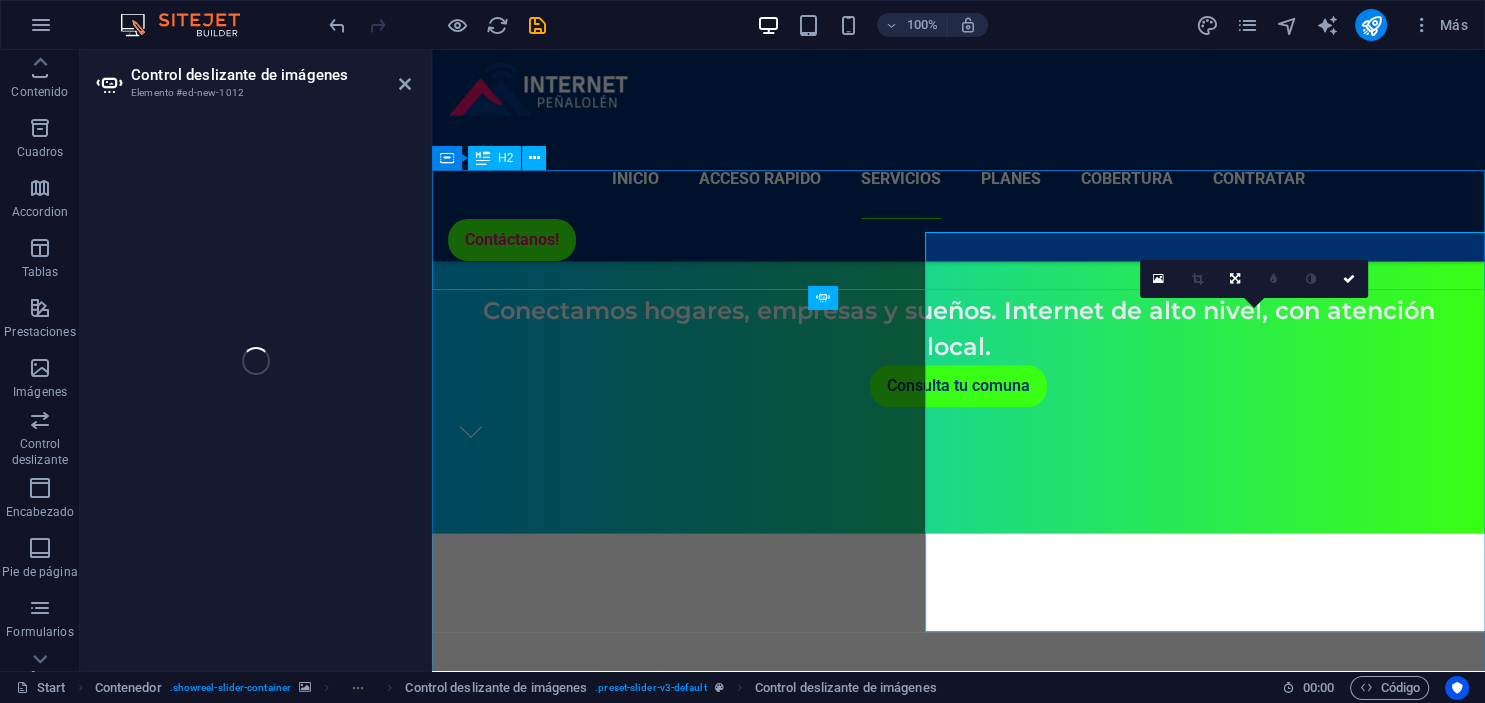 select on "px" 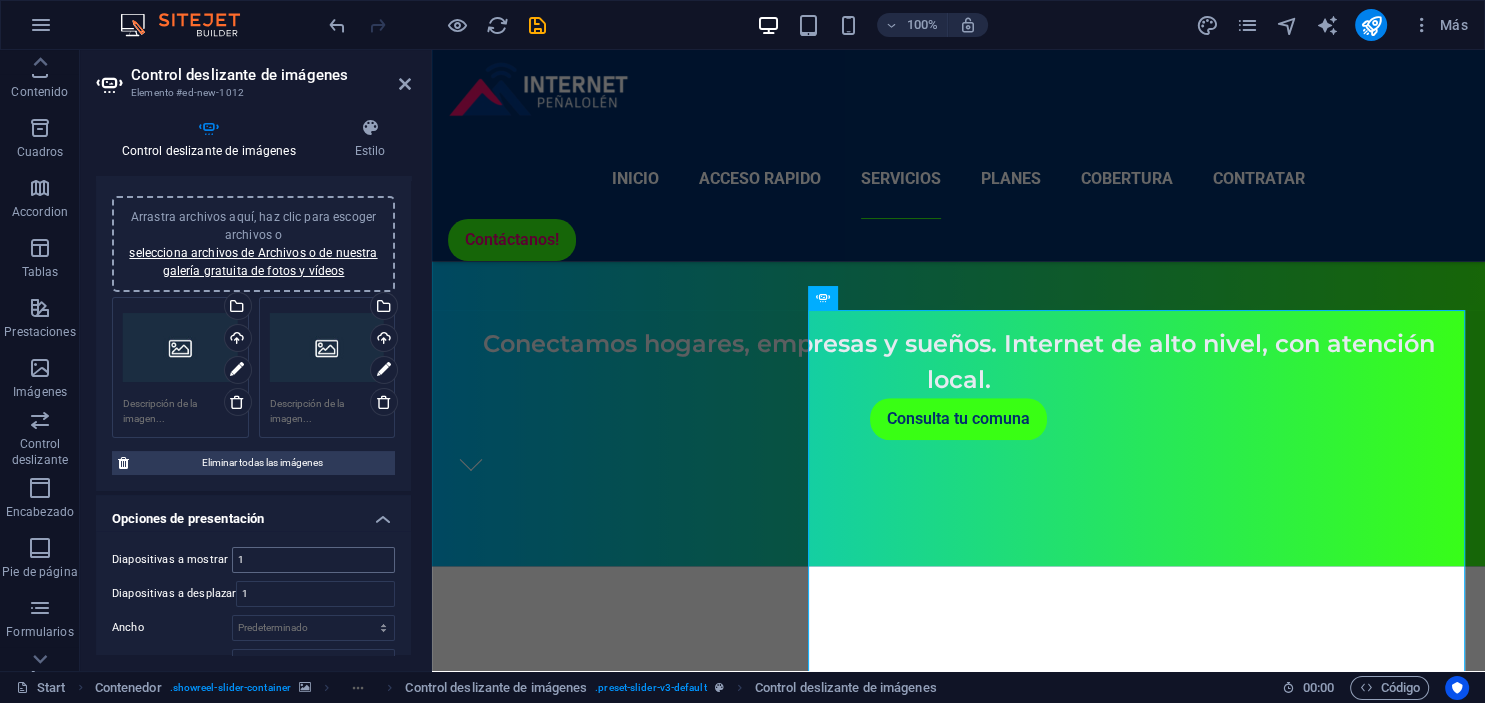 scroll, scrollTop: 0, scrollLeft: 0, axis: both 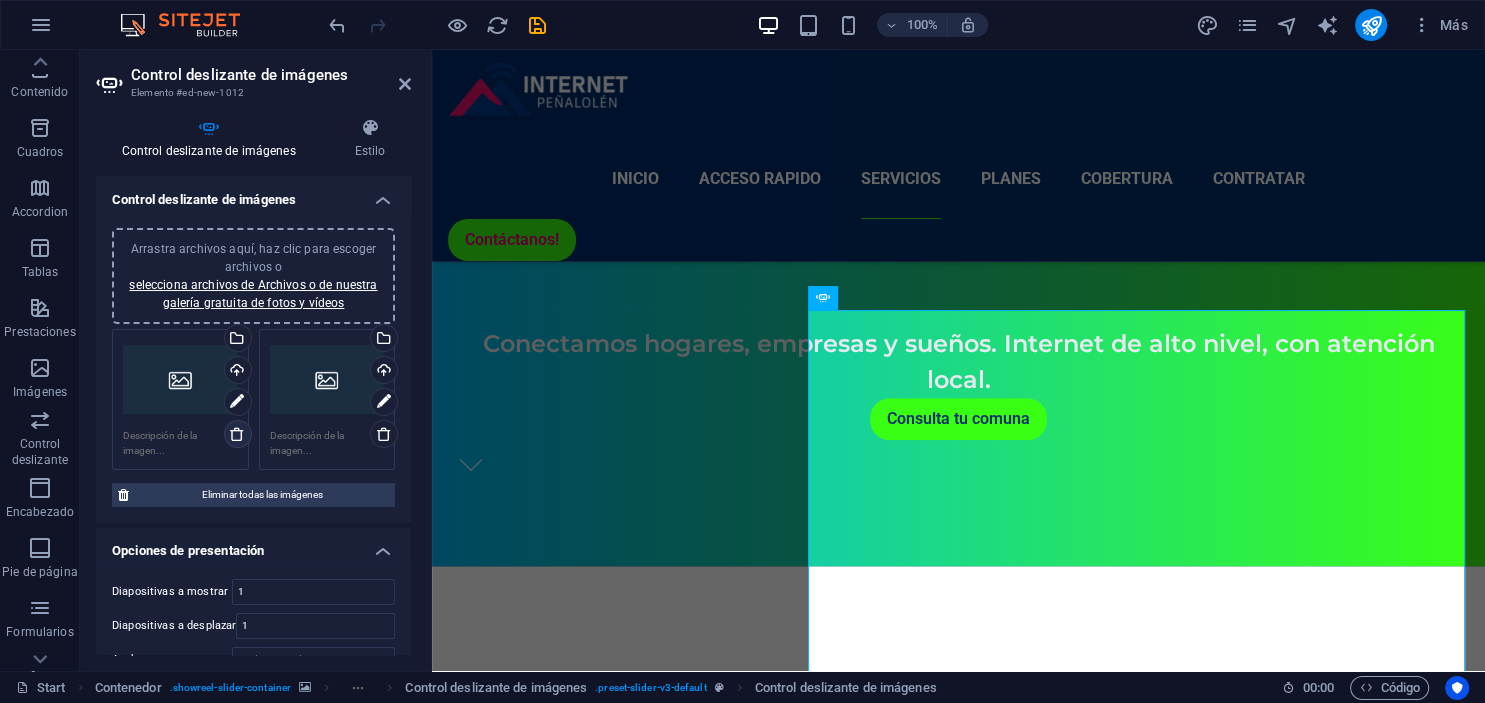 click at bounding box center (237, 434) 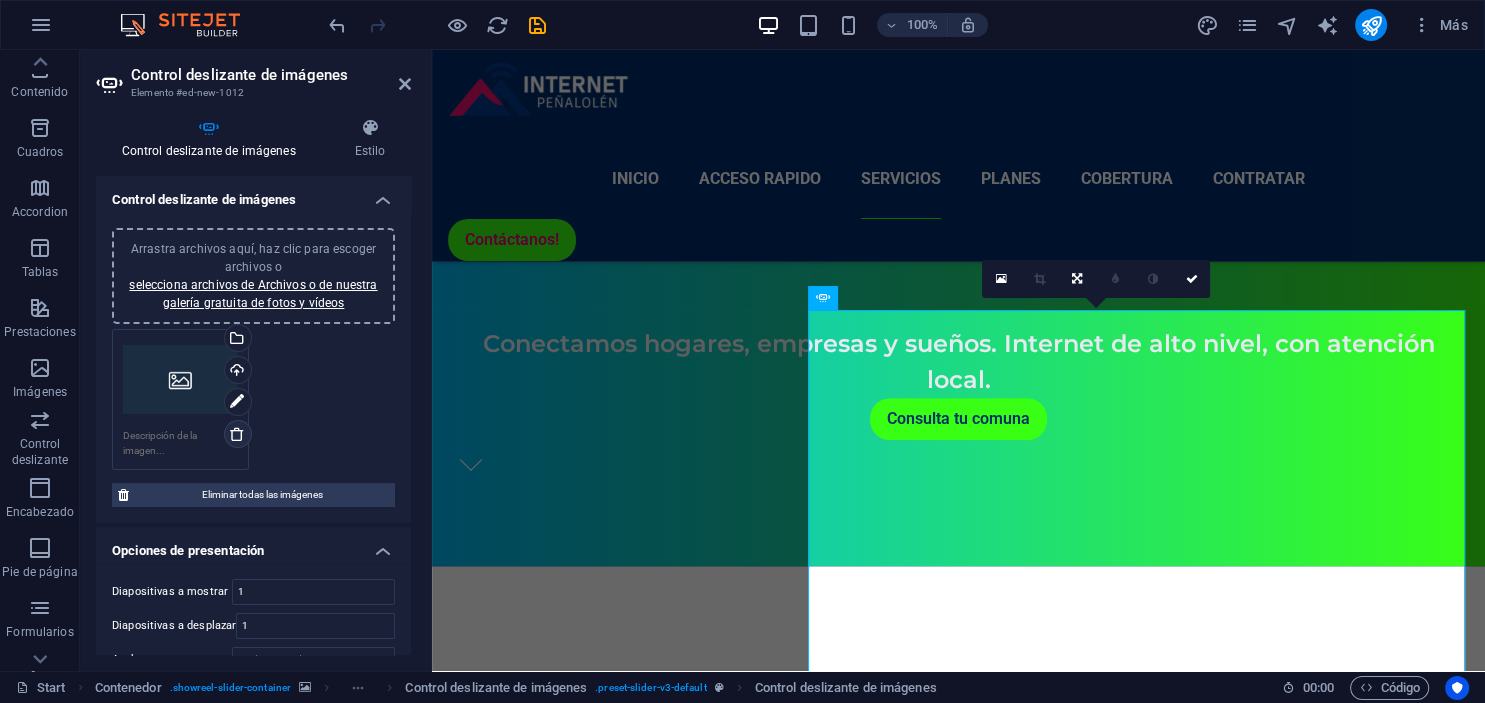click at bounding box center (237, 434) 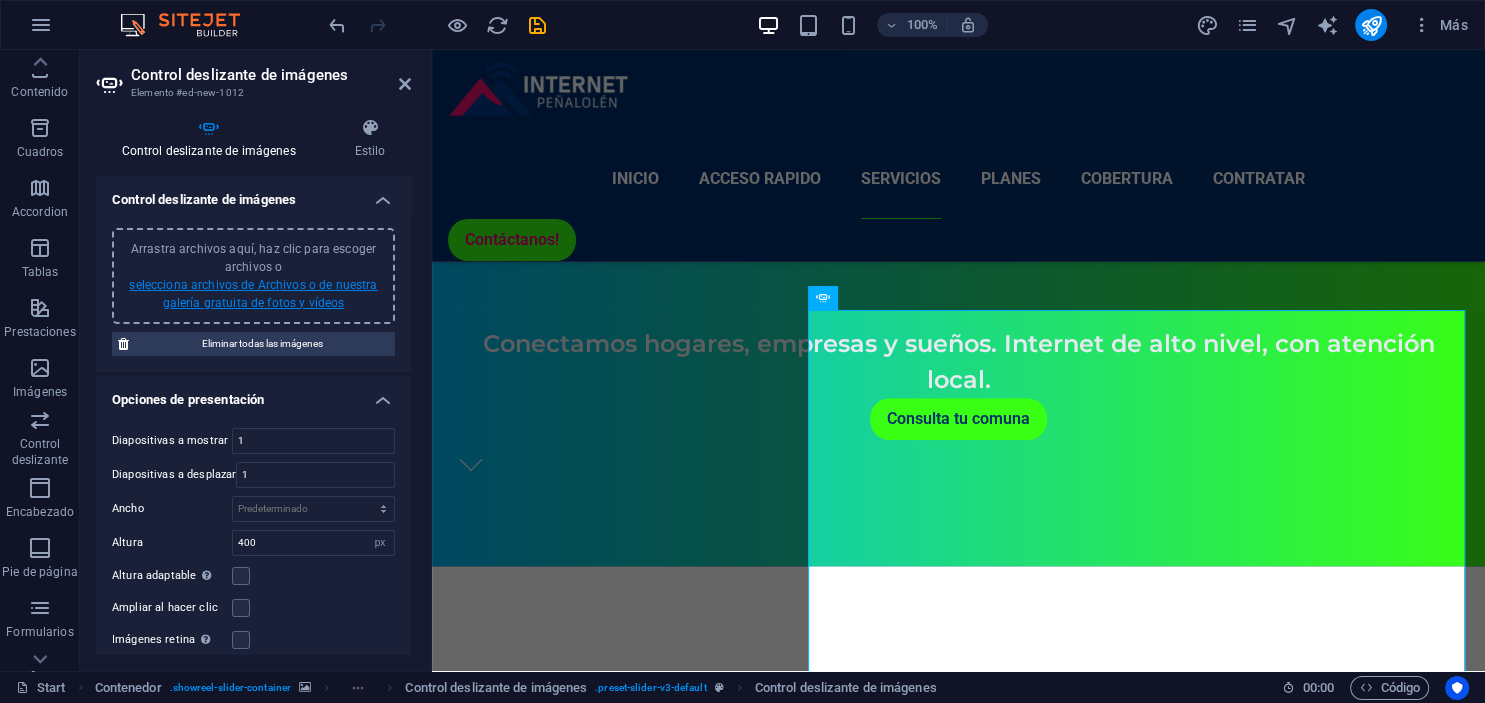 click on "selecciona archivos de Archivos o de nuestra galería gratuita de fotos y vídeos" at bounding box center [253, 294] 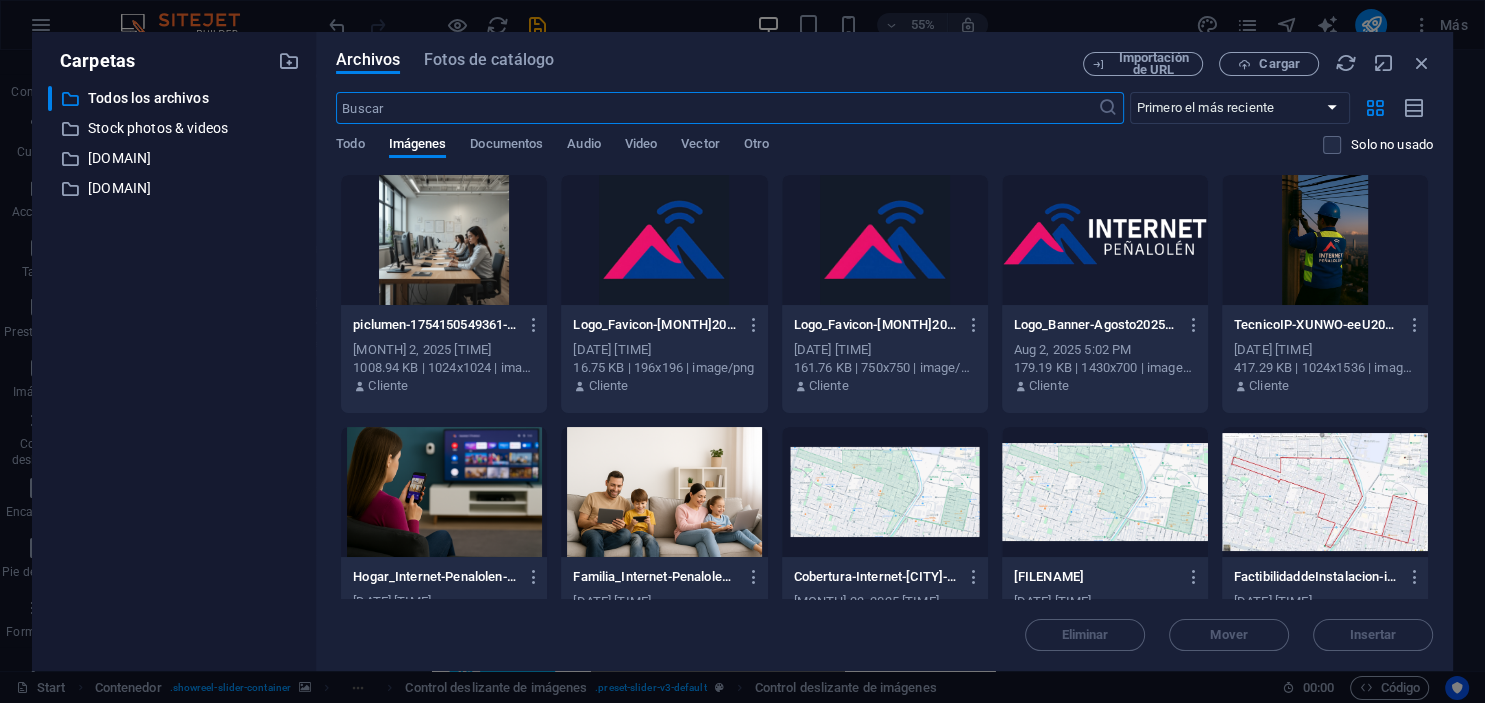 scroll, scrollTop: 1544, scrollLeft: 0, axis: vertical 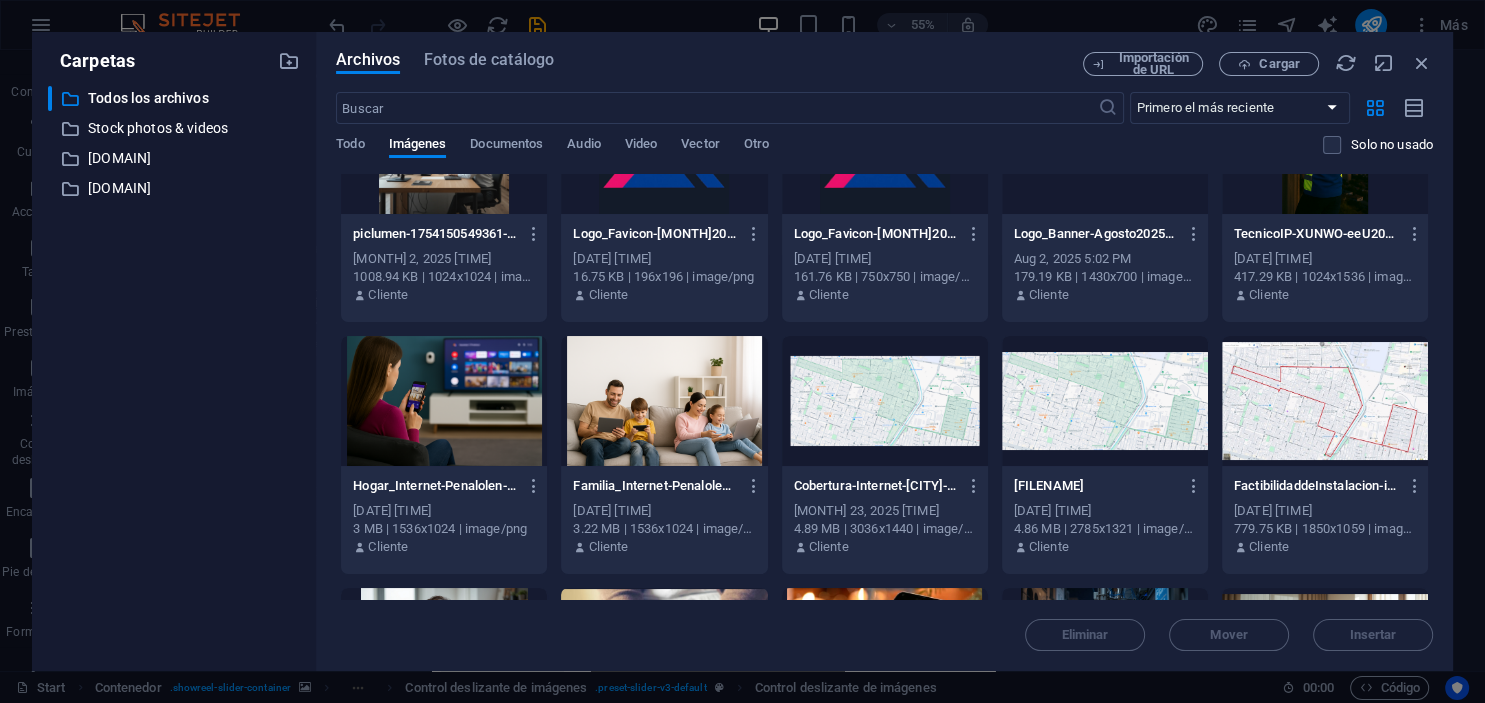 click at bounding box center [444, 401] 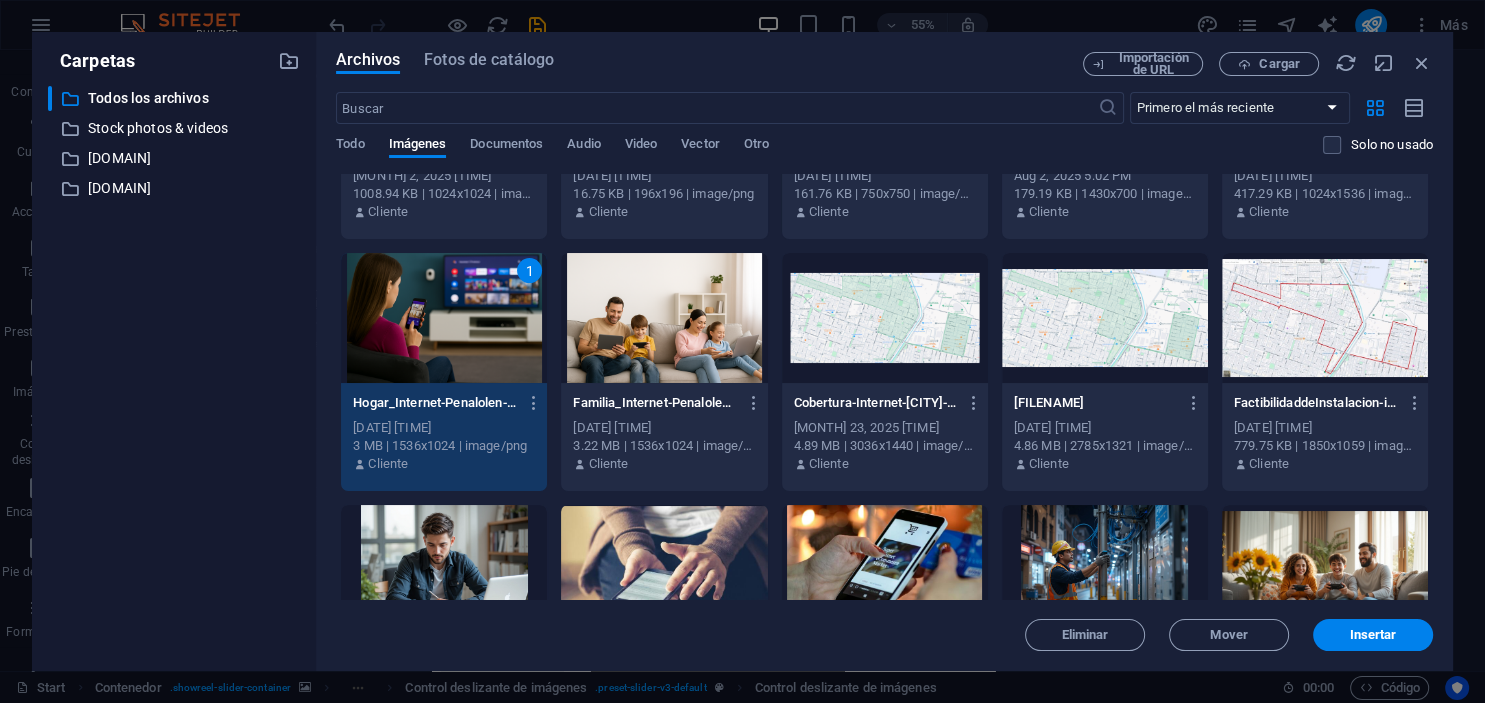 scroll, scrollTop: 182, scrollLeft: 0, axis: vertical 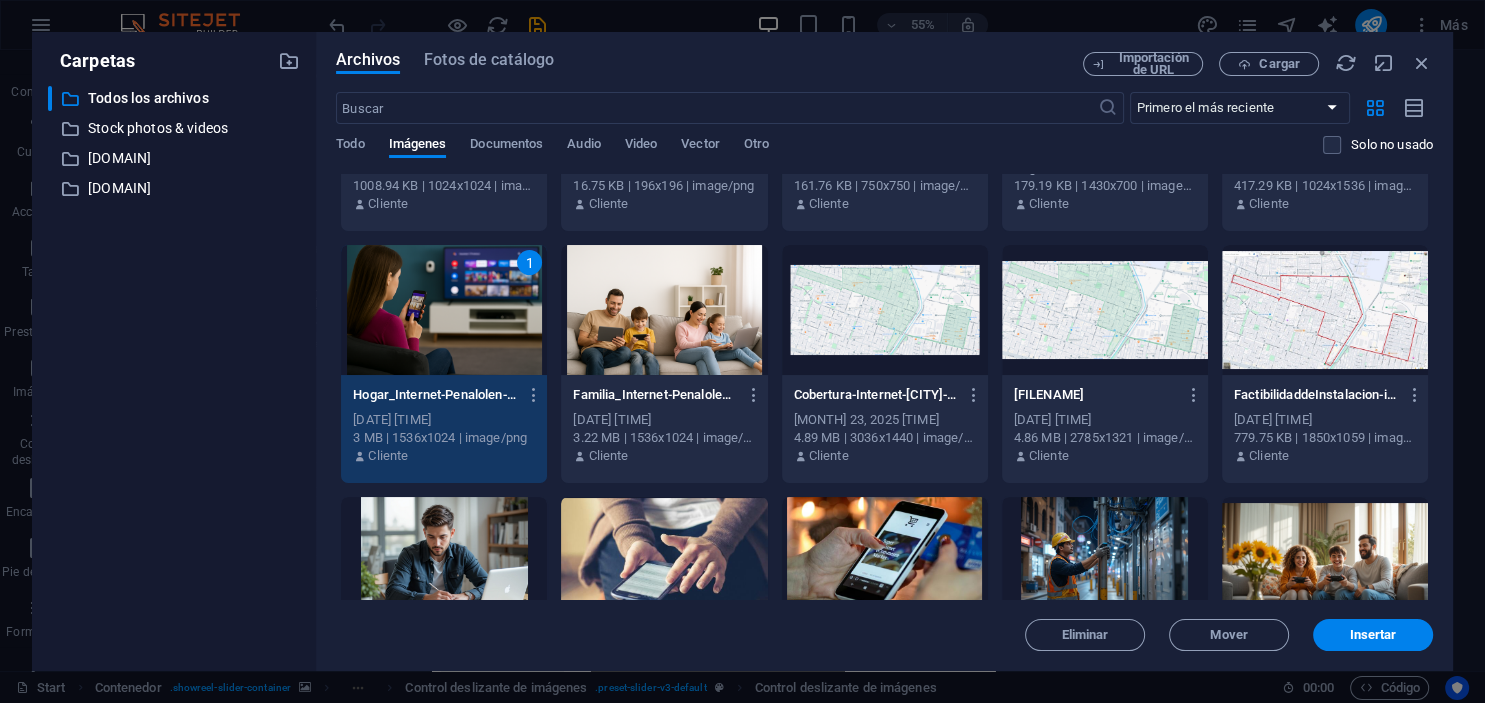 click at bounding box center [664, 310] 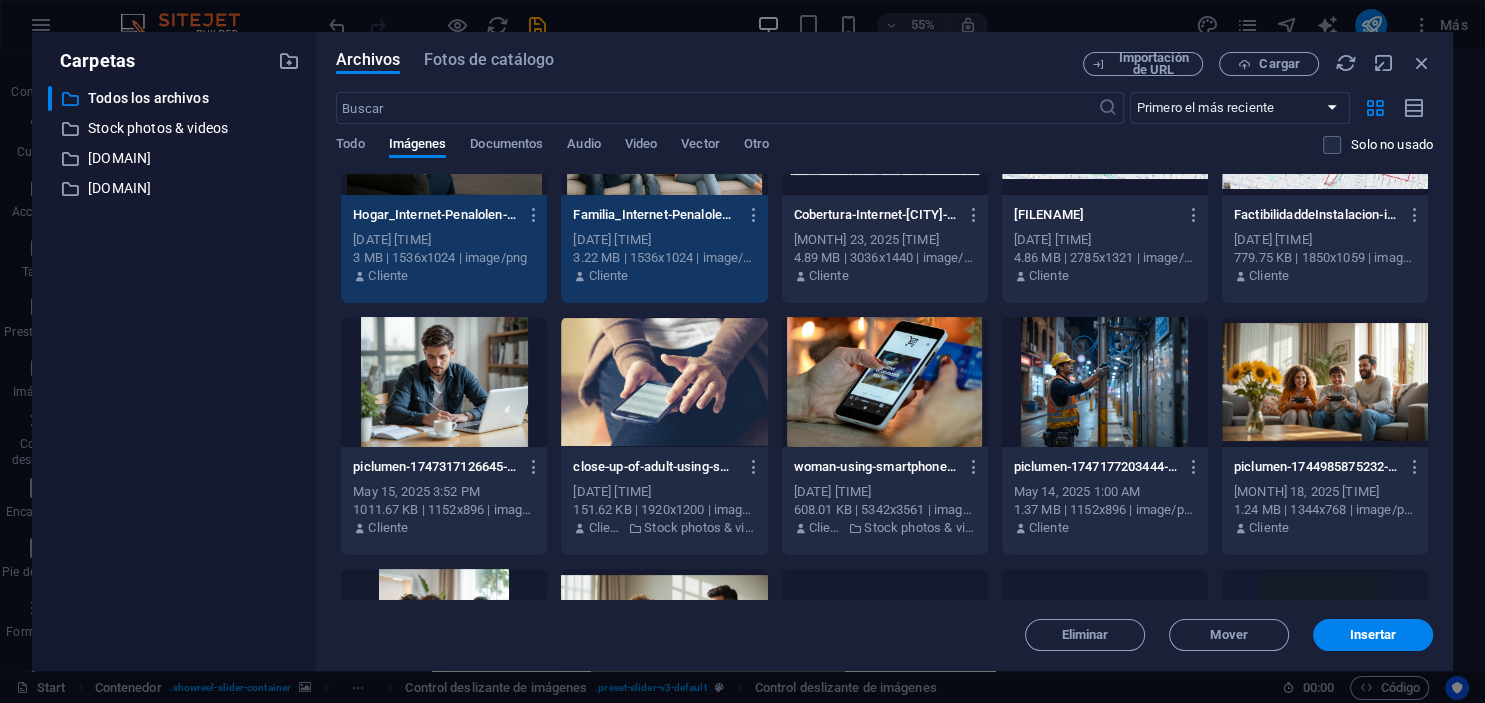 scroll, scrollTop: 365, scrollLeft: 0, axis: vertical 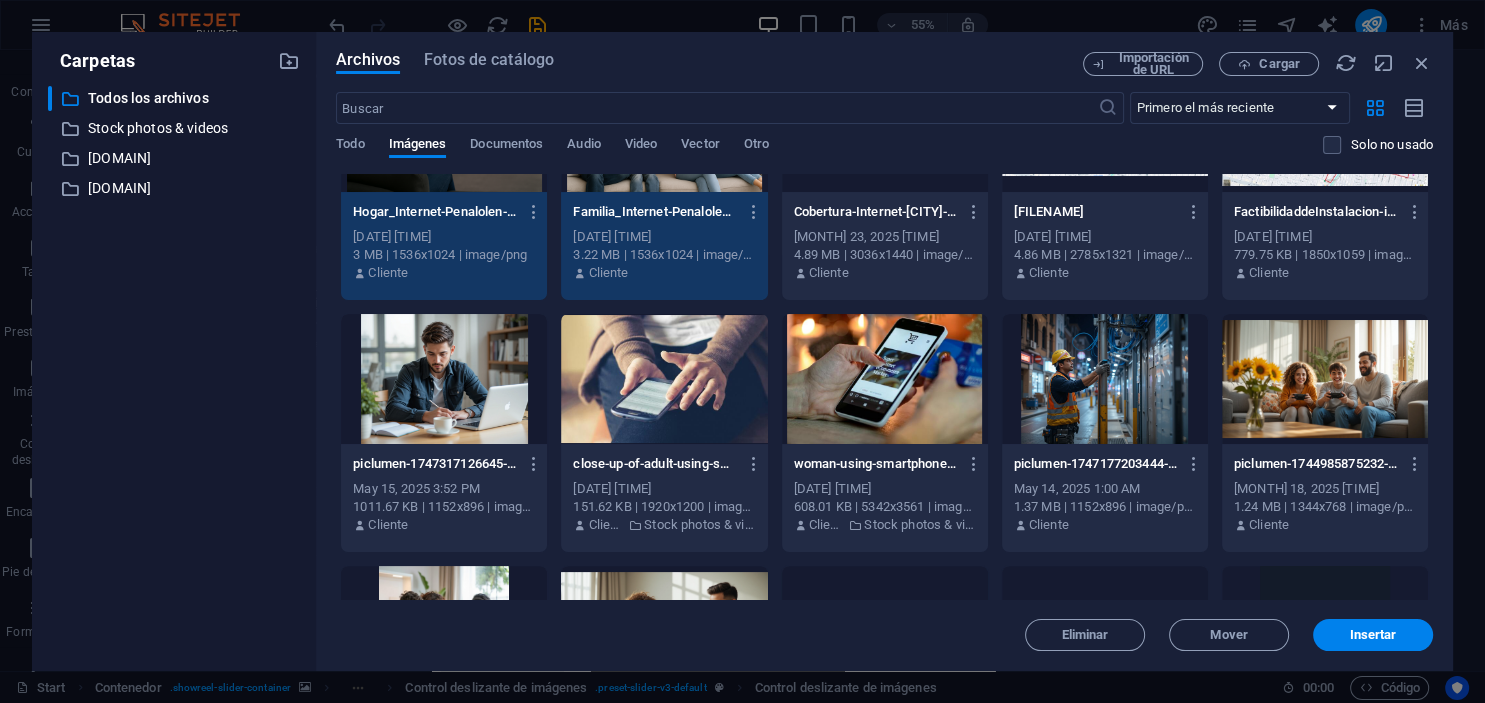 click at bounding box center [444, 379] 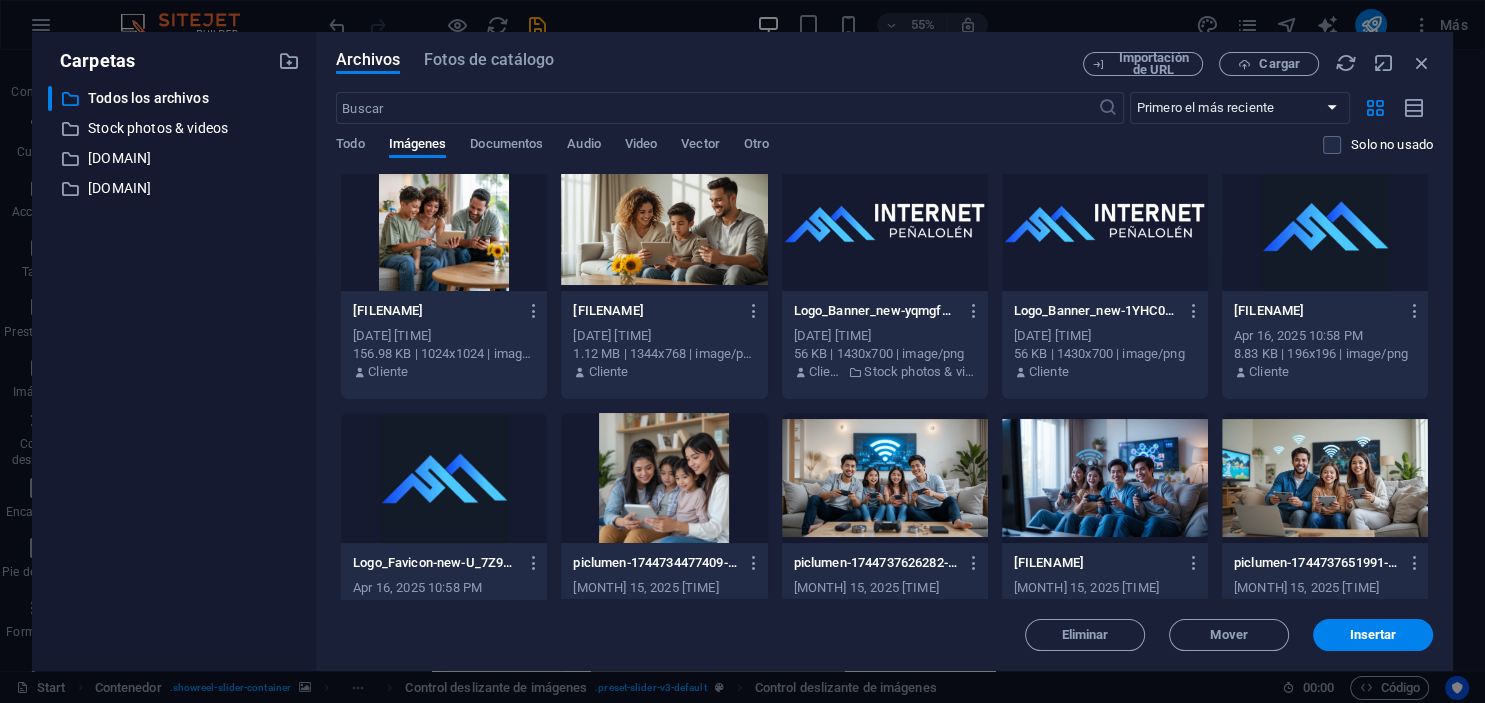 scroll, scrollTop: 821, scrollLeft: 0, axis: vertical 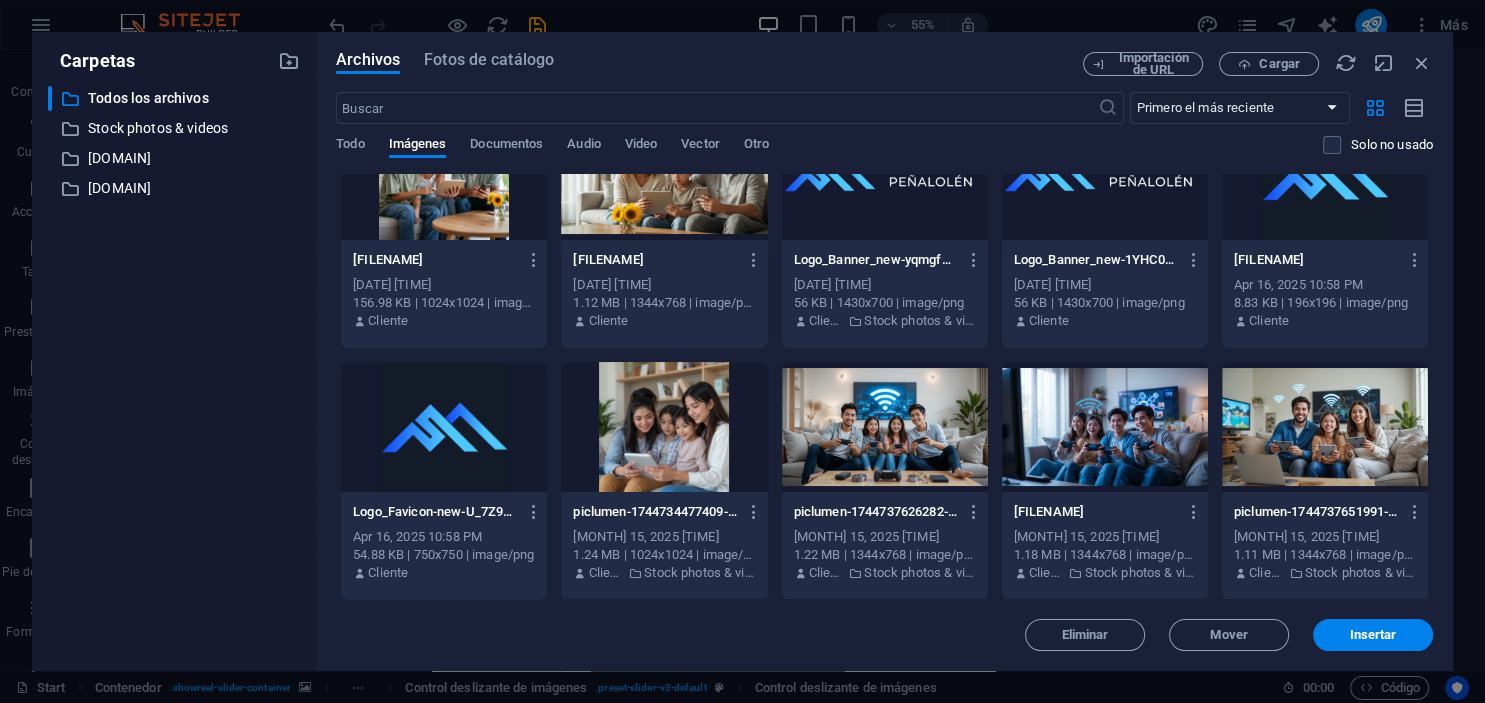 click at bounding box center (885, 427) 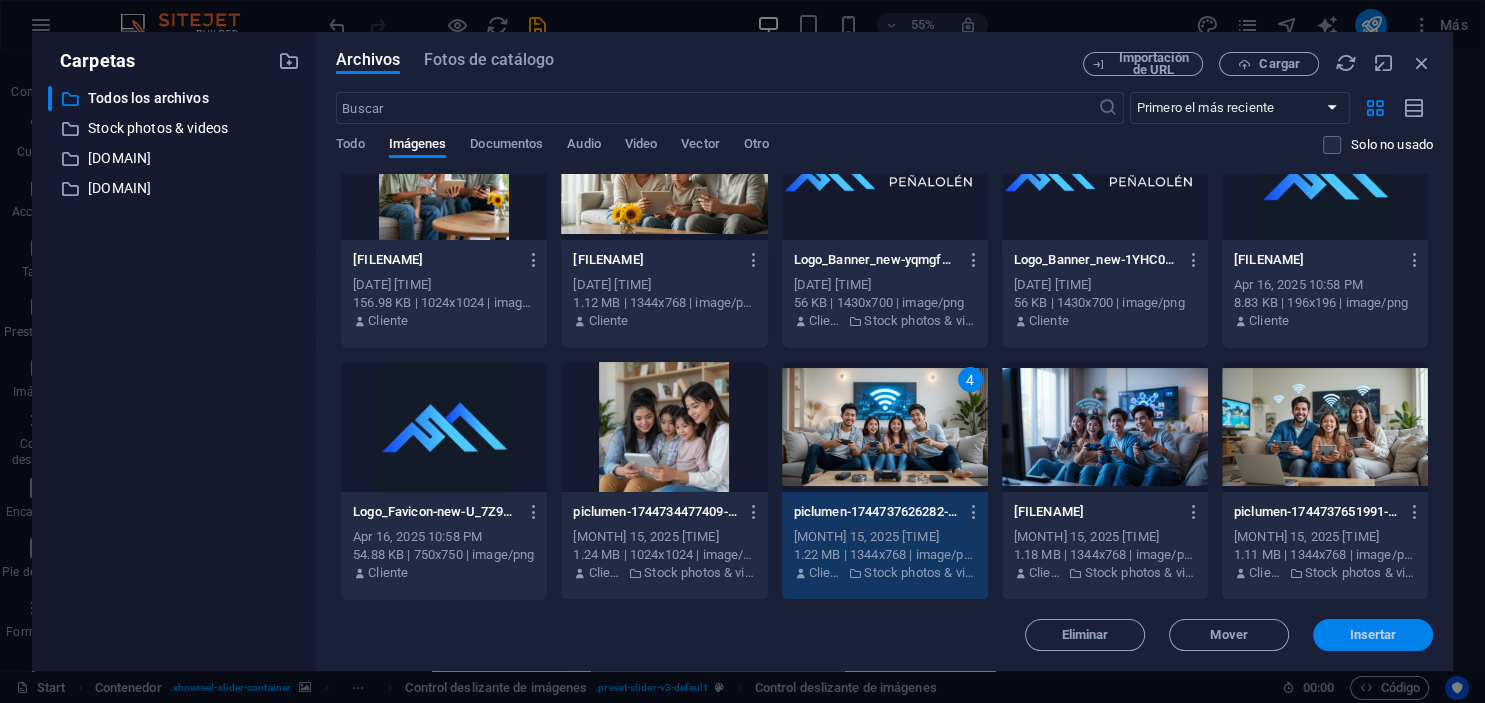 drag, startPoint x: 1364, startPoint y: 642, endPoint x: 932, endPoint y: 592, distance: 434.88388 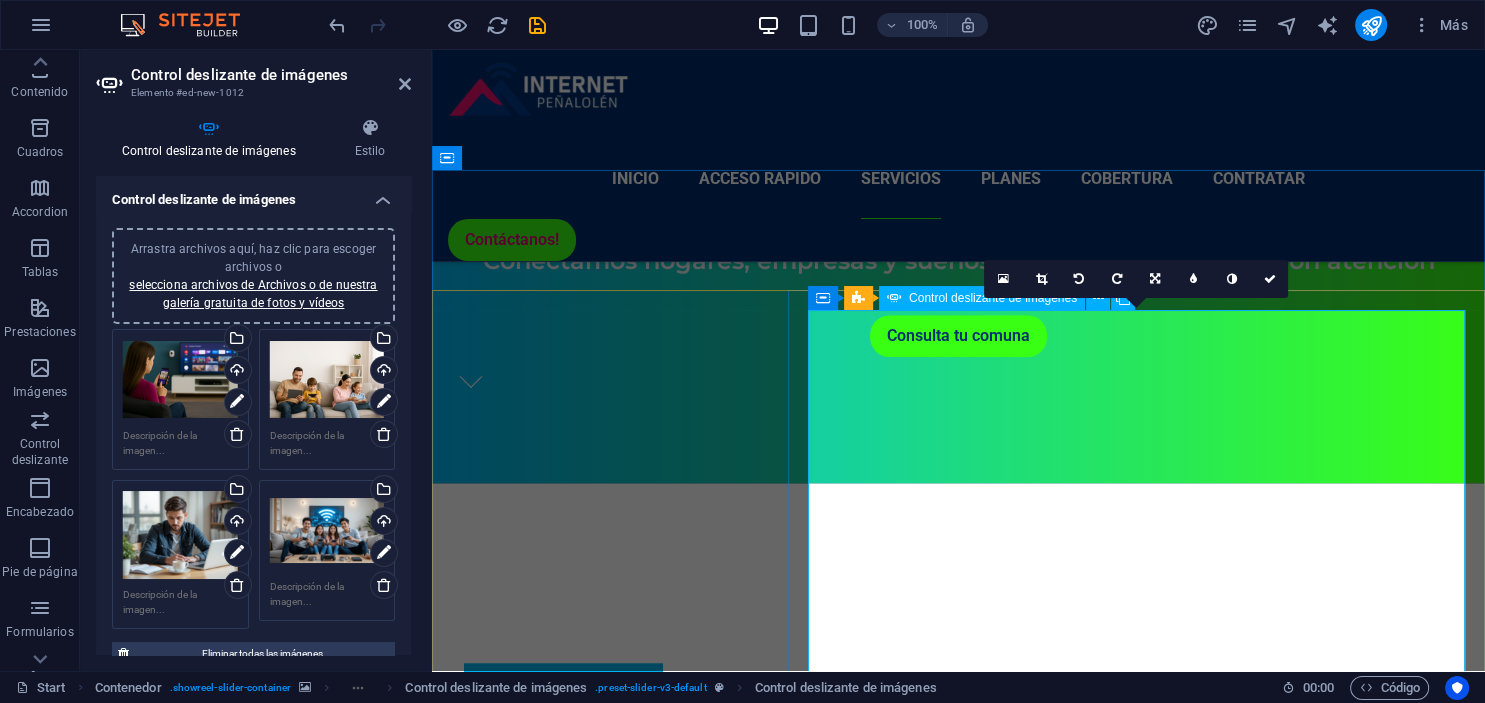 scroll, scrollTop: 1461, scrollLeft: 0, axis: vertical 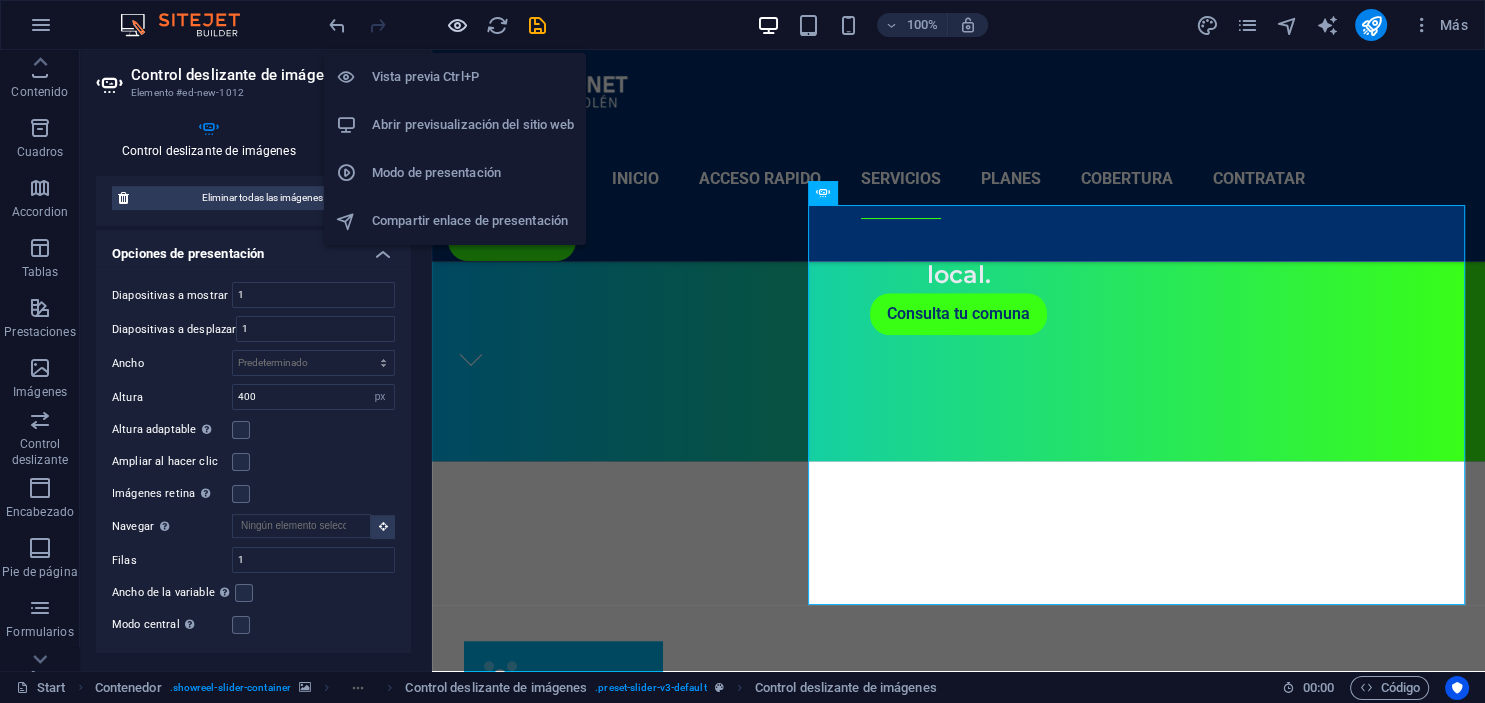 click at bounding box center (457, 25) 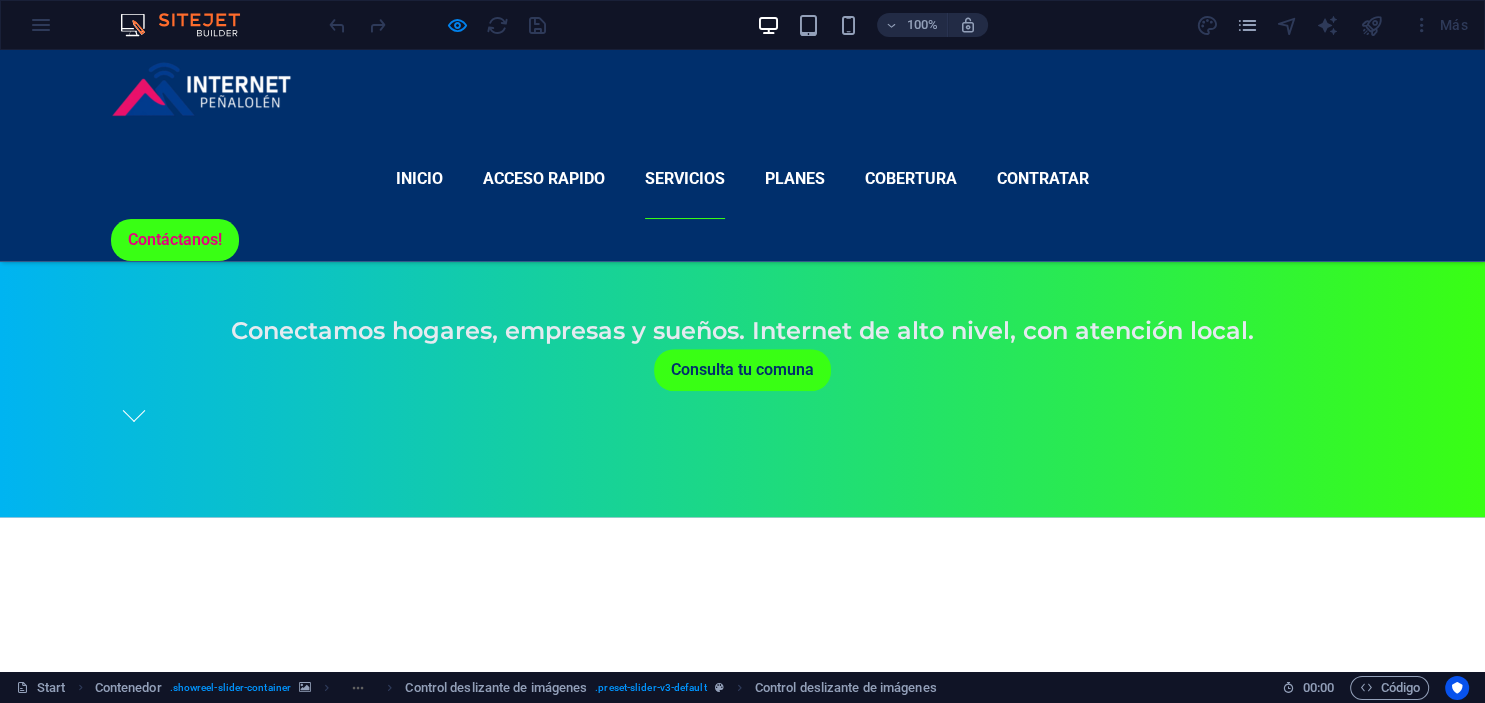 scroll, scrollTop: 1530, scrollLeft: 0, axis: vertical 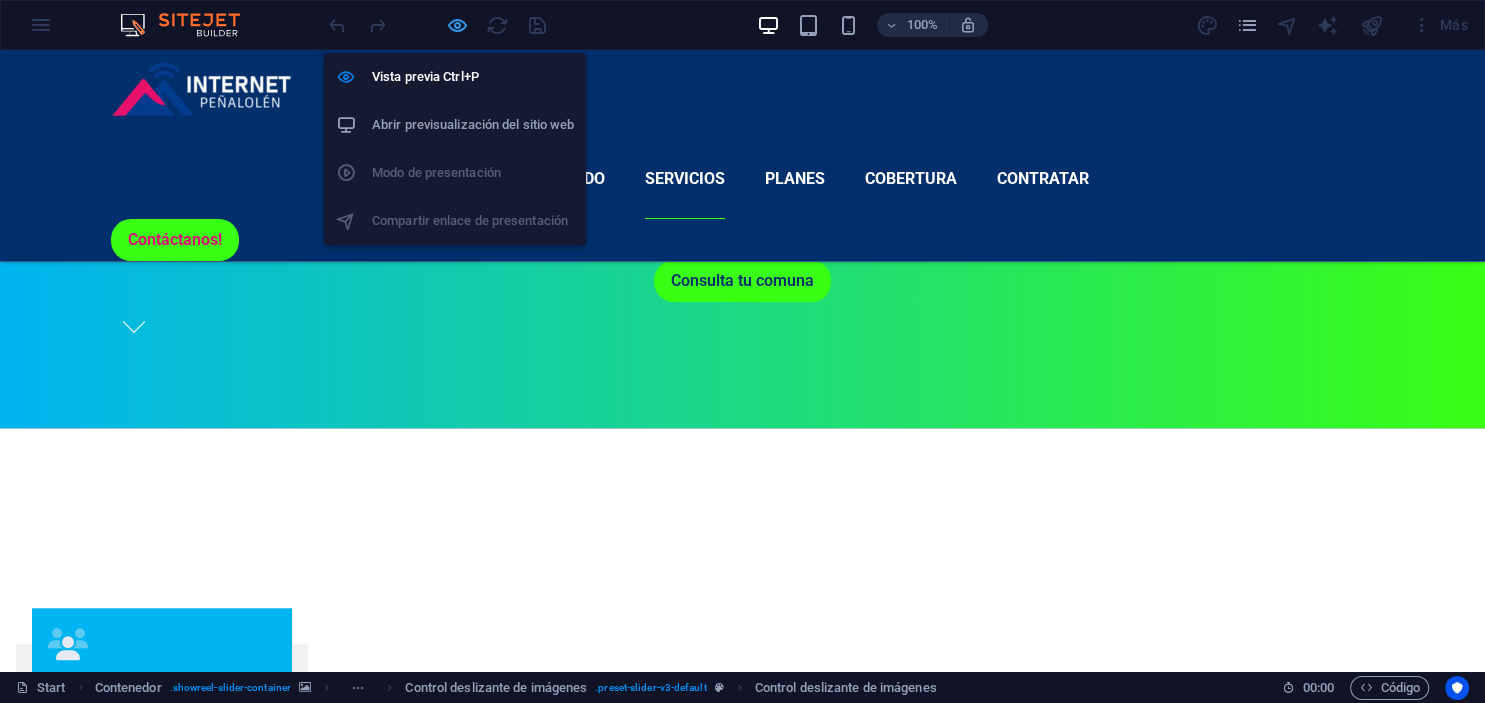 click at bounding box center [457, 25] 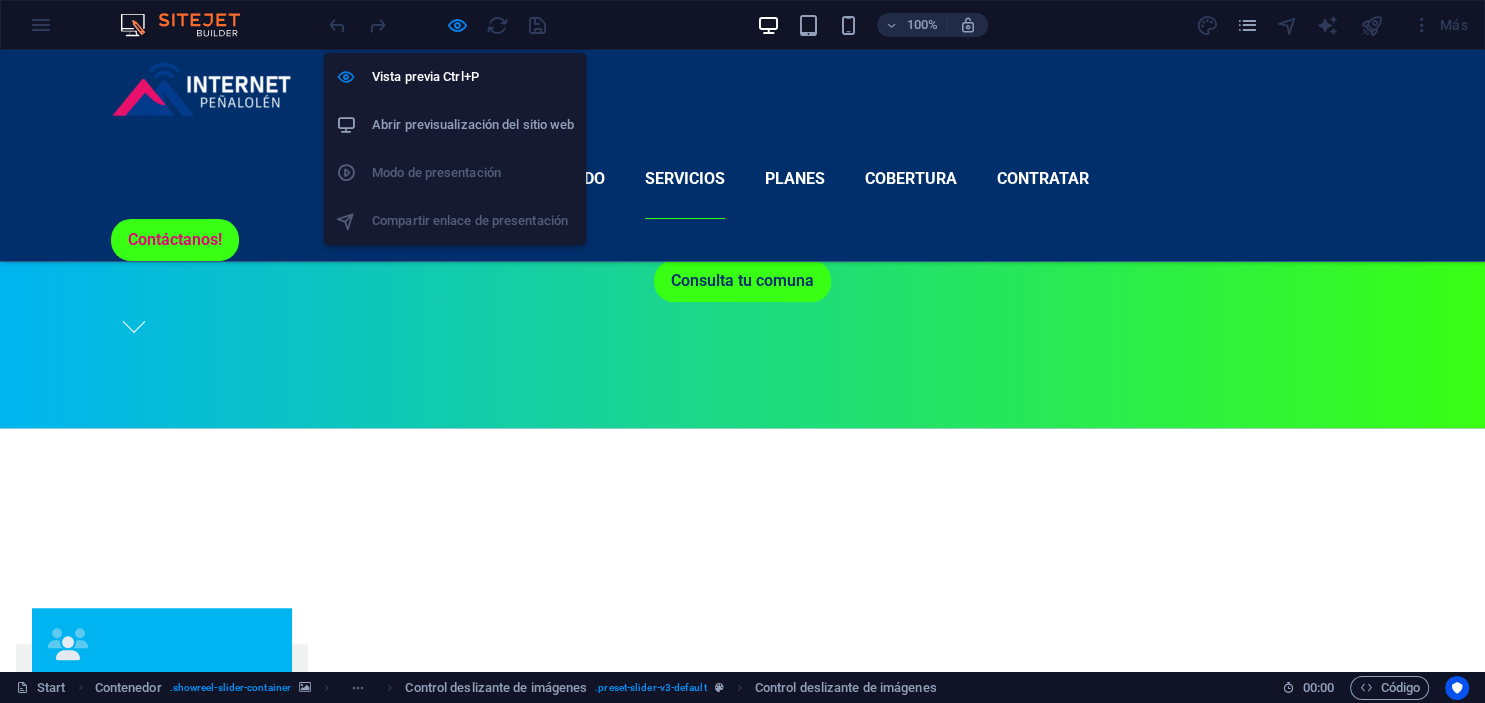 select on "px" 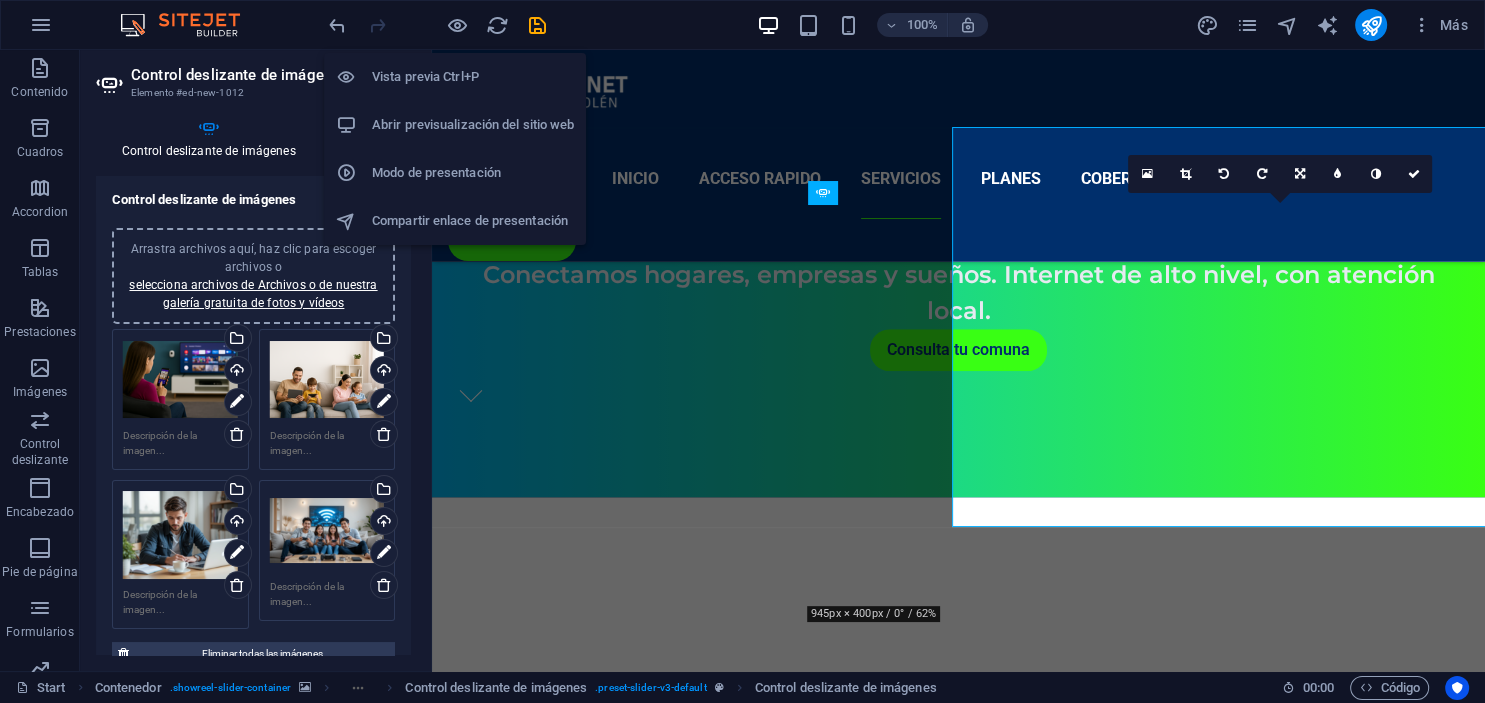 scroll, scrollTop: 1566, scrollLeft: 0, axis: vertical 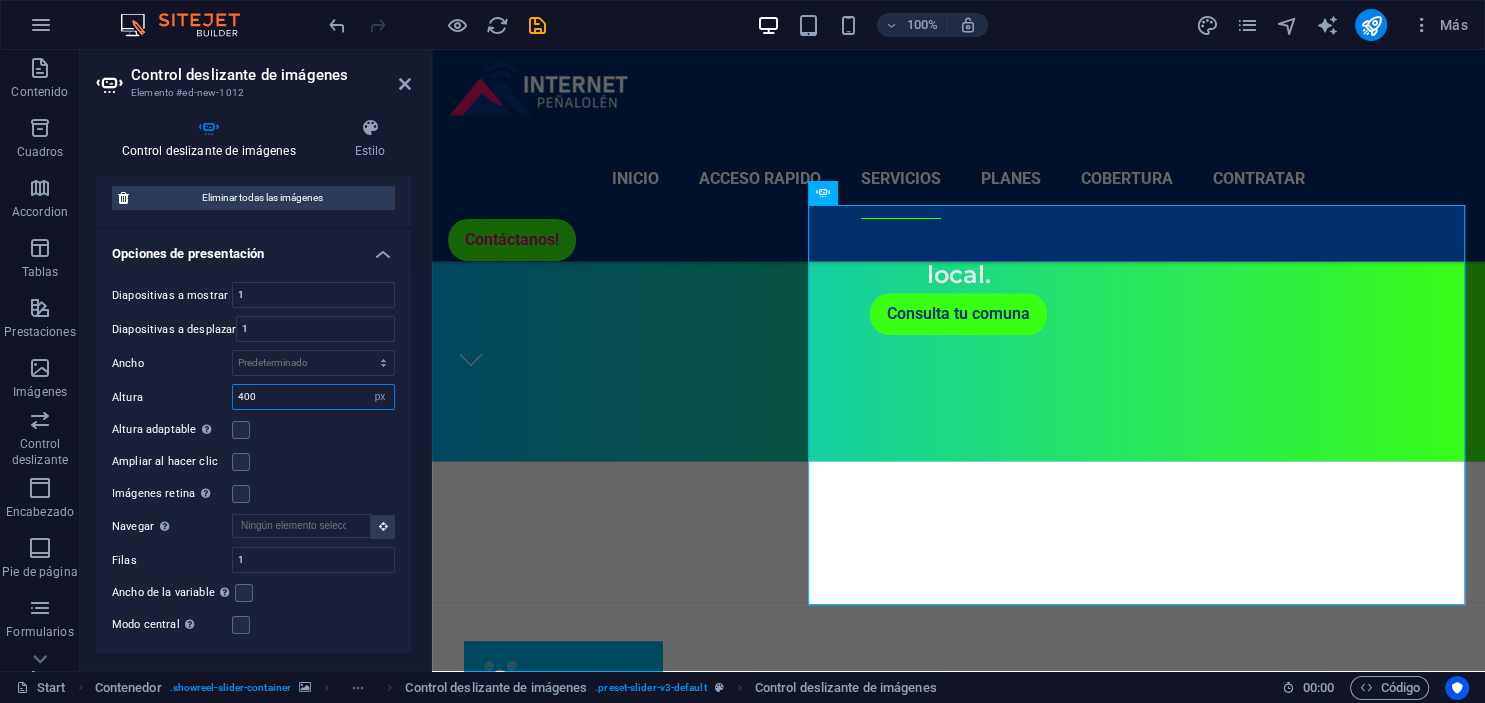 click on "400" at bounding box center (313, 397) 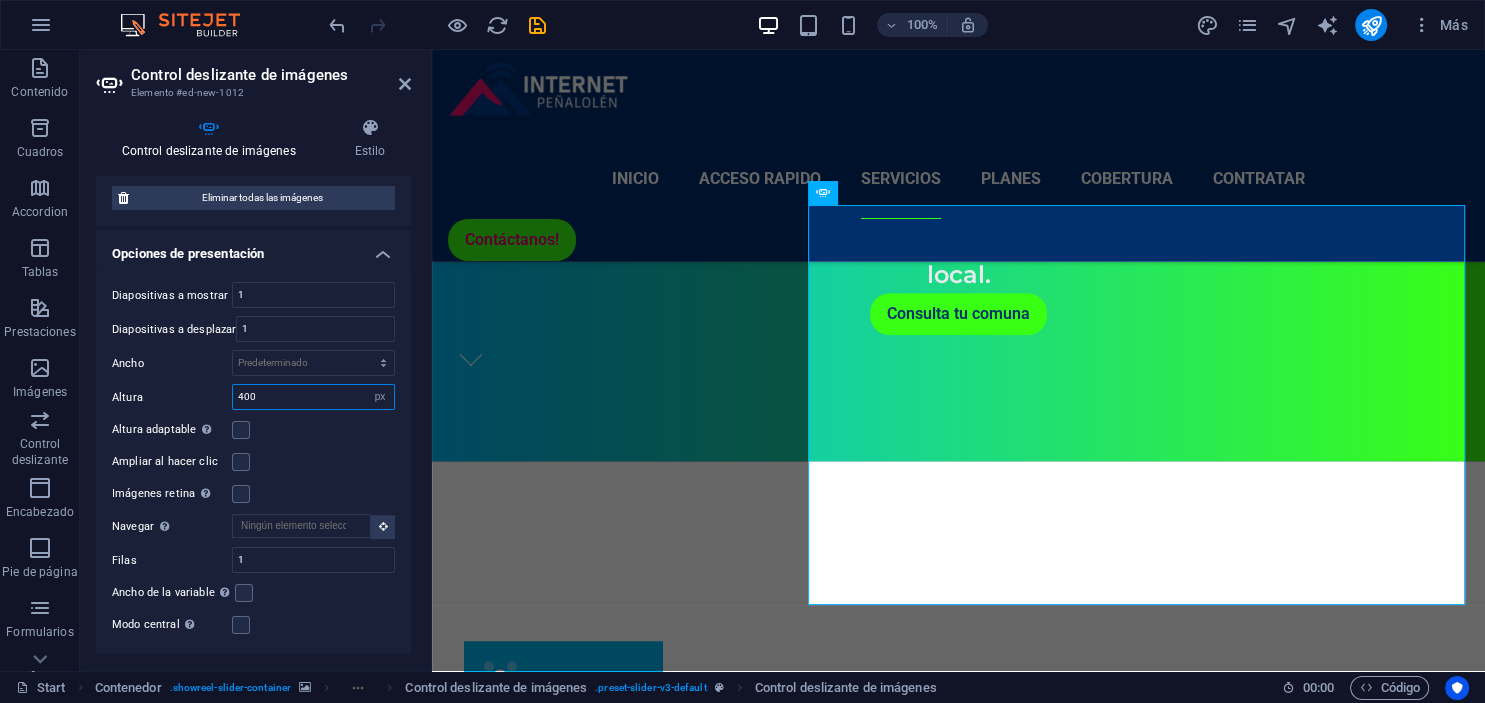 click on "400" at bounding box center (313, 397) 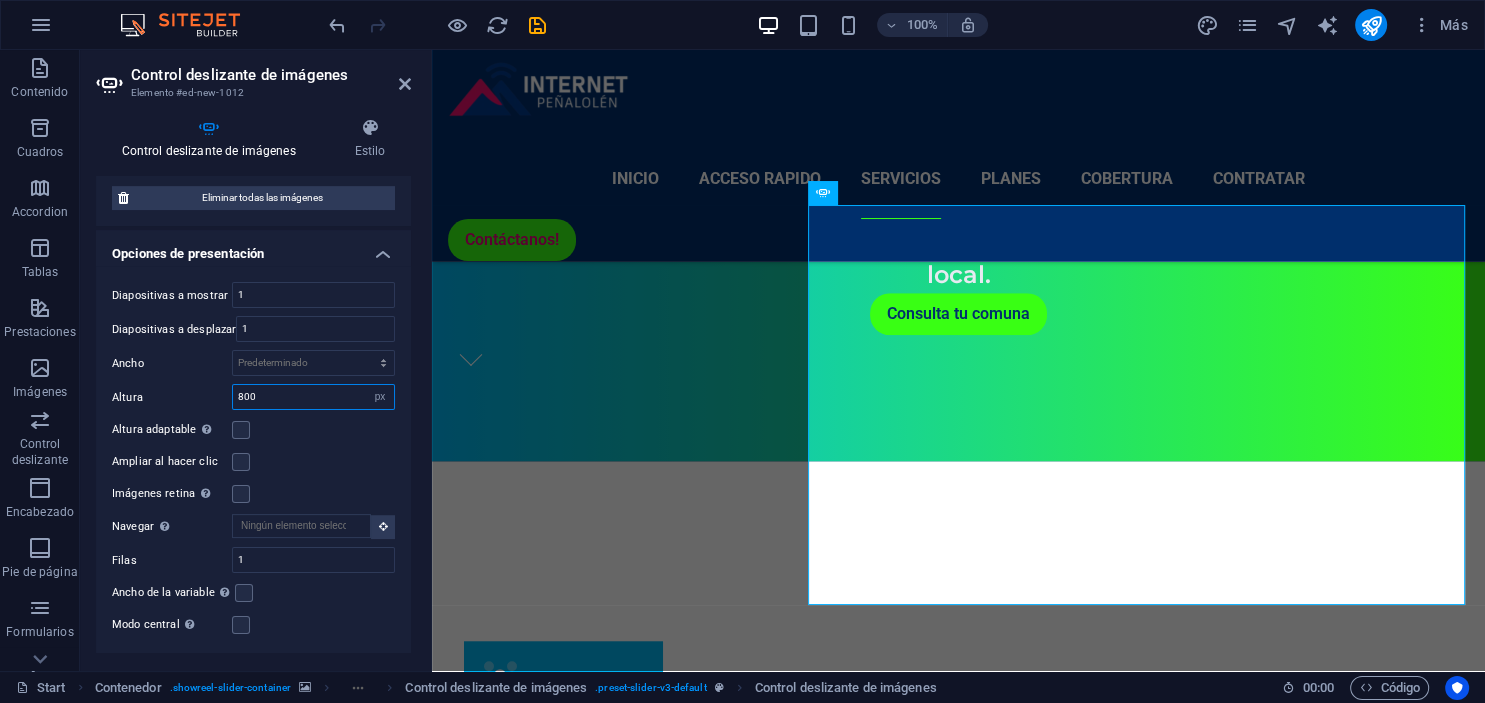 type on "800" 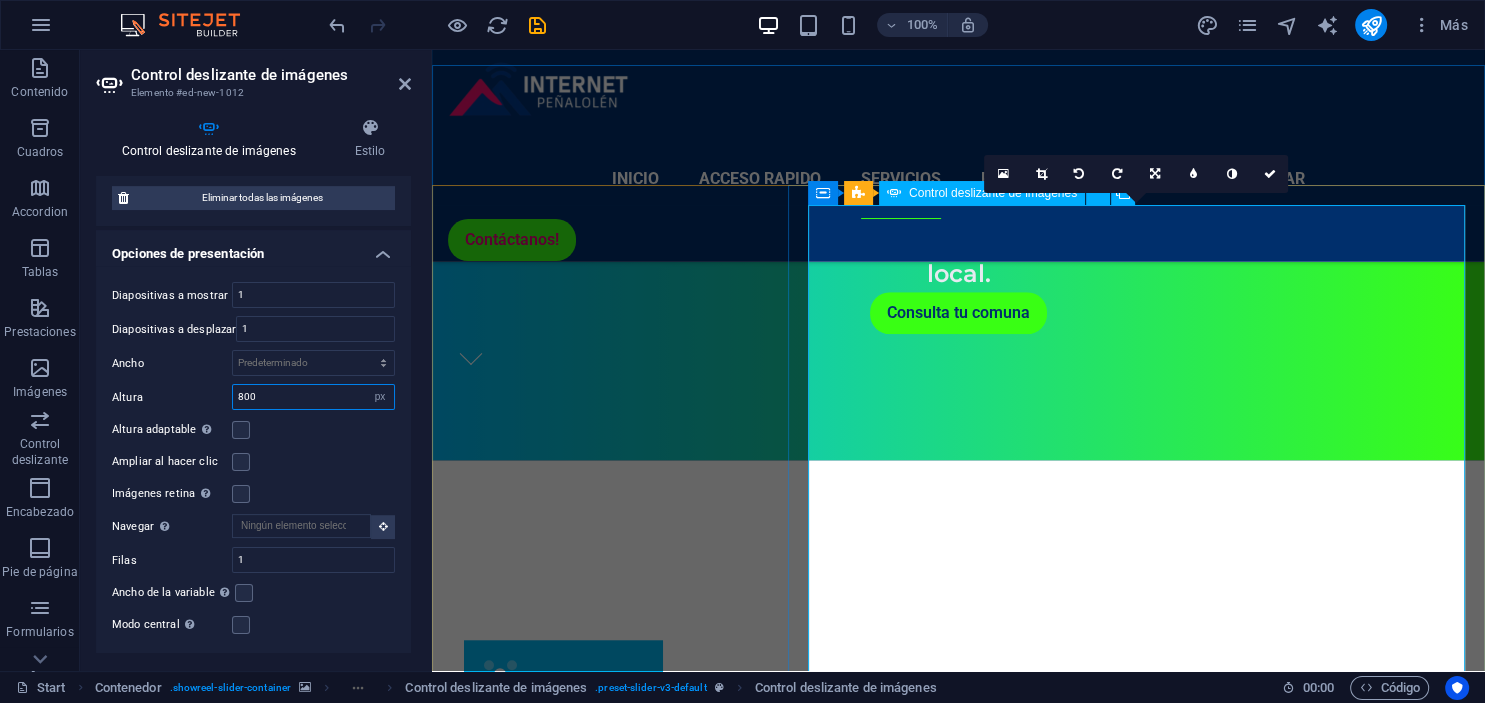 scroll, scrollTop: 1566, scrollLeft: 0, axis: vertical 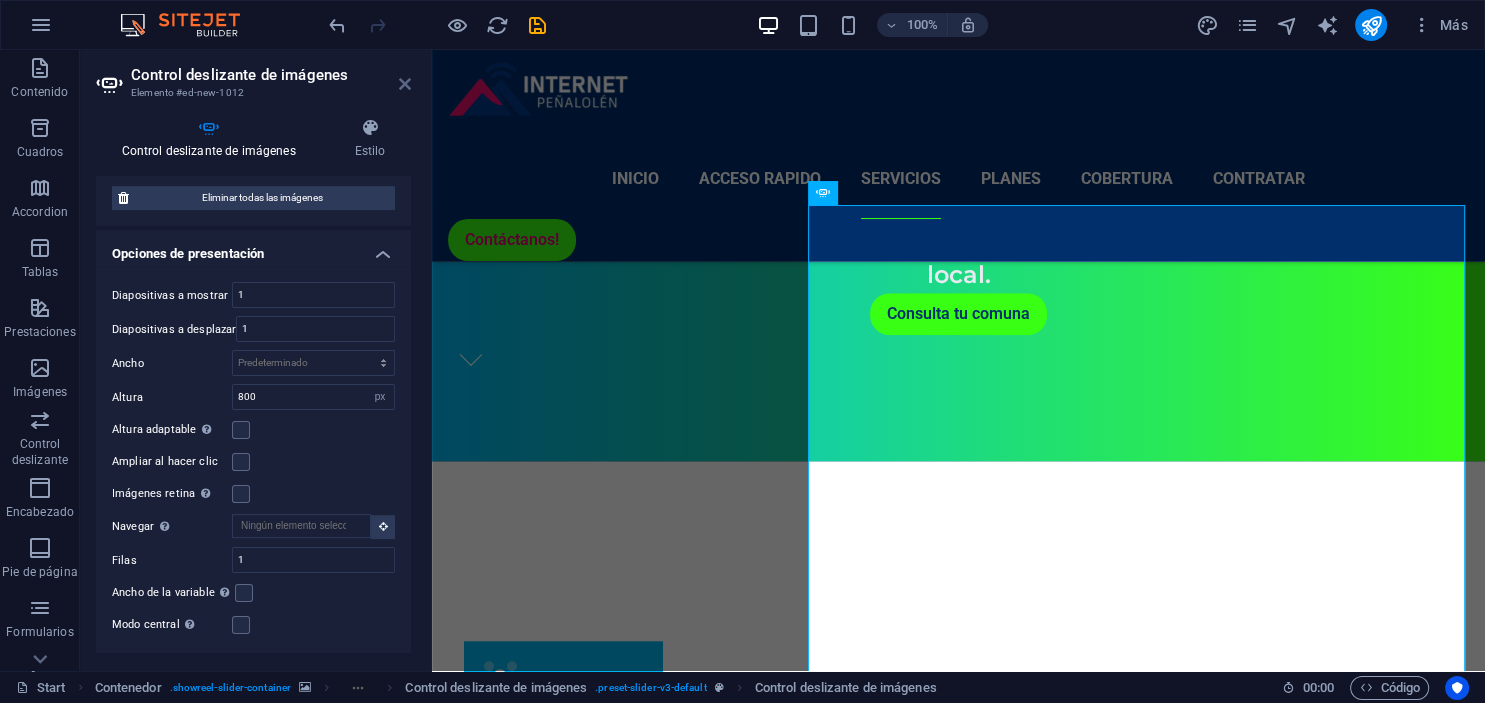 click at bounding box center [405, 84] 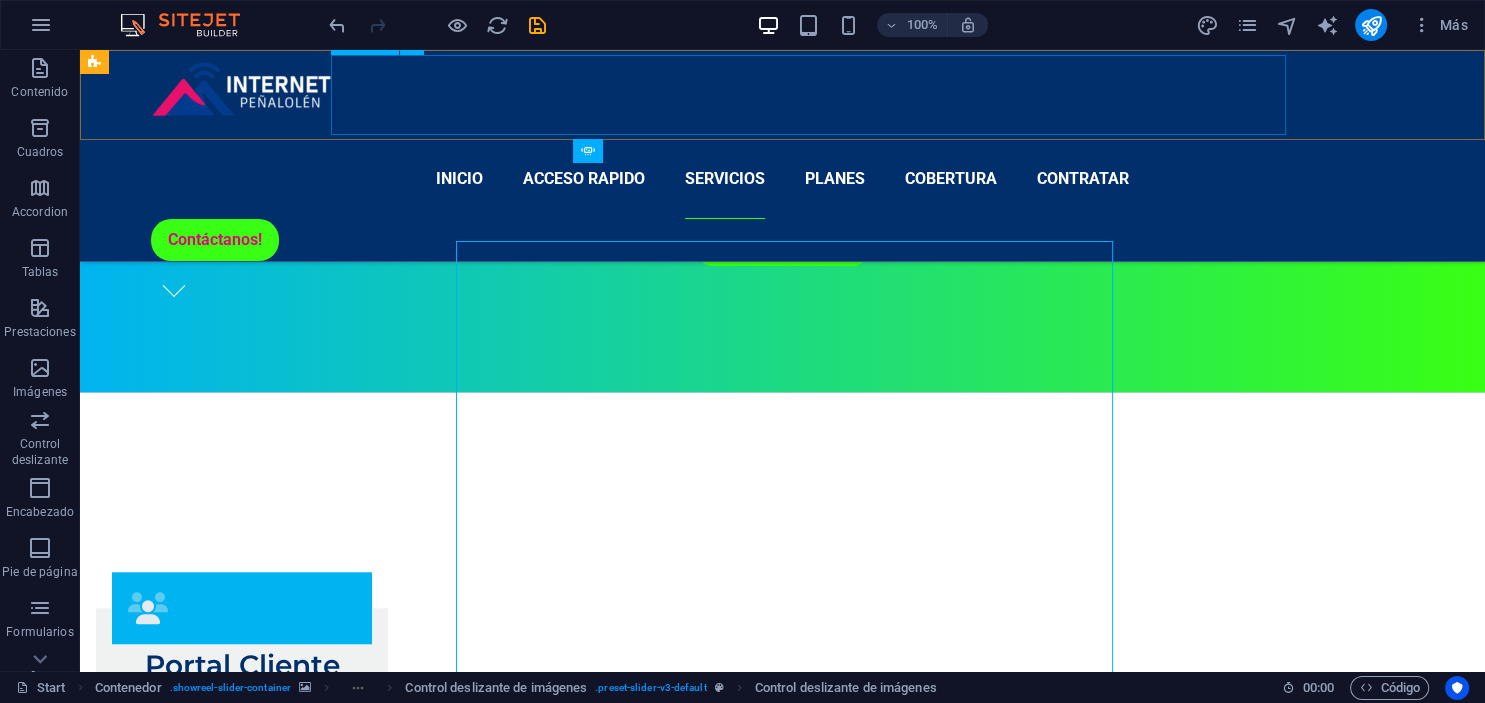 scroll, scrollTop: 1530, scrollLeft: 0, axis: vertical 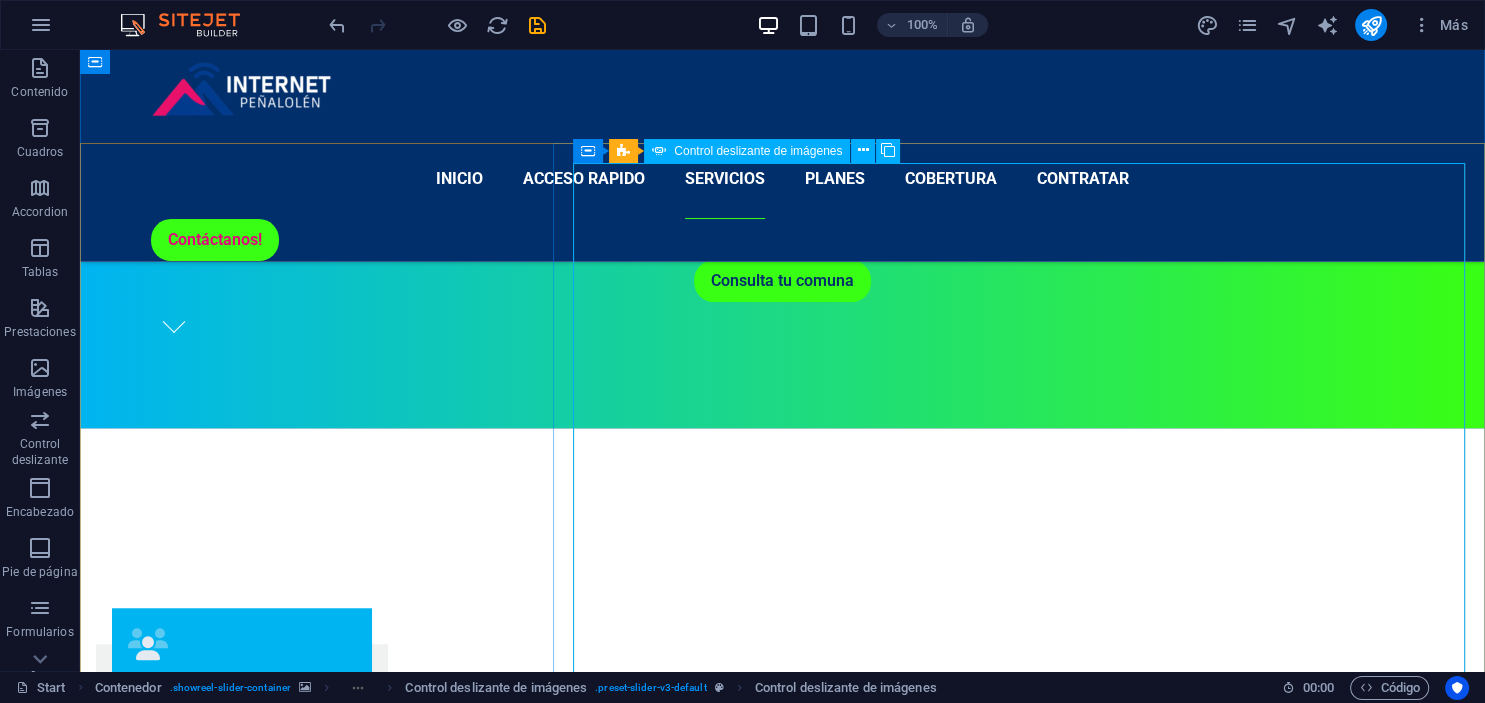 click at bounding box center (1019, 6526) 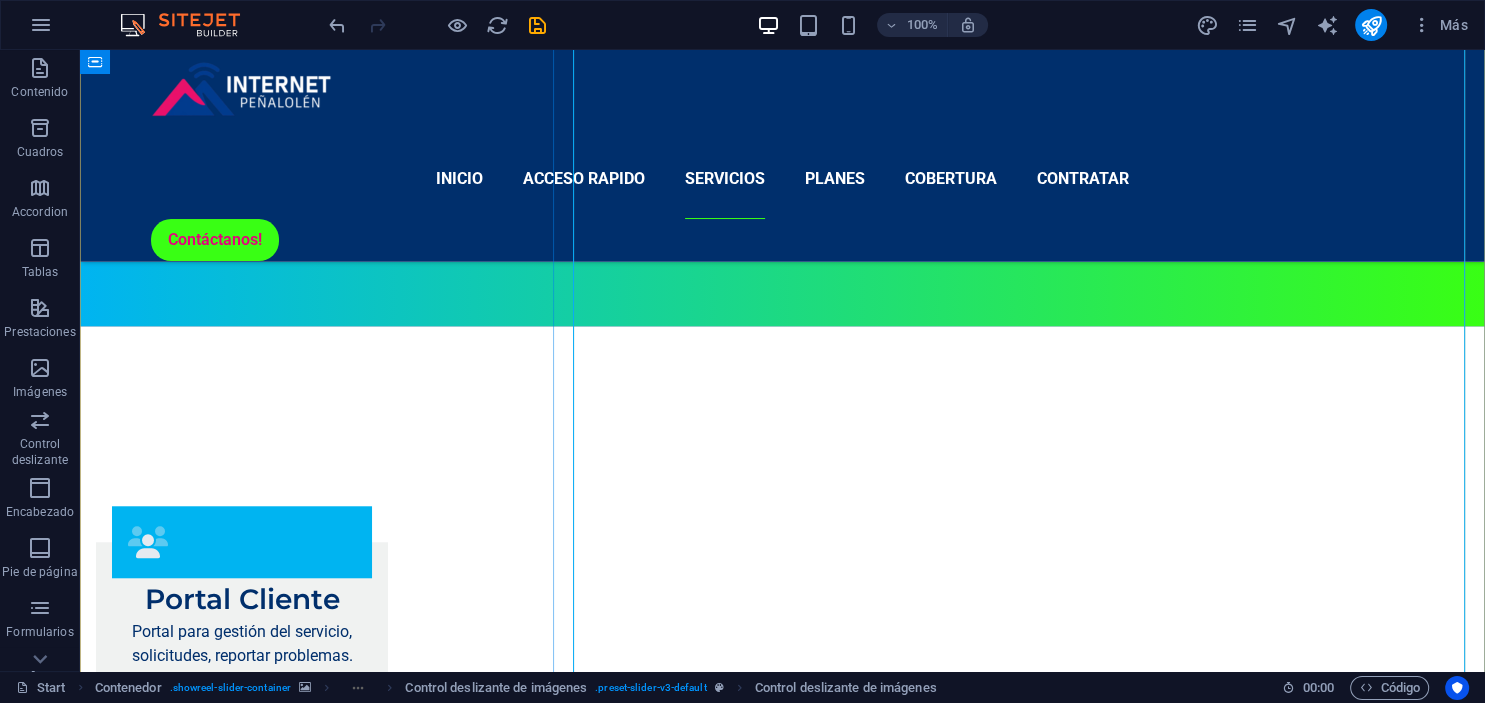 scroll, scrollTop: 1742, scrollLeft: 0, axis: vertical 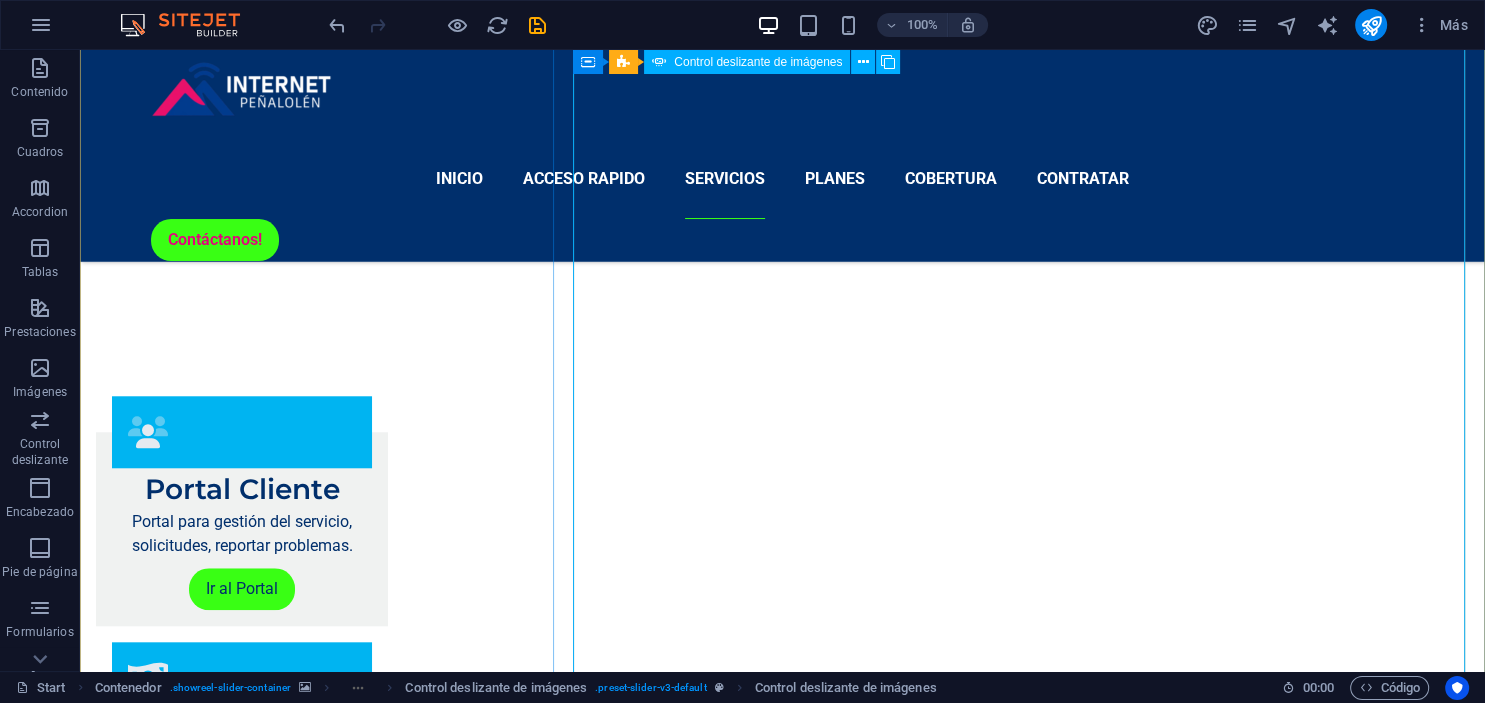 click at bounding box center [1019, 6314] 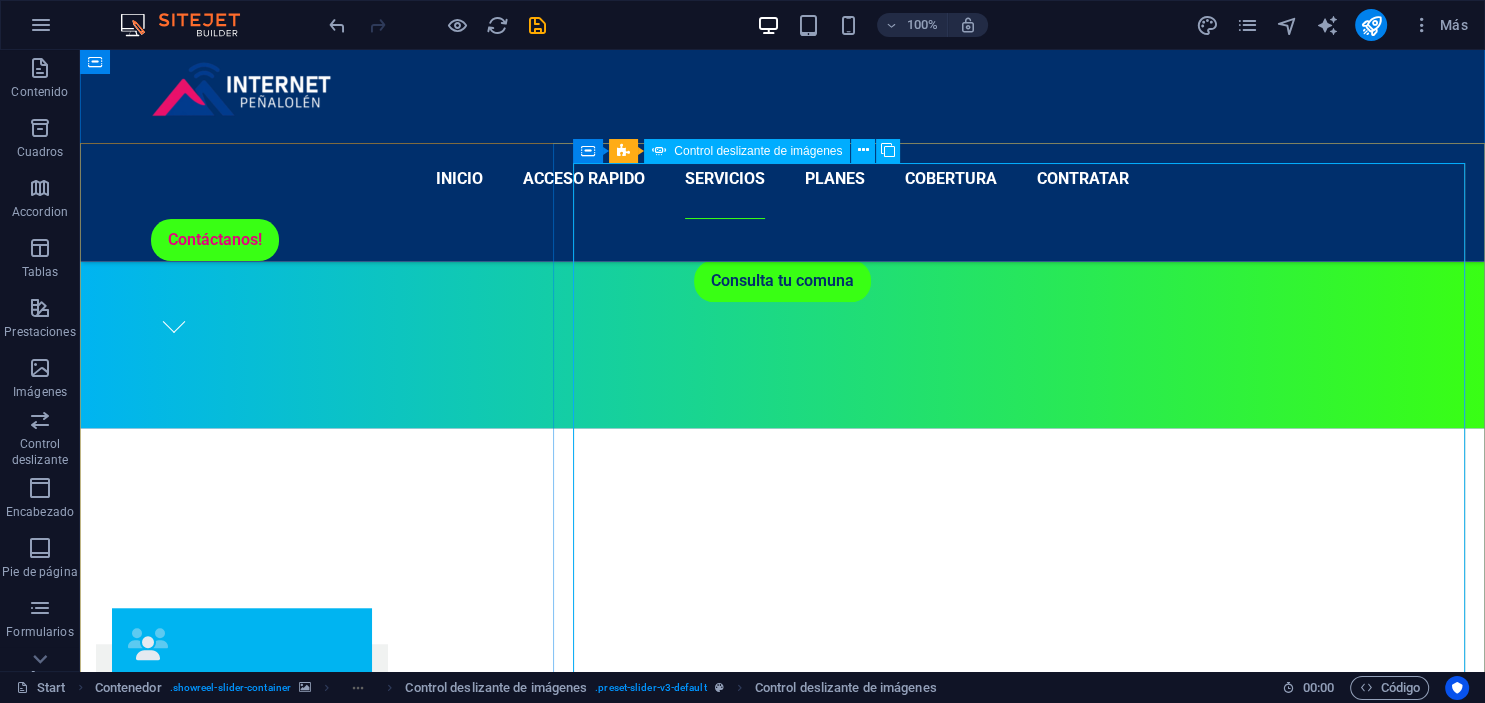 scroll, scrollTop: 1847, scrollLeft: 0, axis: vertical 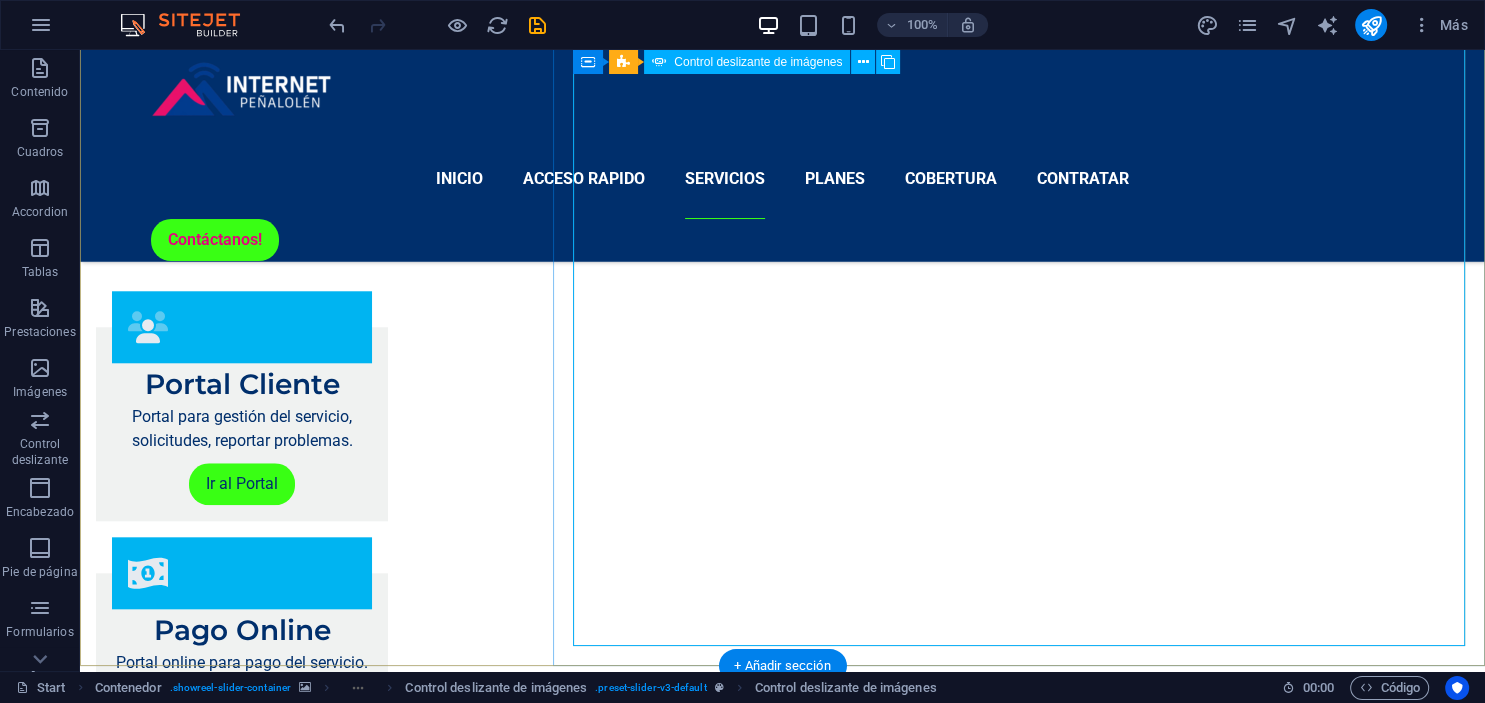 click at bounding box center [1019, 6209] 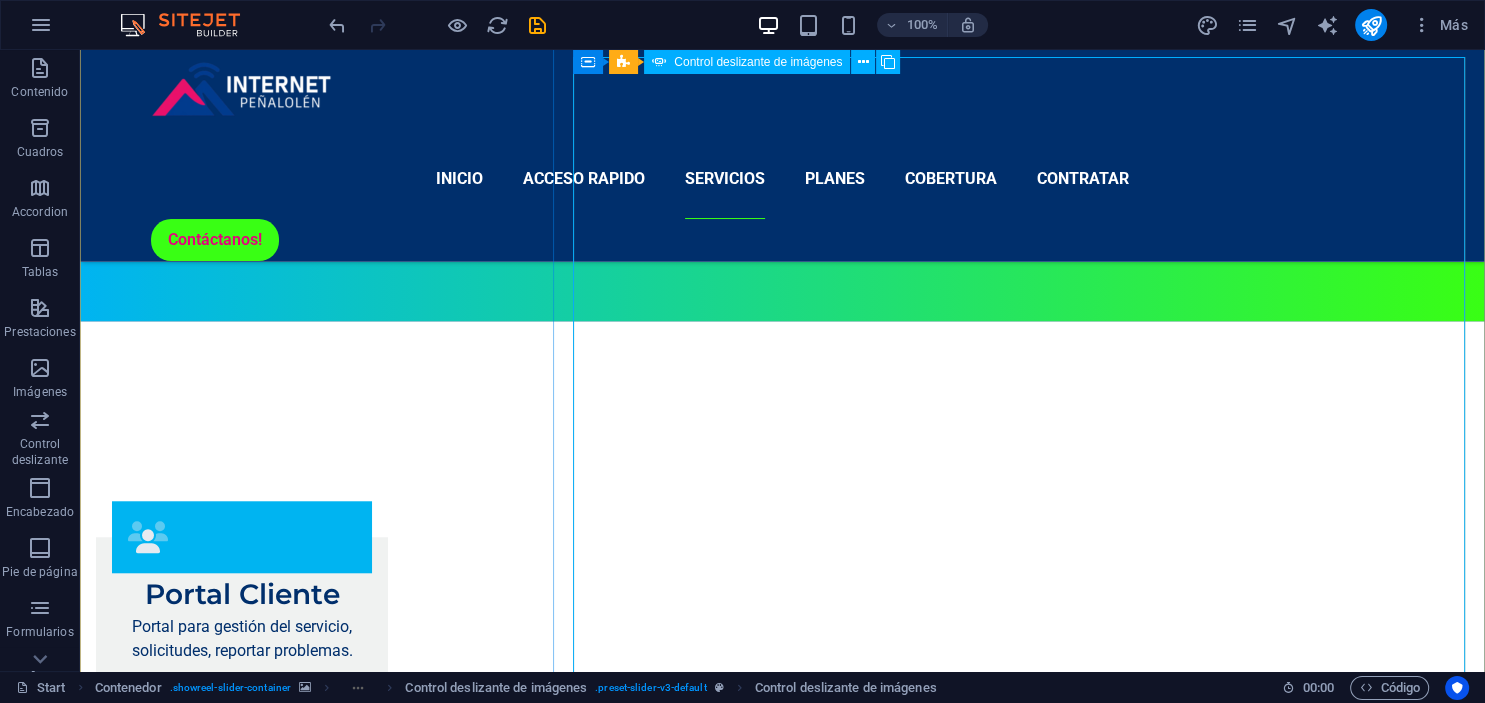 scroll, scrollTop: 1636, scrollLeft: 0, axis: vertical 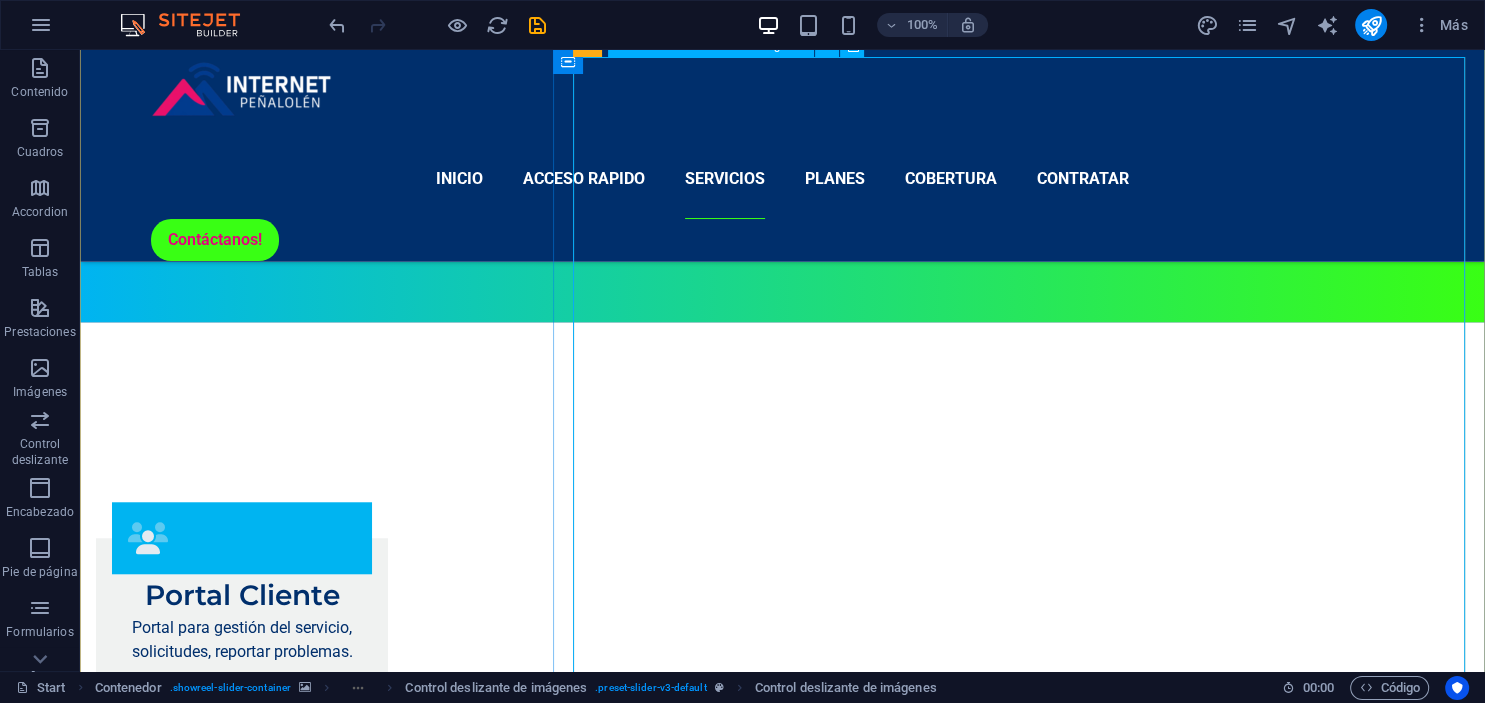 click at bounding box center [1019, 6420] 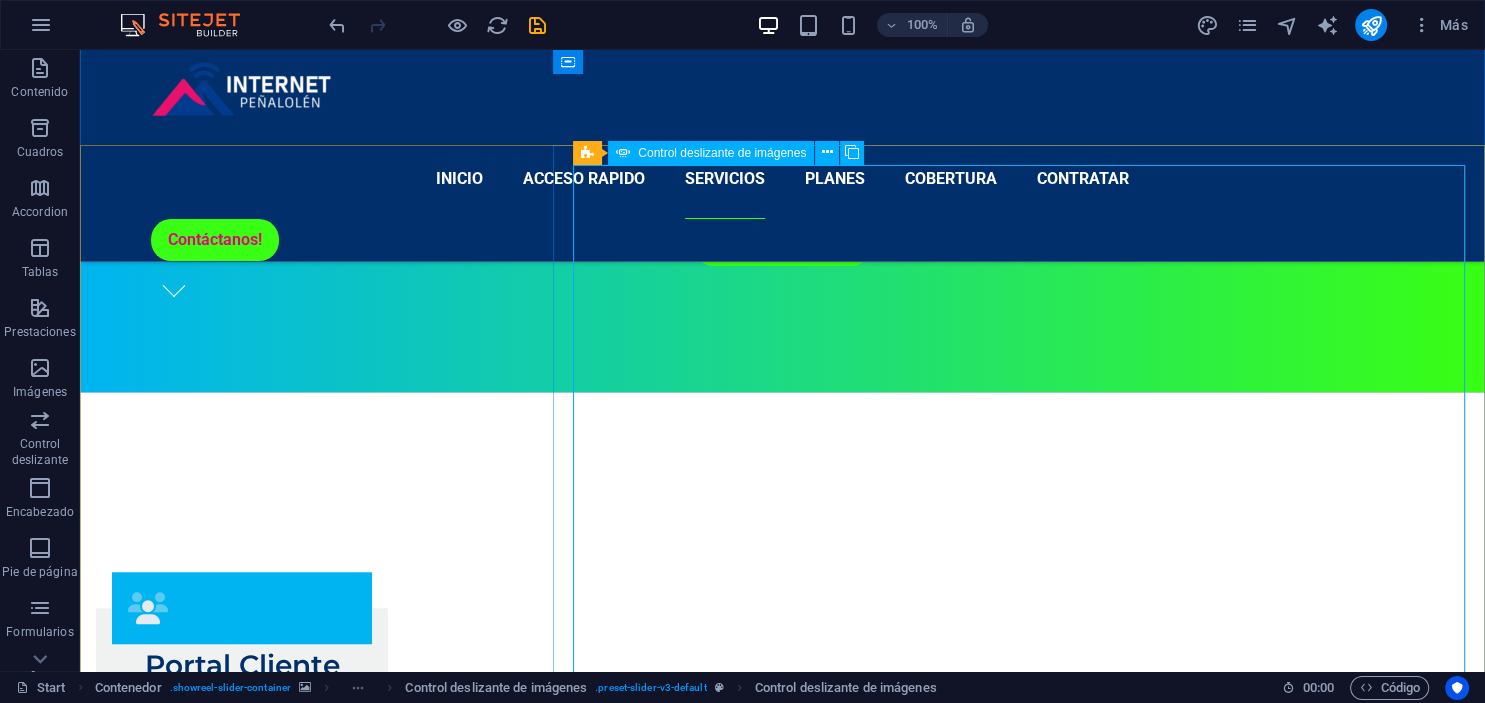 scroll, scrollTop: 1425, scrollLeft: 0, axis: vertical 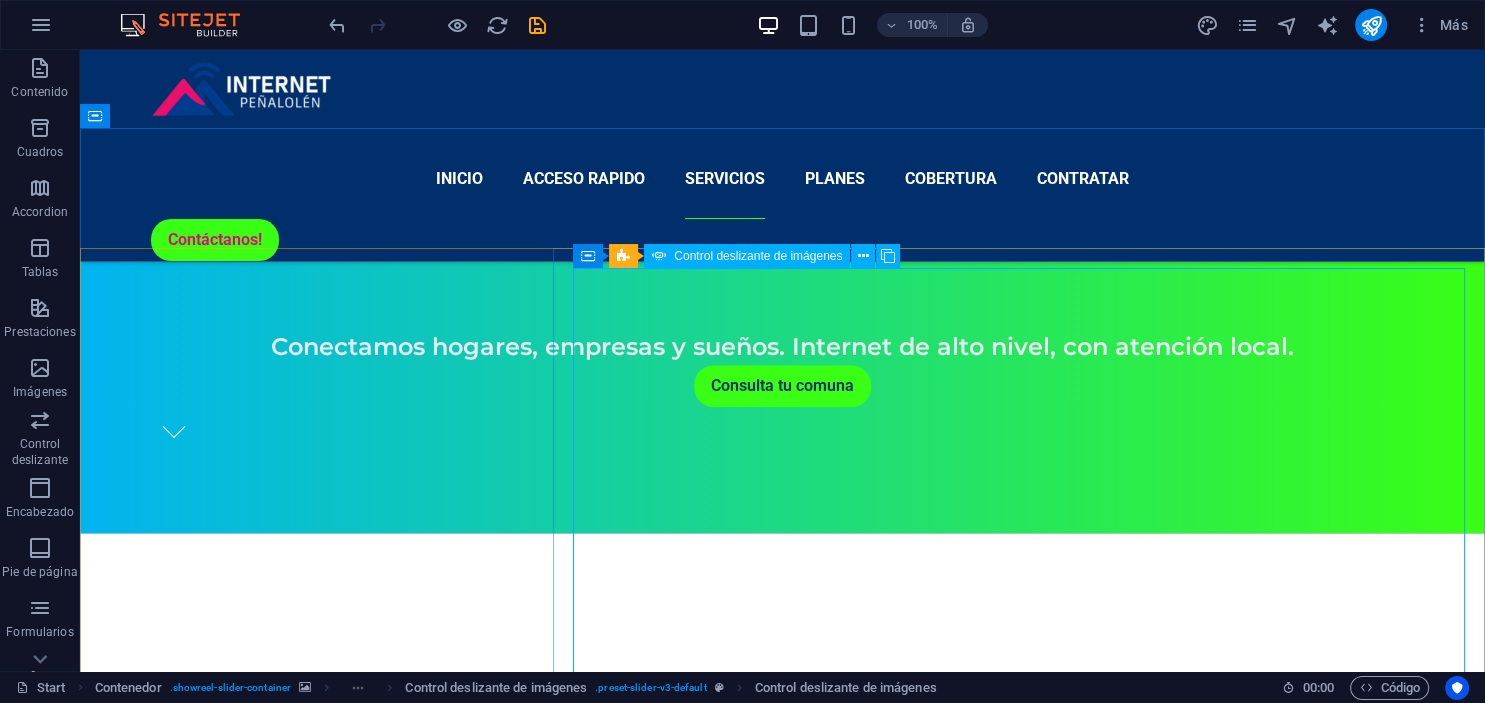 click on "Control deslizante de imágenes" at bounding box center (758, 256) 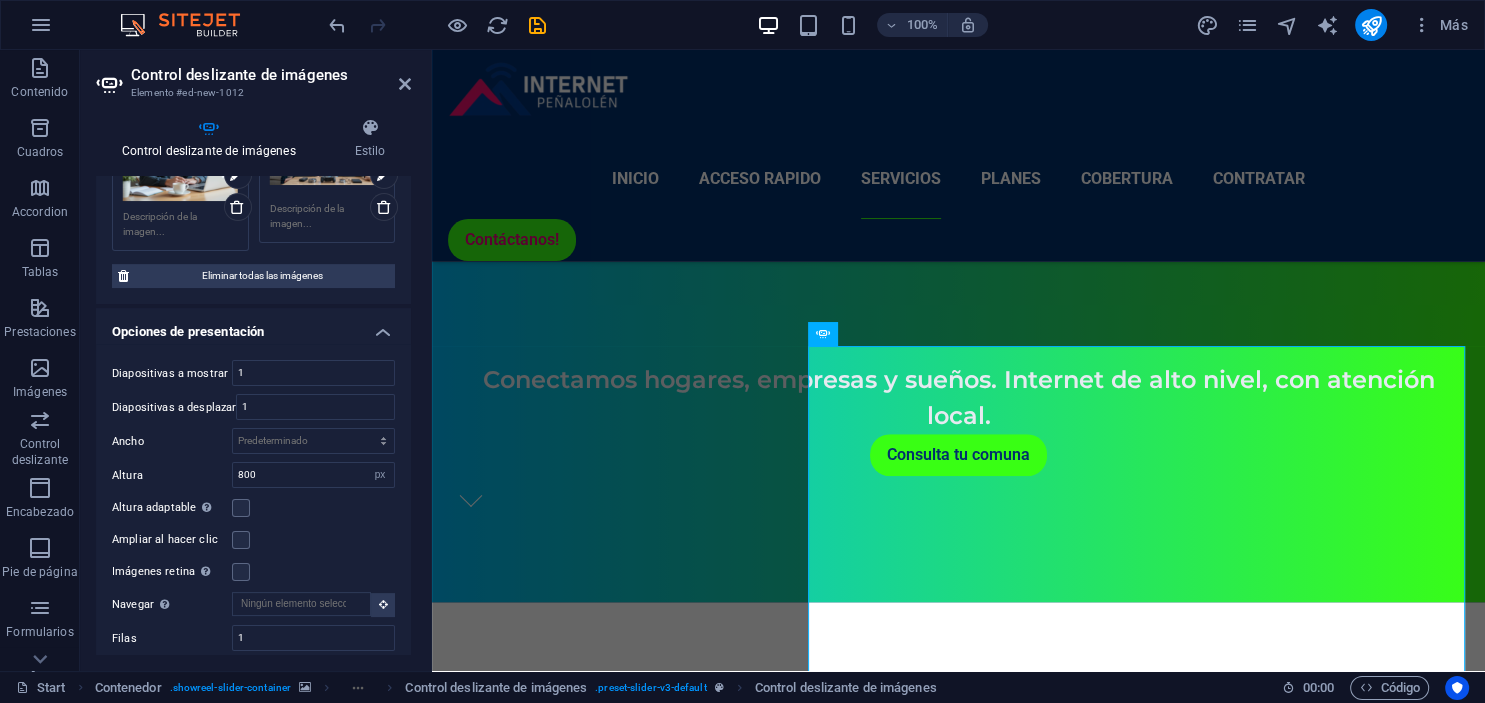 scroll, scrollTop: 456, scrollLeft: 0, axis: vertical 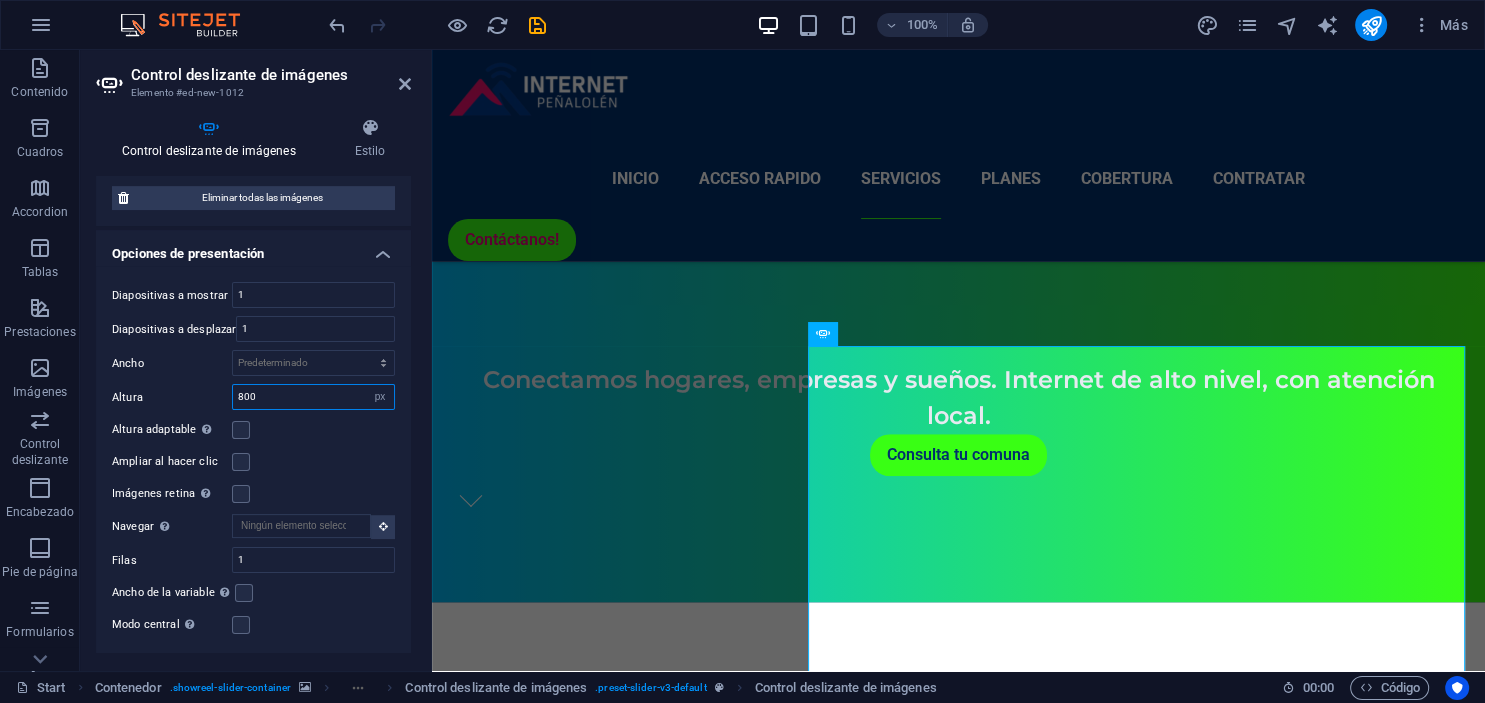 click on "800" at bounding box center [313, 397] 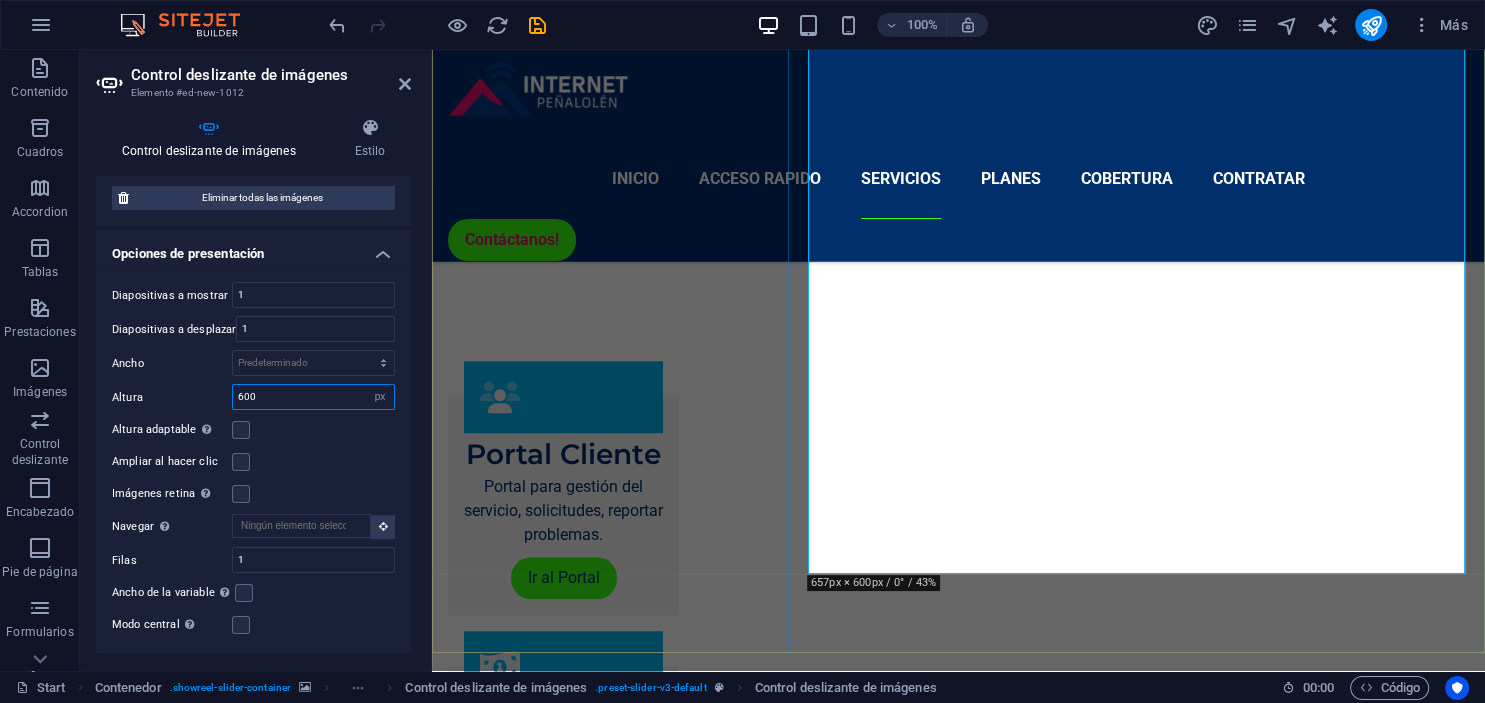 scroll, scrollTop: 1847, scrollLeft: 0, axis: vertical 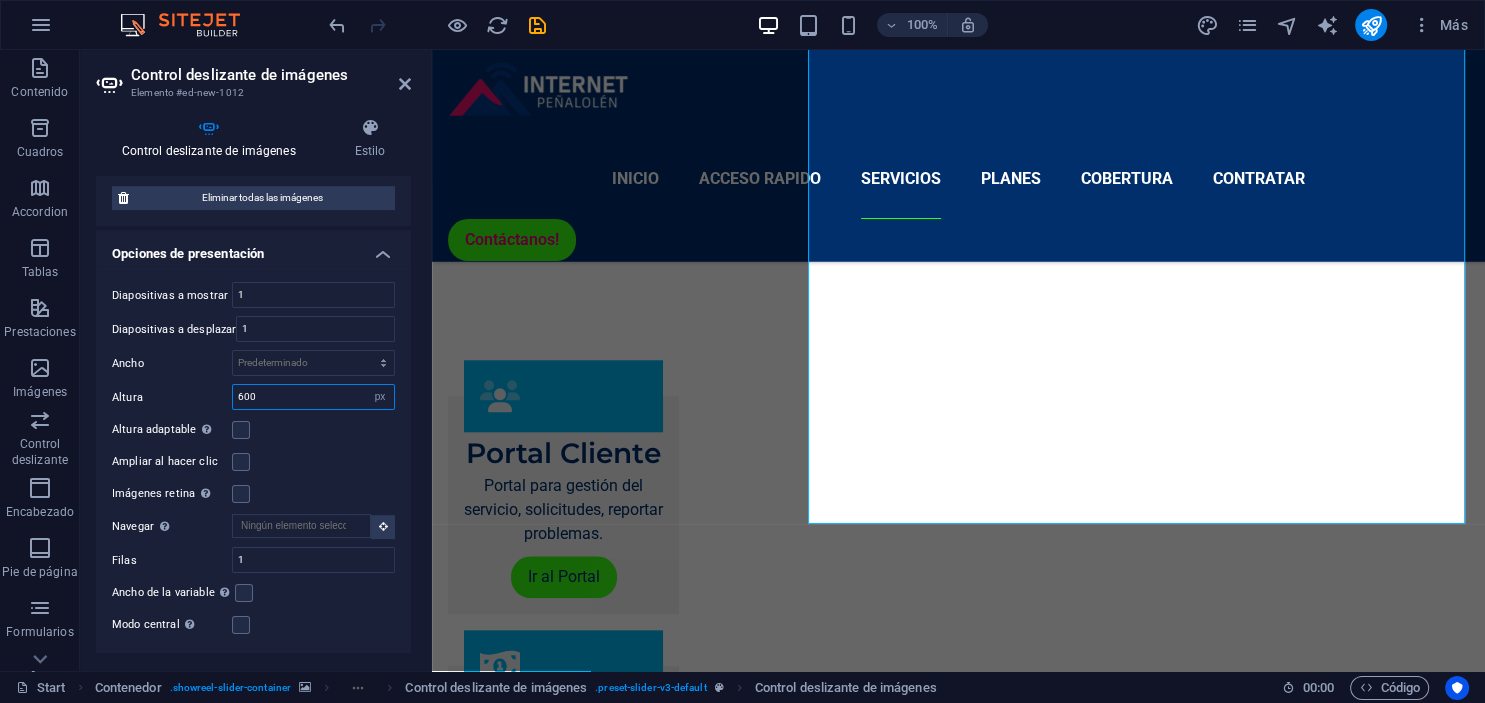 click on "600" at bounding box center (313, 397) 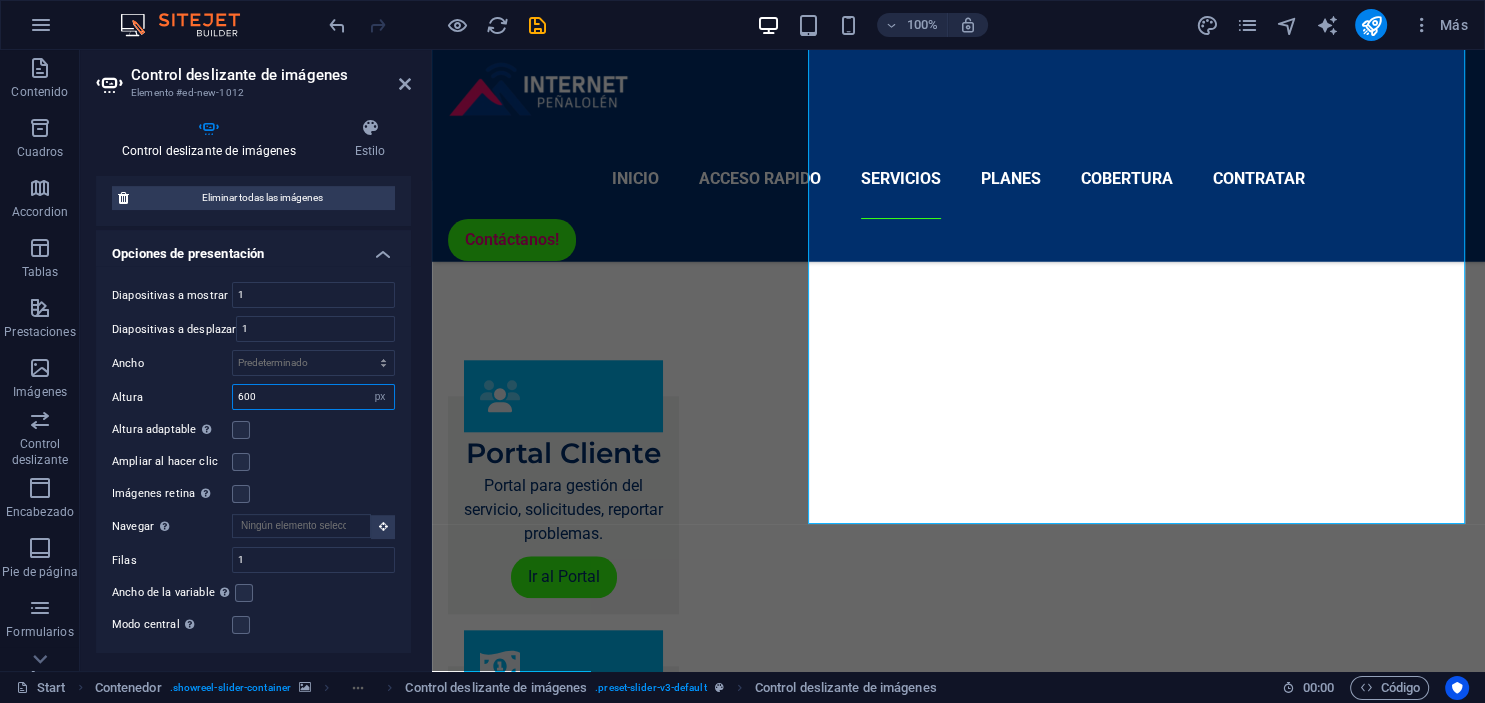 click on "600" at bounding box center [313, 397] 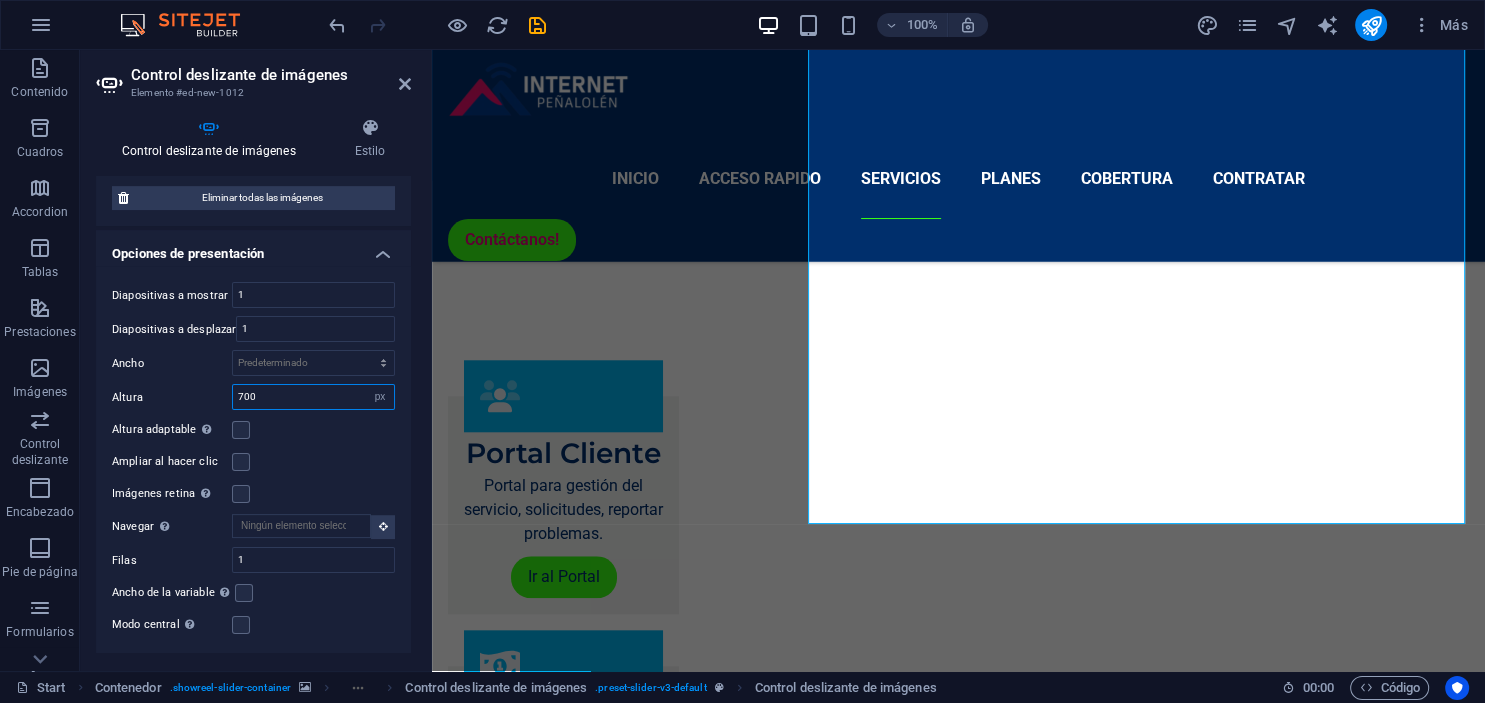 type on "700" 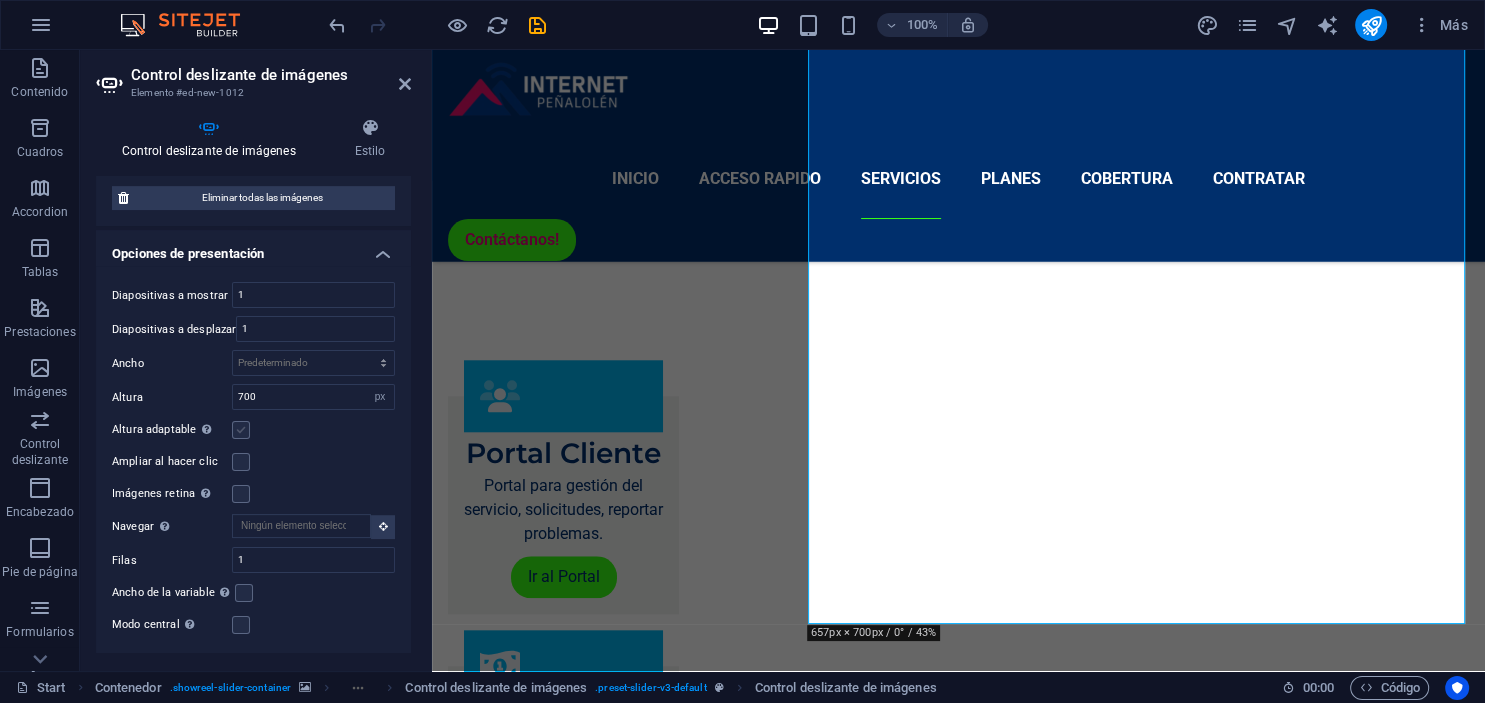 click at bounding box center [241, 430] 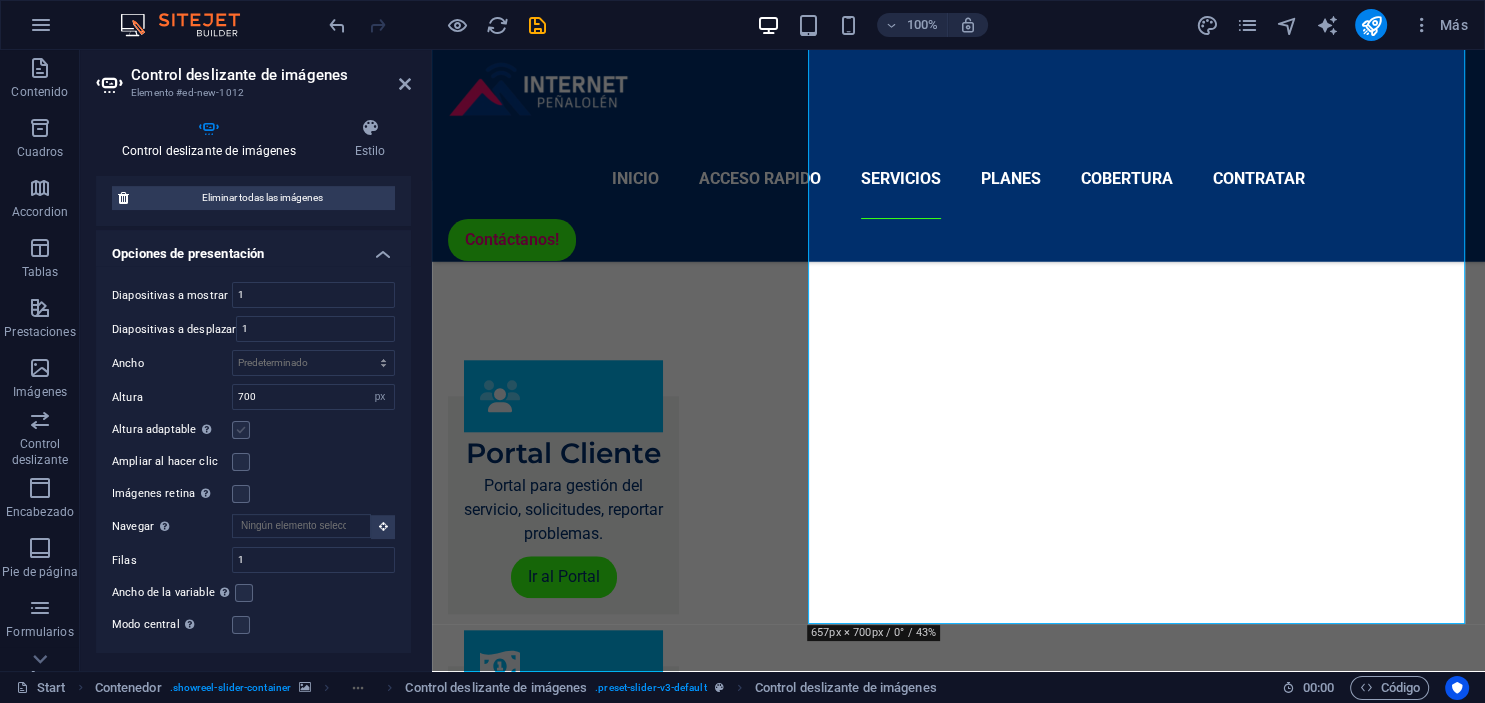 click on "Altura adaptable Ajustar automáticamente el alto para controles deslizantes de diapositiva única" at bounding box center (0, 0) 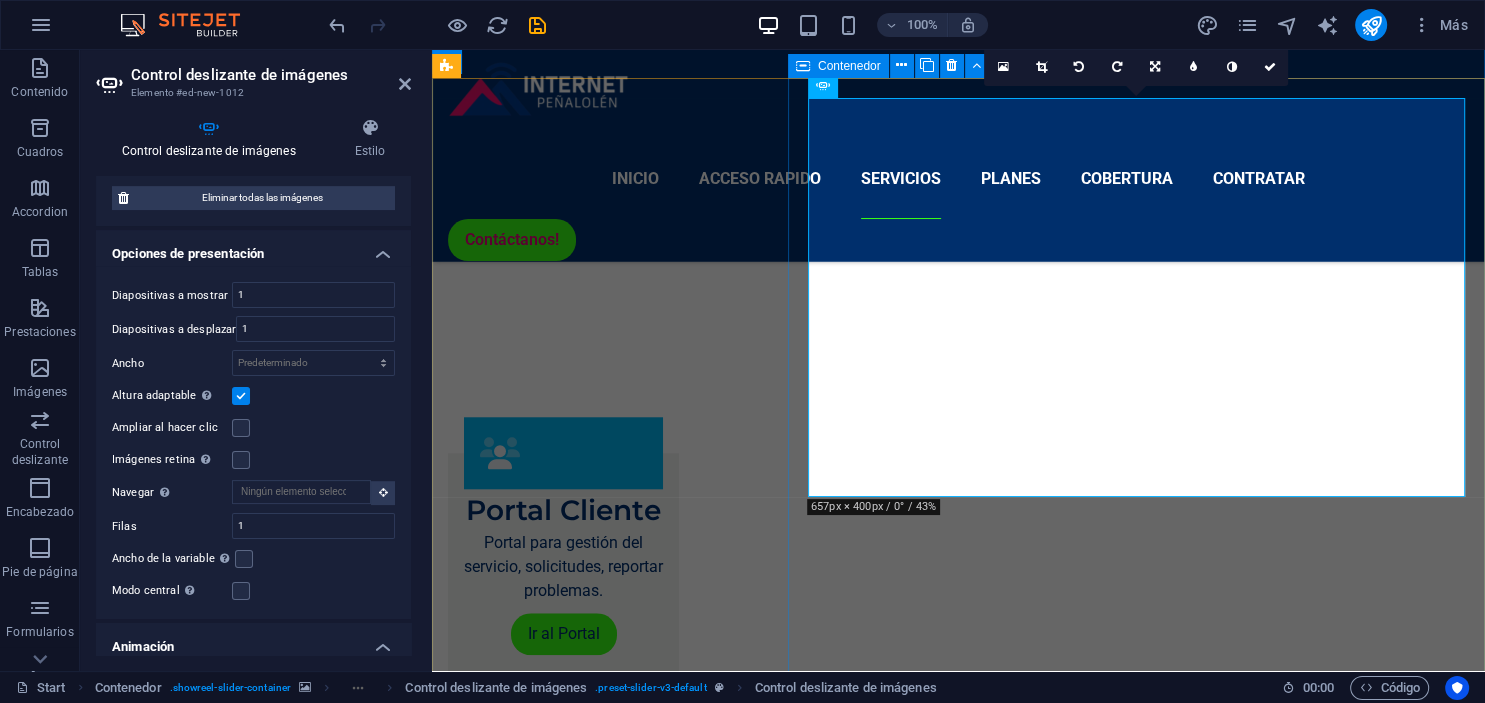 scroll, scrollTop: 1821, scrollLeft: 0, axis: vertical 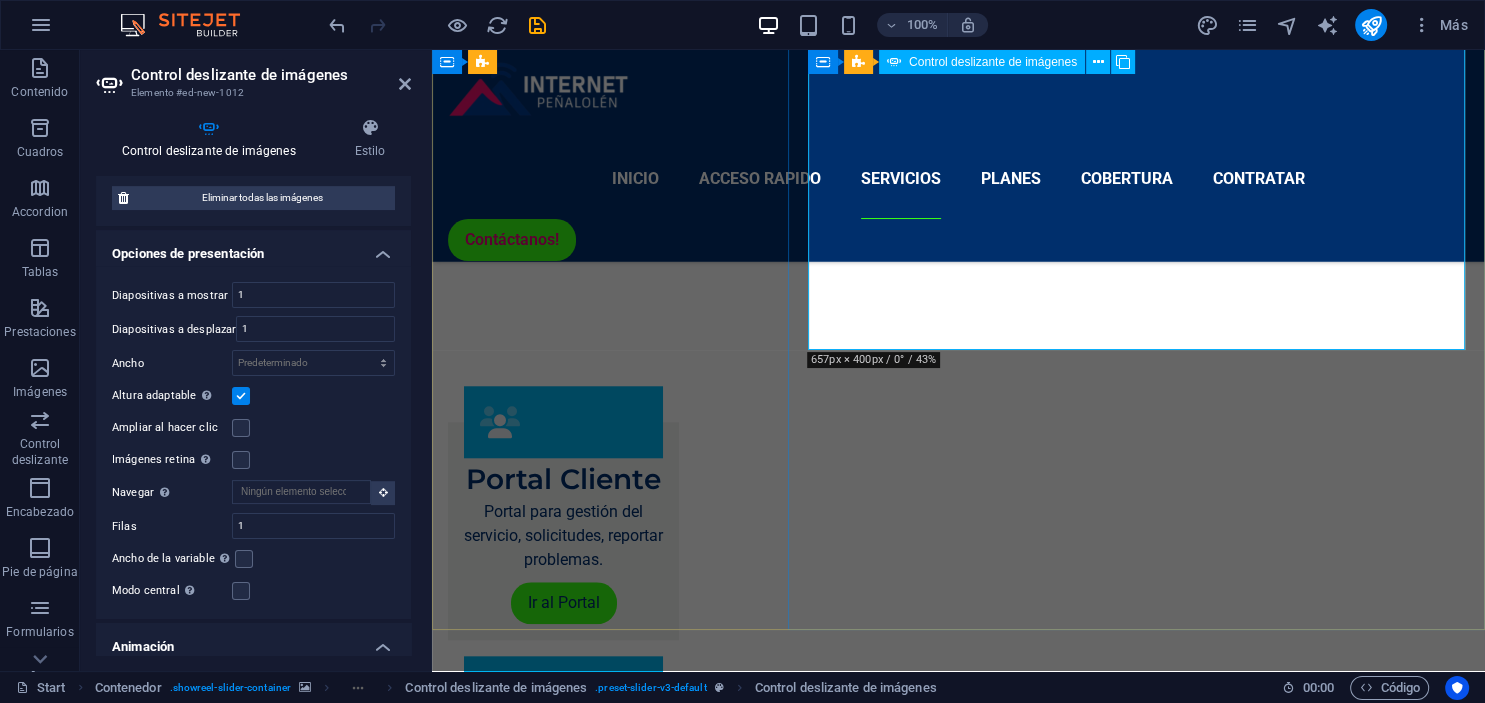 click at bounding box center [1137, 2913] 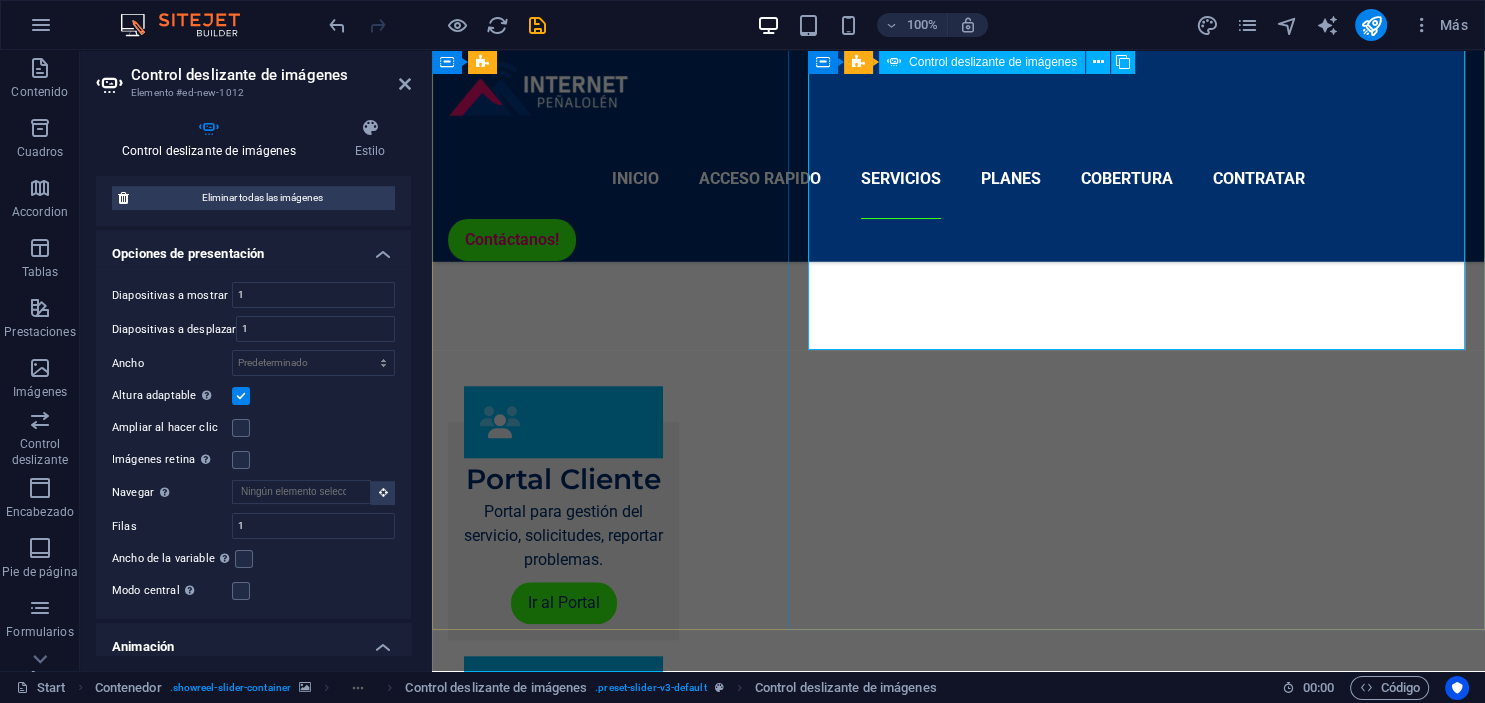 click at bounding box center [1137, 2913] 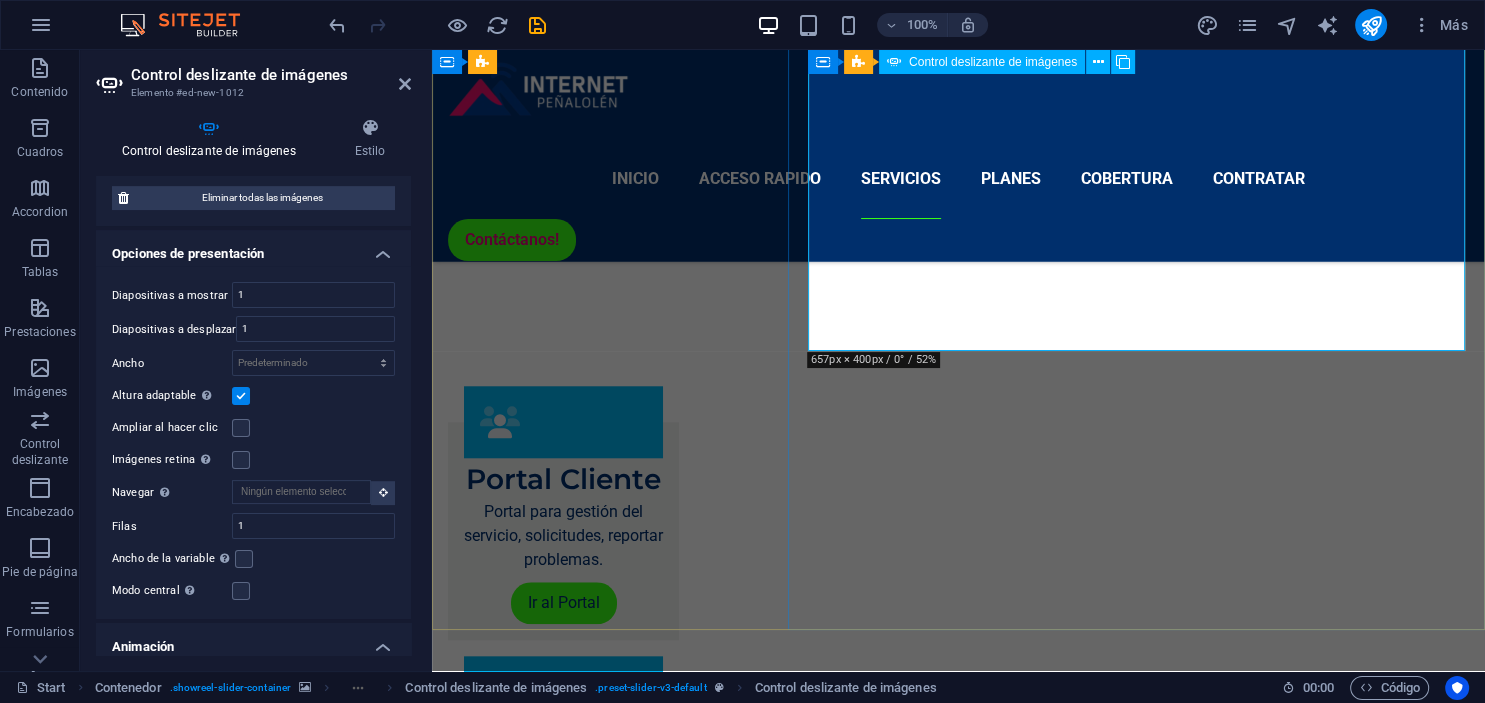click at bounding box center [1137, 2914] 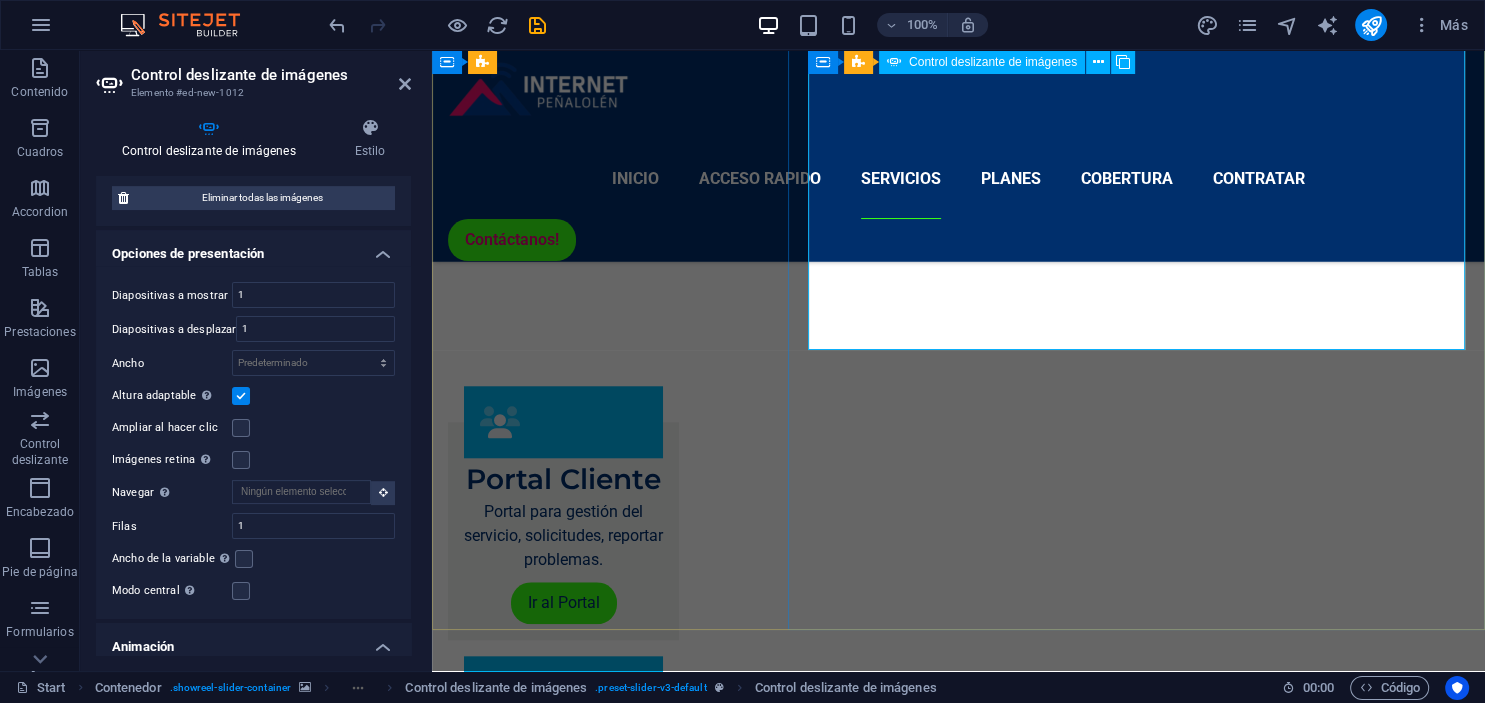 click at bounding box center [1137, 2913] 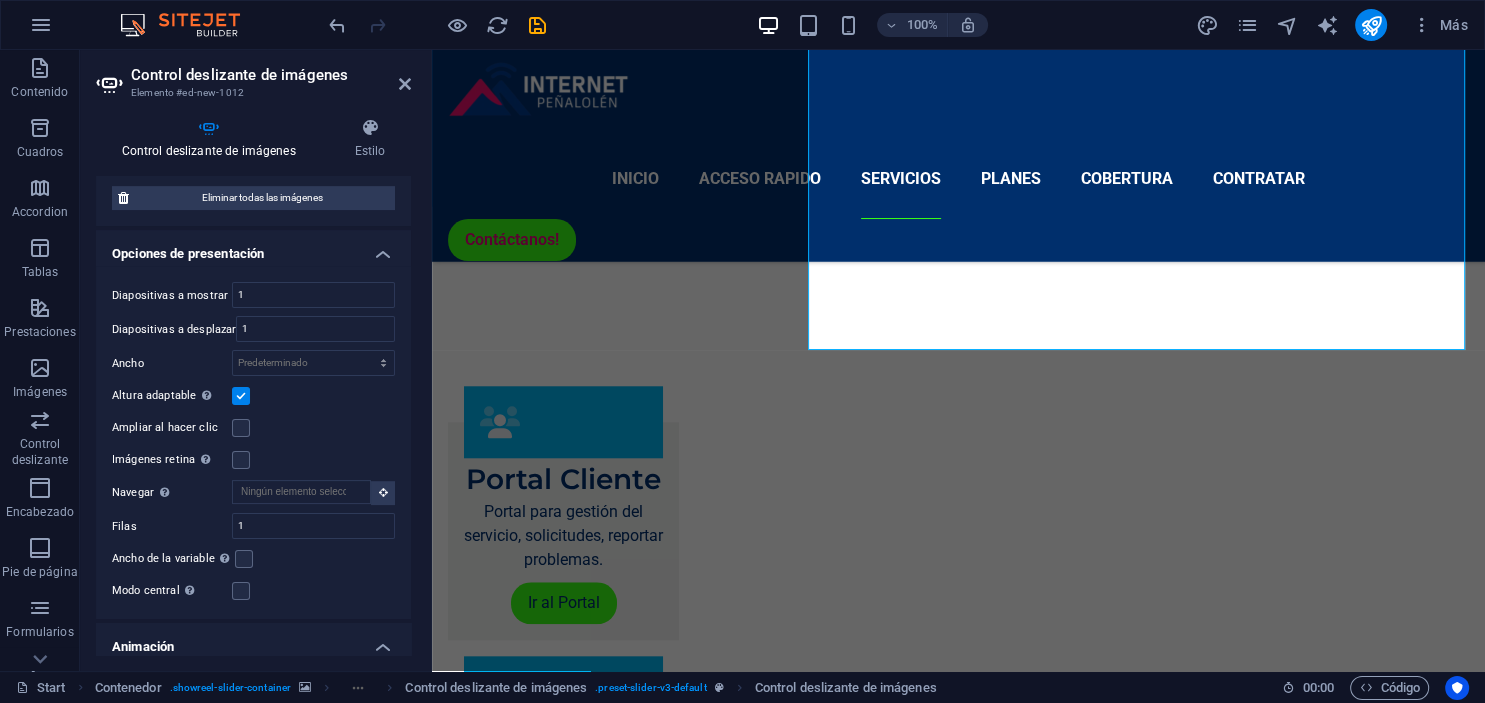 click at bounding box center [241, 396] 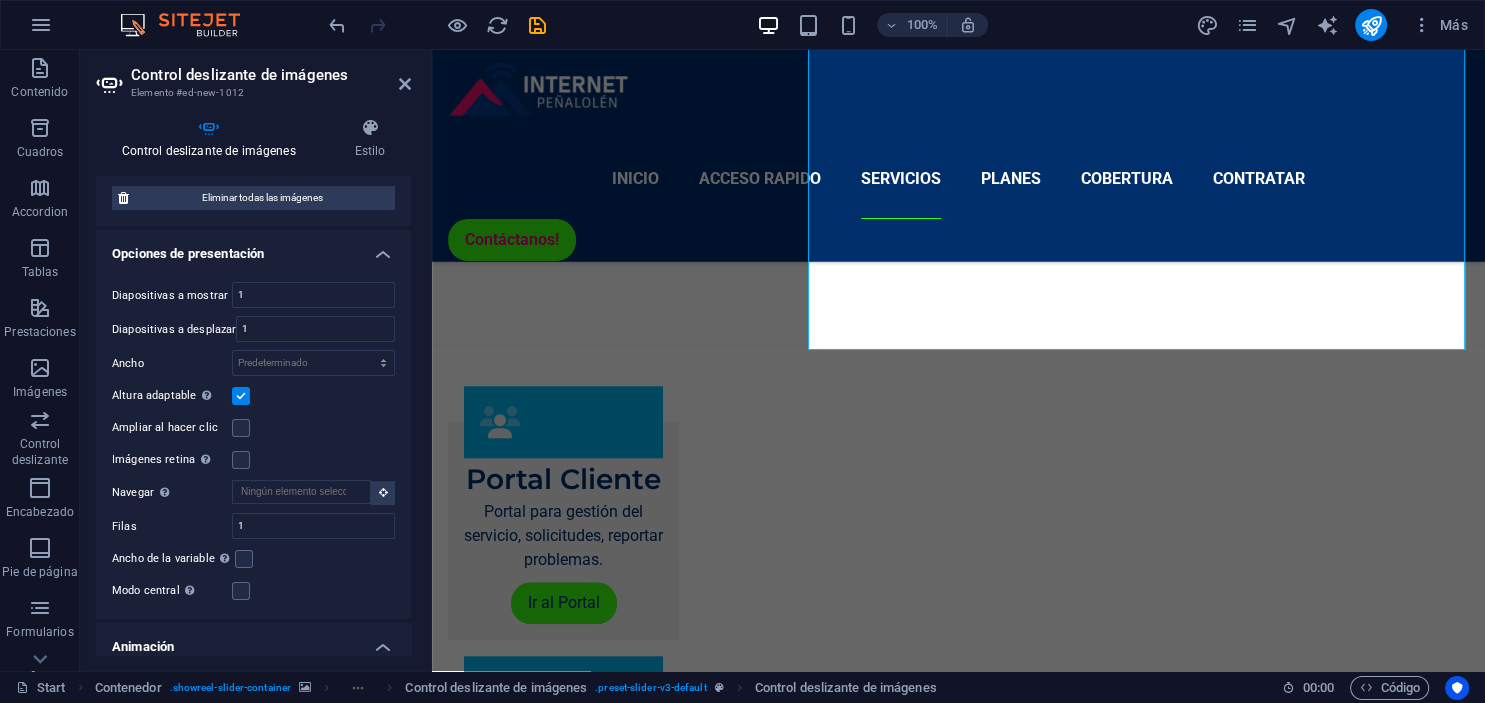 click on "Altura adaptable Ajustar automáticamente el alto para controles deslizantes de diapositiva única" at bounding box center [0, 0] 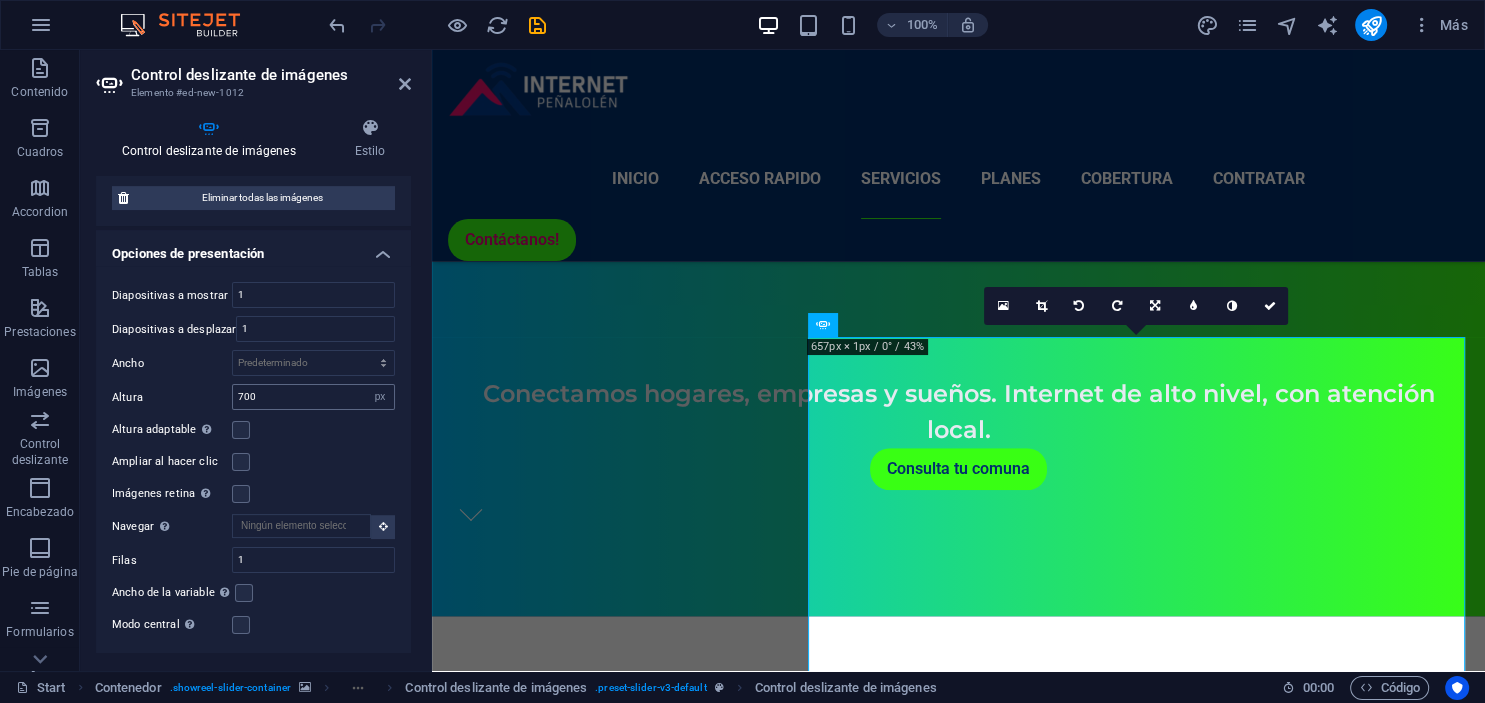 scroll, scrollTop: 1610, scrollLeft: 0, axis: vertical 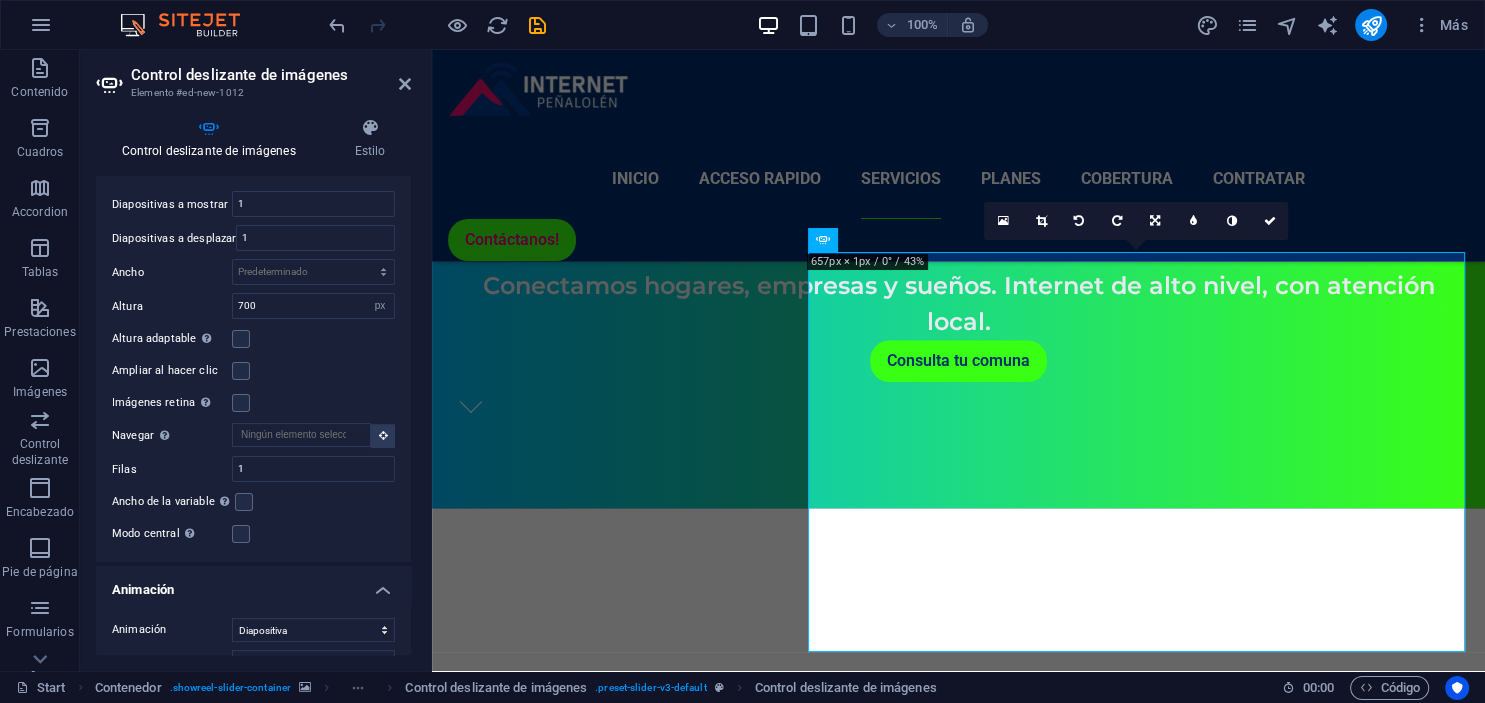 click on "Imágenes retina Automáticamente cargar tamaños optimizados de smartphone e imagen retina." at bounding box center [253, 403] 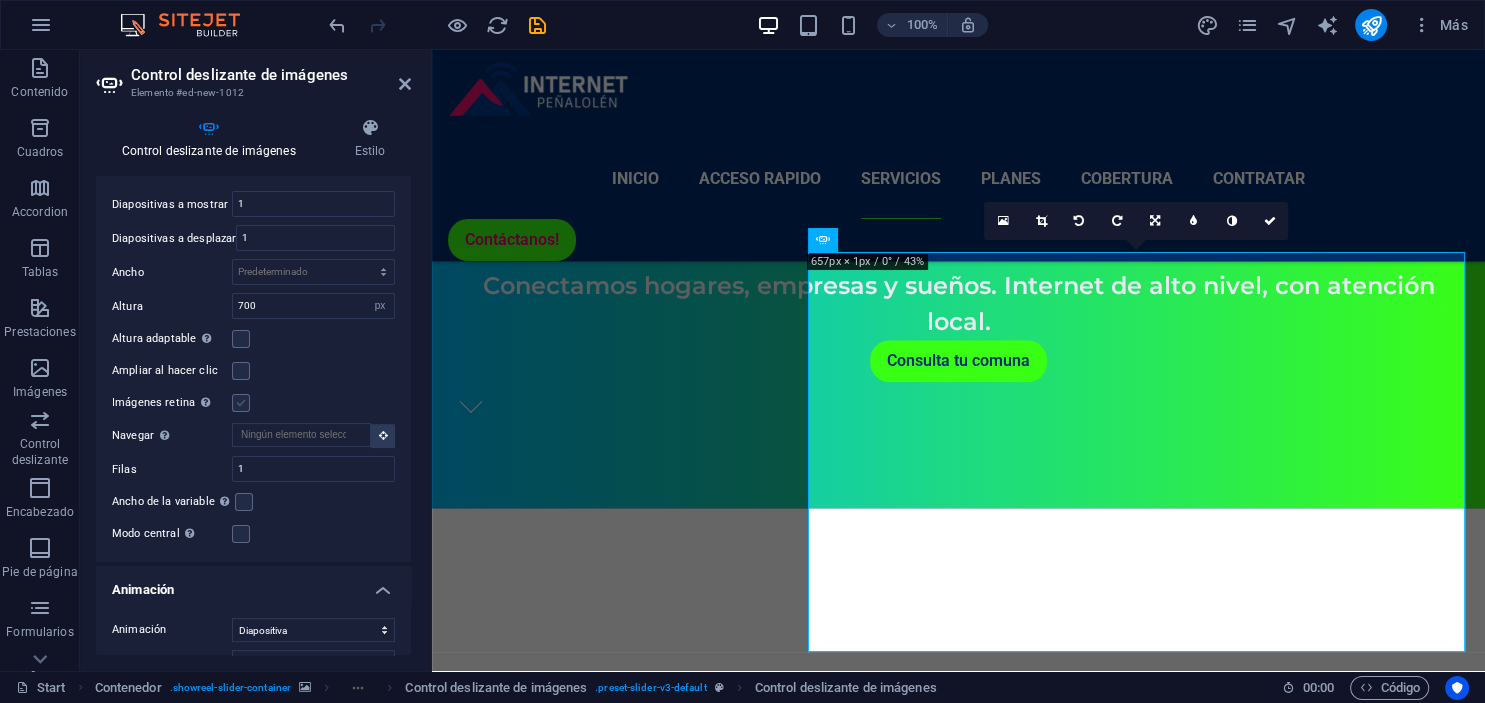 click at bounding box center (241, 403) 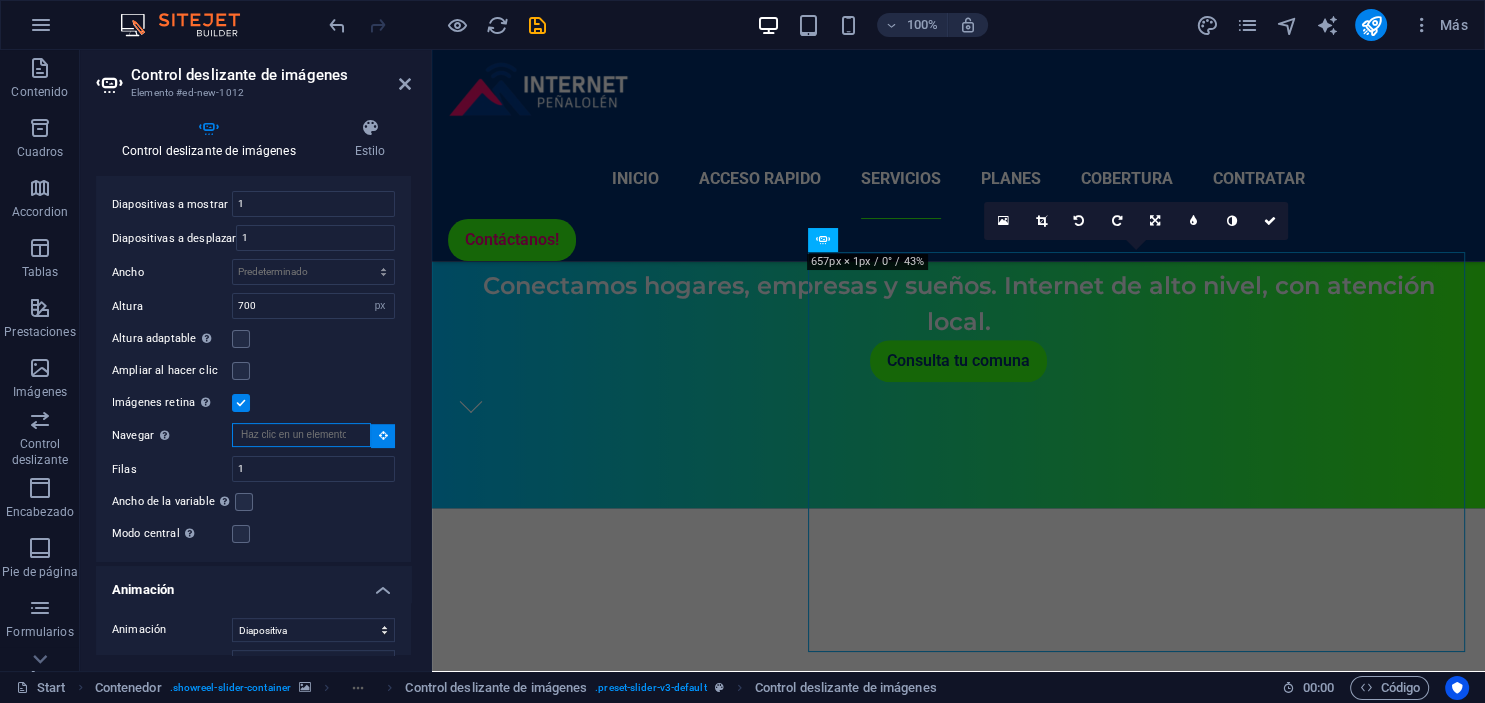 click on "Navegar Selecciona otro control deslizante que debería ser navegado por este" at bounding box center [301, 435] 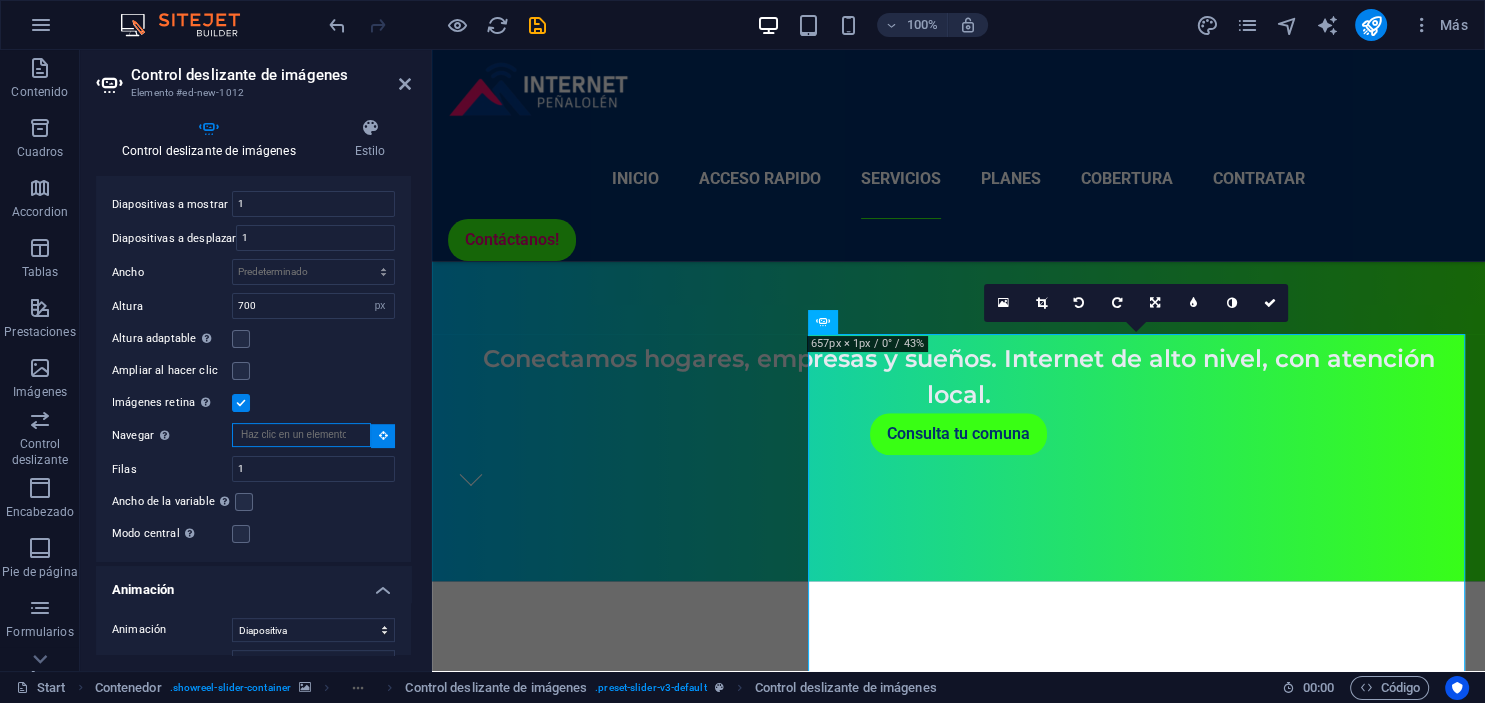 scroll, scrollTop: 1429, scrollLeft: 0, axis: vertical 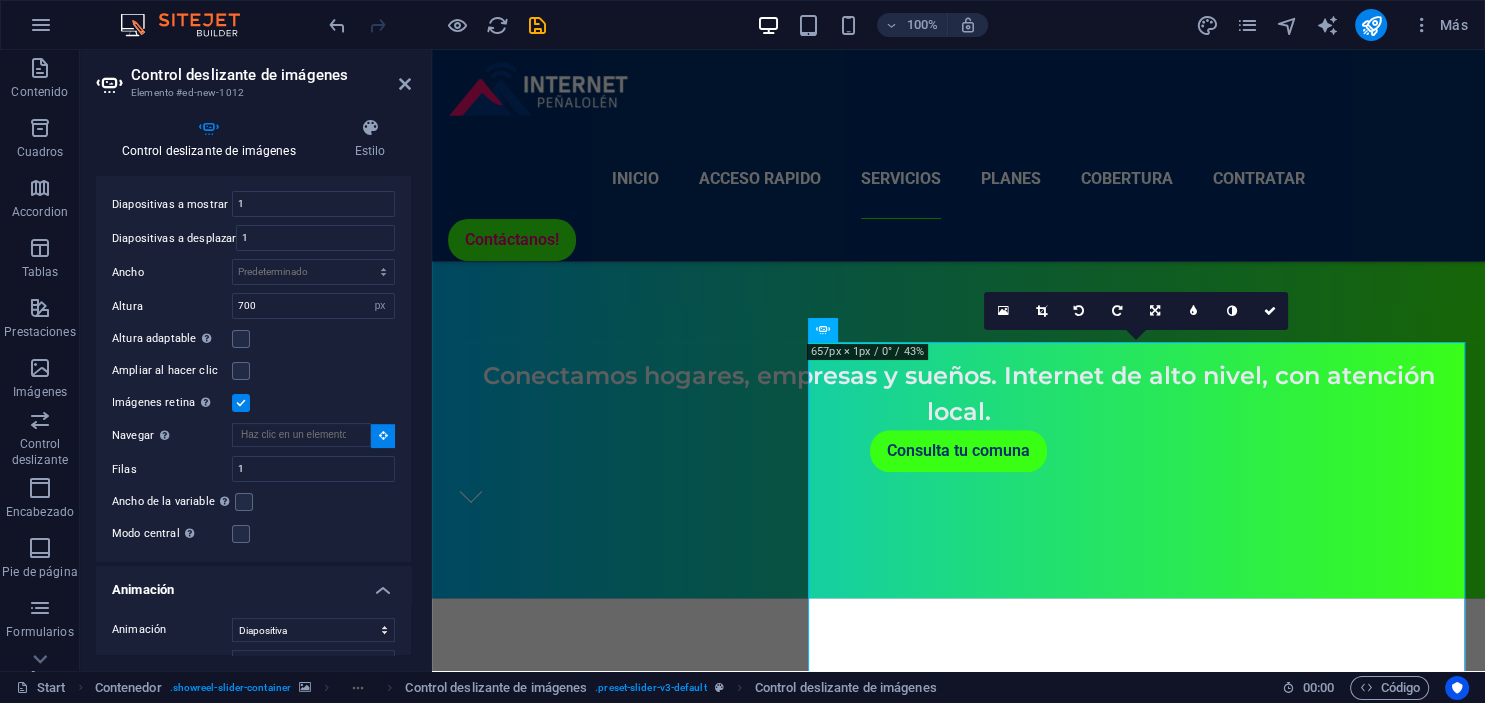 click on "Diapositivas a mostrar 1 Diapositivas a desplazar 1 Ancho Predeterminado px % rem em vw vh Altura 700 Predeterminado px rem em vw vh Altura adaptable Ajustar automáticamente el alto para controles deslizantes de diapositiva única Ampliar al hacer clic Imágenes retina Automáticamente cargar tamaños optimizados de smartphone e imagen retina. Navegar Selecciona otro control deslizante que debería ser navegado por este Filas 1 Diapositivas por fila 1 Ancho de la variable Ajusta automáticamente el ancho de la diapositiva visible. Modo central Permite la visualización centralizada con diapositiva anterior/siguiente. Usar con un número impar de "Diapositivas a mostrar". Espaciado central No visible cuando "Ancho de la variable" está activado 0 px %" at bounding box center [253, 368] 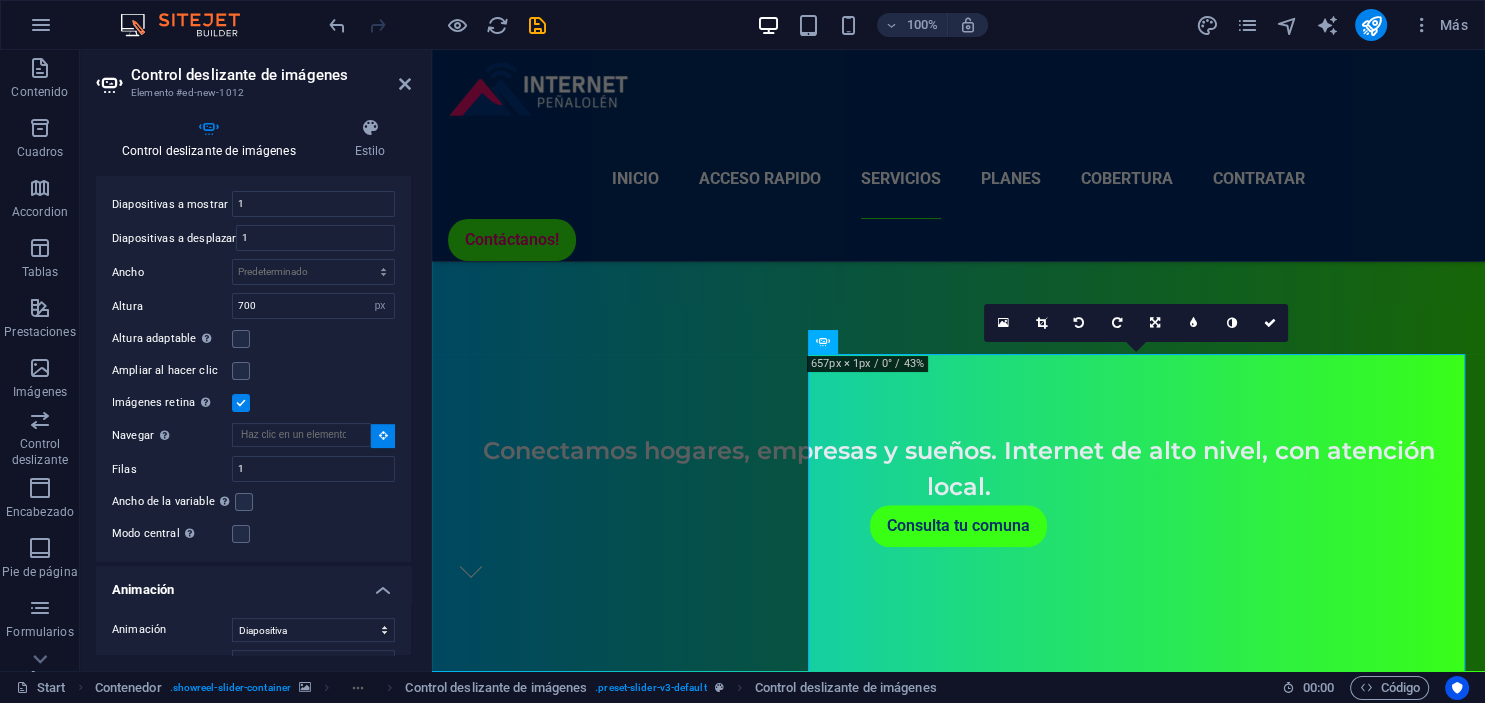 scroll, scrollTop: 1338, scrollLeft: 0, axis: vertical 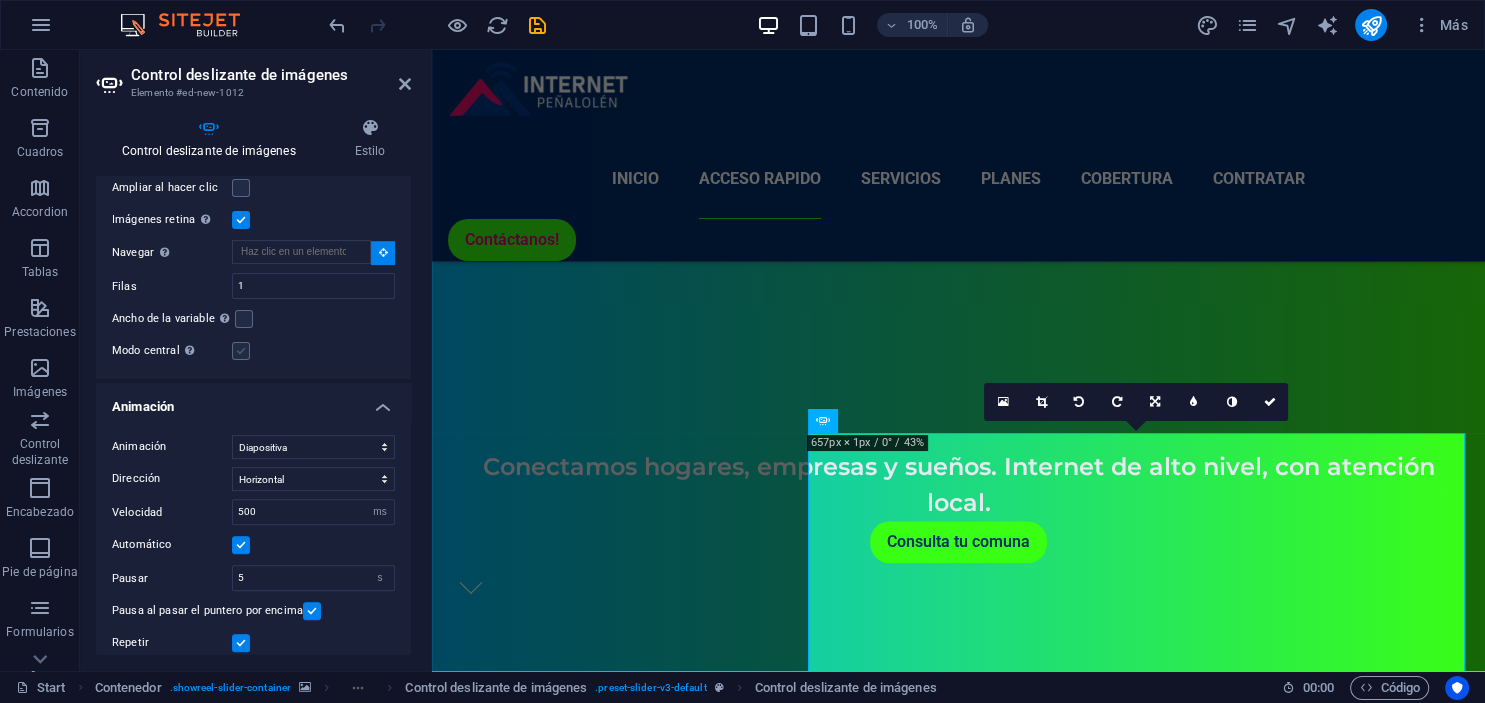 click at bounding box center (241, 351) 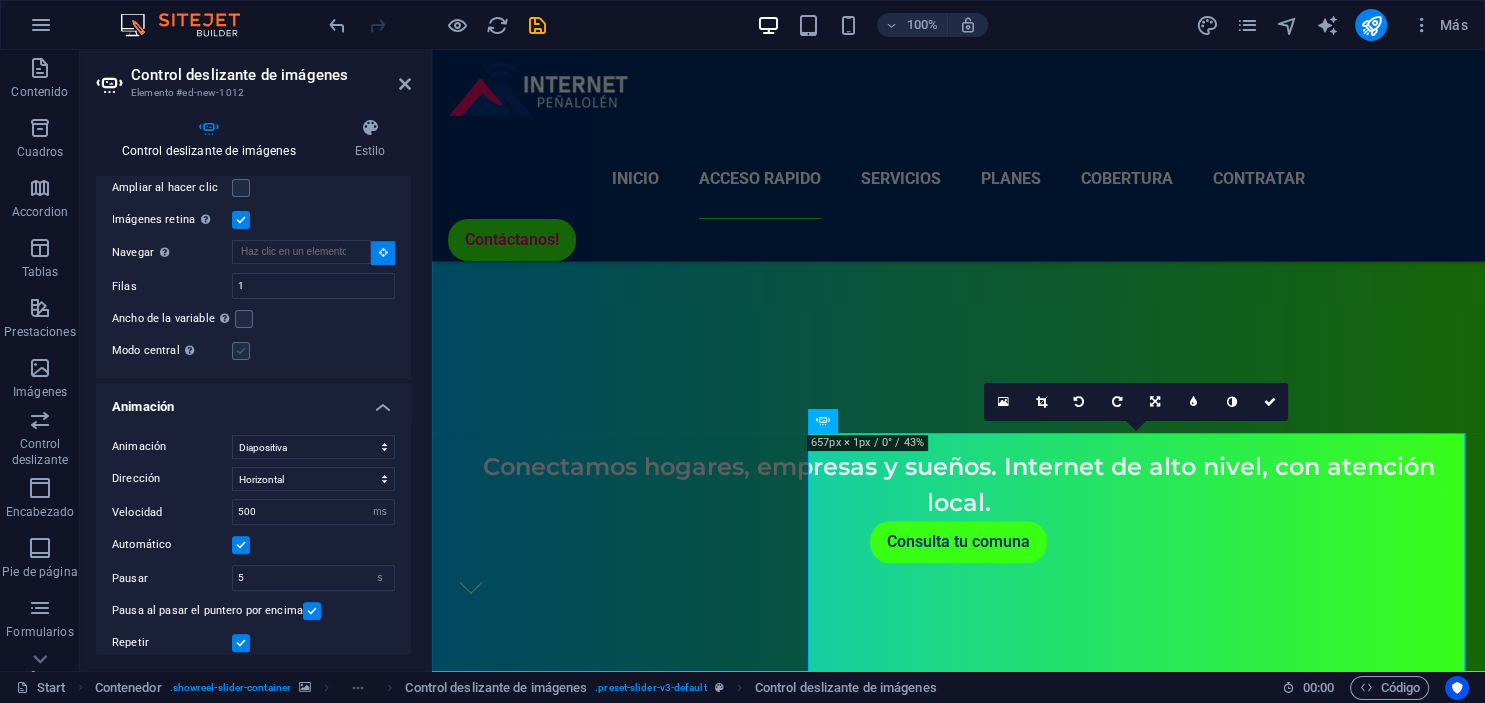 click on "Modo central Permite la visualización centralizada con diapositiva anterior/siguiente. Usar con un número impar de "Diapositivas a mostrar"." at bounding box center [0, 0] 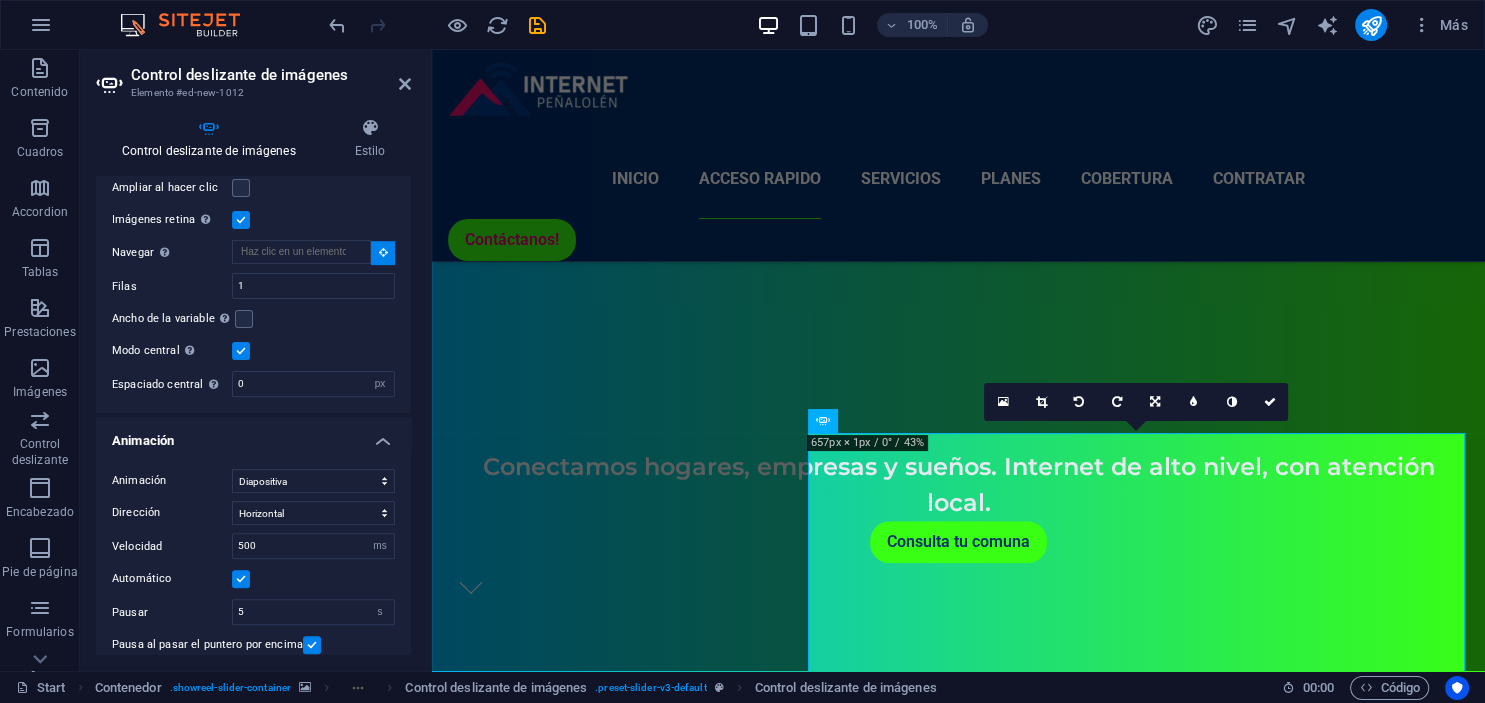 click at bounding box center (241, 351) 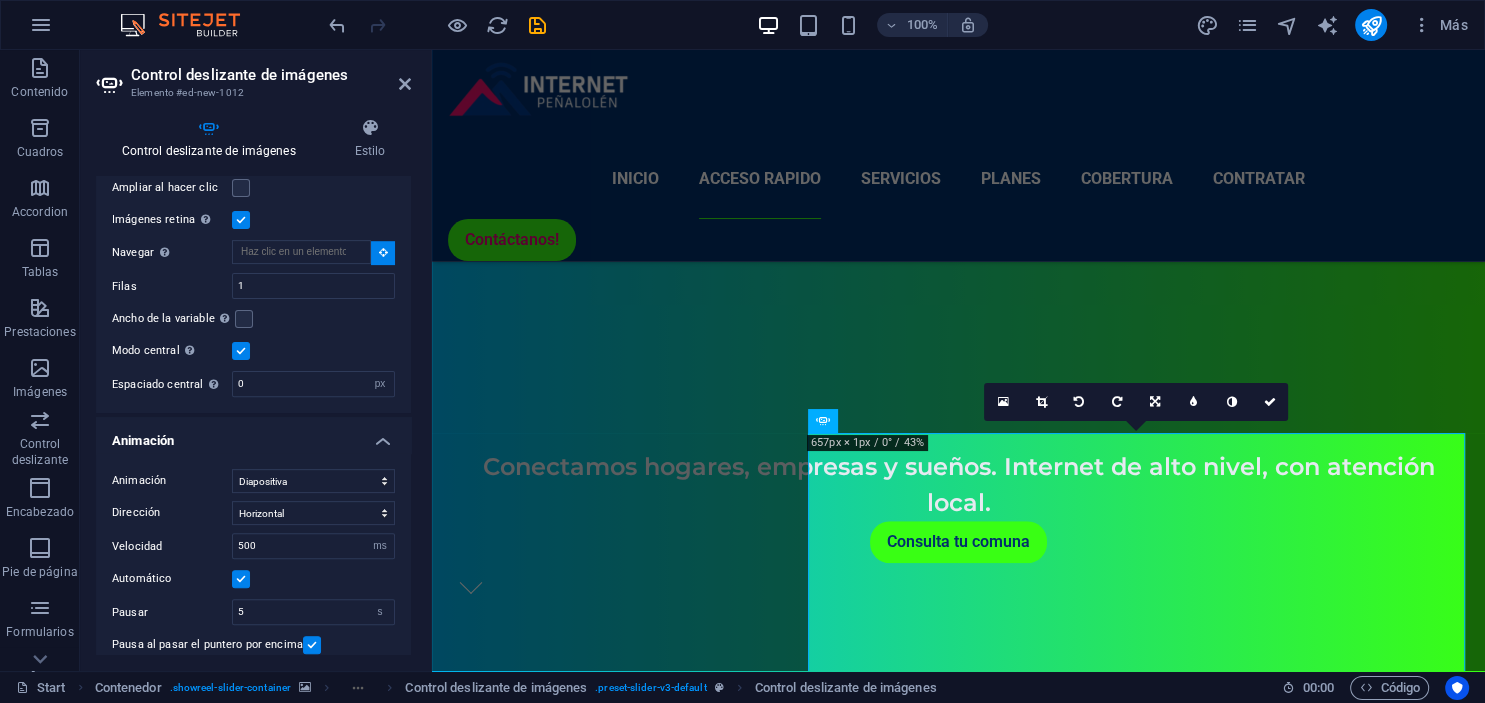 click on "Modo central Permite la visualización centralizada con diapositiva anterior/siguiente. Usar con un número impar de "Diapositivas a mostrar"." at bounding box center (0, 0) 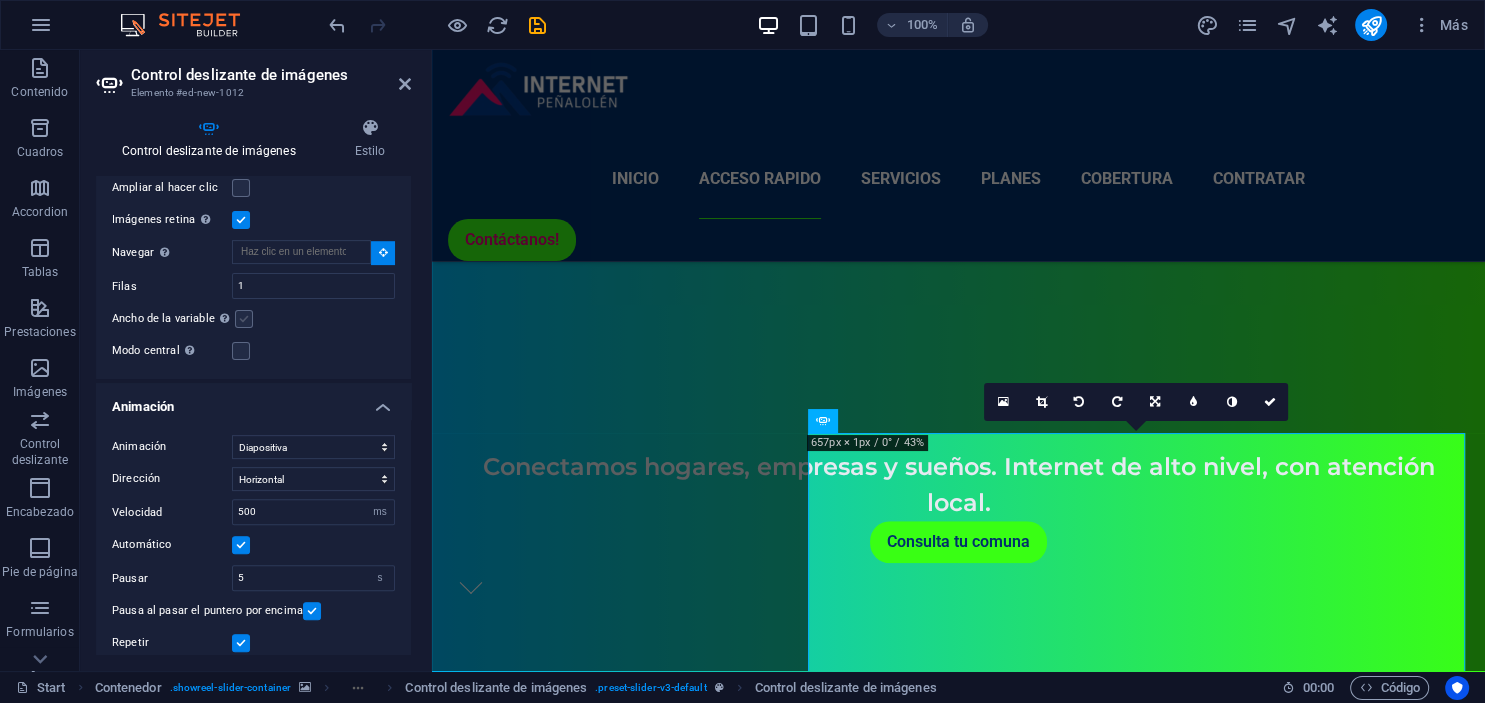drag, startPoint x: 243, startPoint y: 316, endPoint x: 250, endPoint y: 324, distance: 10.630146 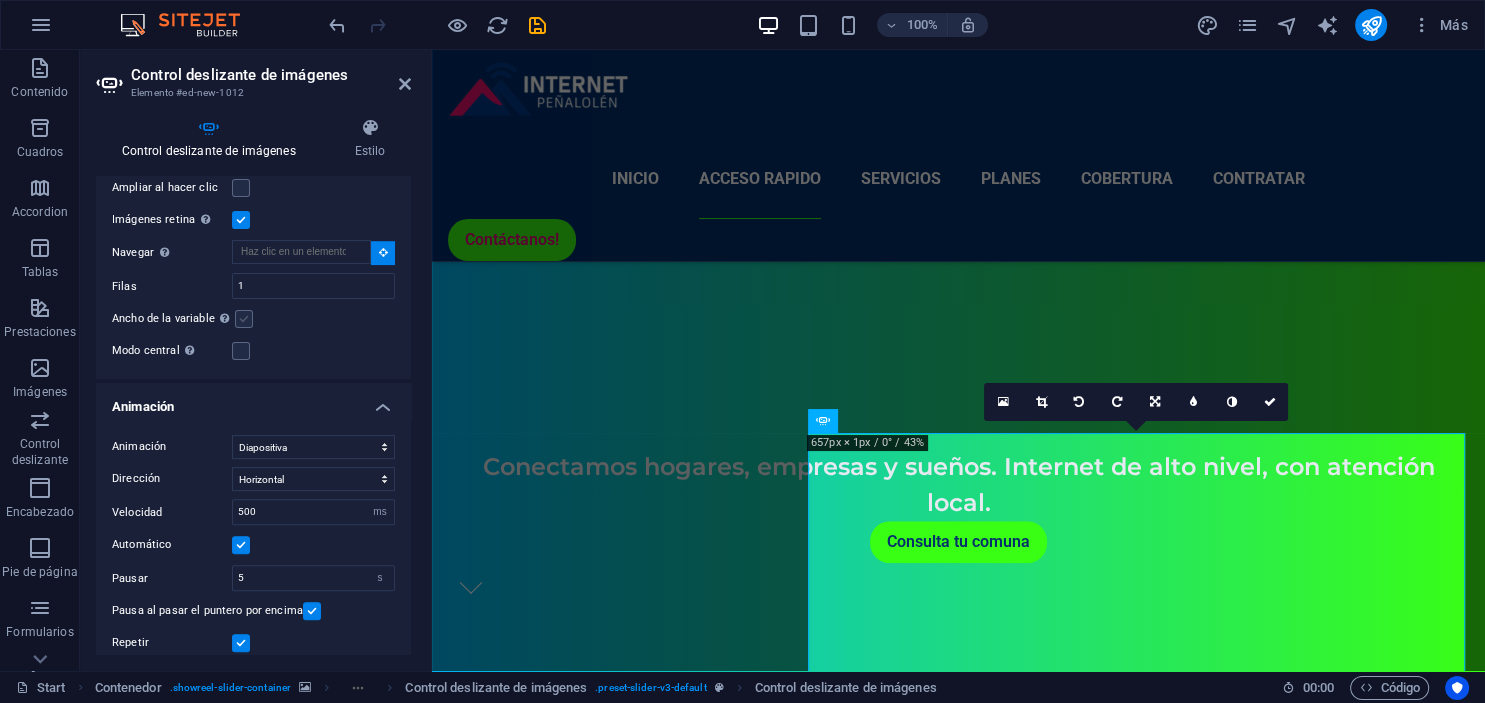 click at bounding box center (244, 319) 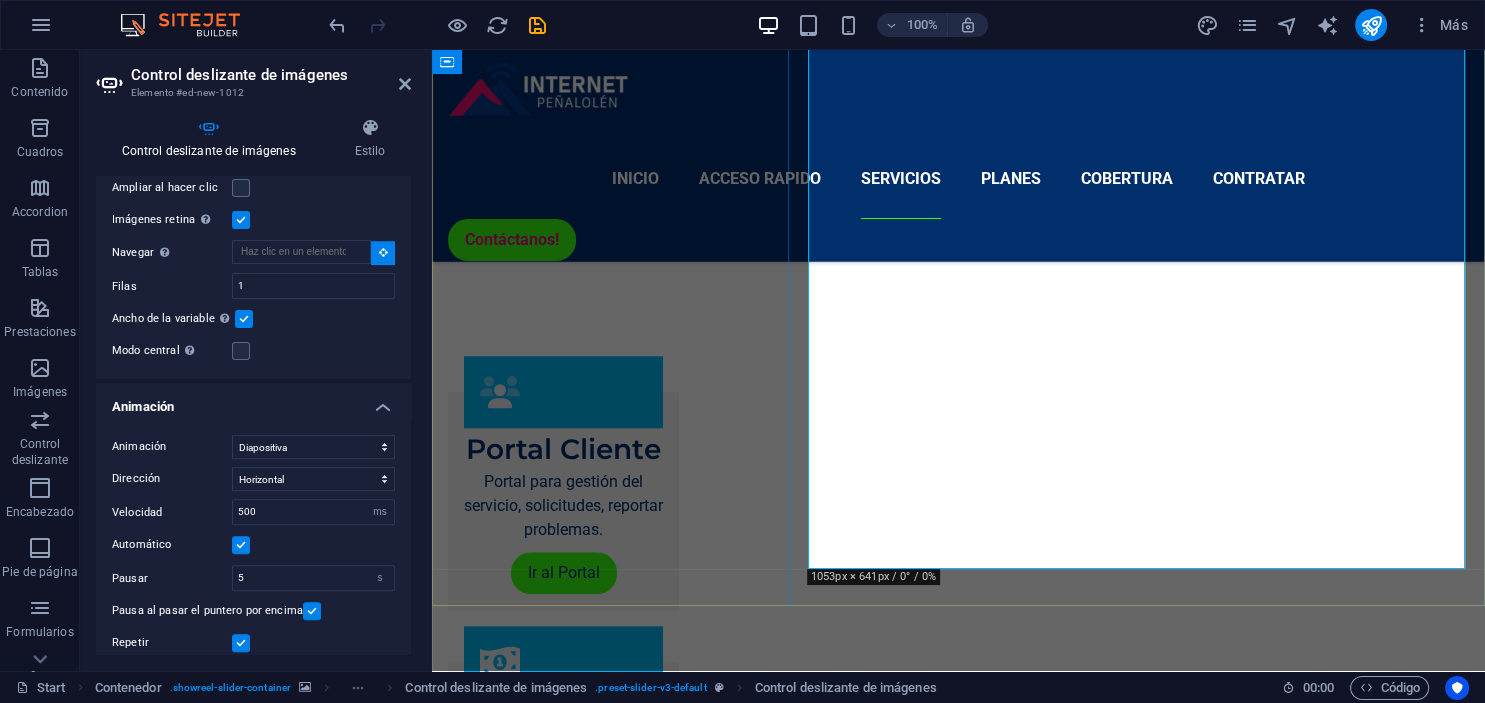 scroll, scrollTop: 1866, scrollLeft: 0, axis: vertical 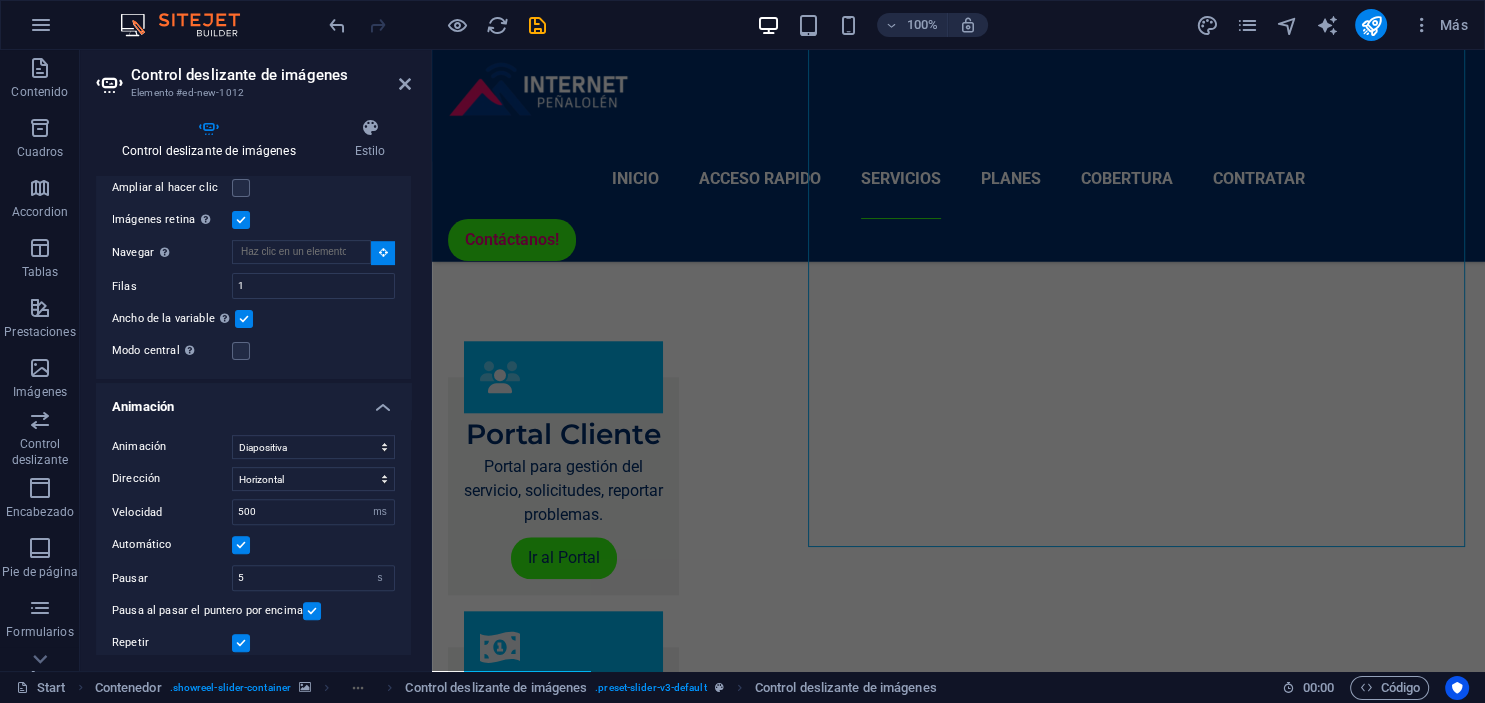 click on "Control deslizante de imágenes Elemento #ed-new-1012 Control deslizante de imágenes Estilo Control deslizante de imágenes Arrastra archivos aquí, haz clic para escoger archivos o selecciona archivos de Archivos o de nuestra galería gratuita de fotos y vídeos Arrastra archivos aquí, haz clic para escoger archivos o selecciona archivos de Archivos o de nuestra galería gratuita de fotos y vídeos Selecciona archivos del administrador de archivos, de la galería de fotos o carga archivo(s) Cargar Arrastra archivos aquí, haz clic para escoger archivos o selecciona archivos de Archivos o de nuestra galería gratuita de fotos y vídeos Selecciona archivos del administrador de archivos, de la galería de fotos o carga archivo(s) Cargar Arrastra archivos aquí, haz clic para escoger archivos o selecciona archivos de Archivos o de nuestra galería gratuita de fotos y vídeos Selecciona archivos del administrador de archivos, de la galería de fotos o carga archivo(s) Cargar Cargar Opciones de presentación" at bounding box center [256, 360] 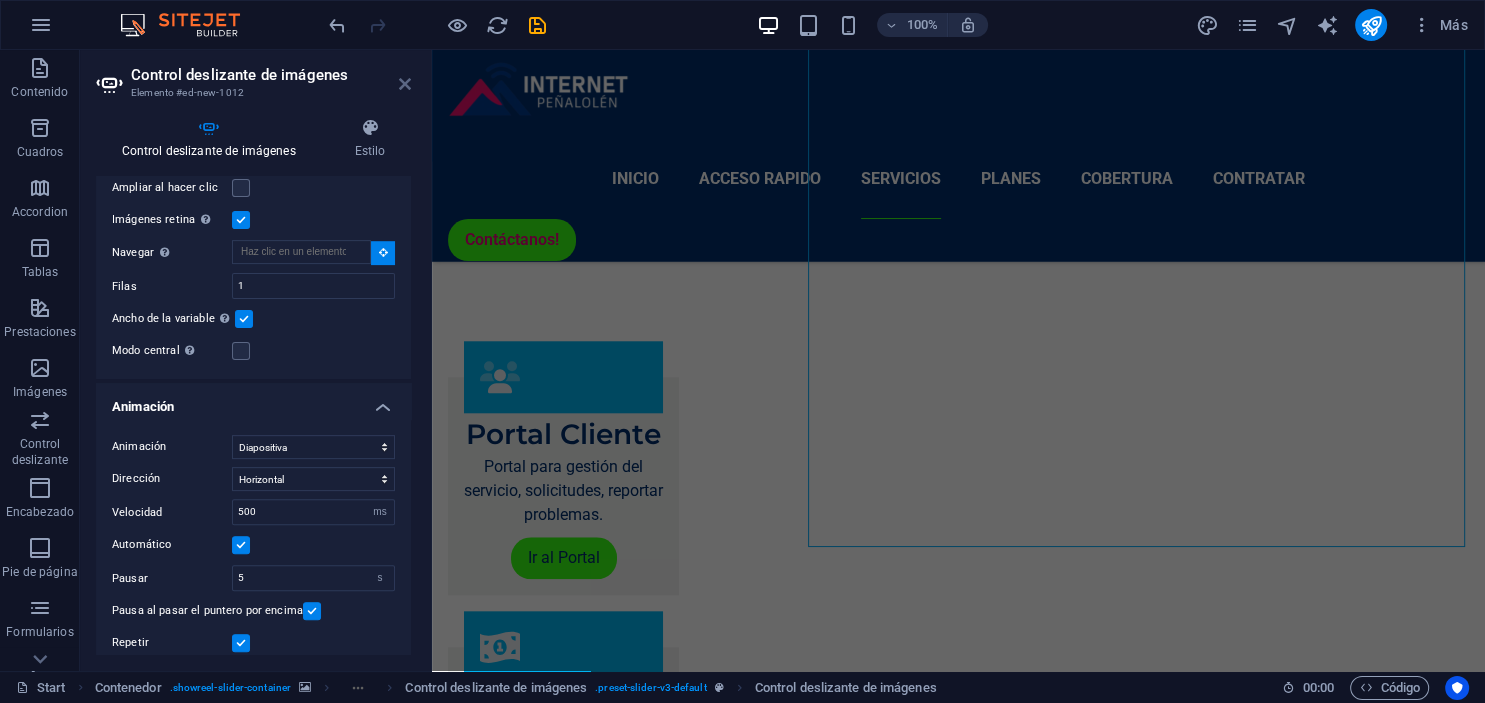 click at bounding box center [405, 84] 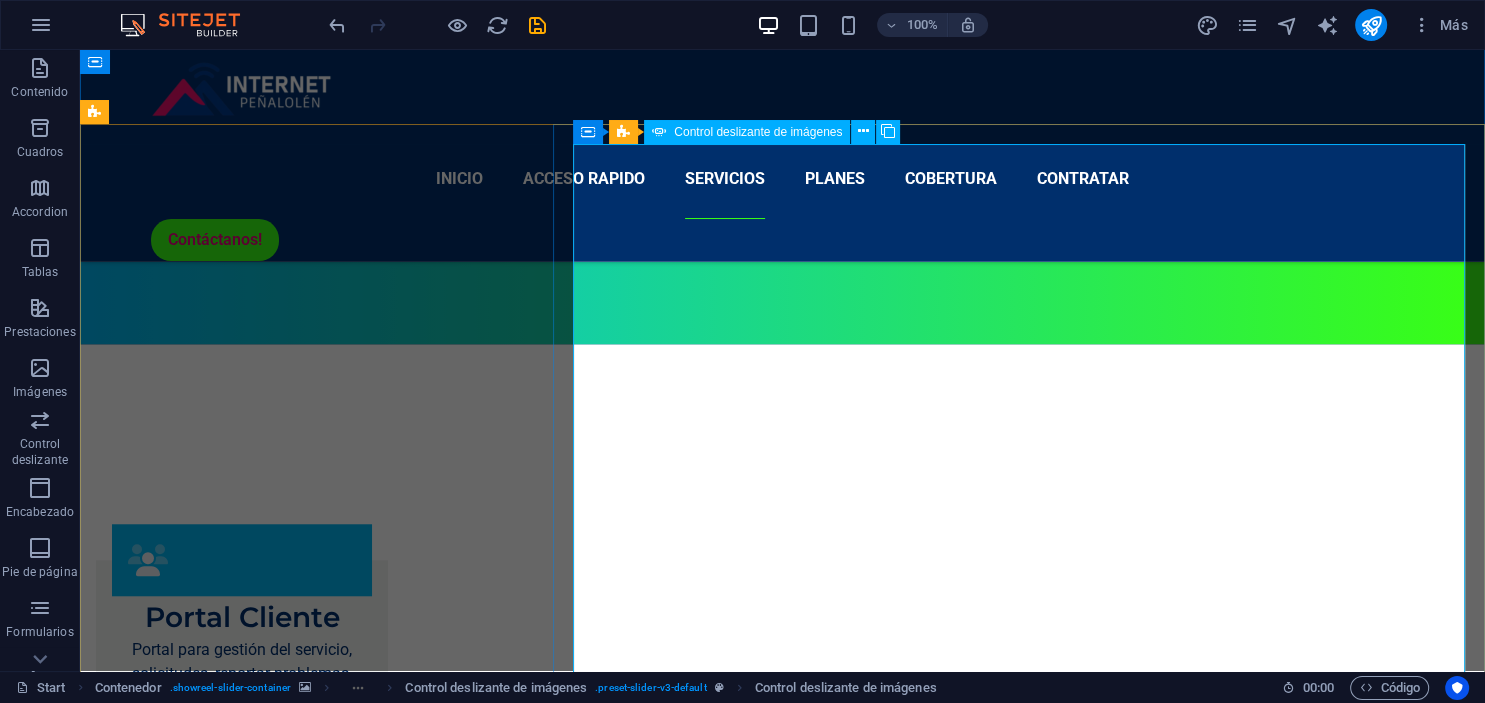 scroll, scrollTop: 1655, scrollLeft: 0, axis: vertical 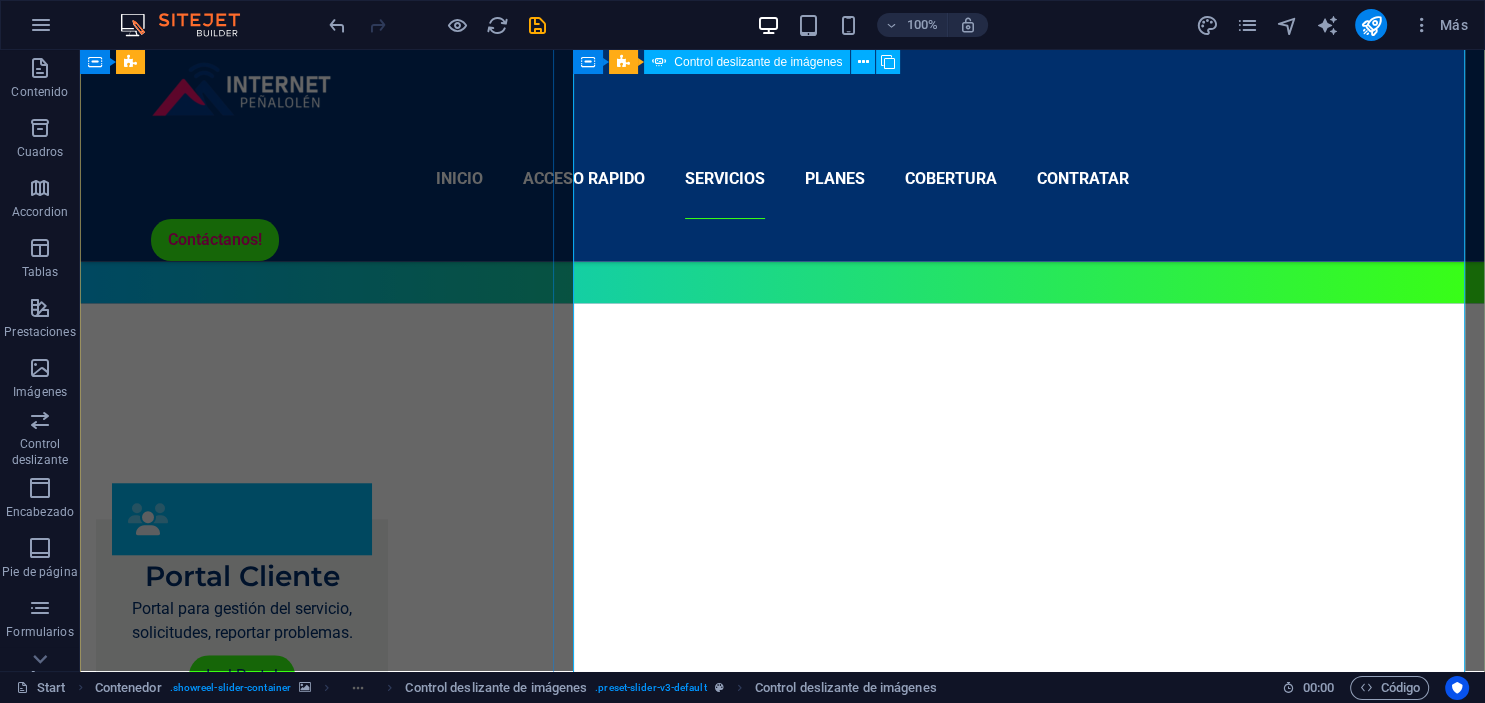 click at bounding box center [1019, 7849] 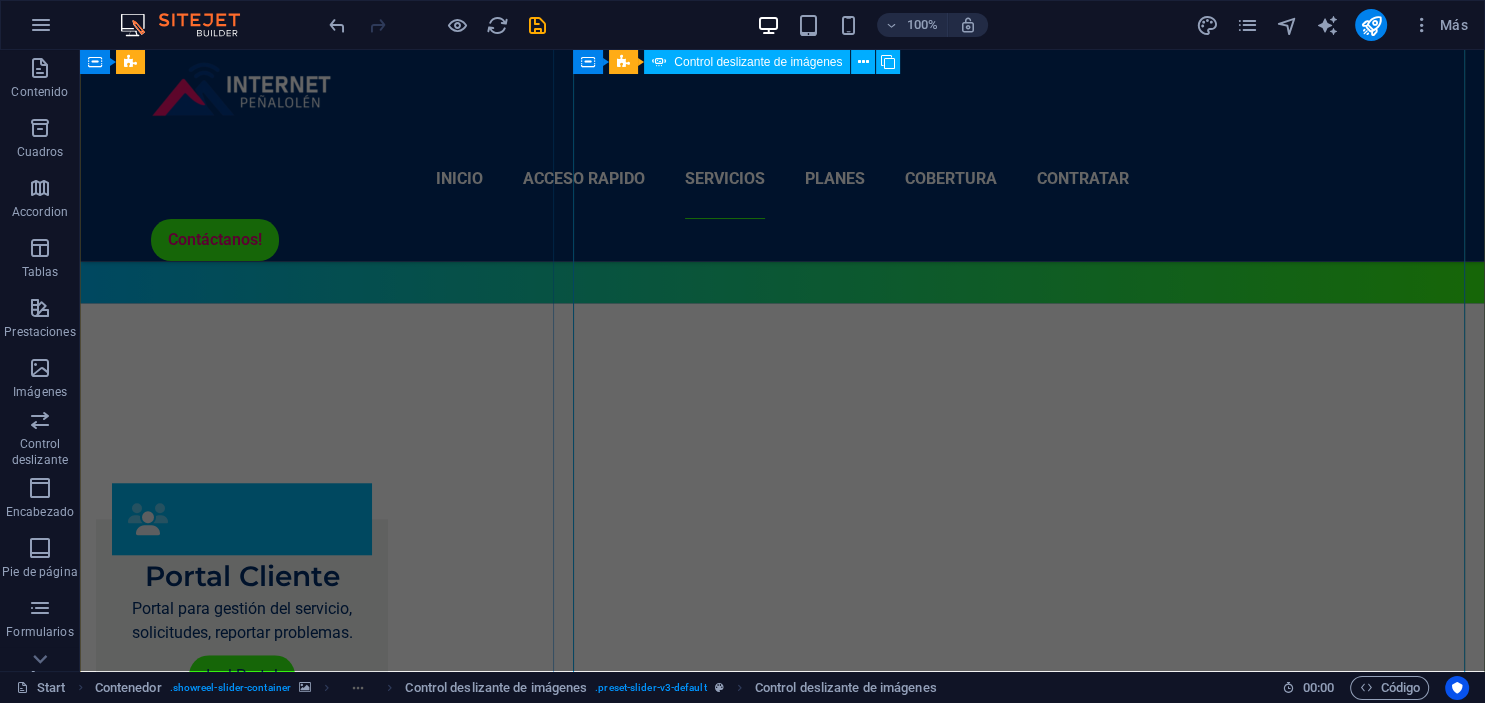 scroll, scrollTop: 1866, scrollLeft: 0, axis: vertical 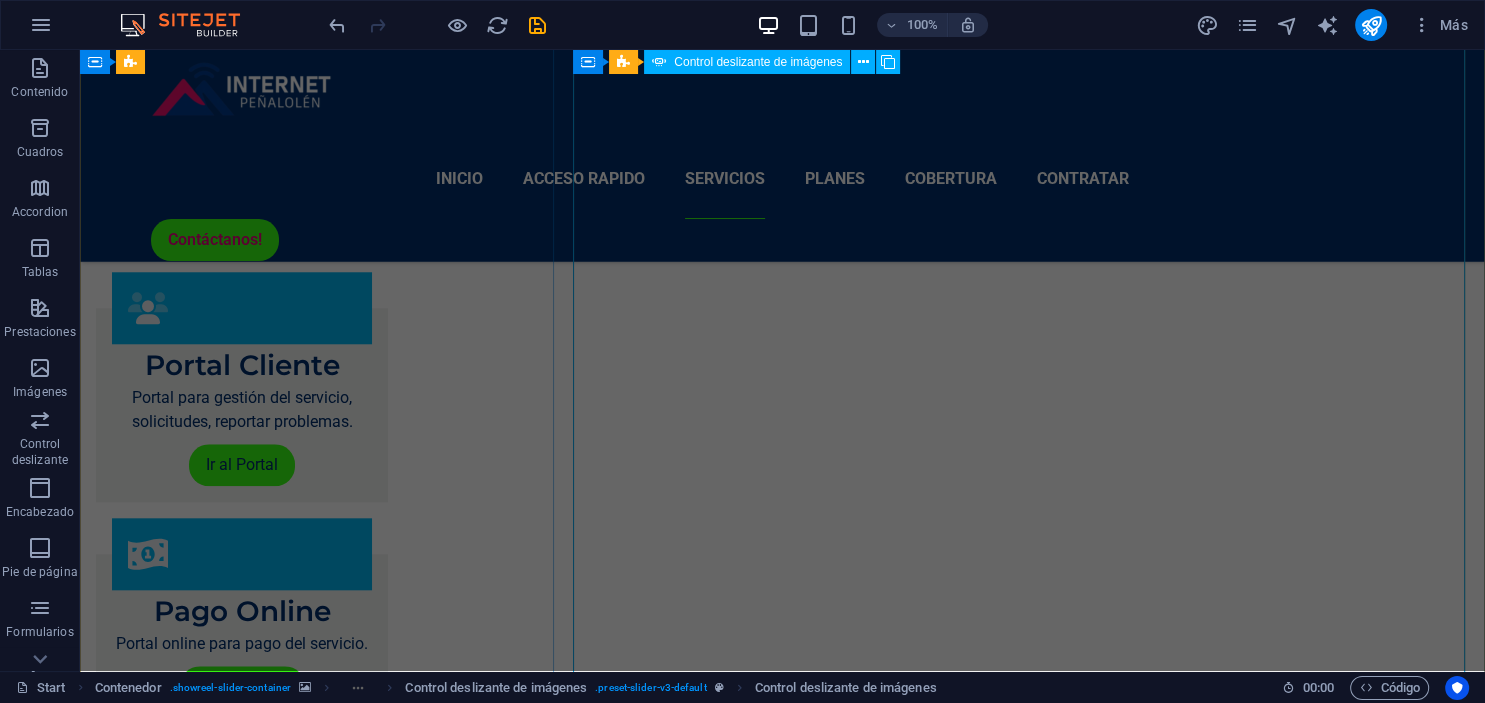 click at bounding box center [1019, 7638] 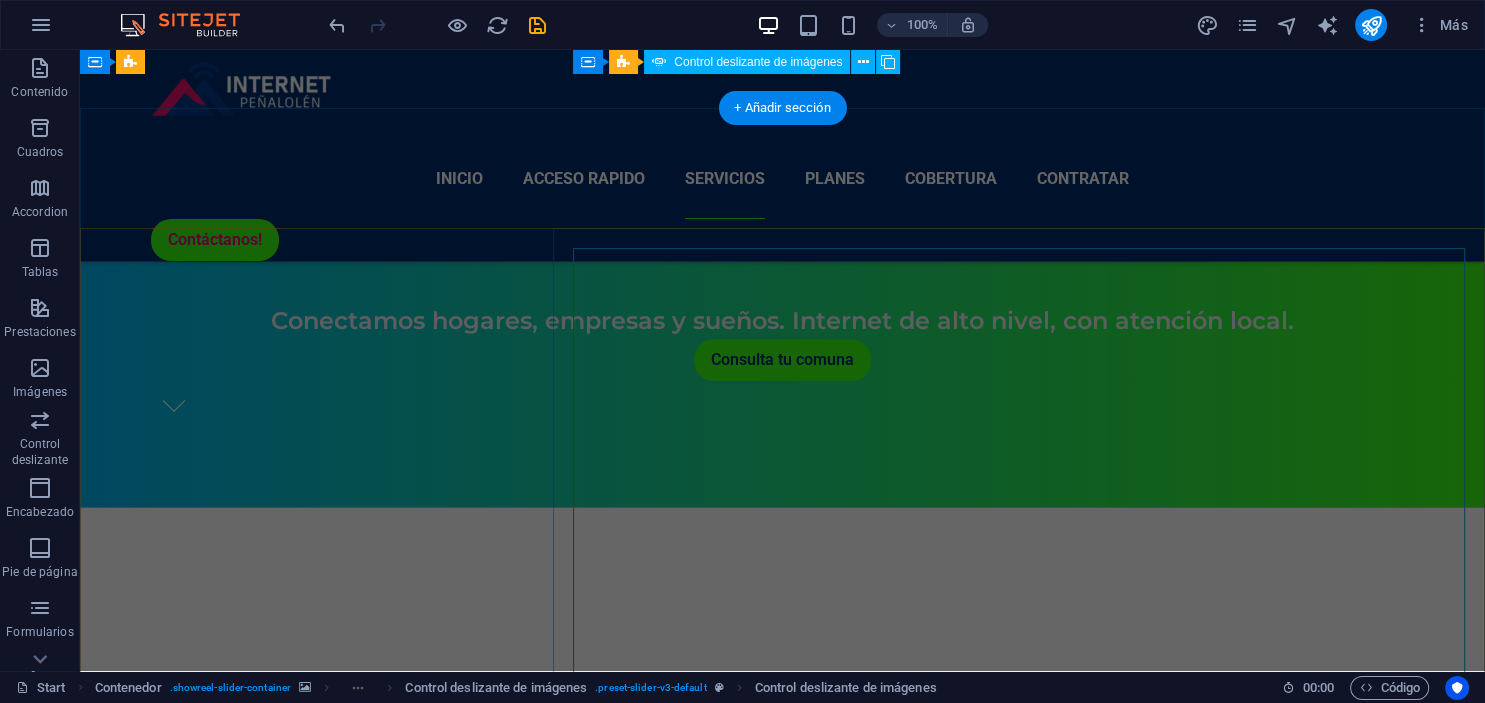 scroll, scrollTop: 1444, scrollLeft: 0, axis: vertical 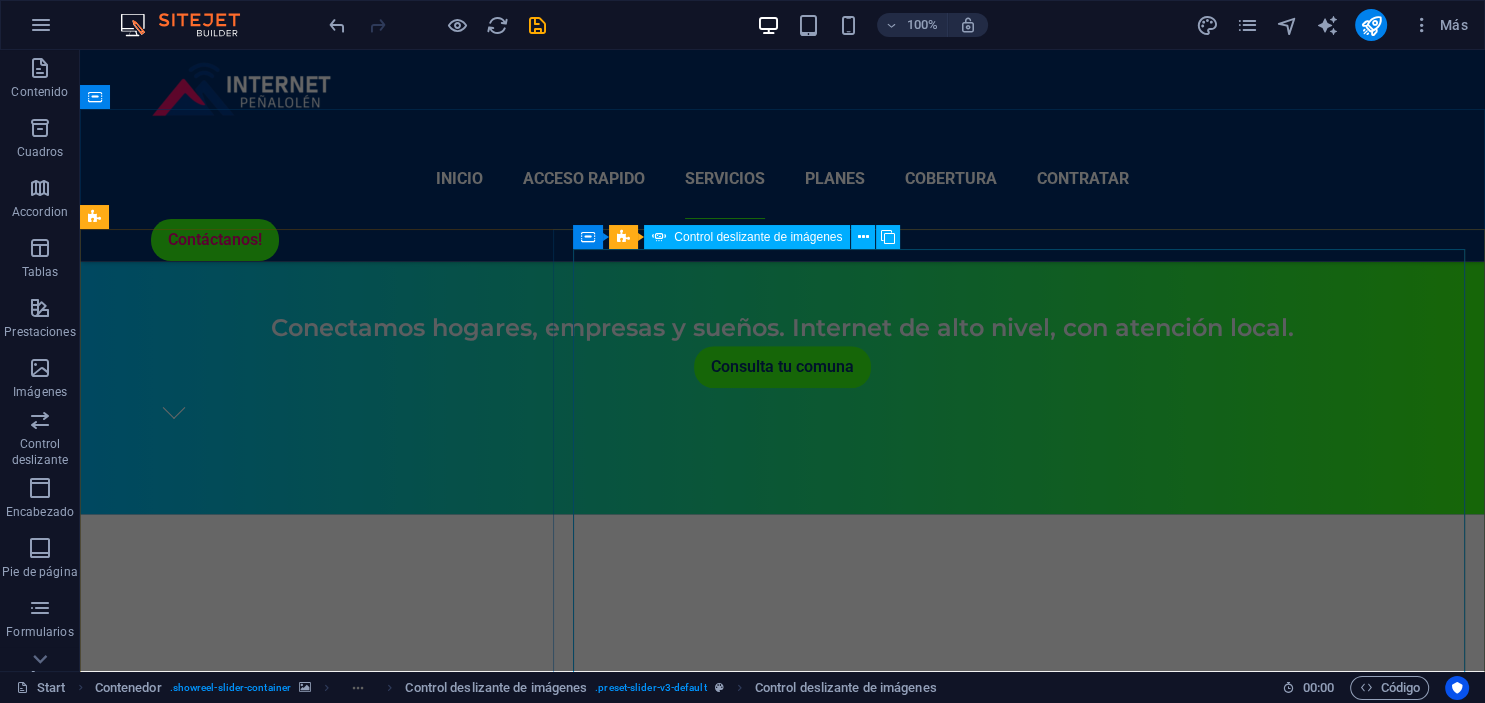 click on "Control deslizante de imágenes" at bounding box center [758, 237] 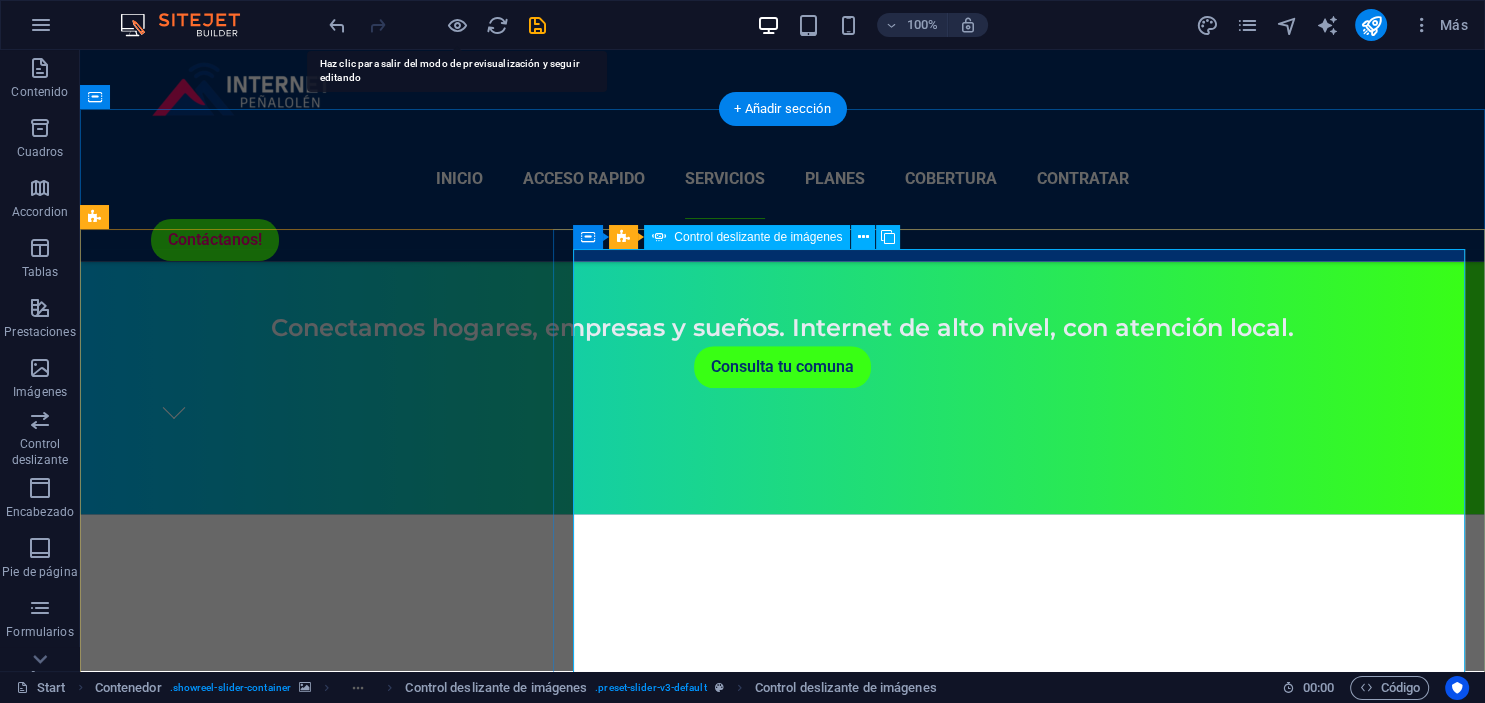 click at bounding box center [-2939, 5901] 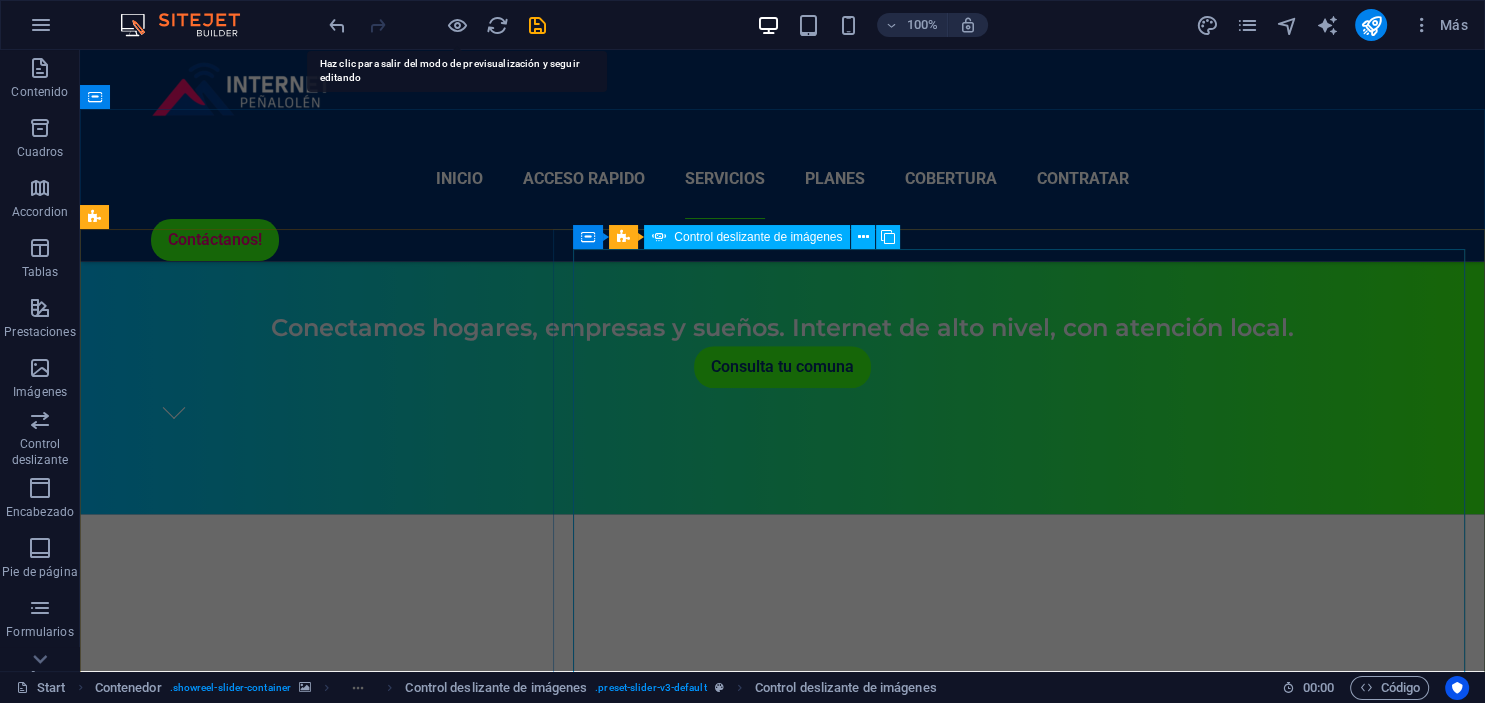 click on "Control deslizante de imágenes" at bounding box center [758, 237] 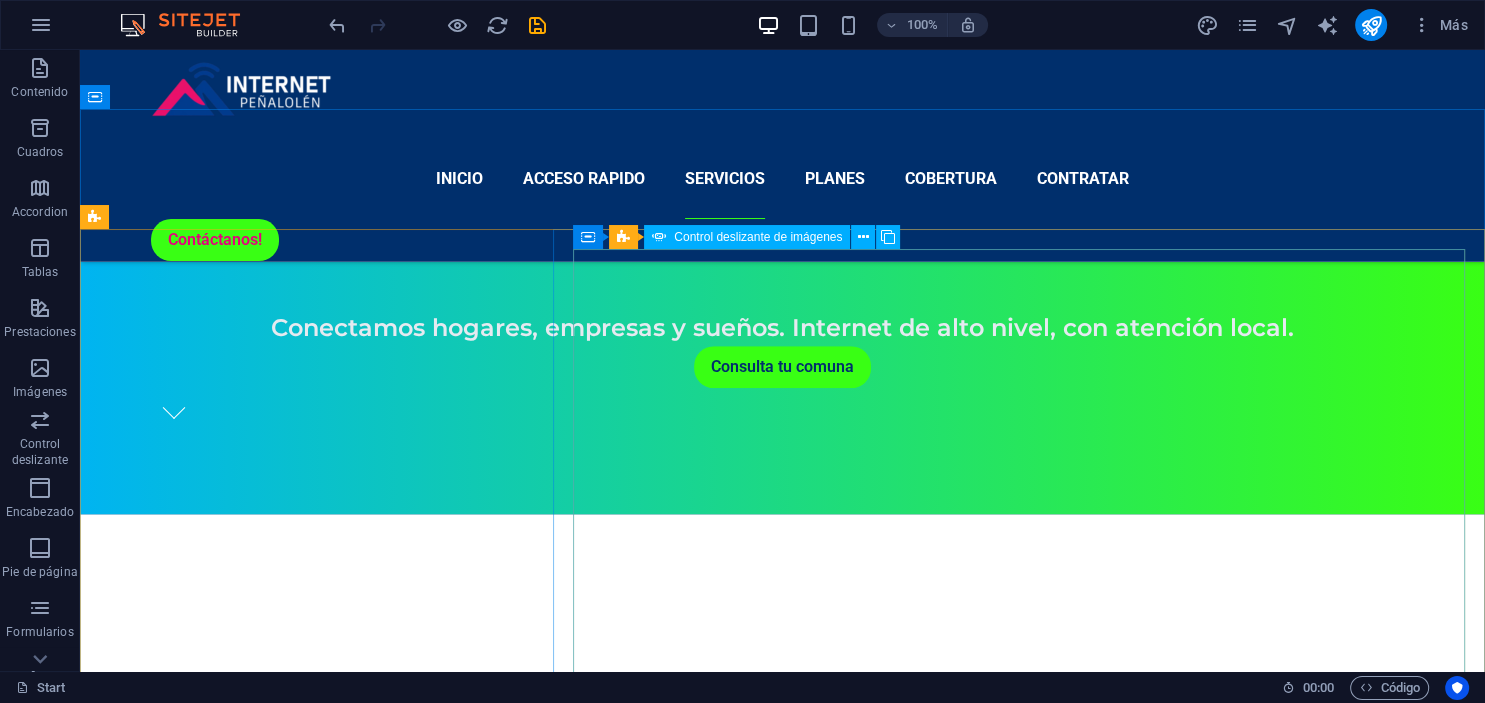 click on "Control deslizante de imágenes" at bounding box center [758, 237] 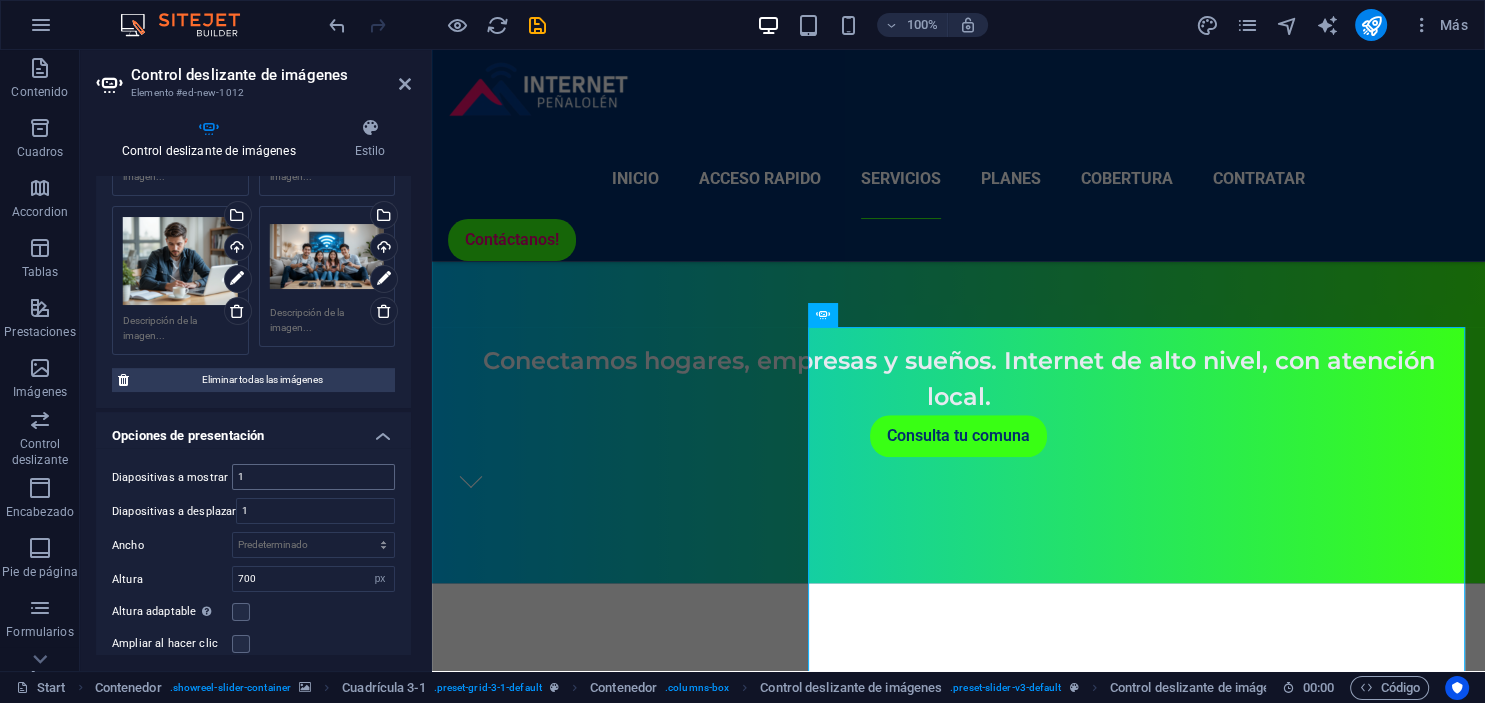 scroll, scrollTop: 638, scrollLeft: 0, axis: vertical 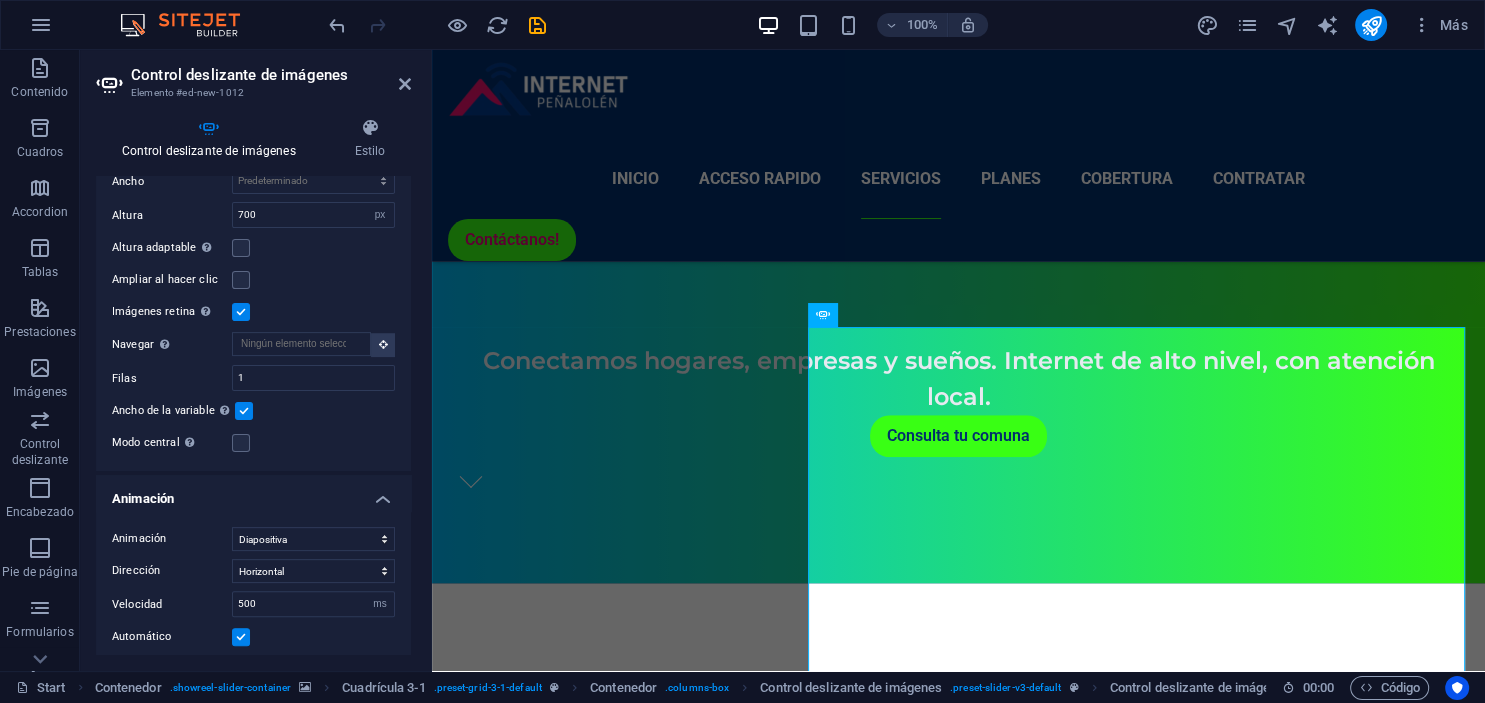 click on "Ancho de la variable Ajusta automáticamente el ancho de la diapositiva visible." at bounding box center (253, 411) 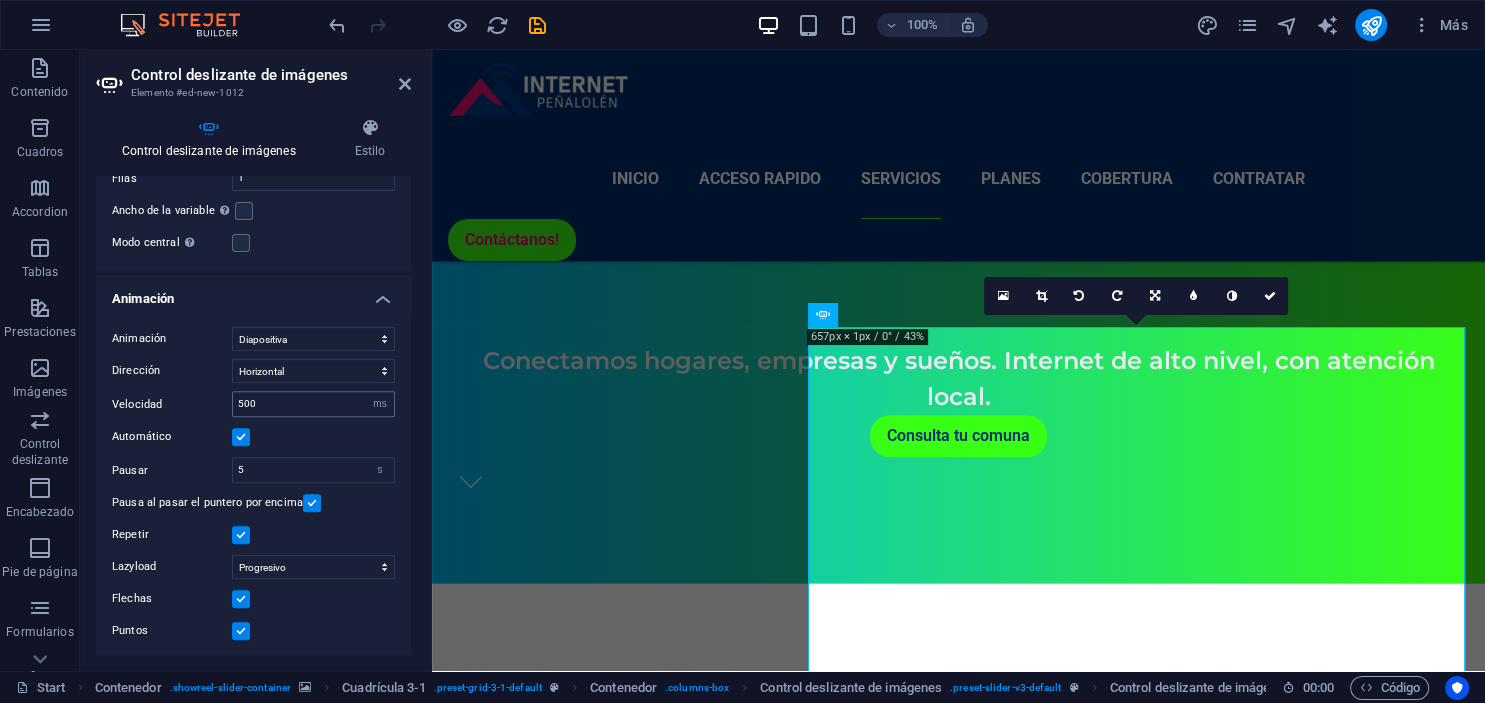 scroll, scrollTop: 838, scrollLeft: 0, axis: vertical 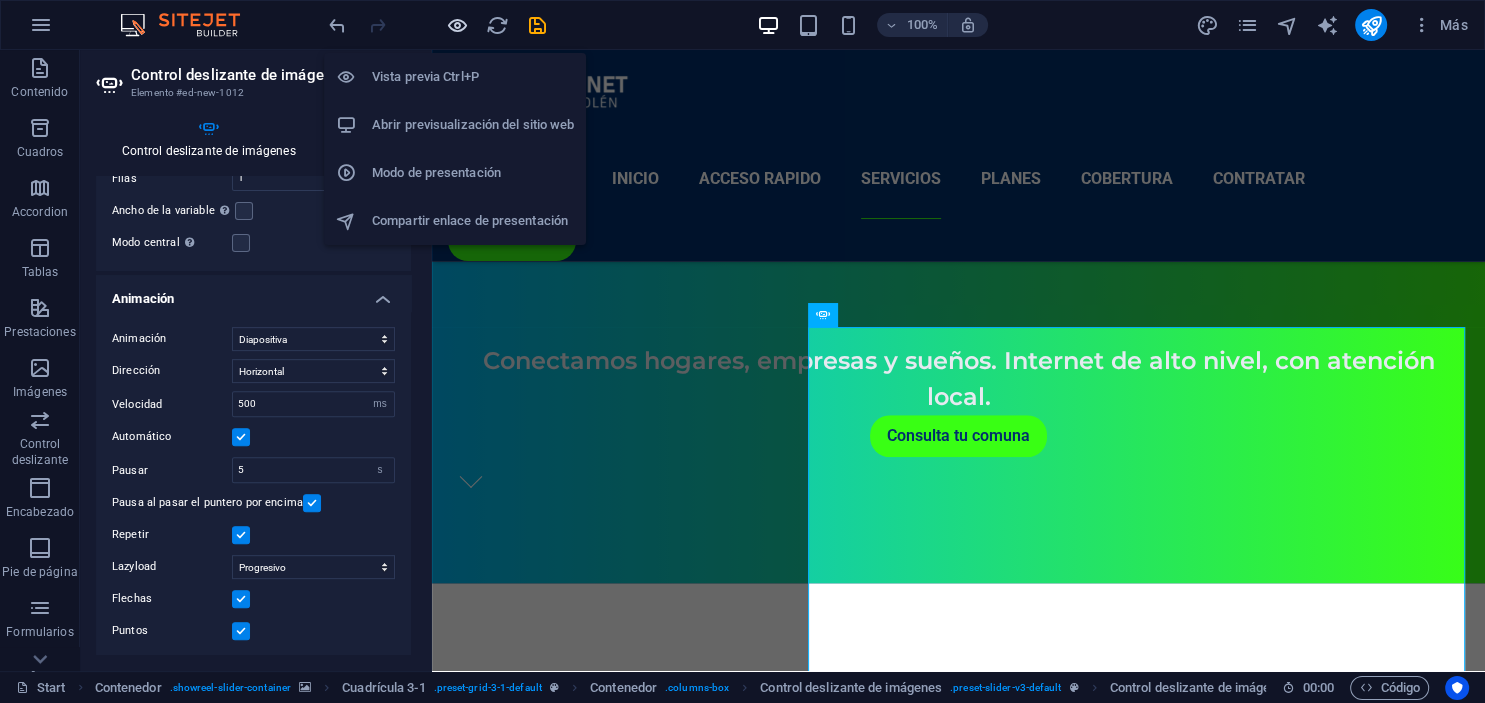 click at bounding box center (457, 25) 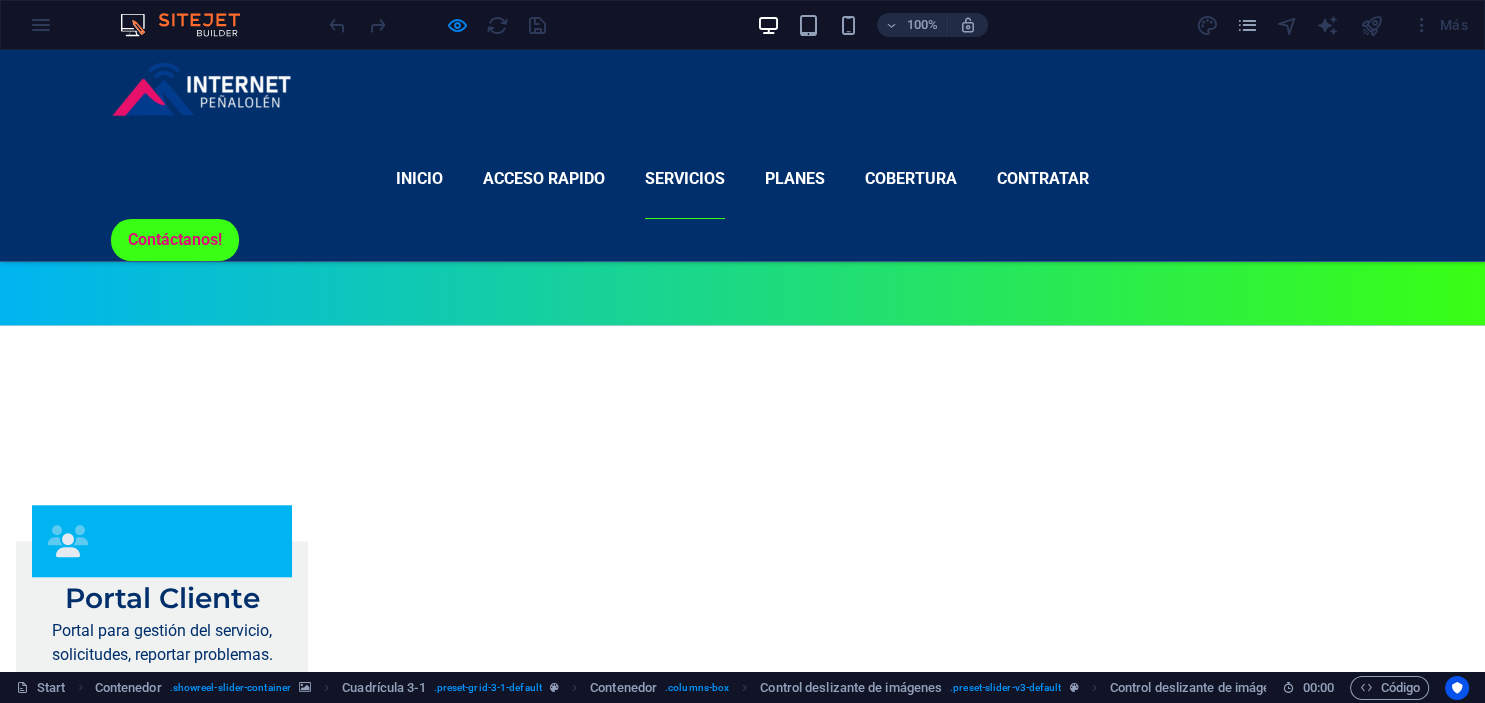 scroll, scrollTop: 1912, scrollLeft: 0, axis: vertical 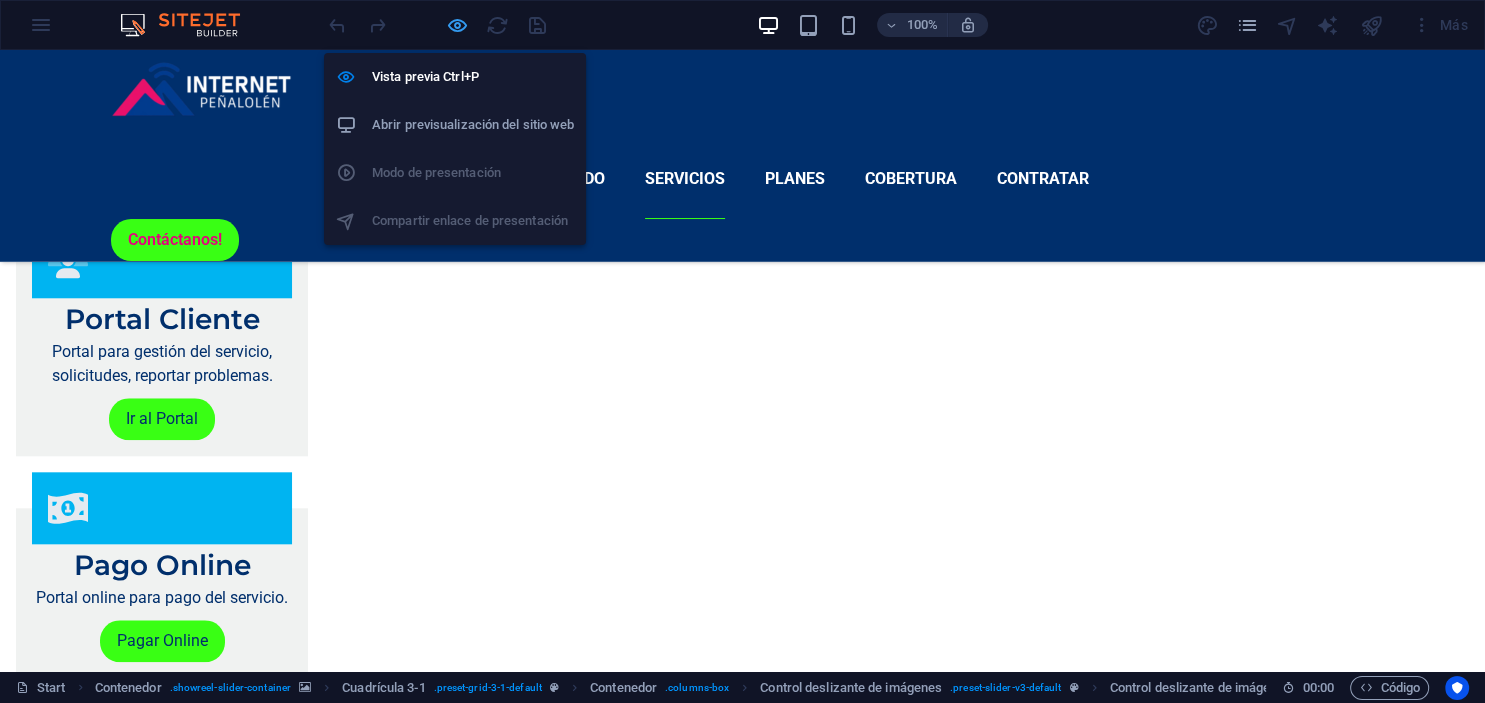 click at bounding box center [457, 25] 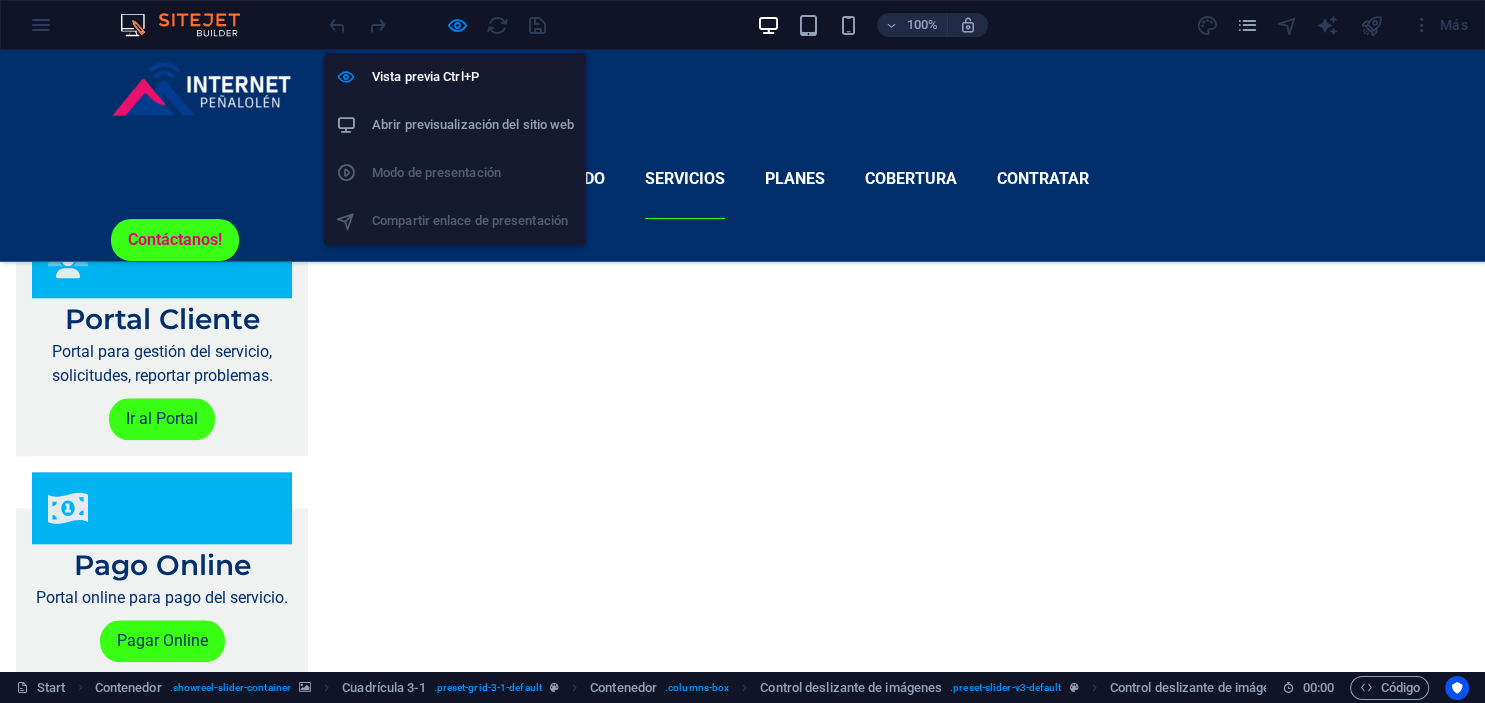 select on "px" 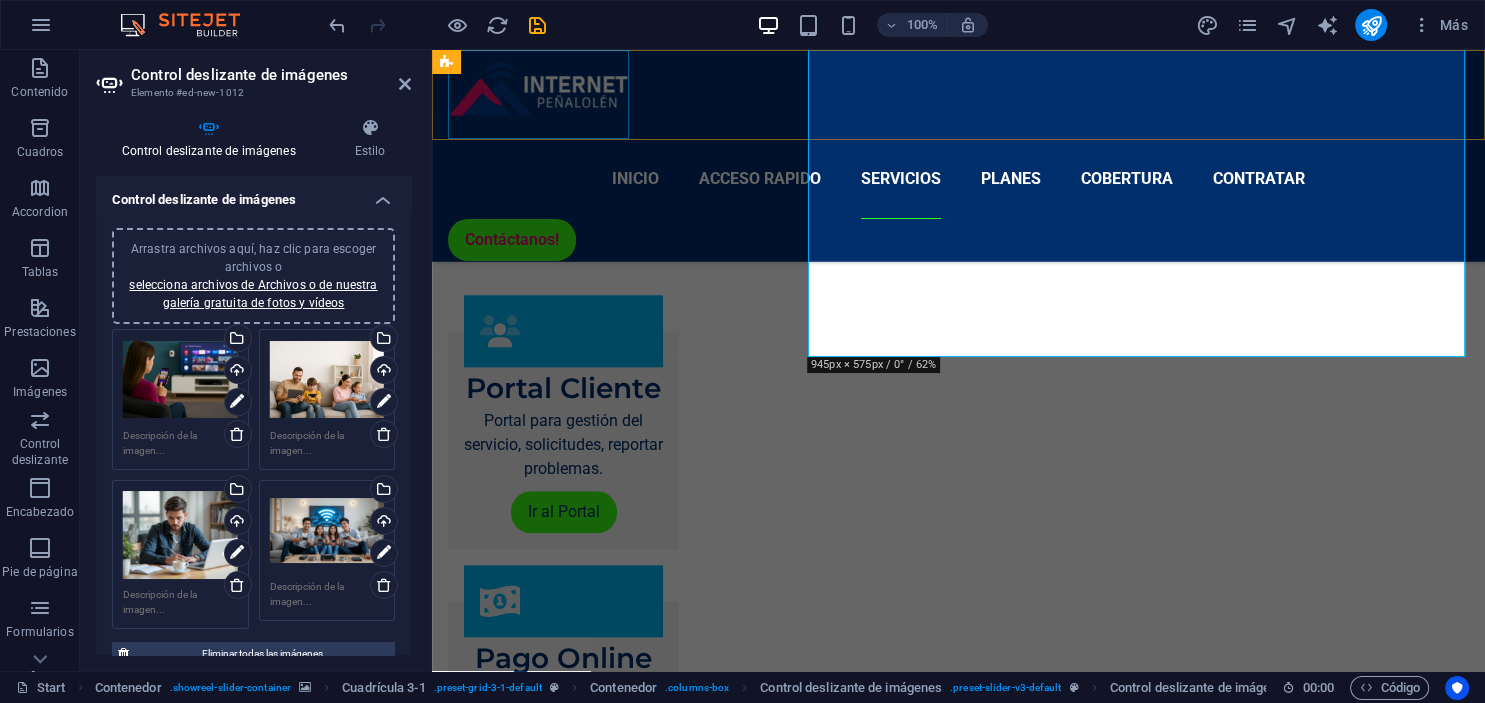 scroll, scrollTop: 1990, scrollLeft: 0, axis: vertical 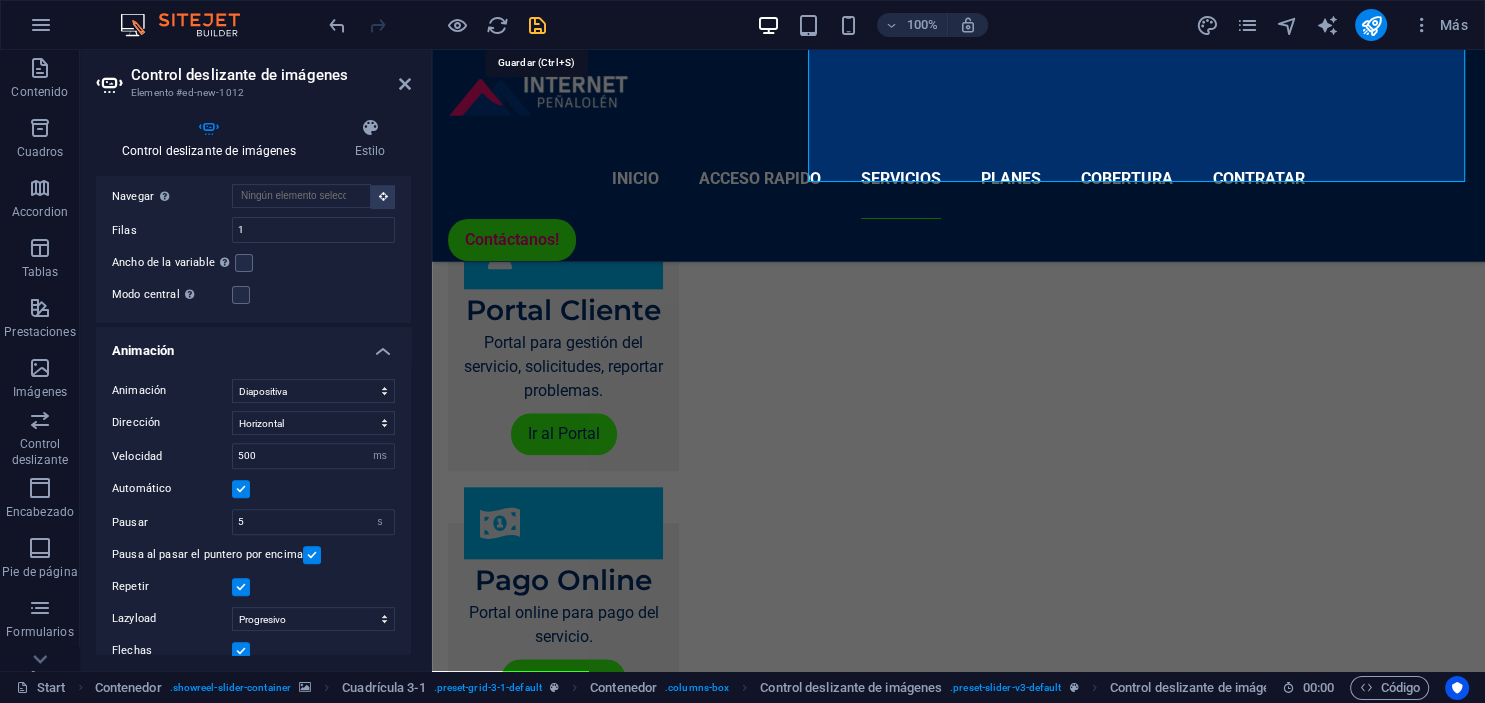 click at bounding box center [537, 25] 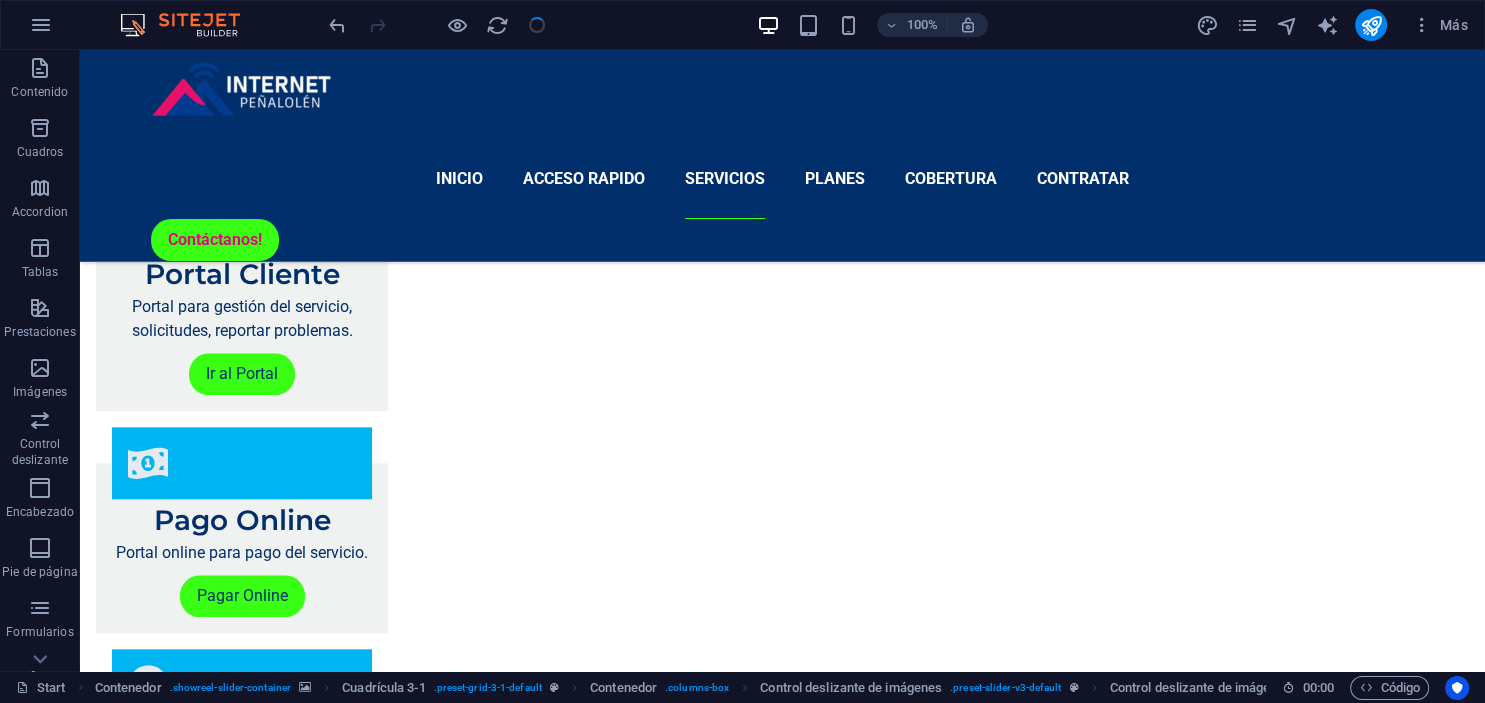 select on "px" 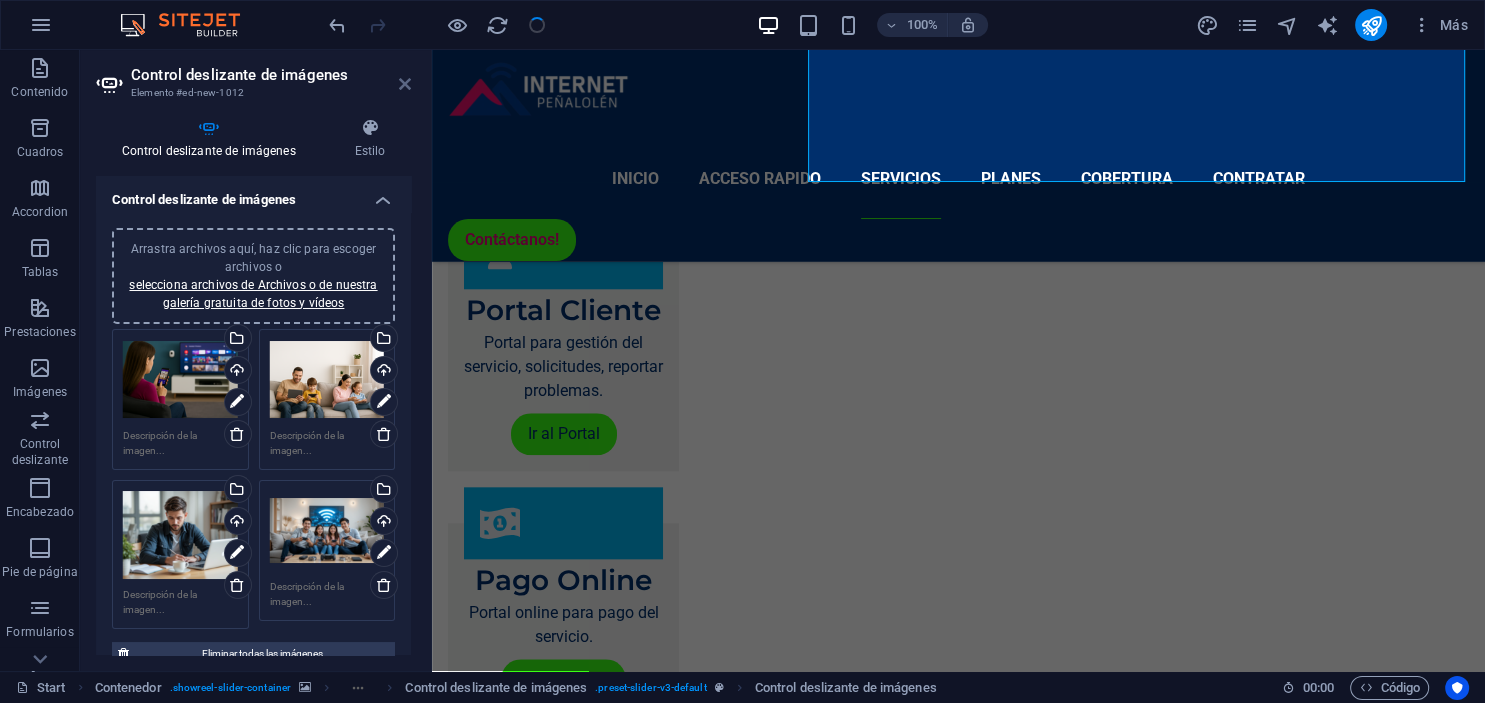 click at bounding box center (405, 84) 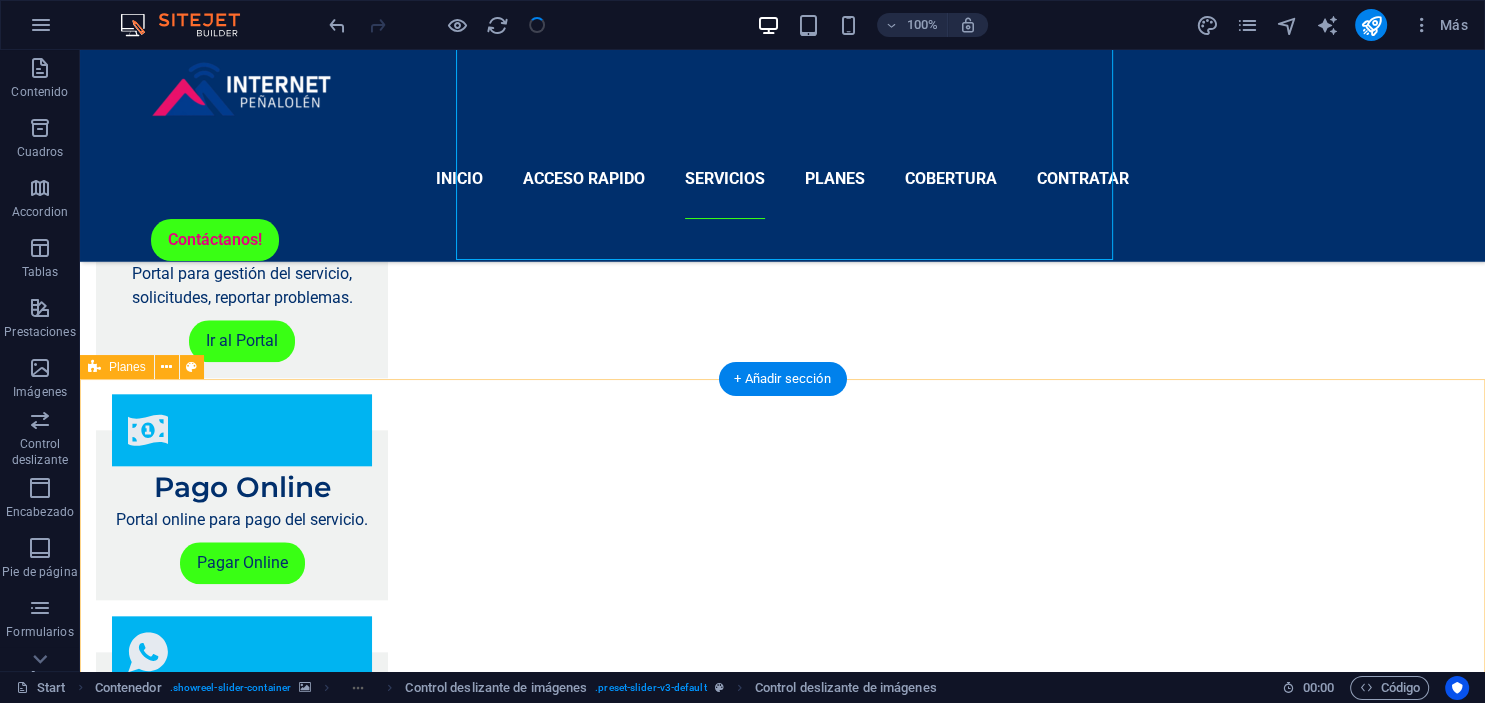 scroll, scrollTop: 1912, scrollLeft: 0, axis: vertical 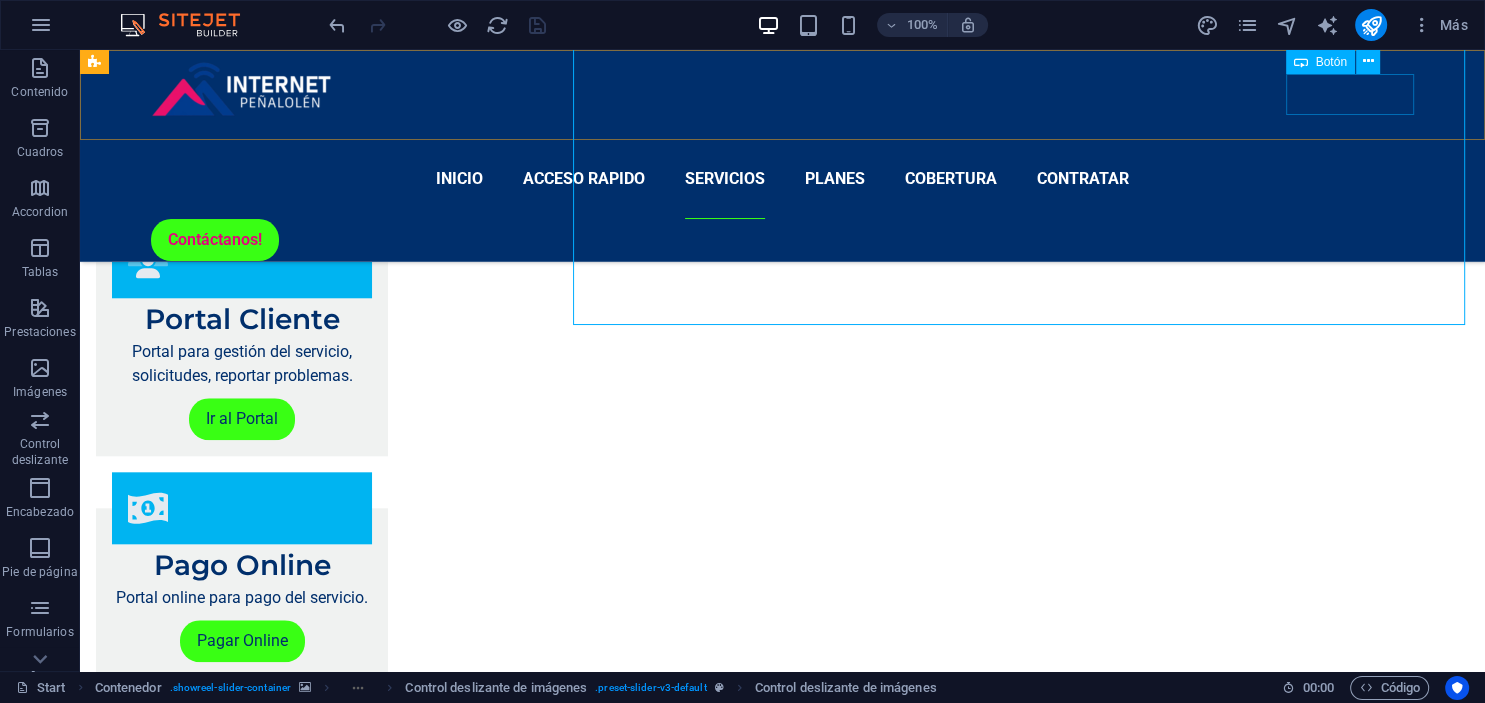 click on "Contáctanos!" at bounding box center (783, 240) 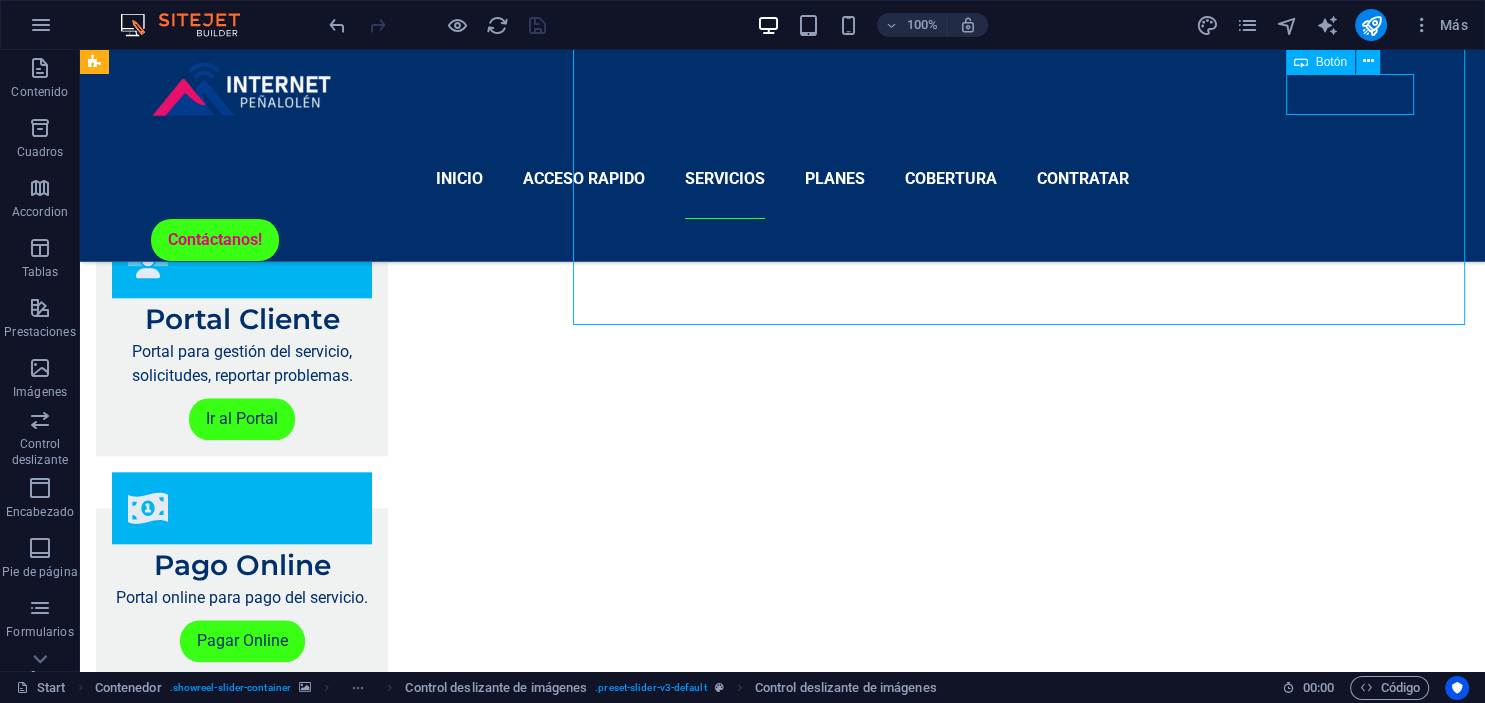 click on "Contáctanos!" at bounding box center [783, 240] 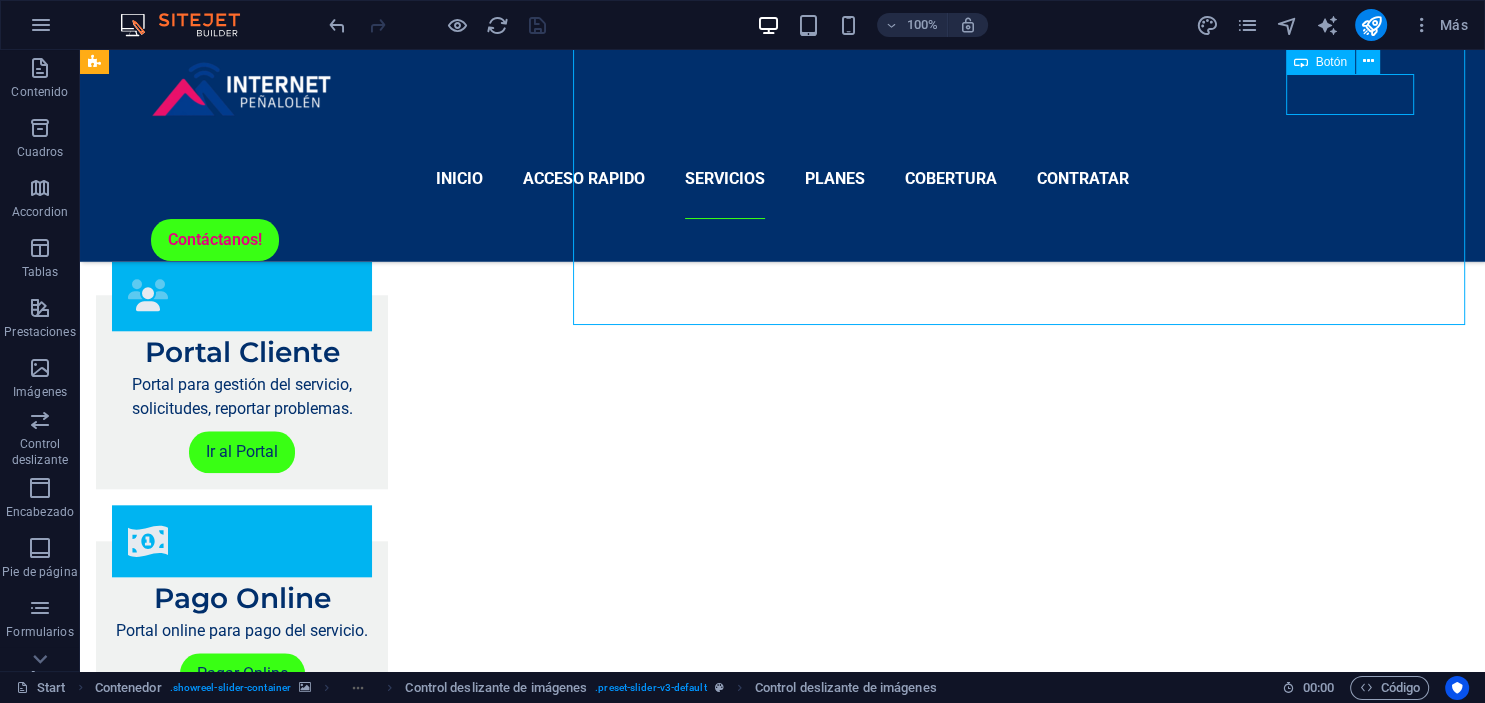scroll, scrollTop: 1990, scrollLeft: 0, axis: vertical 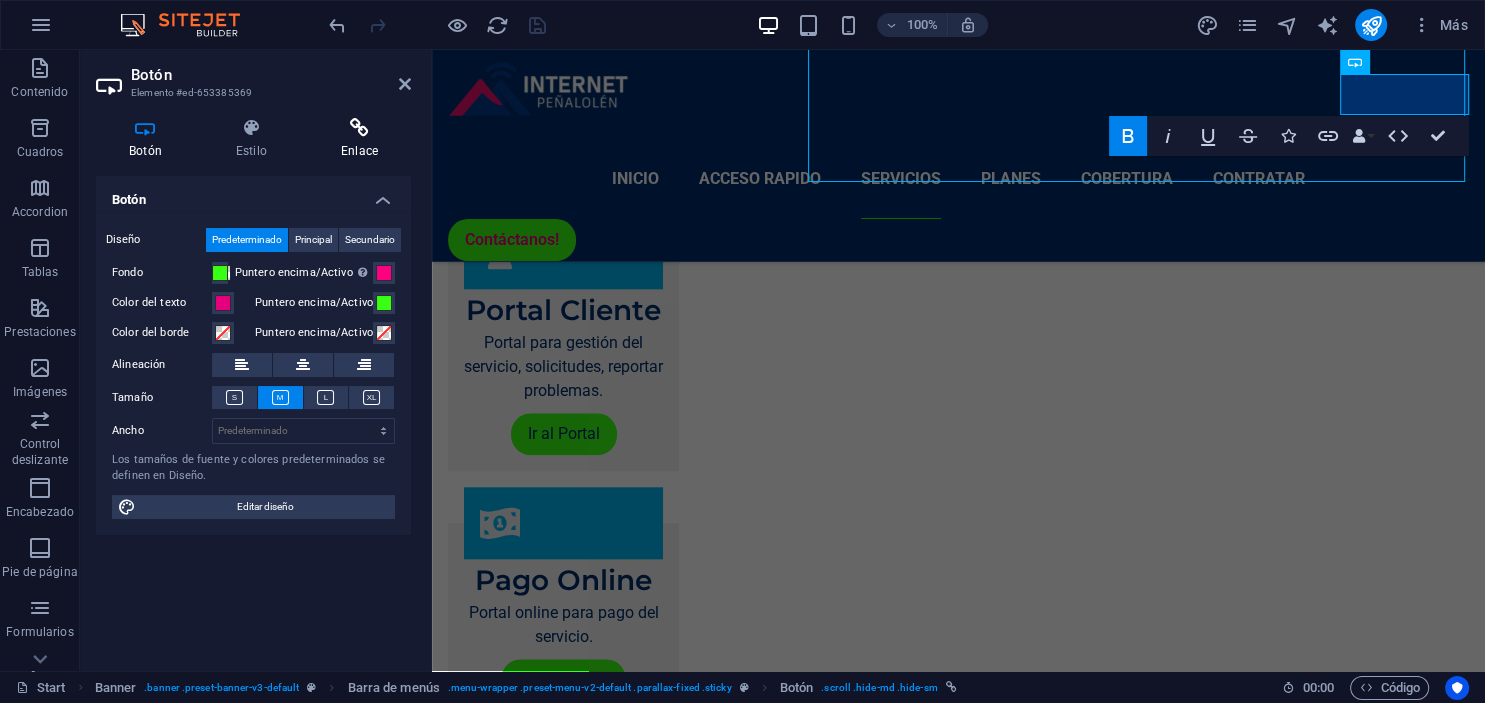 click on "Enlace" at bounding box center (359, 139) 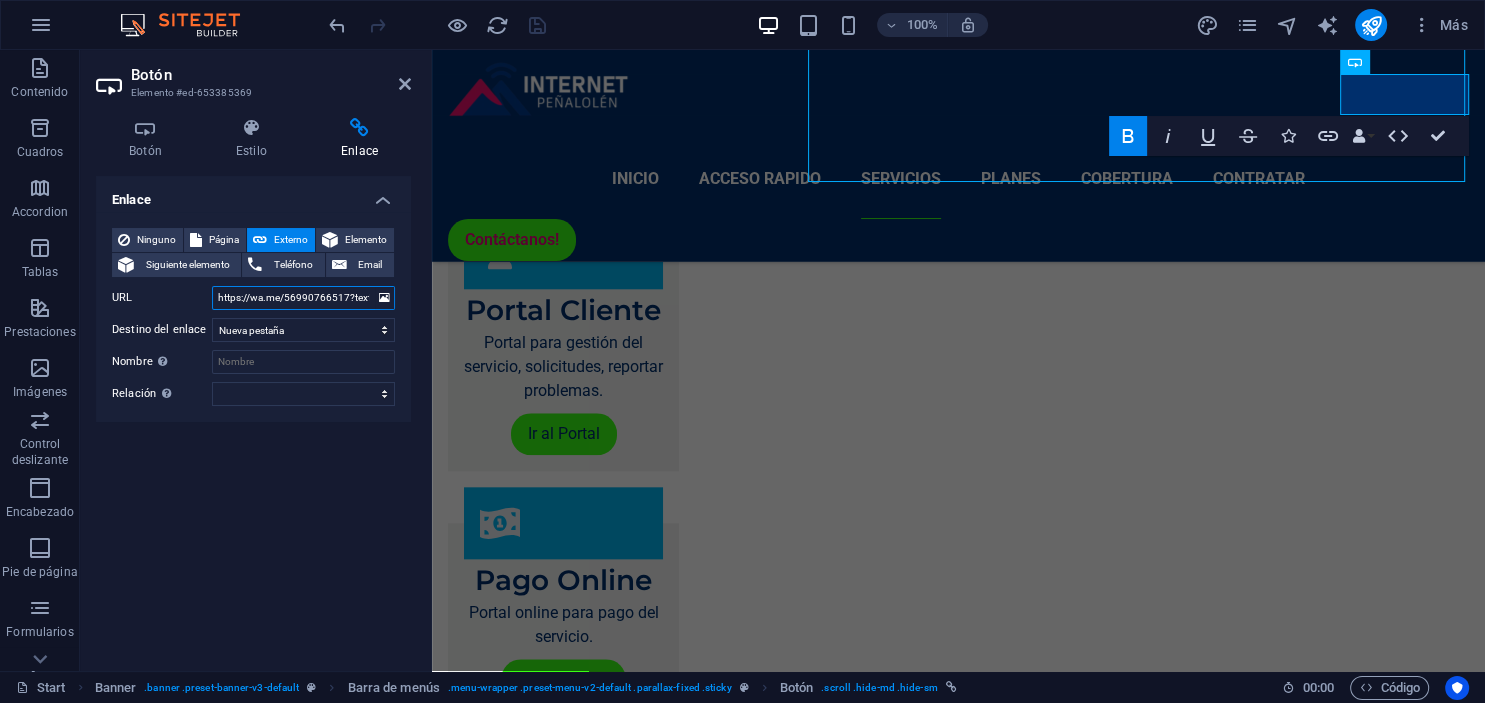 click on "https://wa.me/56990766517?text=Hola%20me%20gustaria%20contratar%20un%20plan" at bounding box center [303, 298] 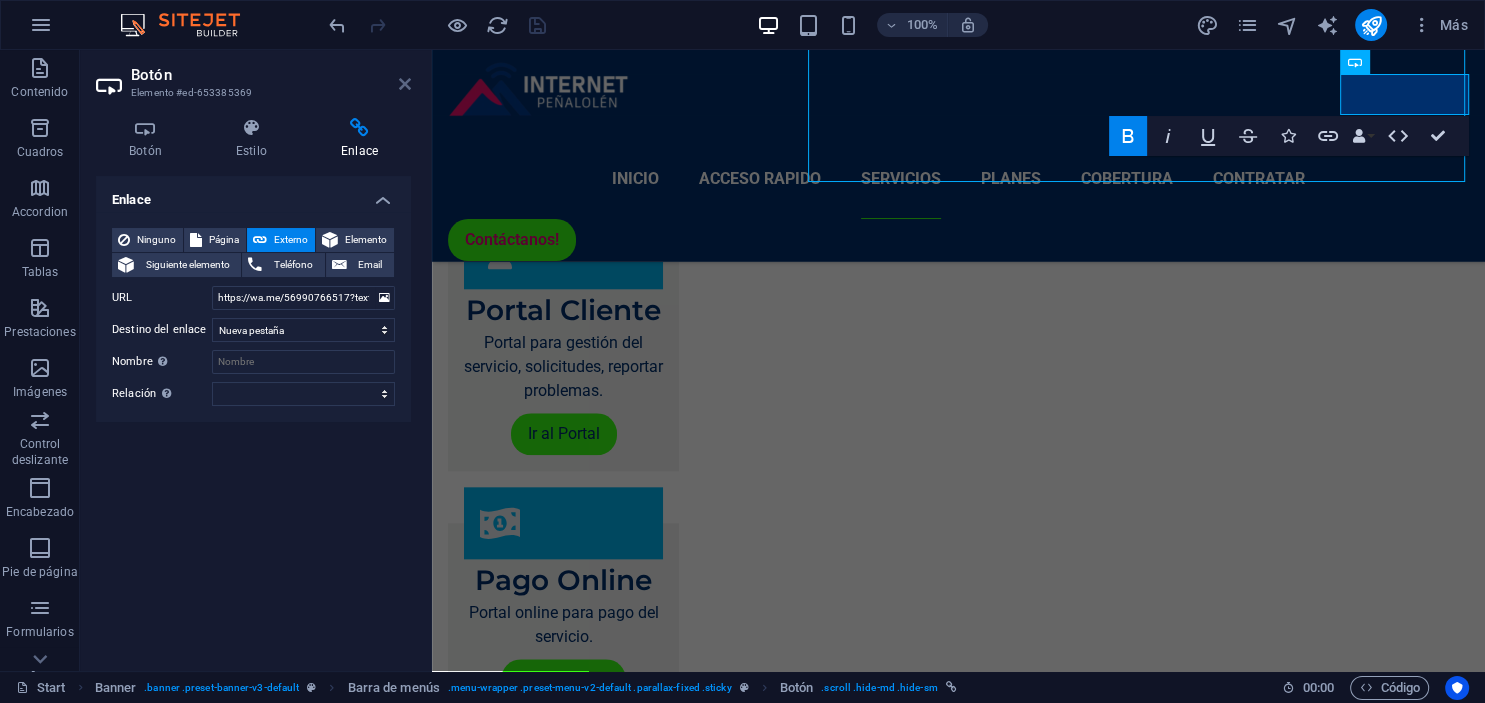drag, startPoint x: 402, startPoint y: 82, endPoint x: 877, endPoint y: 271, distance: 511.22012 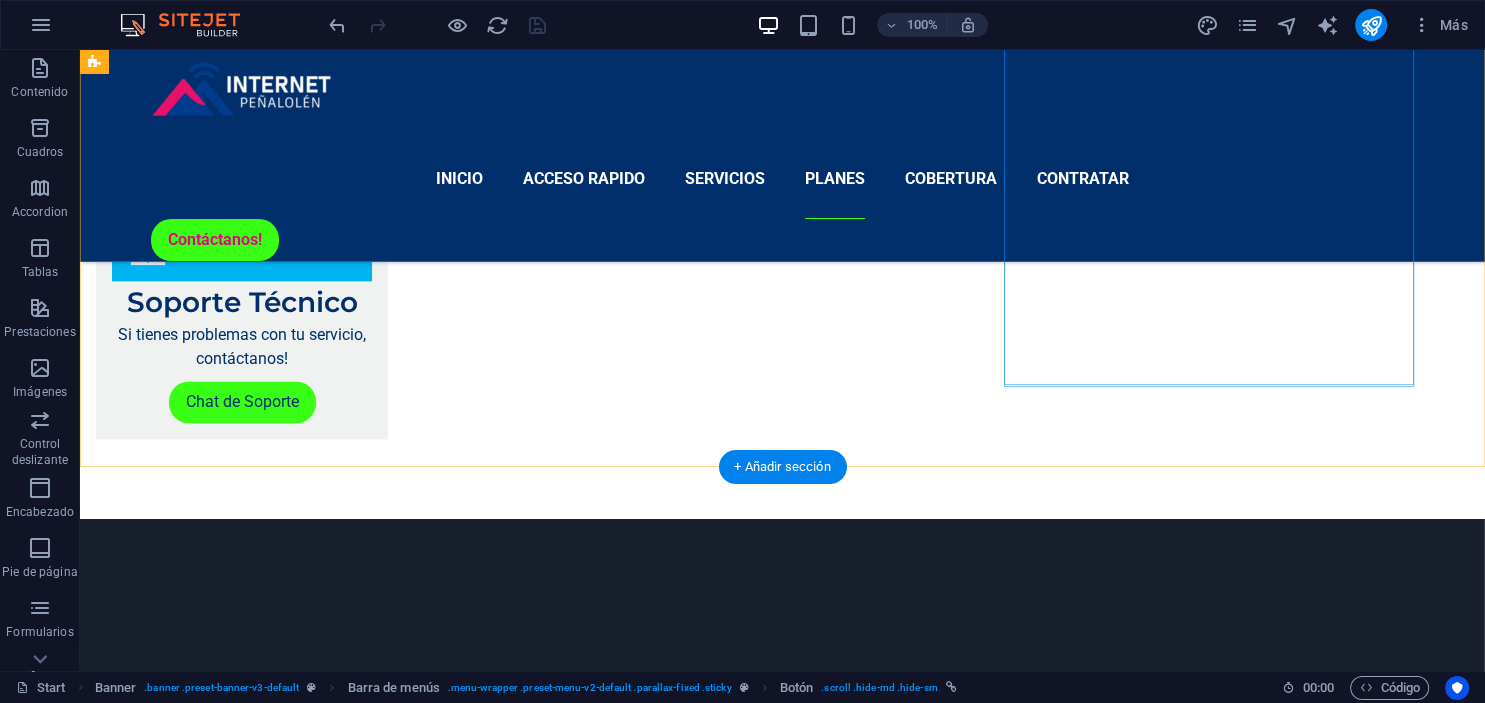 scroll, scrollTop: 2651, scrollLeft: 0, axis: vertical 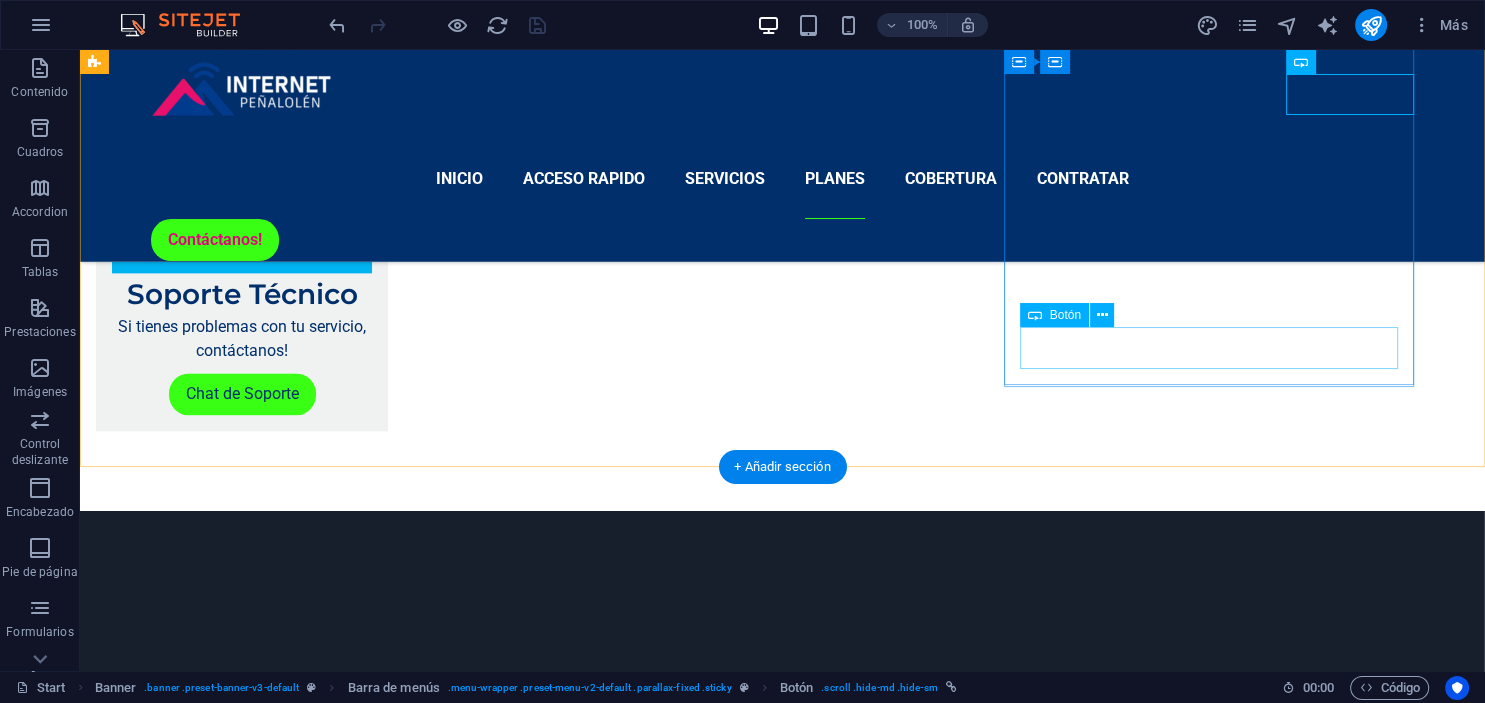 click on "Quiero saber más!" at bounding box center (728, 8462) 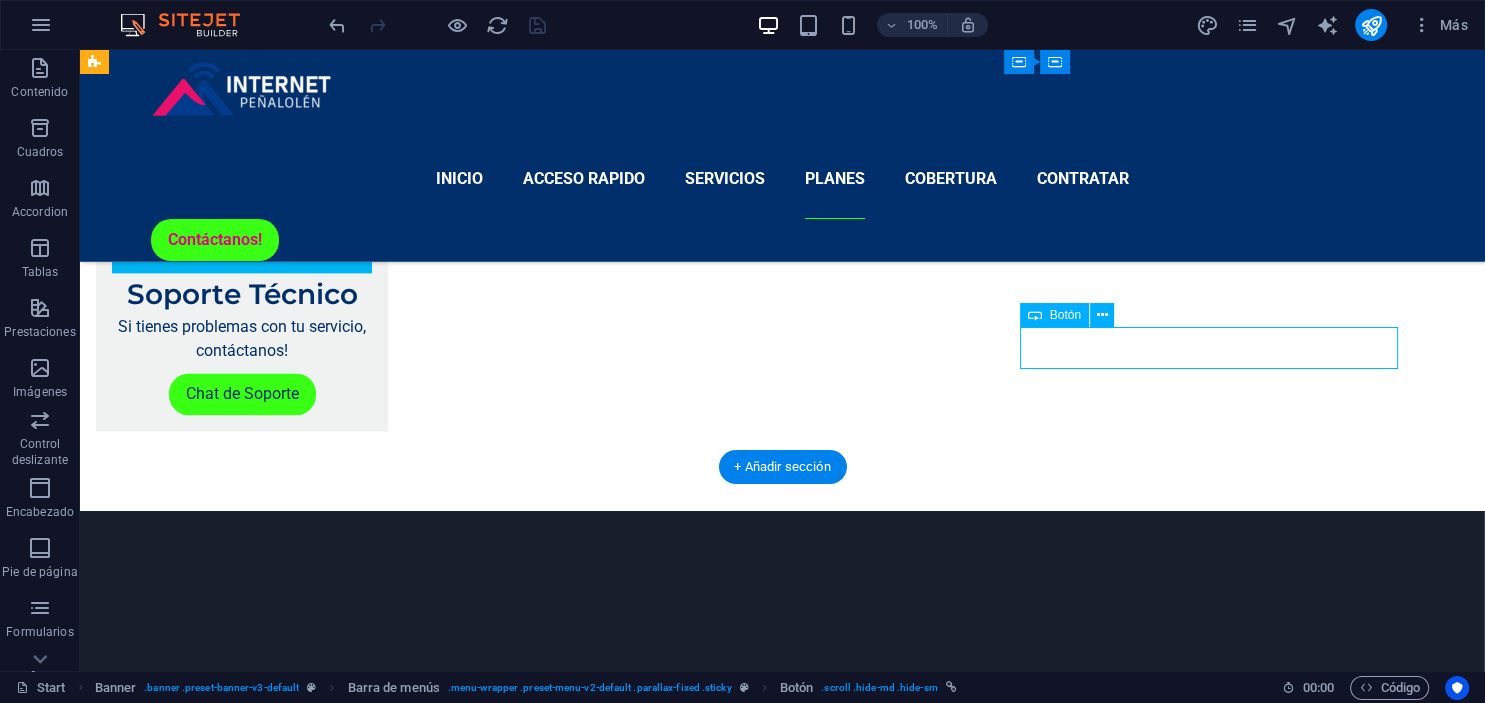 click on "Quiero saber más!" at bounding box center (728, 8462) 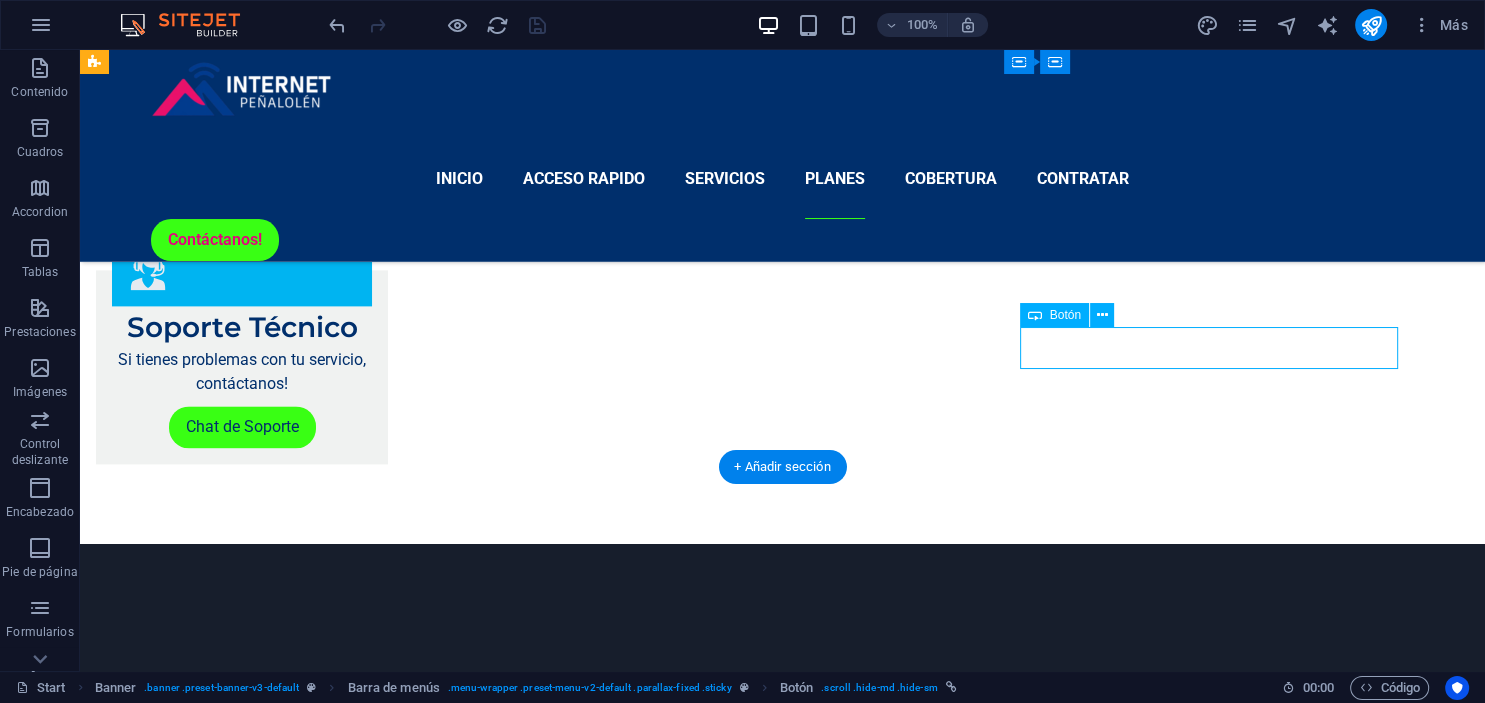 select on "nofollow" 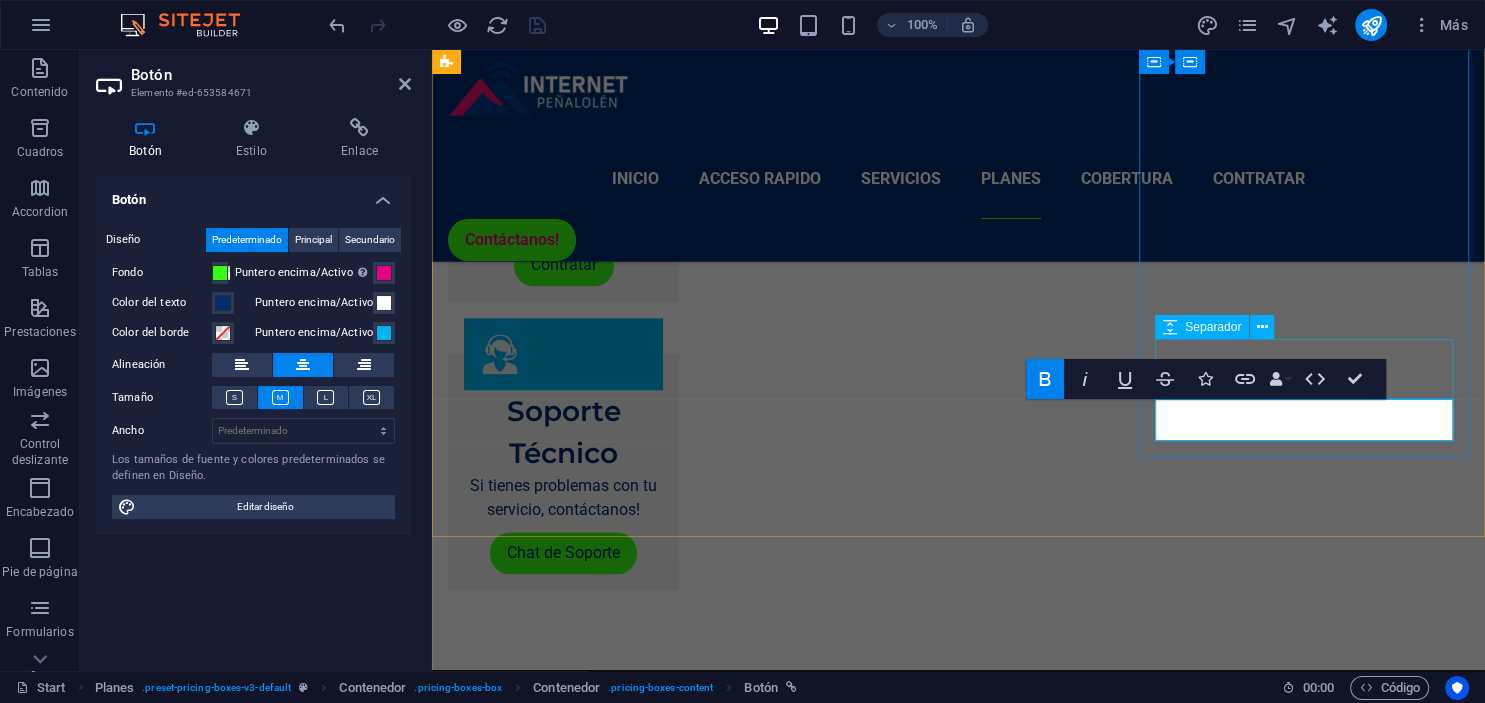 scroll, scrollTop: 2834, scrollLeft: 0, axis: vertical 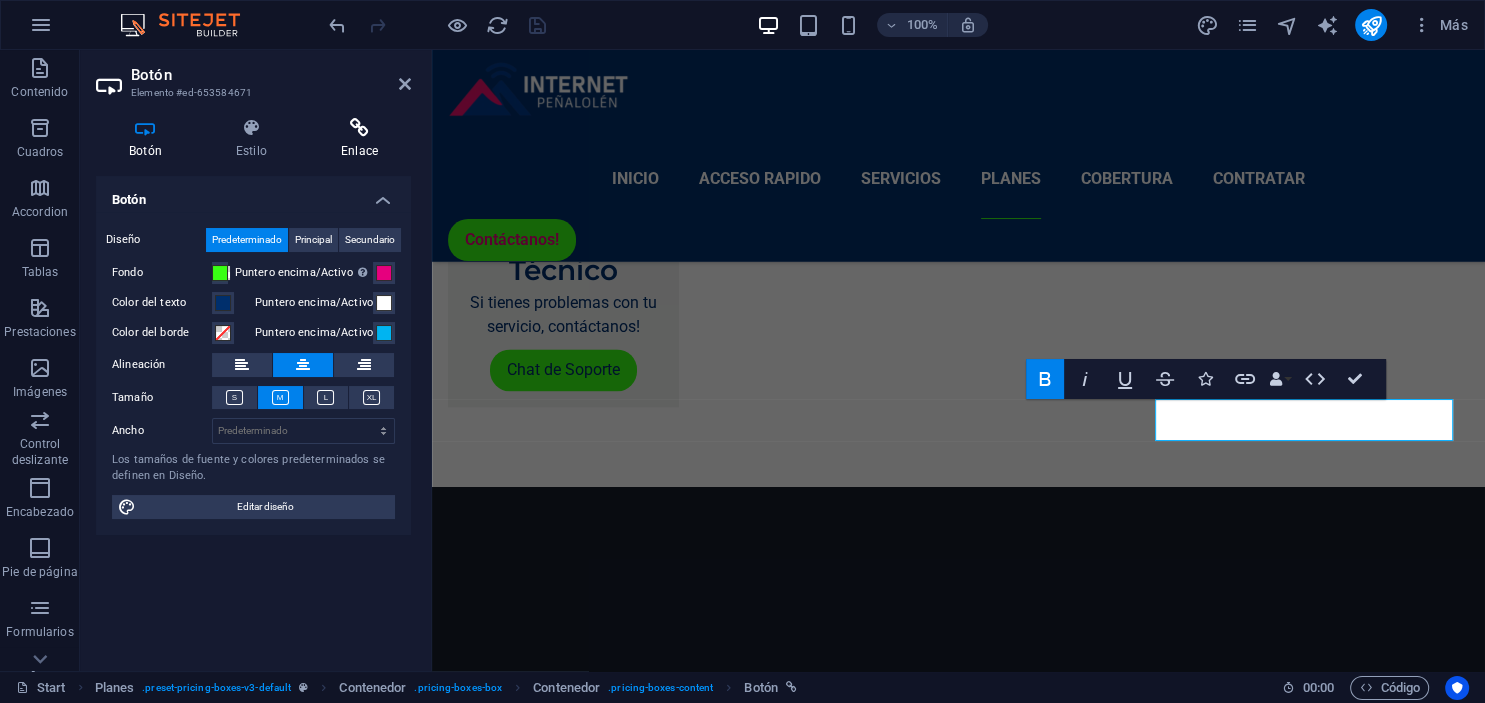 click at bounding box center [359, 128] 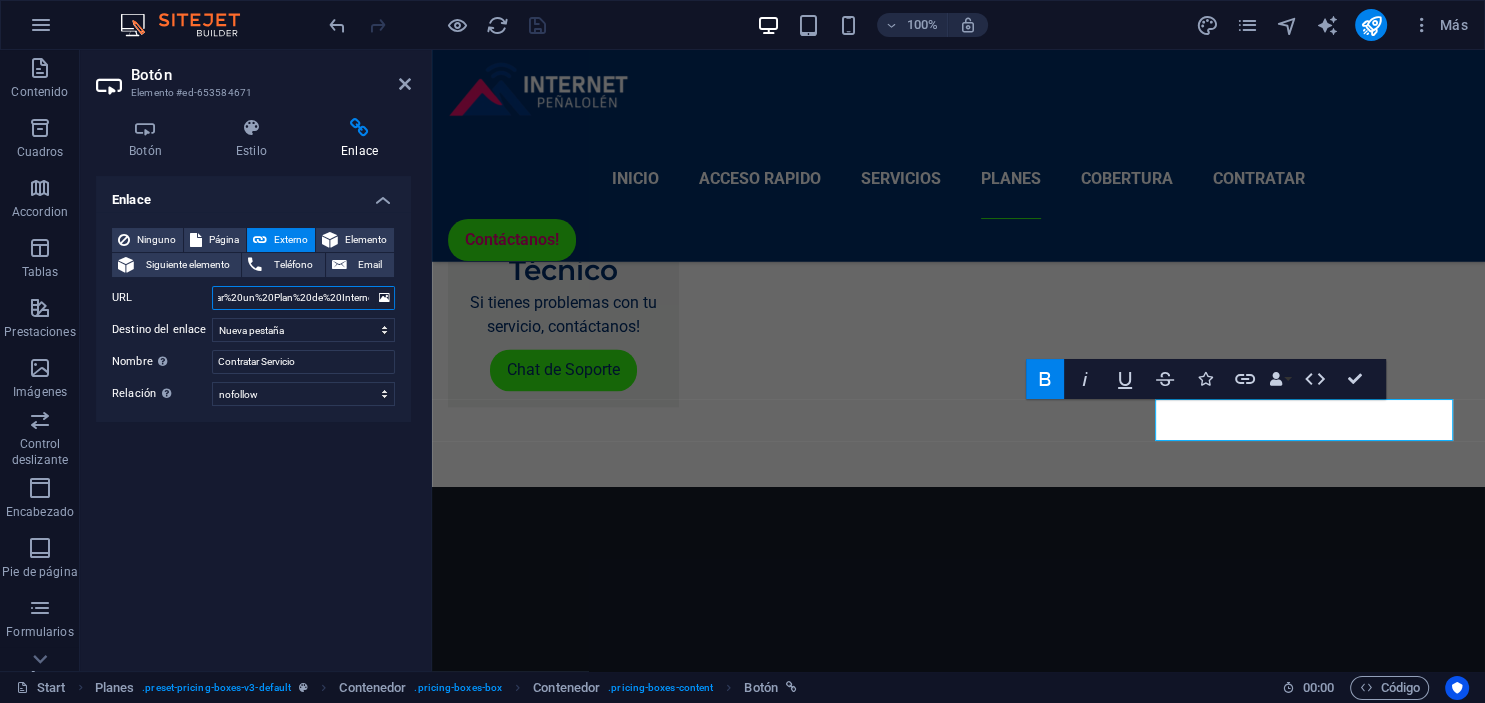 scroll, scrollTop: 0, scrollLeft: 361, axis: horizontal 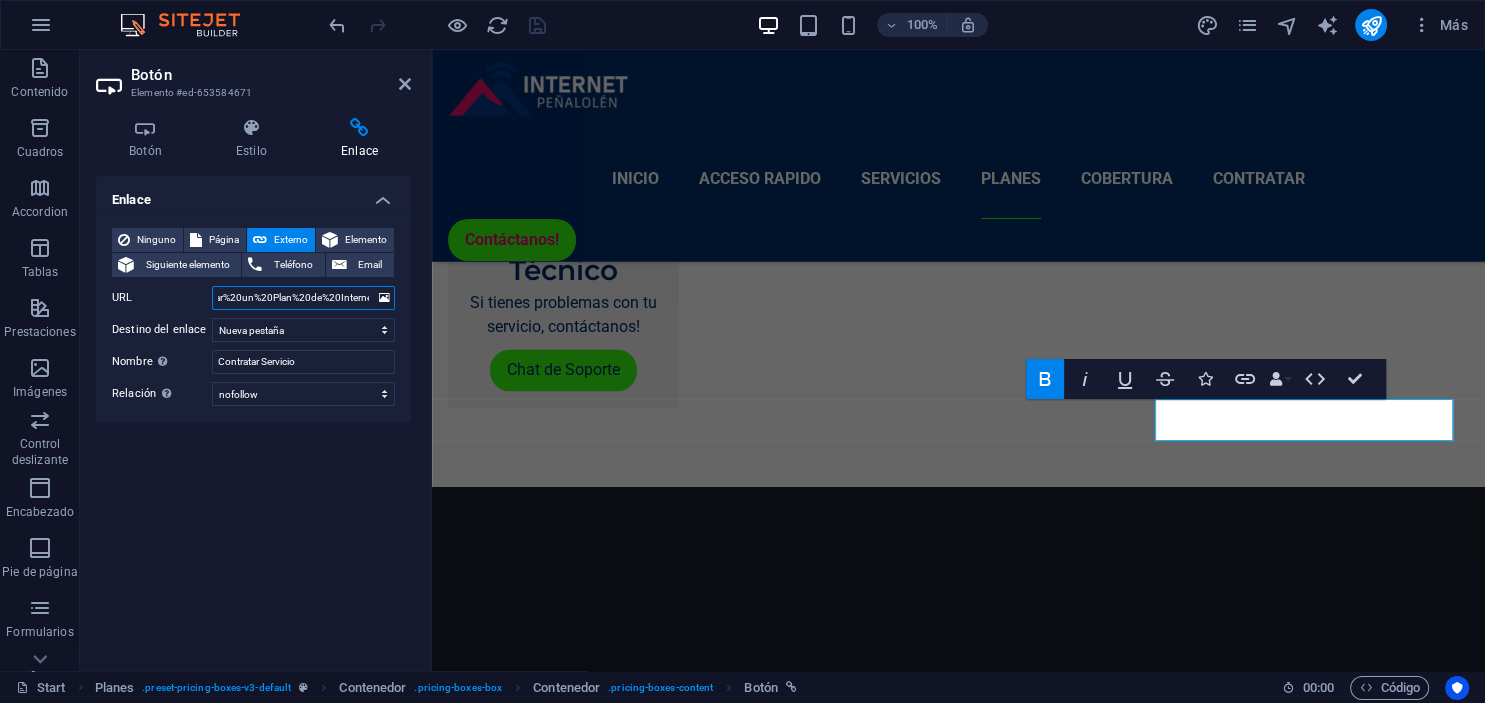 drag, startPoint x: 330, startPoint y: 298, endPoint x: 396, endPoint y: 296, distance: 66.0303 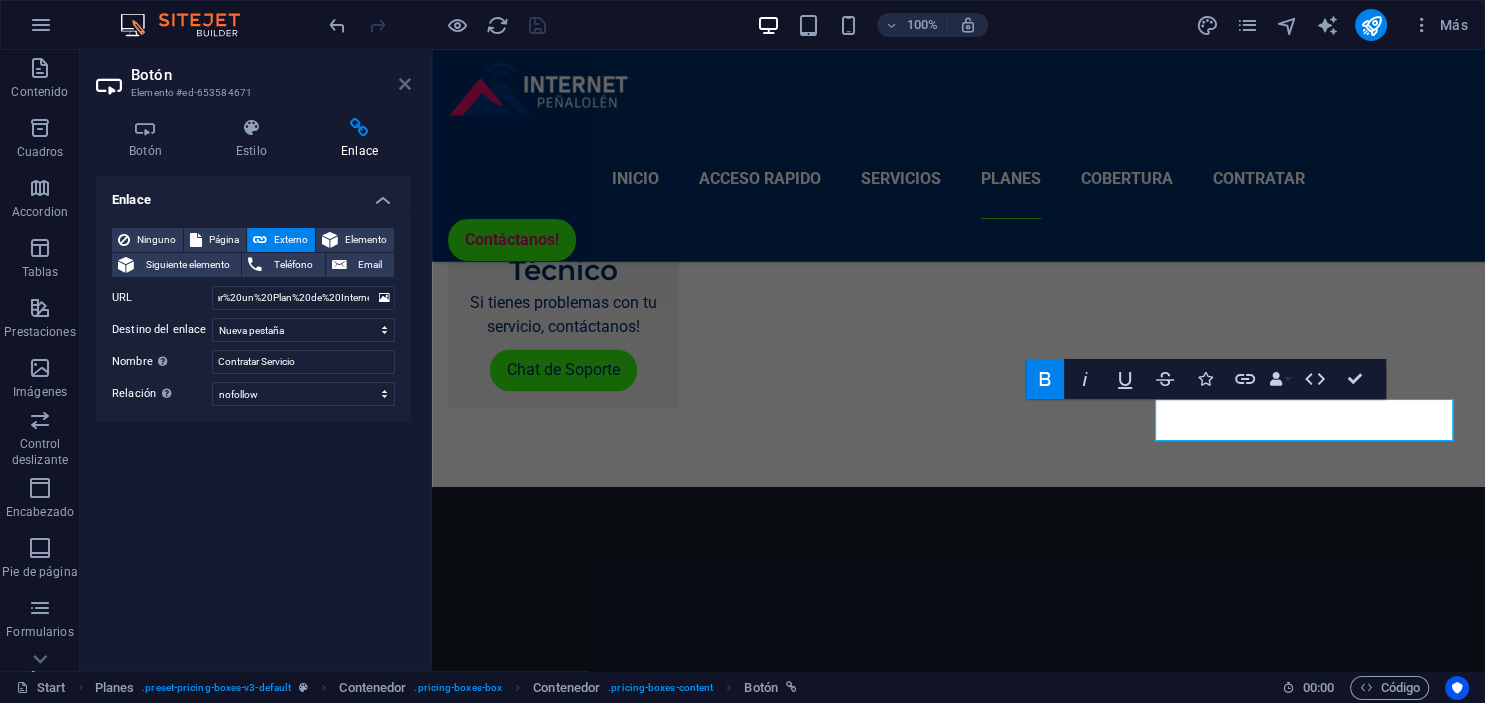 click at bounding box center (405, 84) 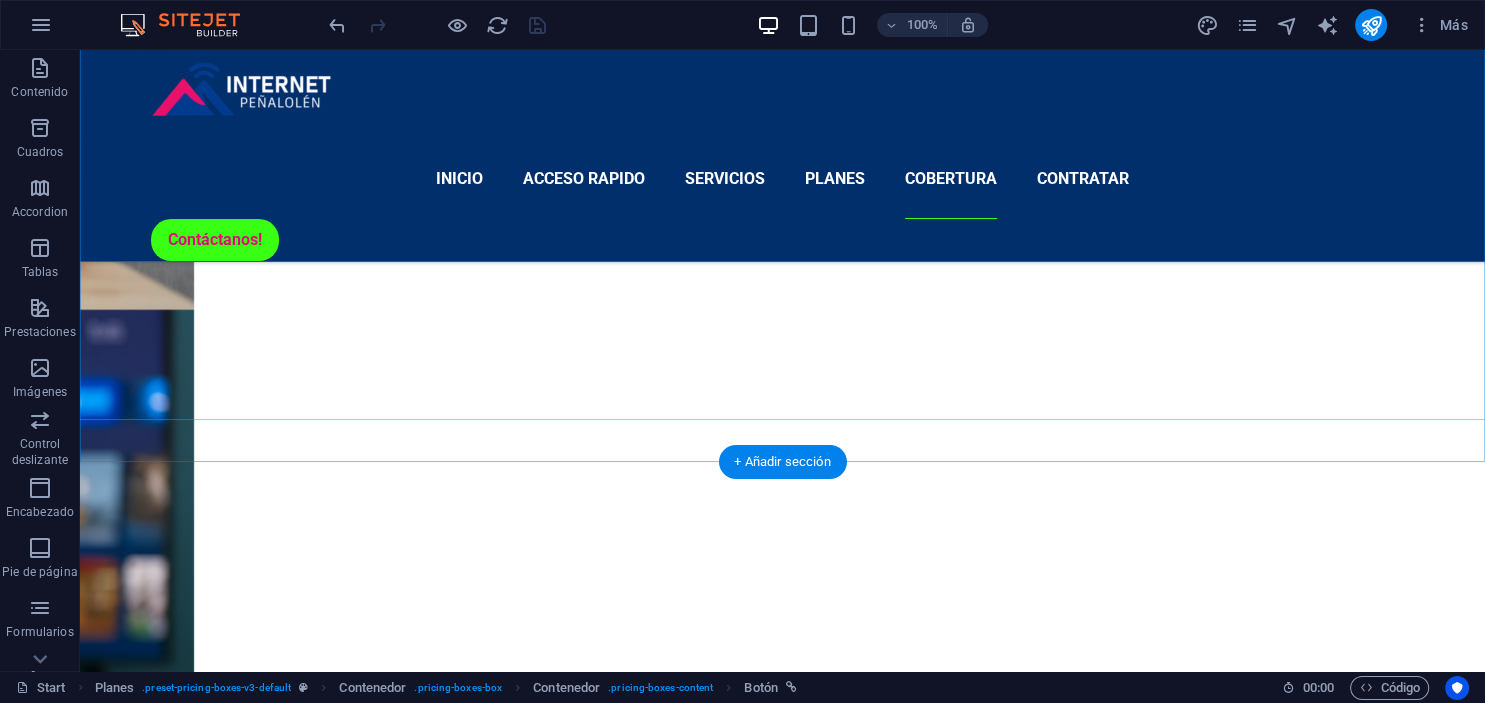 scroll, scrollTop: 4869, scrollLeft: 0, axis: vertical 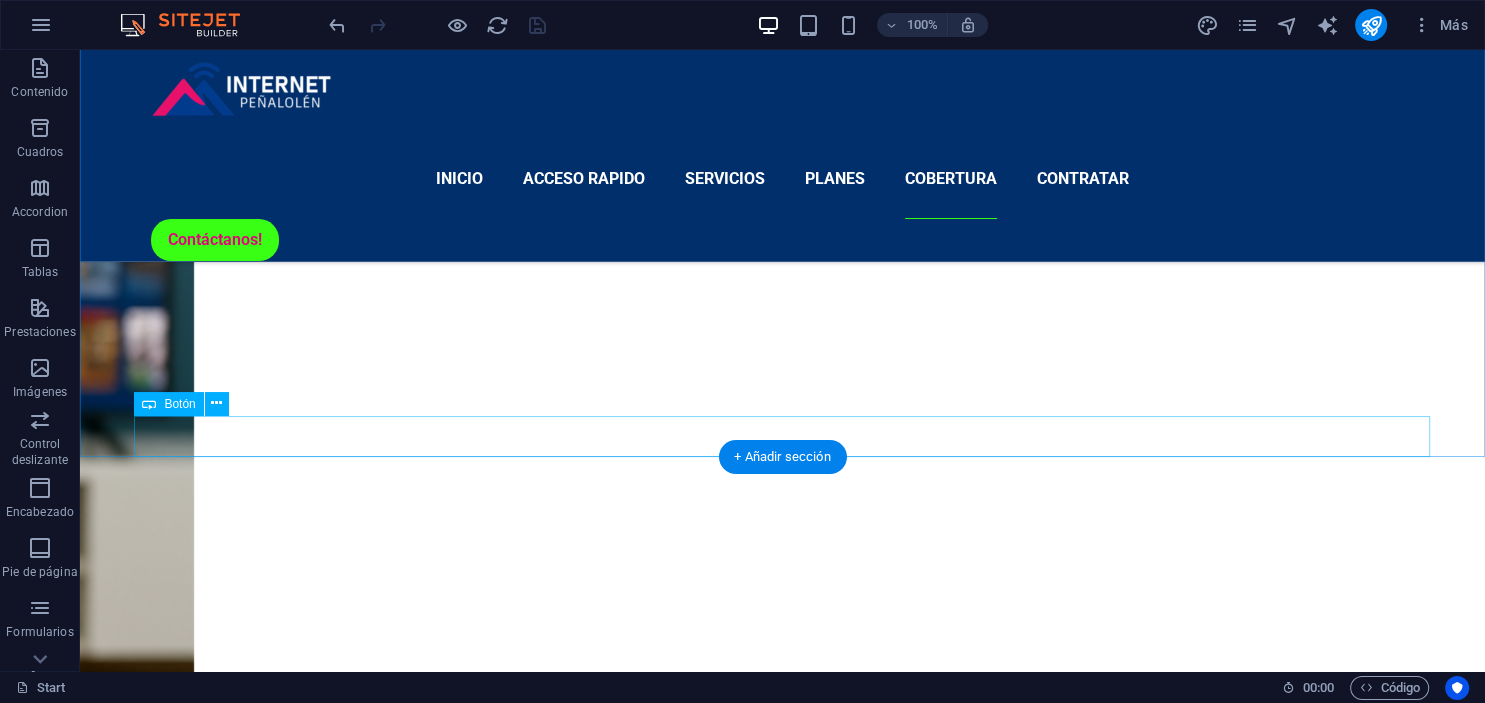 click on "Estamos en tu comuna? Consulta aquí!" at bounding box center (783, 12020) 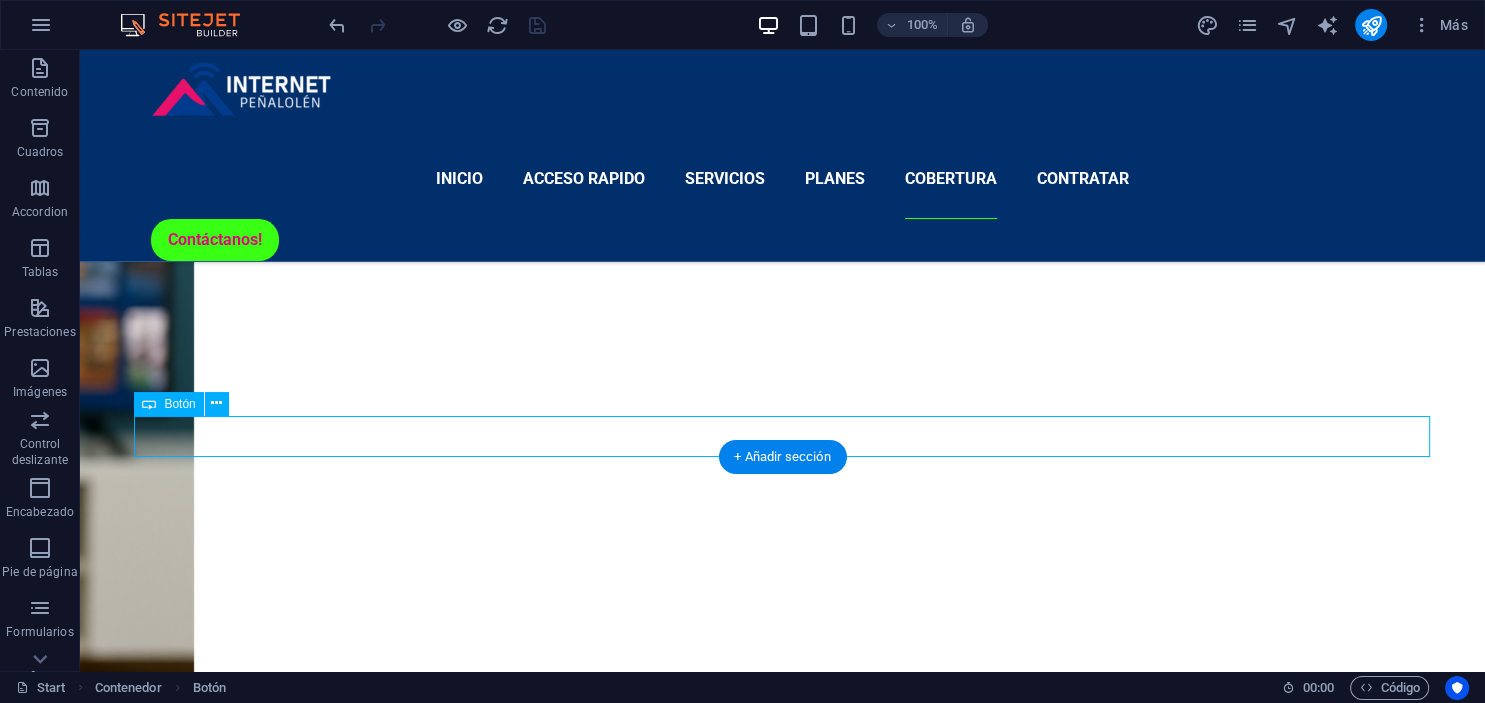 click on "Estamos en tu comuna? Consulta aquí!" at bounding box center (783, 12020) 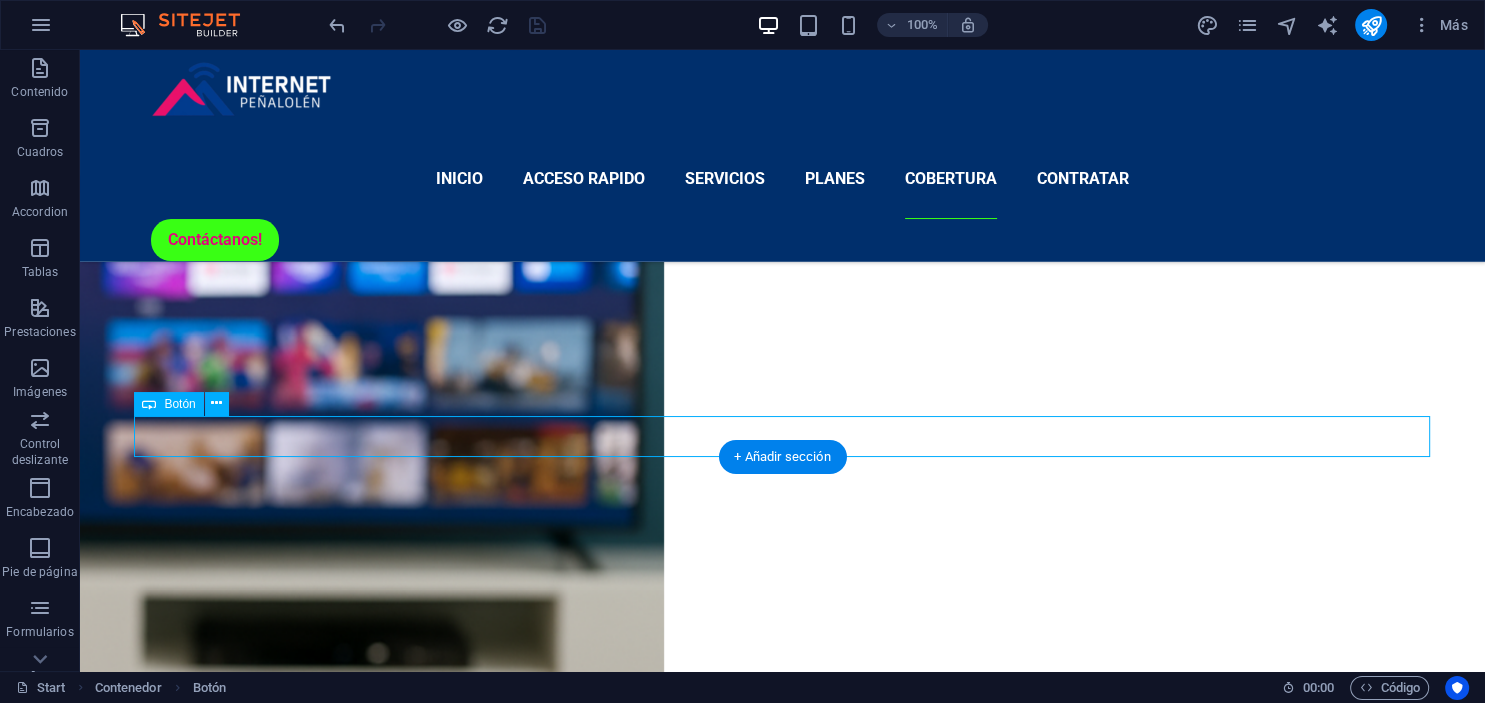 scroll, scrollTop: 5413, scrollLeft: 0, axis: vertical 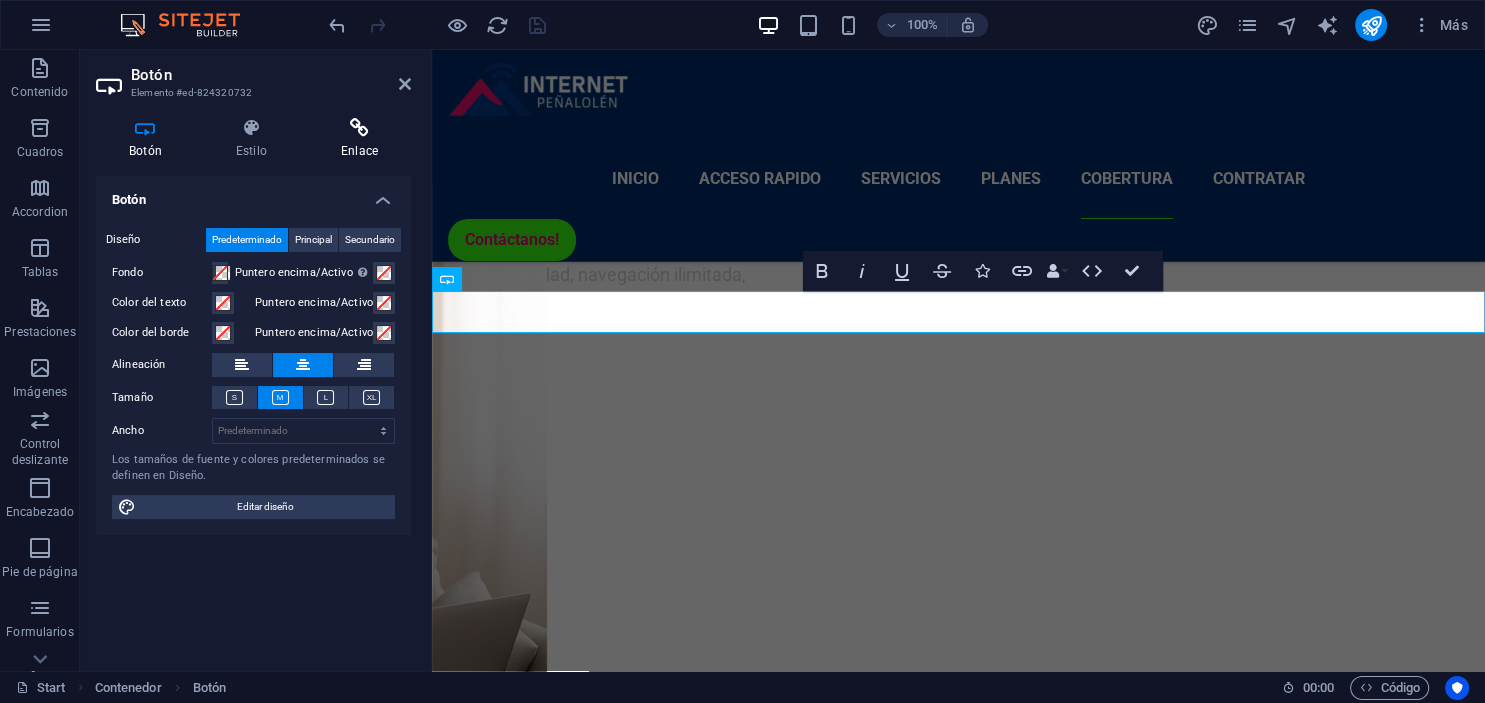 click on "Enlace" at bounding box center [359, 139] 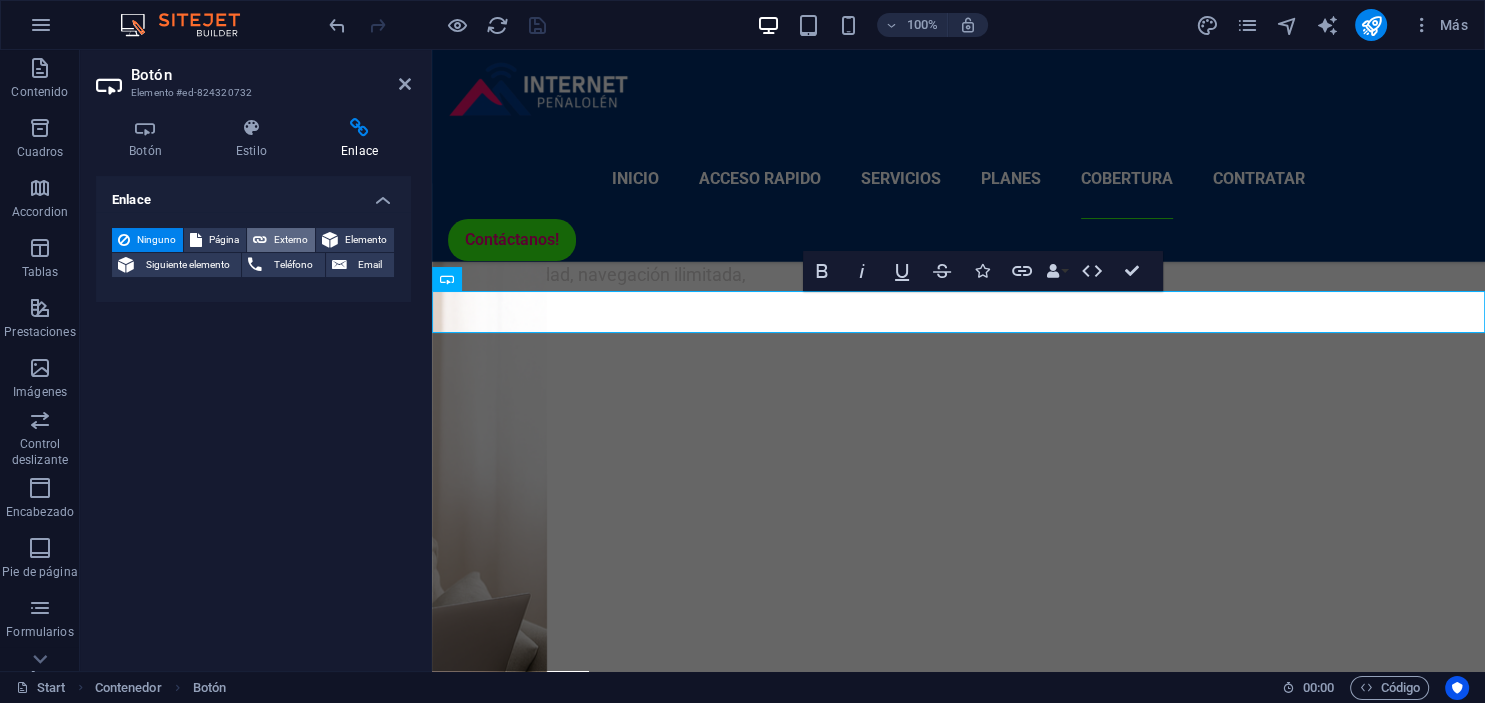 click on "Externo" at bounding box center (291, 240) 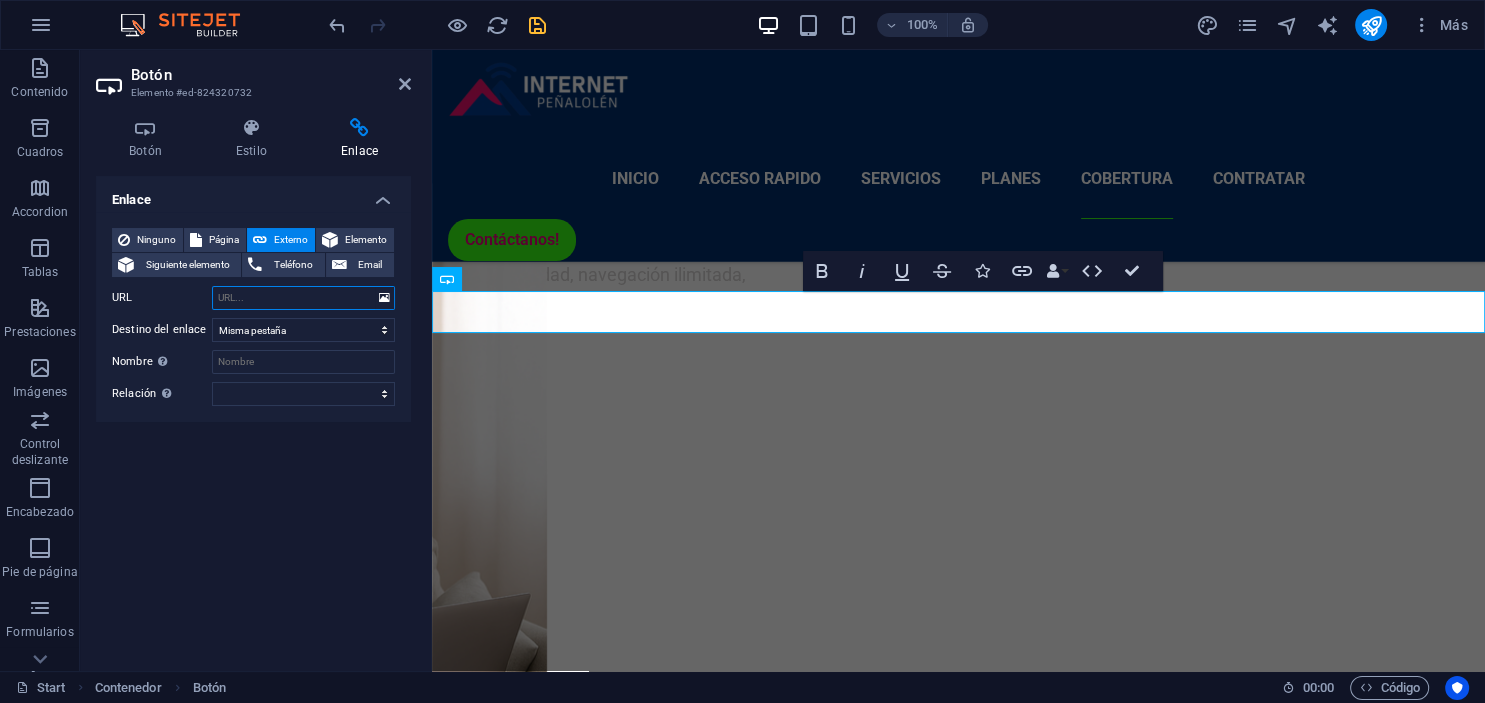 select on "blank" 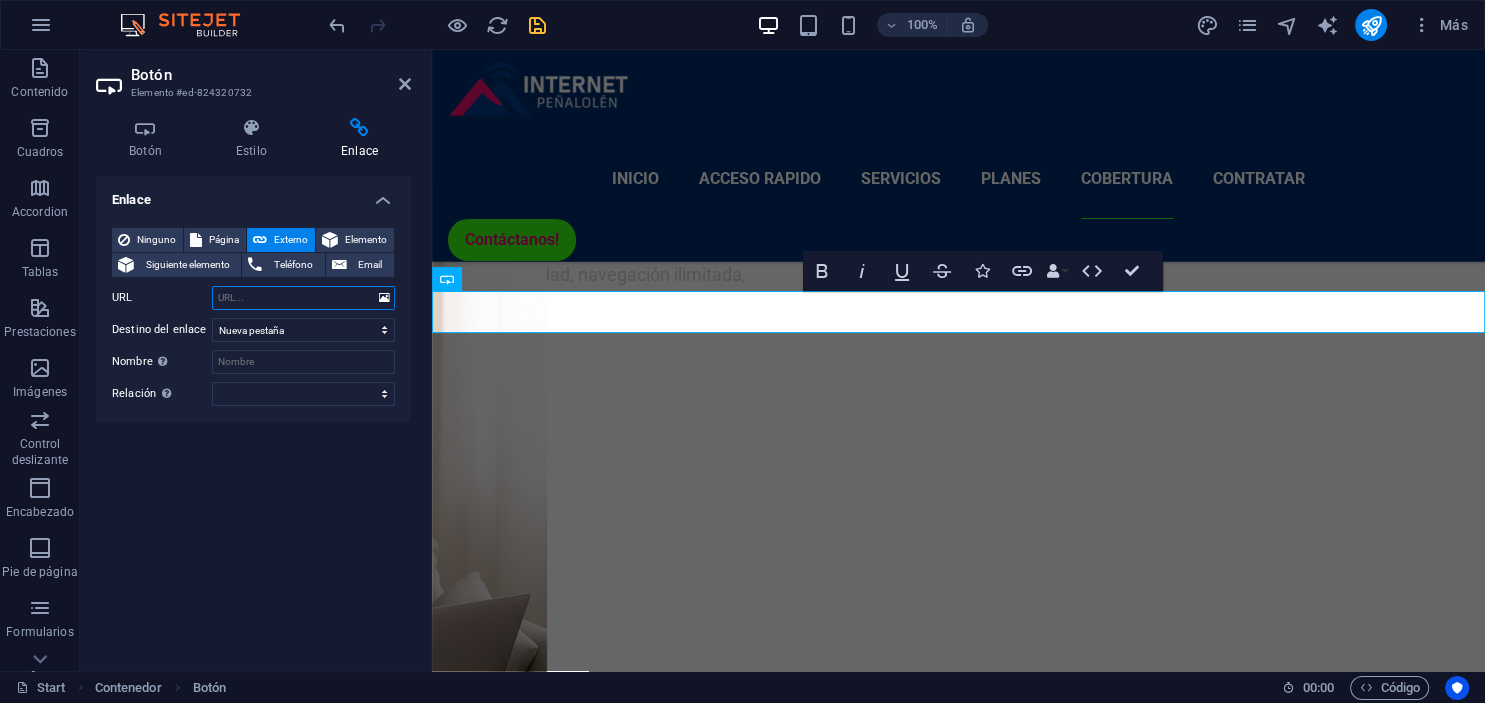 paste on "https://wa.me/56990766517?text=Hola%20me%20gustaria%20contratar%20un%20plan" 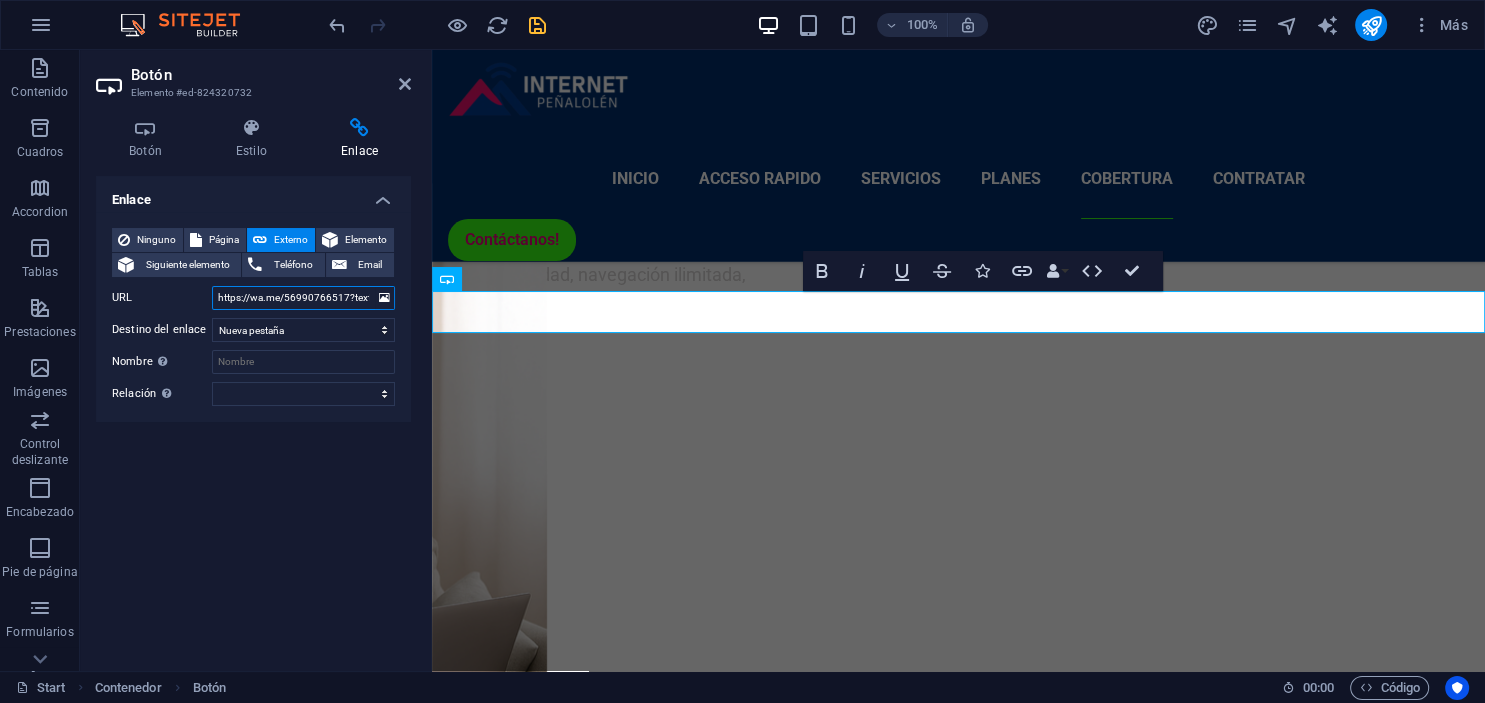 scroll, scrollTop: 0, scrollLeft: 238, axis: horizontal 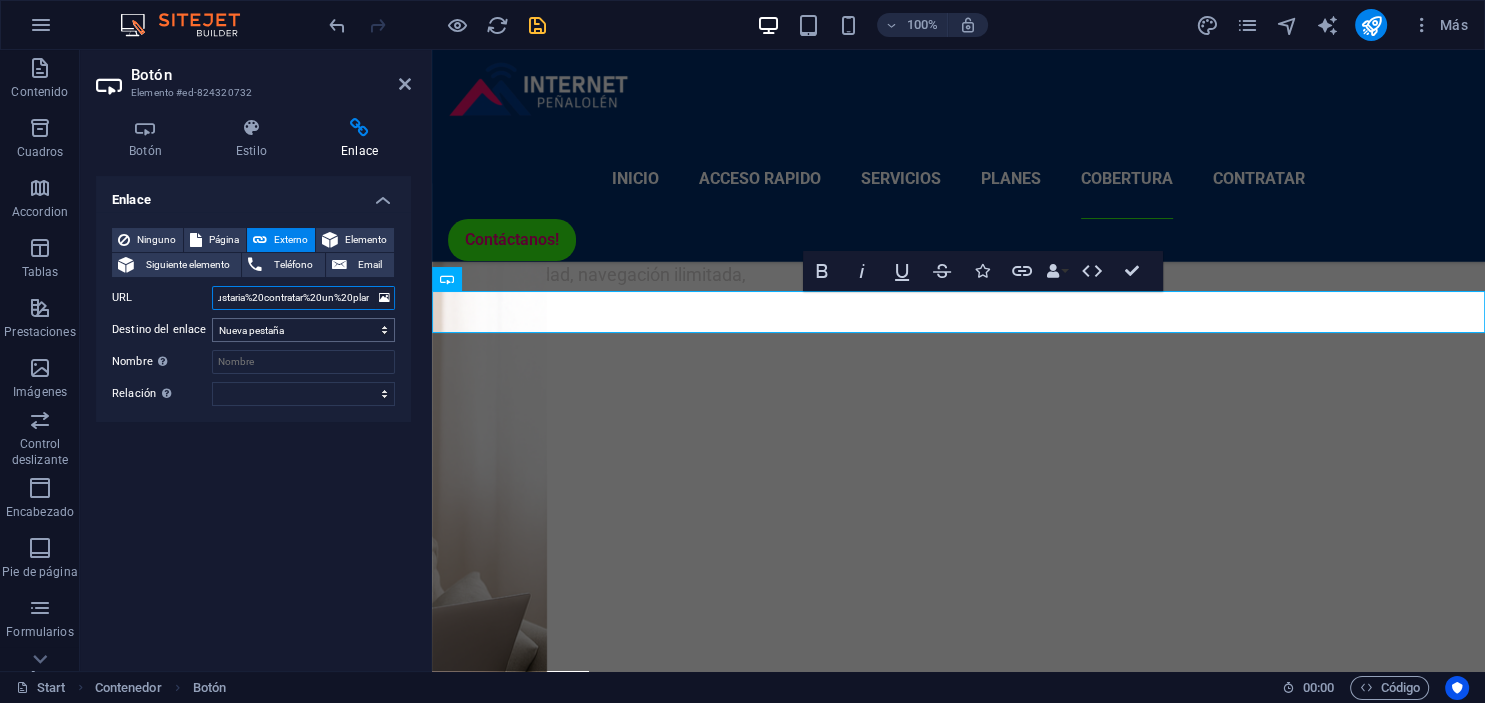 type on "https://wa.me/56990766517?text=Hola%20me%20gustaria%20contratar%20un%20plan" 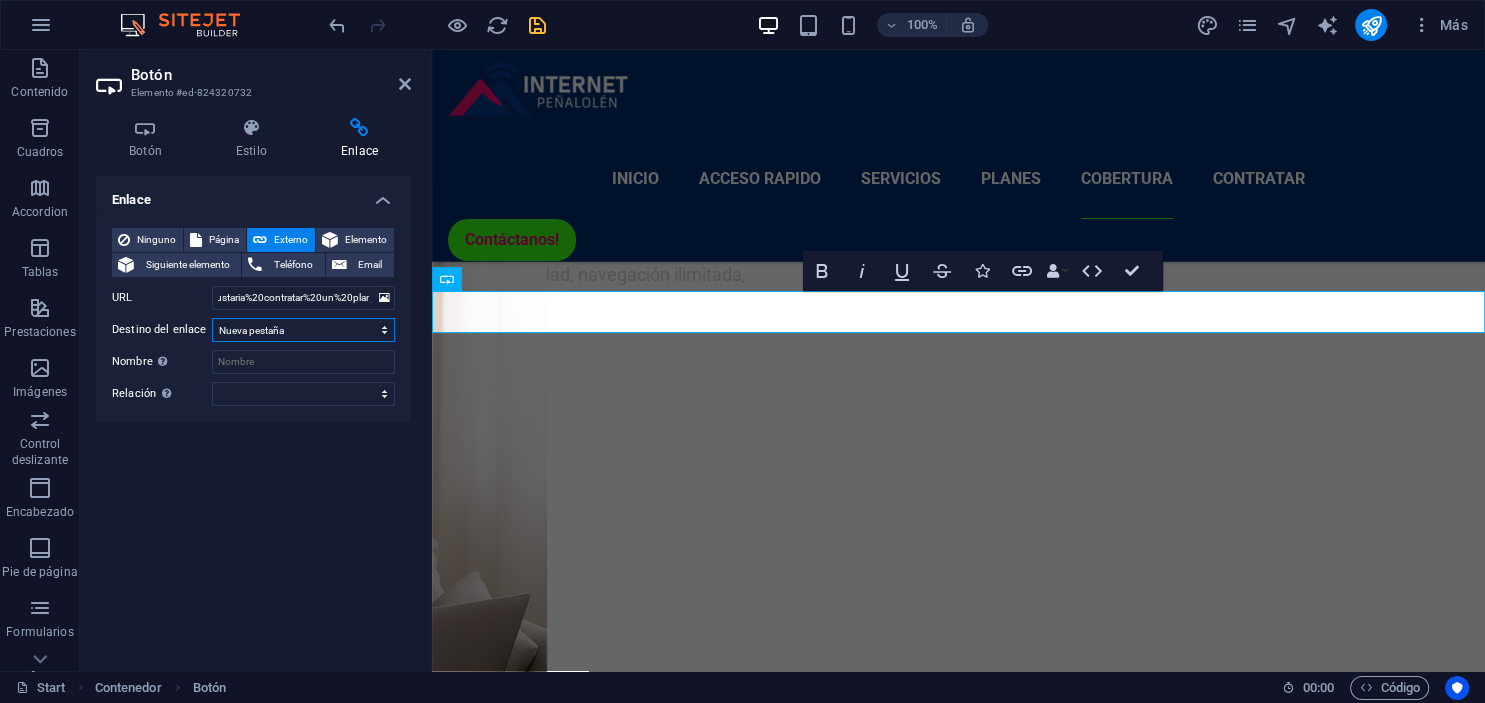 click on "Nueva pestaña Misma pestaña Superposición" at bounding box center (303, 330) 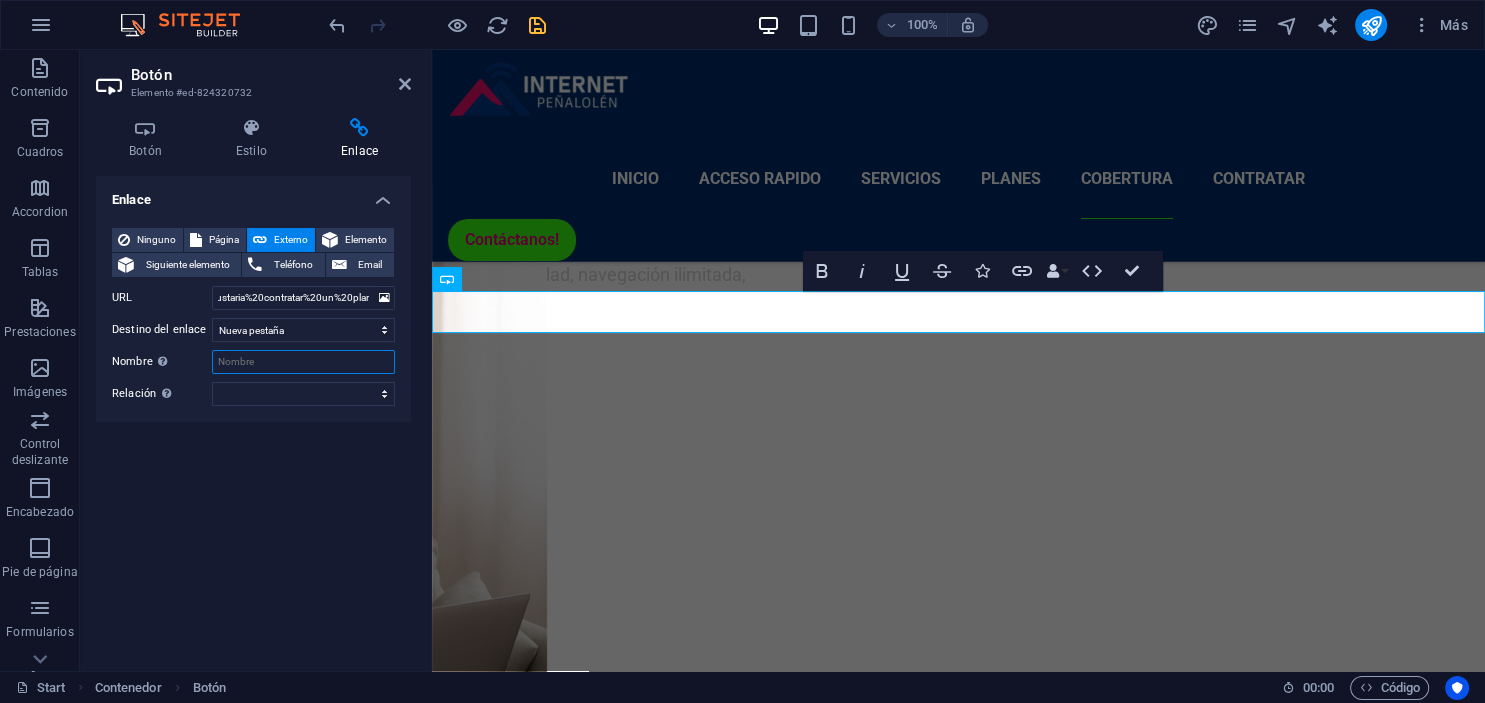 click on "Nombre Una descripción adicional del enlace no debería ser igual al texto del enlace. El título suele mostrarse como un texto de información cuando se mueve el ratón por encima del elemento. Déjalo en blanco en caso de dudas." at bounding box center (303, 362) 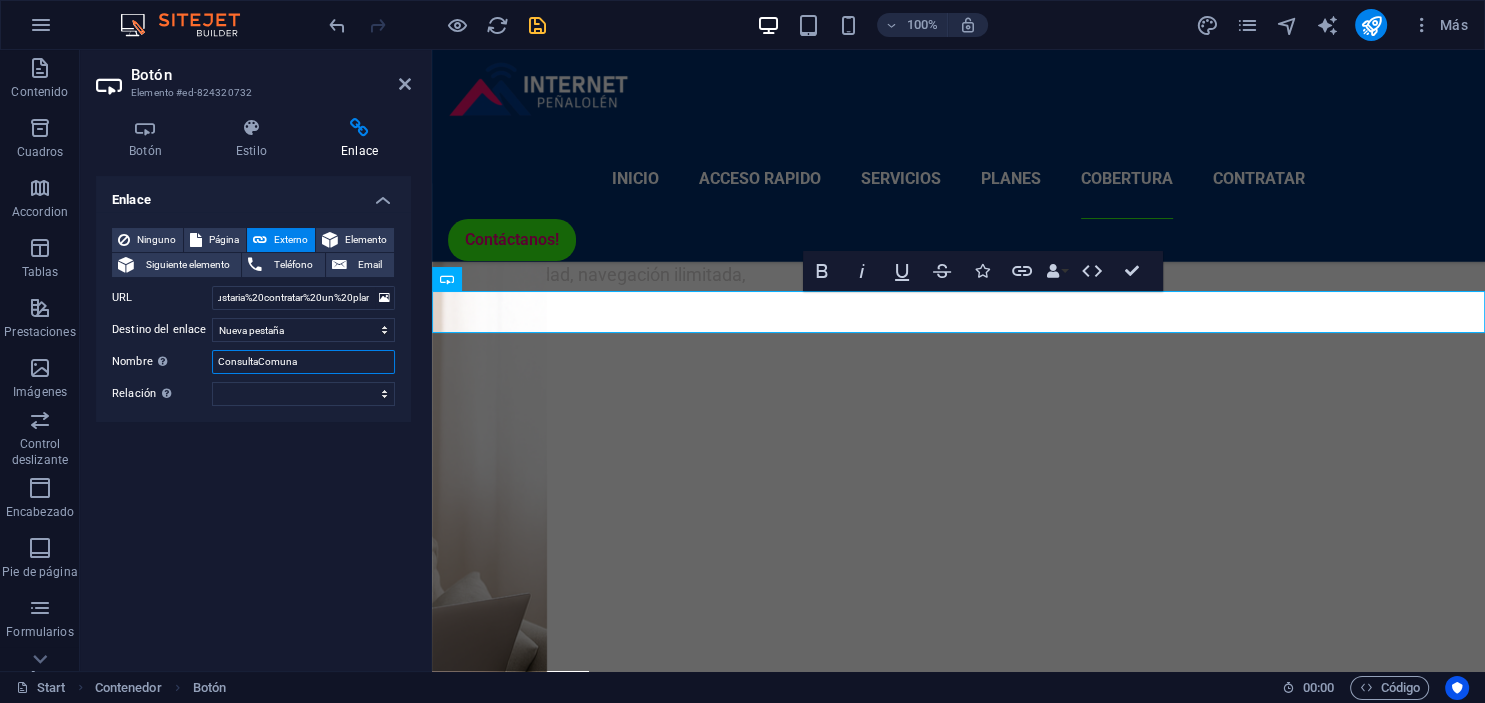 type on "ConsultaComuna" 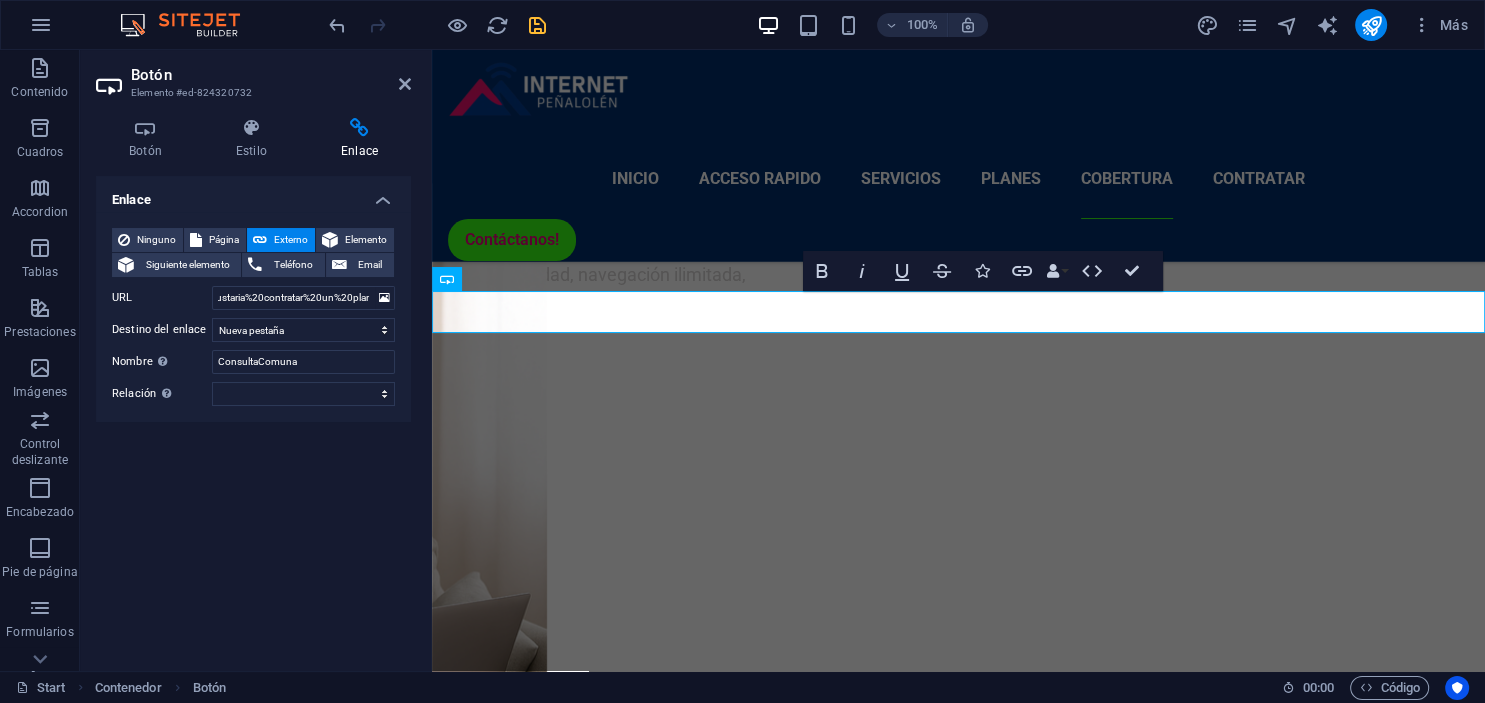 click on "URL https://wa.me/[COUNTRYCODE][PHONE]?text=Hola%20me%20gustaria%20contratar%20un%20plan" at bounding box center (253, 415) 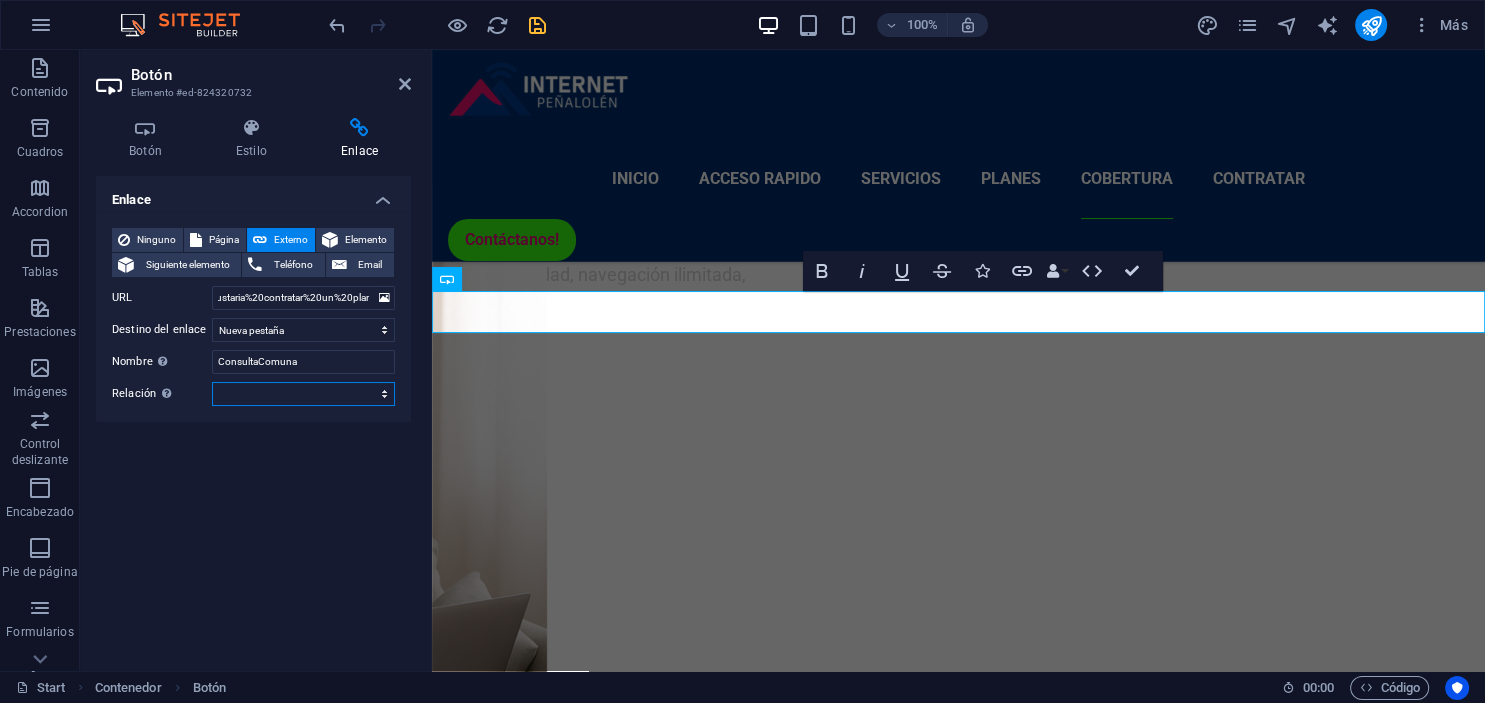 click on "alternativo autor marcador externo ayuda licencia siguiente nofollow noreferrer noopener ant buscar etiqueta" at bounding box center (303, 394) 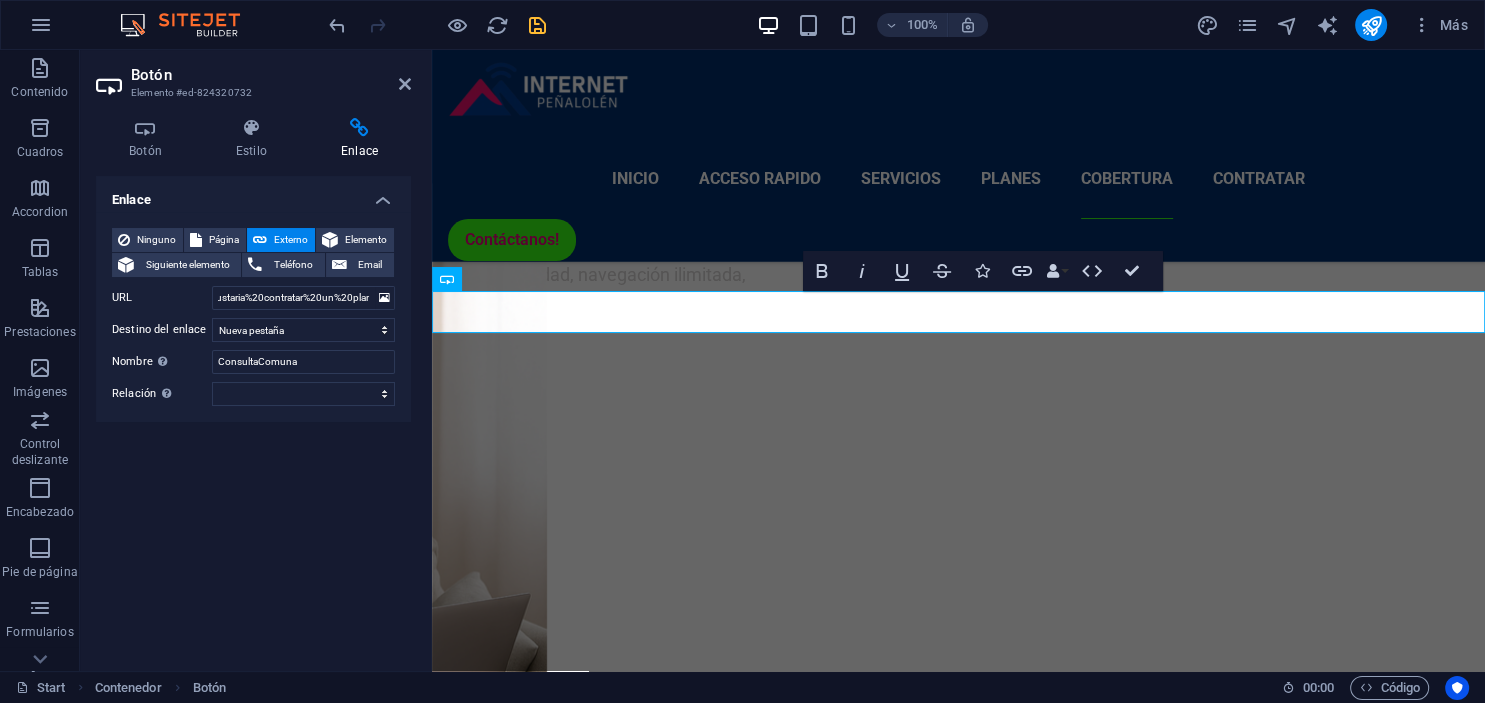 click on "URL https://wa.me/[COUNTRYCODE][PHONE]?text=Hola%20me%20gustaria%20contratar%20un%20plan" at bounding box center [253, 415] 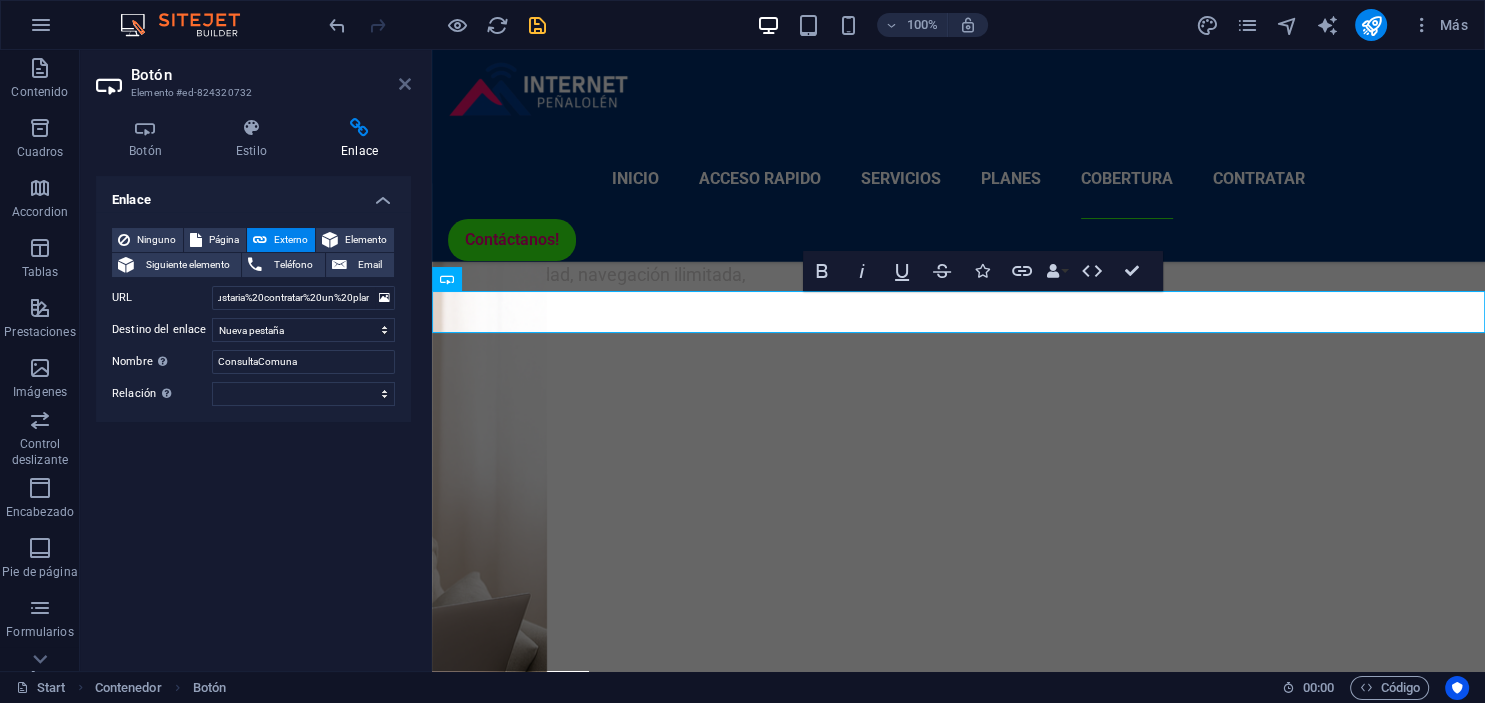 click at bounding box center (405, 84) 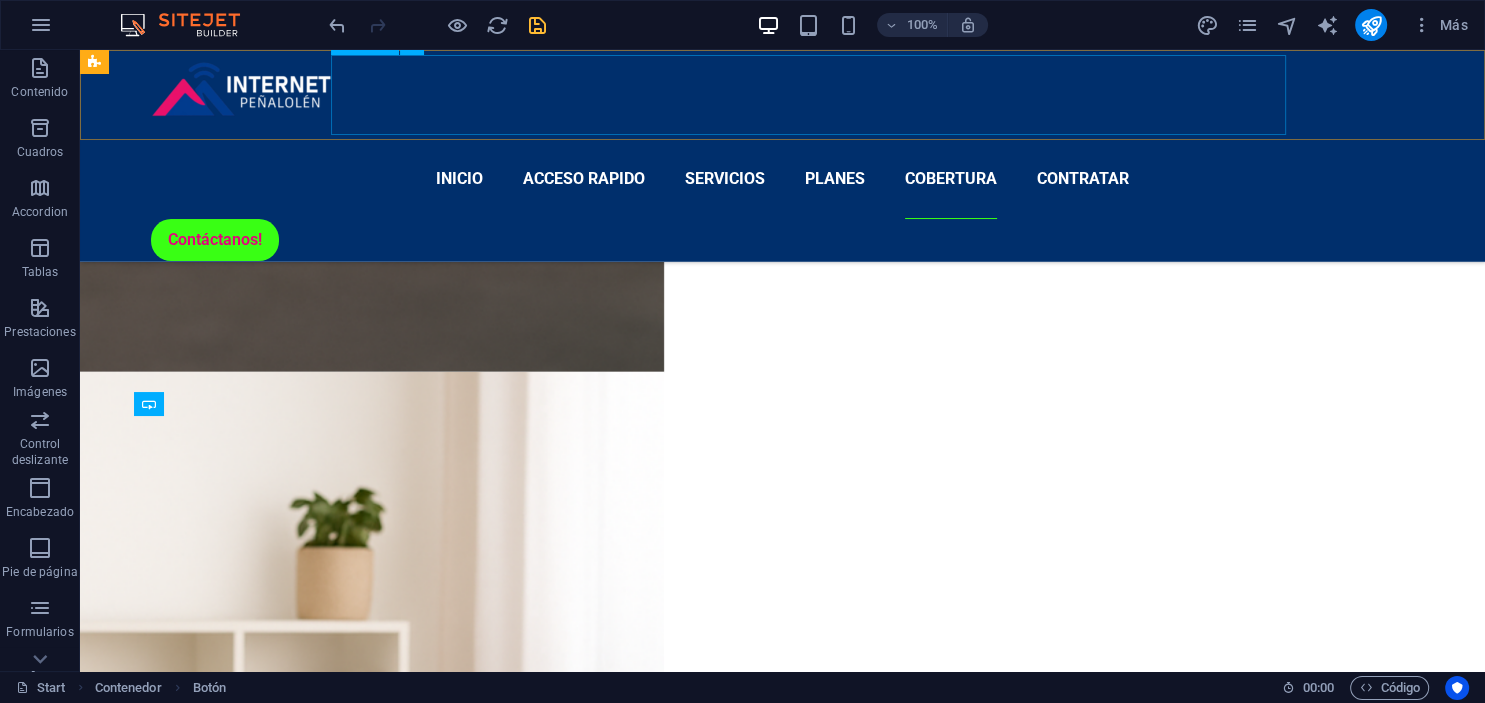scroll, scrollTop: 4869, scrollLeft: 0, axis: vertical 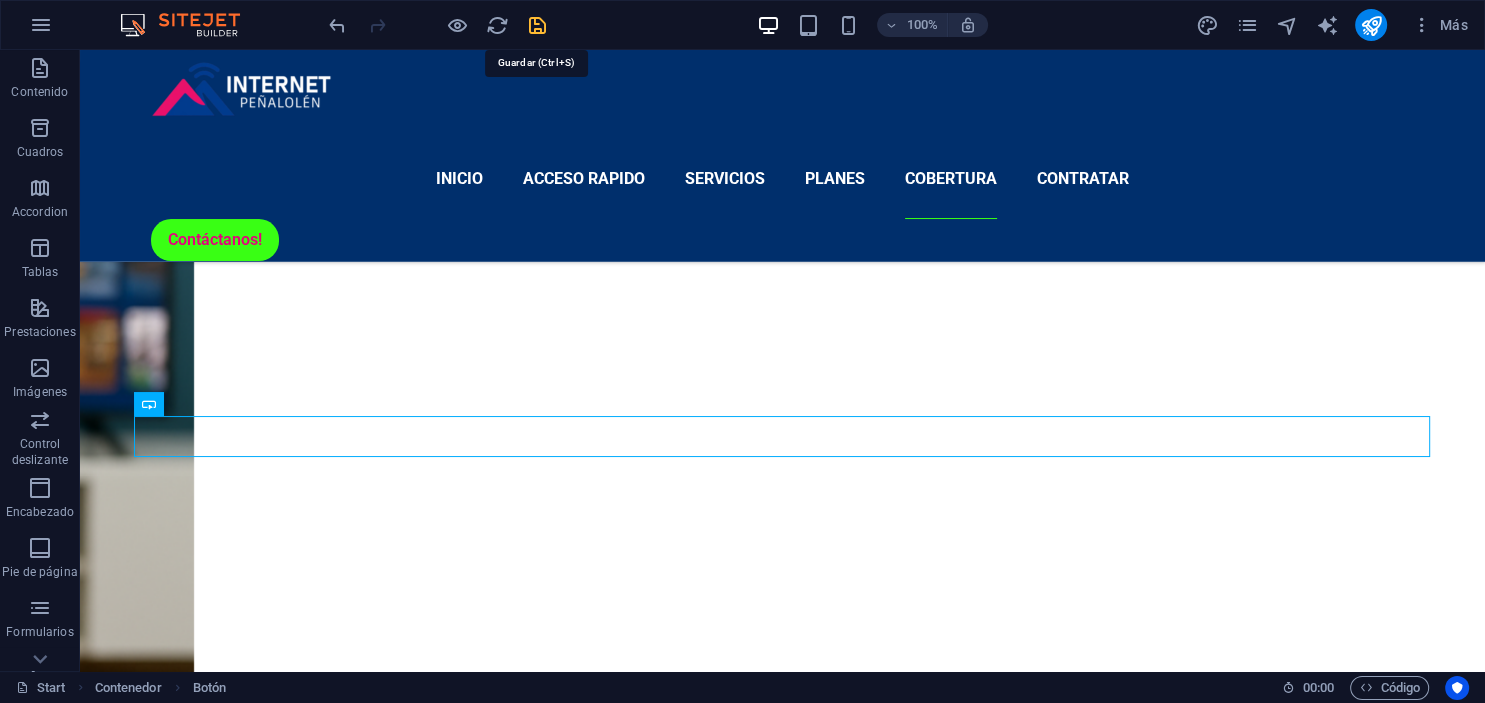 click at bounding box center [537, 25] 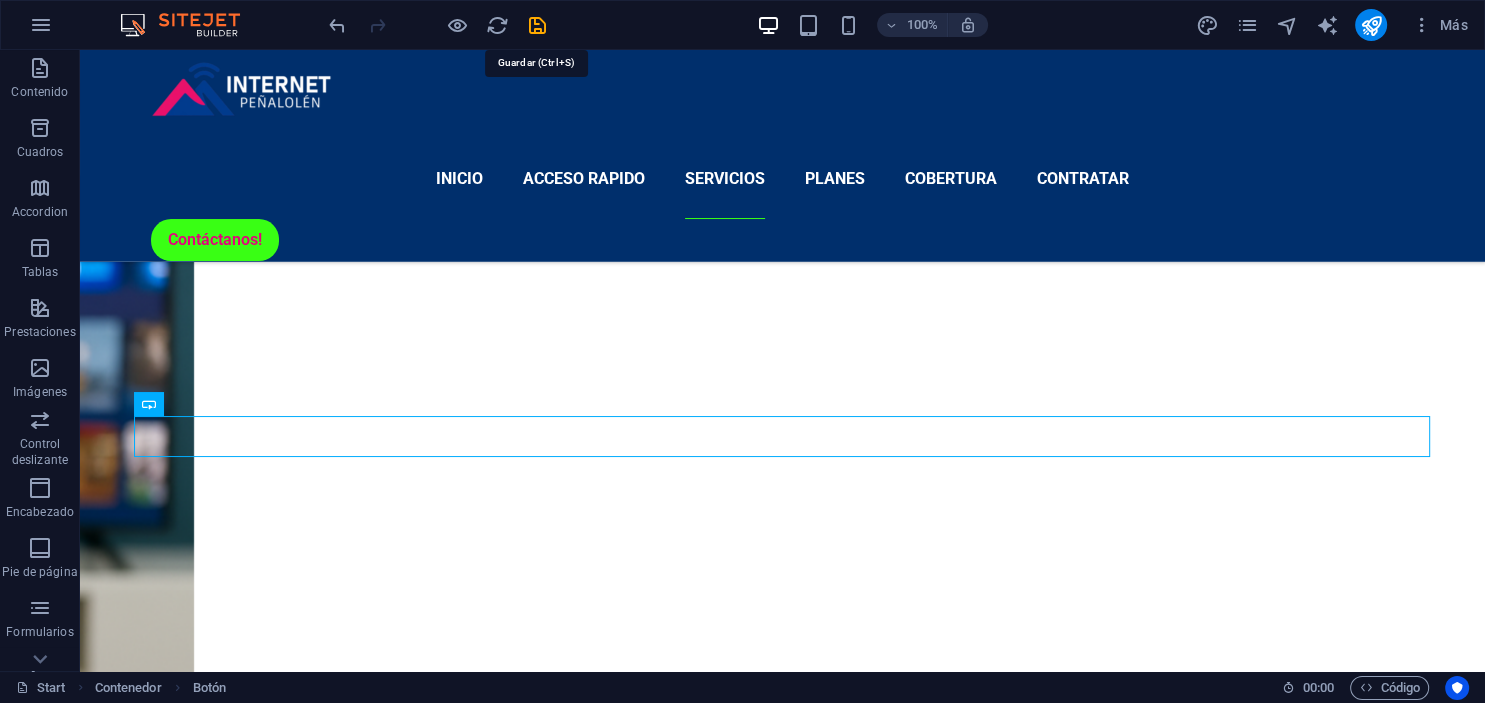 select on "px" 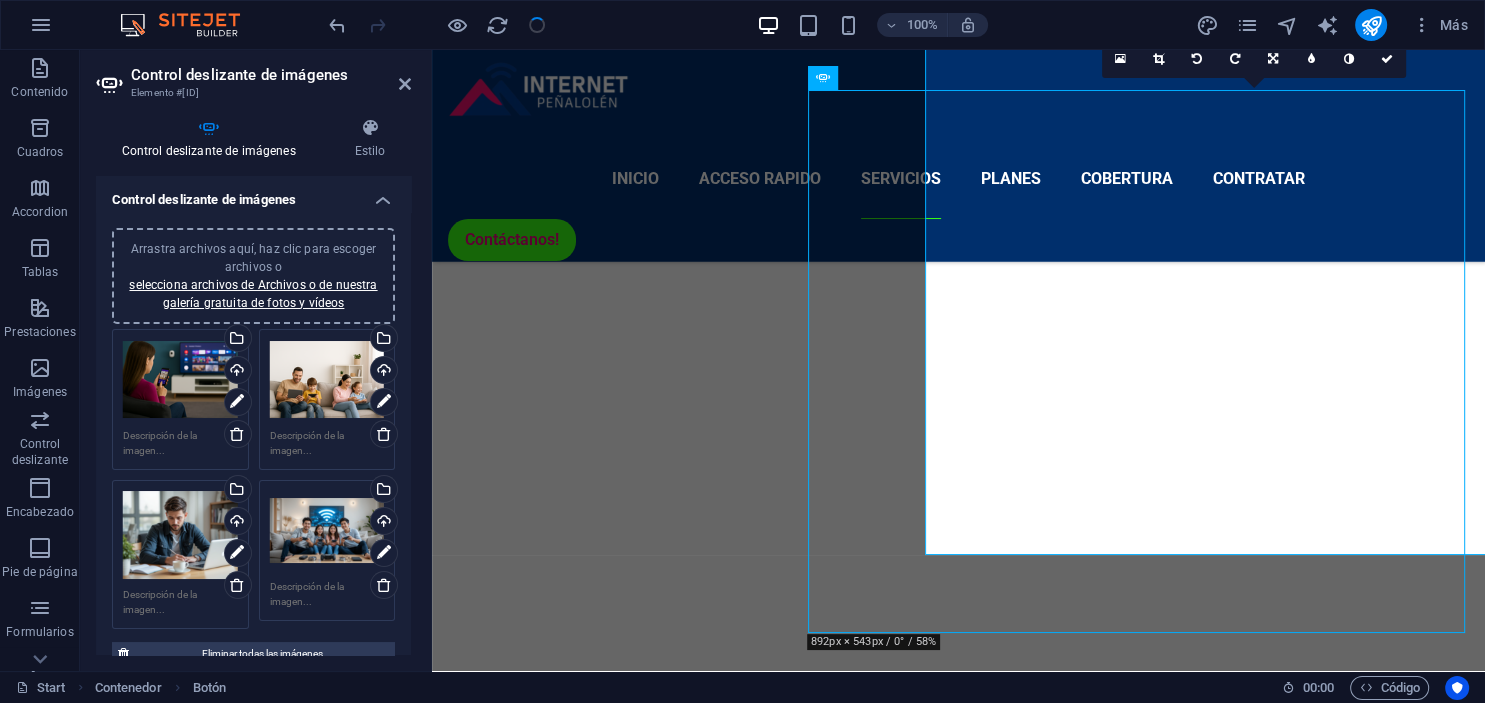 scroll, scrollTop: 1681, scrollLeft: 0, axis: vertical 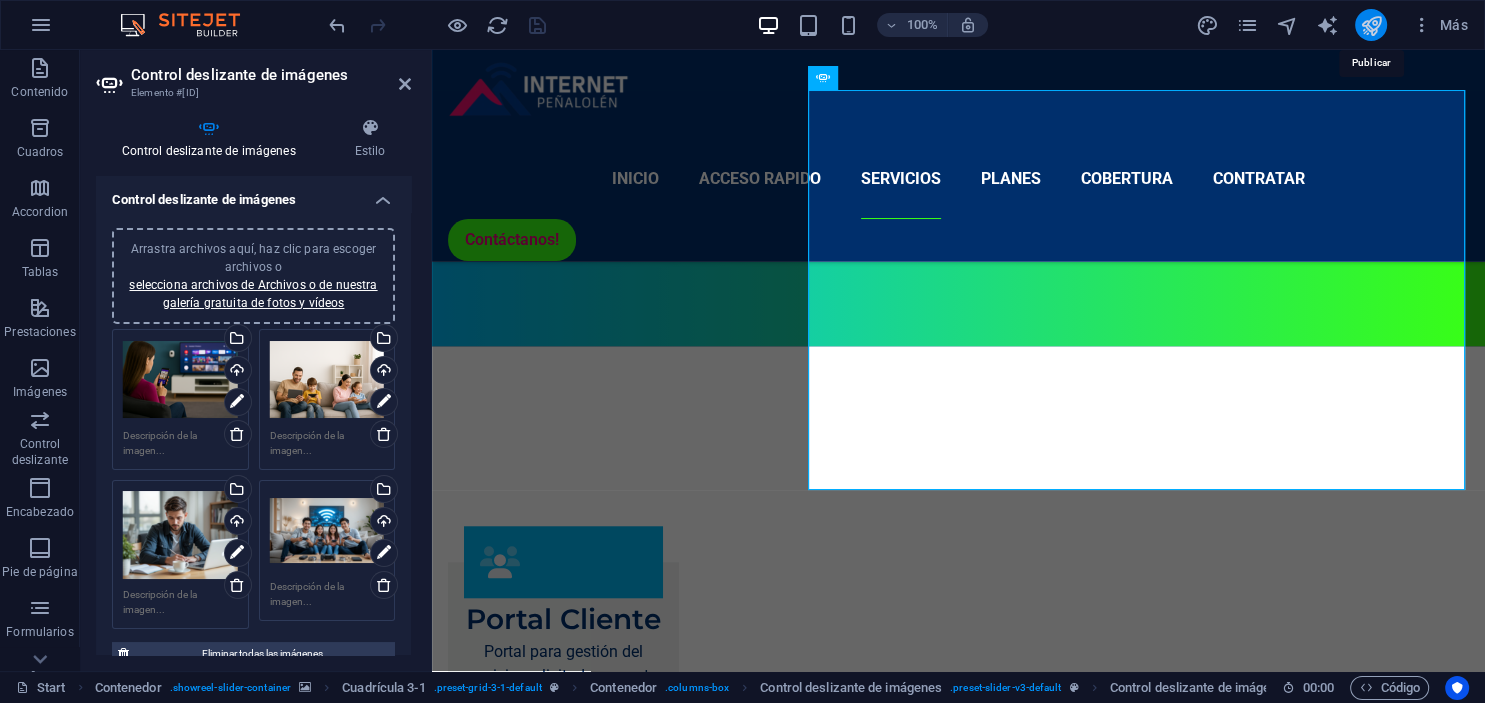 click at bounding box center [1371, 25] 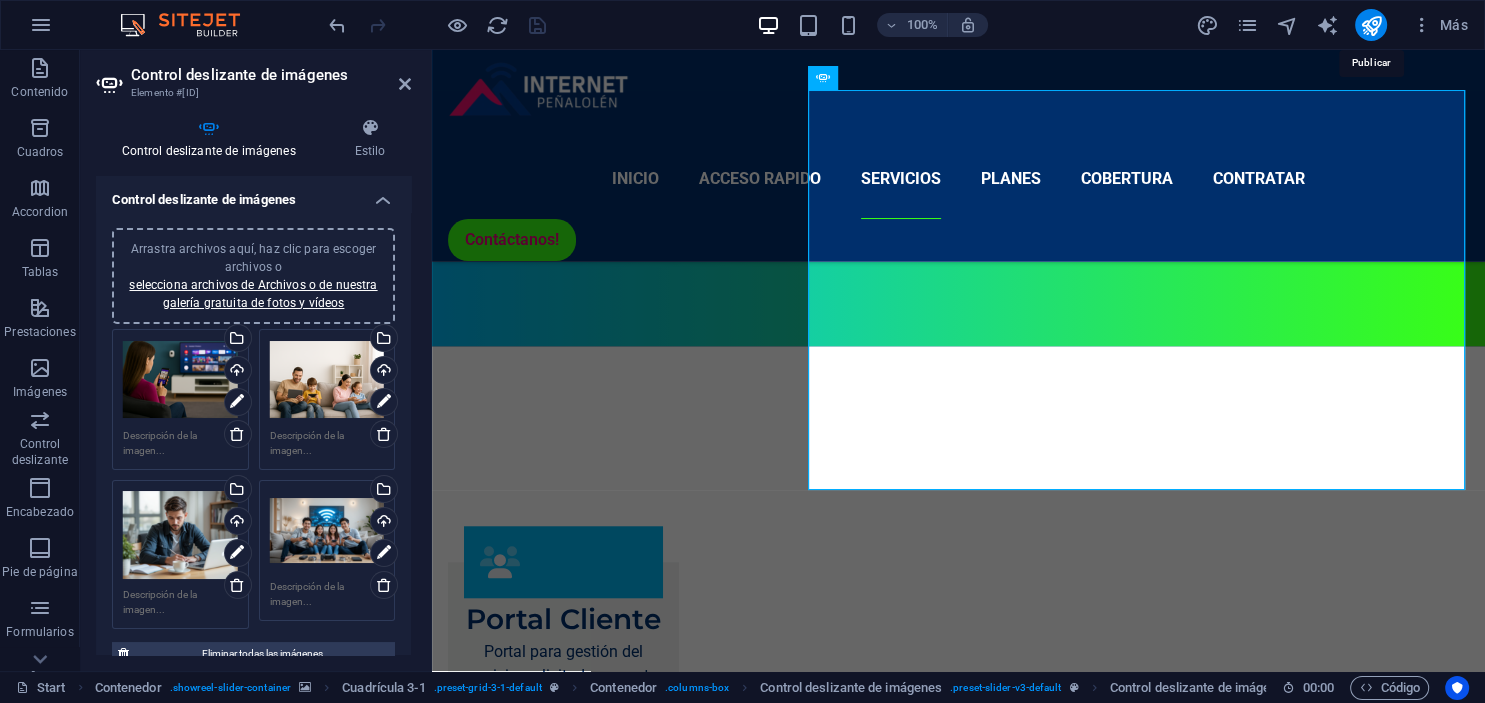 select on "px" 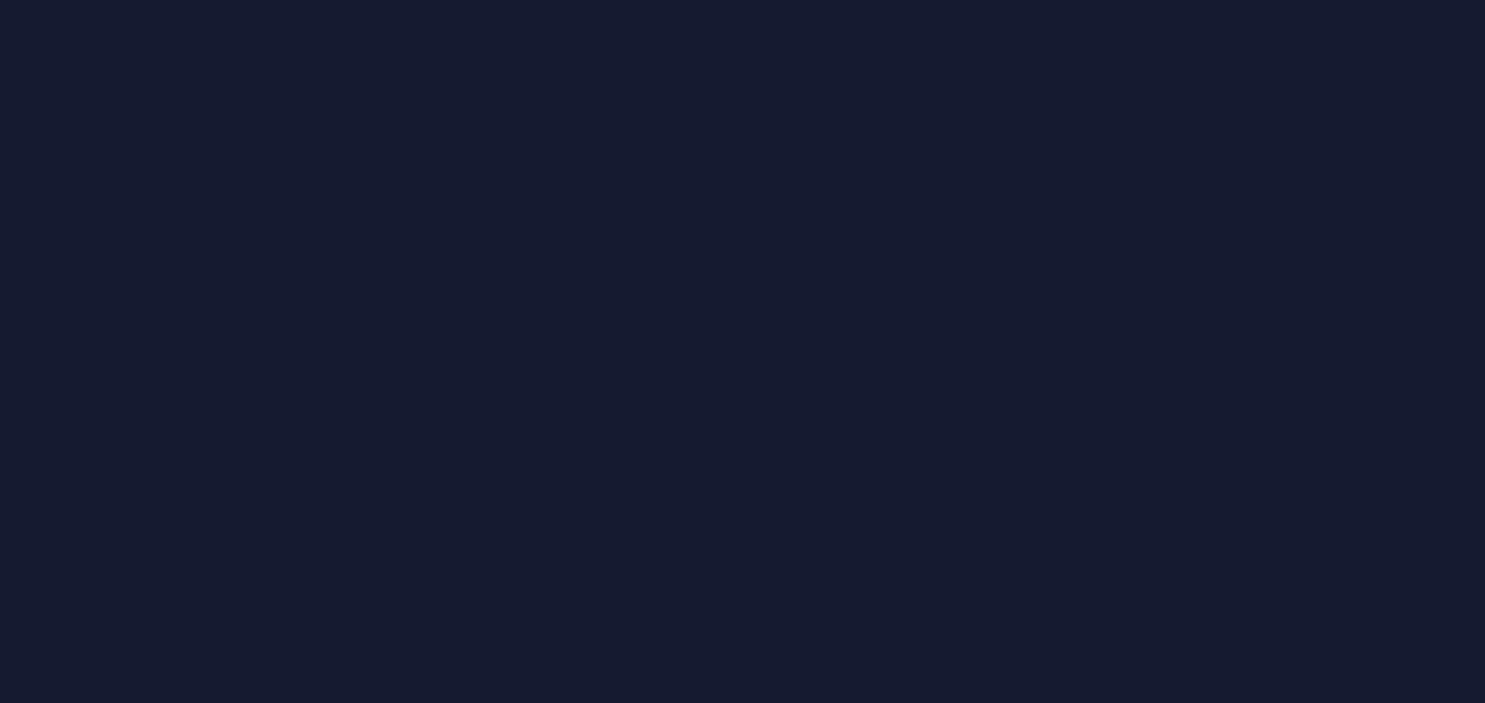 scroll, scrollTop: 0, scrollLeft: 0, axis: both 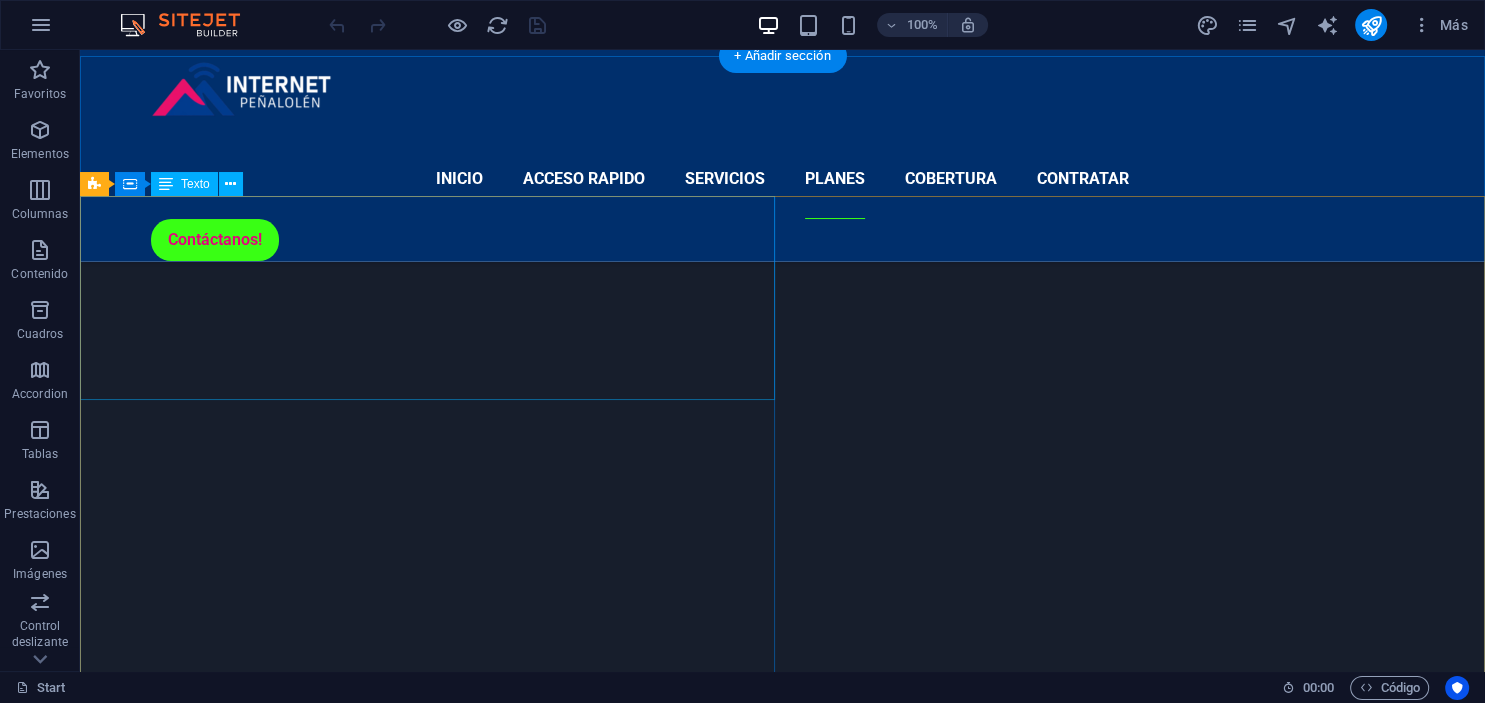 click on "Enlaces de Fibra Óptica El servicio de  Enlaces de Fibra Óptica  consiste en el tendido, empalme y mantención profesional de redes de fibra óptica, con el objetivo de proporcionar una infraestructura de comunicación de alta velocidad, alta capacidad y máxima confiabilidad. Está diseñado para empresas, industrias y organizaciones que requieren enlaces robustos para transmitir grandes volúmenes de datos a largas distancias sin interferencias." at bounding box center (160, 10070) 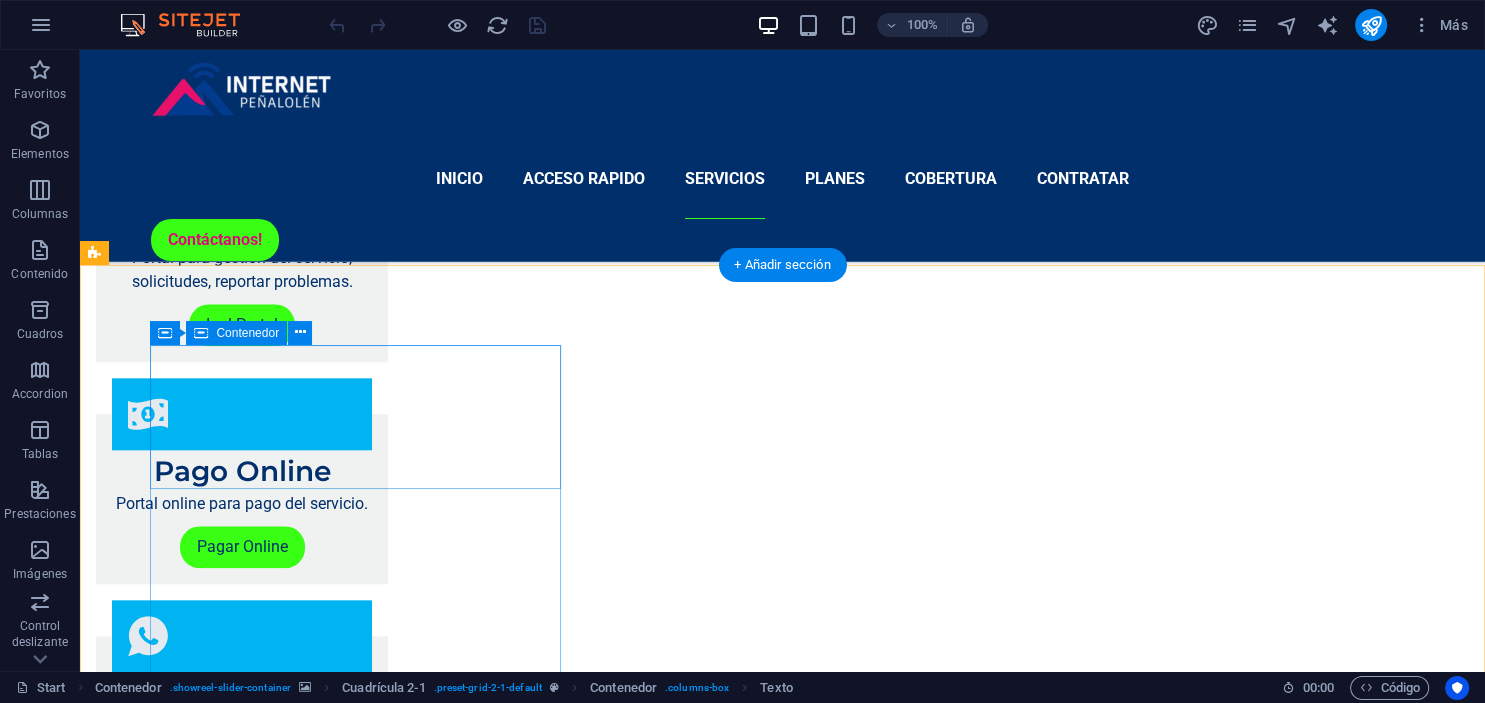 scroll, scrollTop: 1478, scrollLeft: 0, axis: vertical 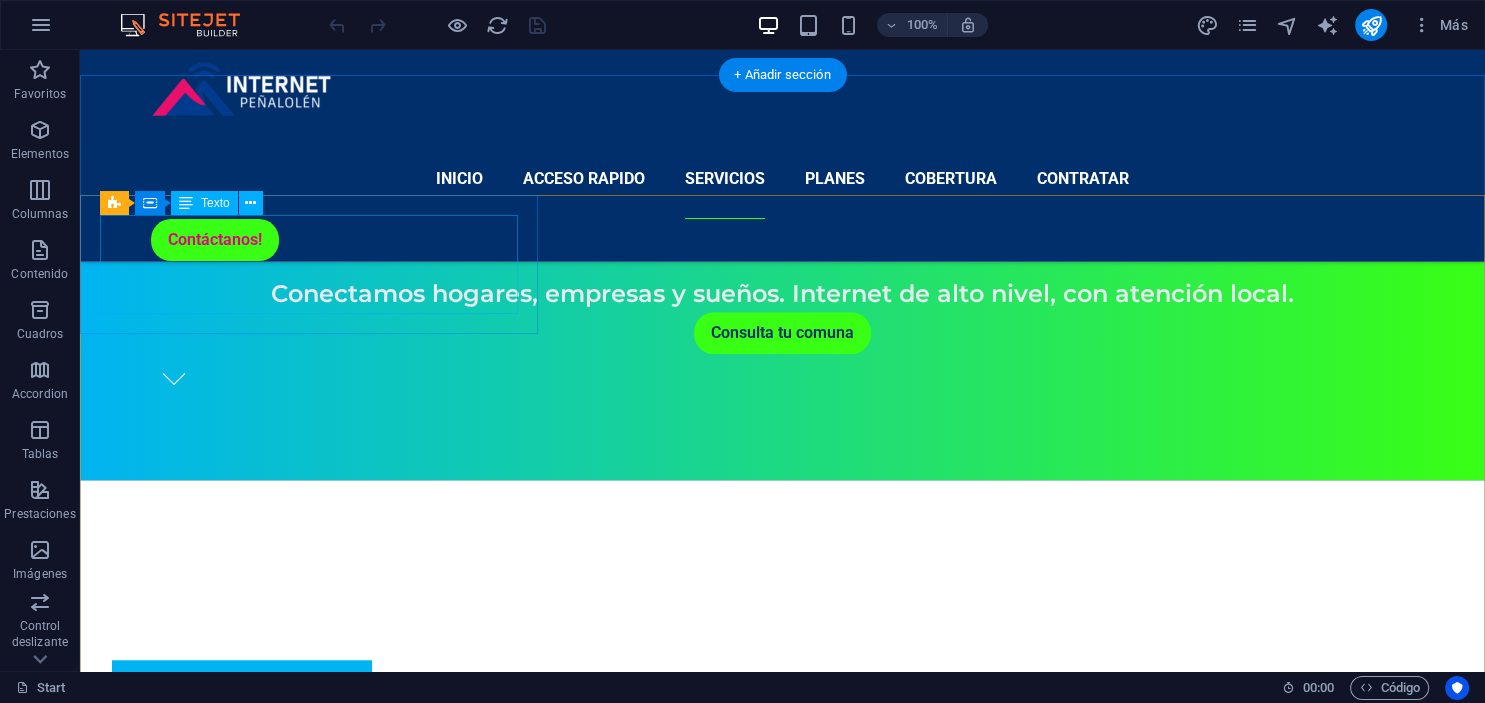 click on "Router WiFi Disfruta el wifi tradicional y wifi 5G, con el que obtendrás velocidades y latencias increíbles." at bounding box center (309, 2611) 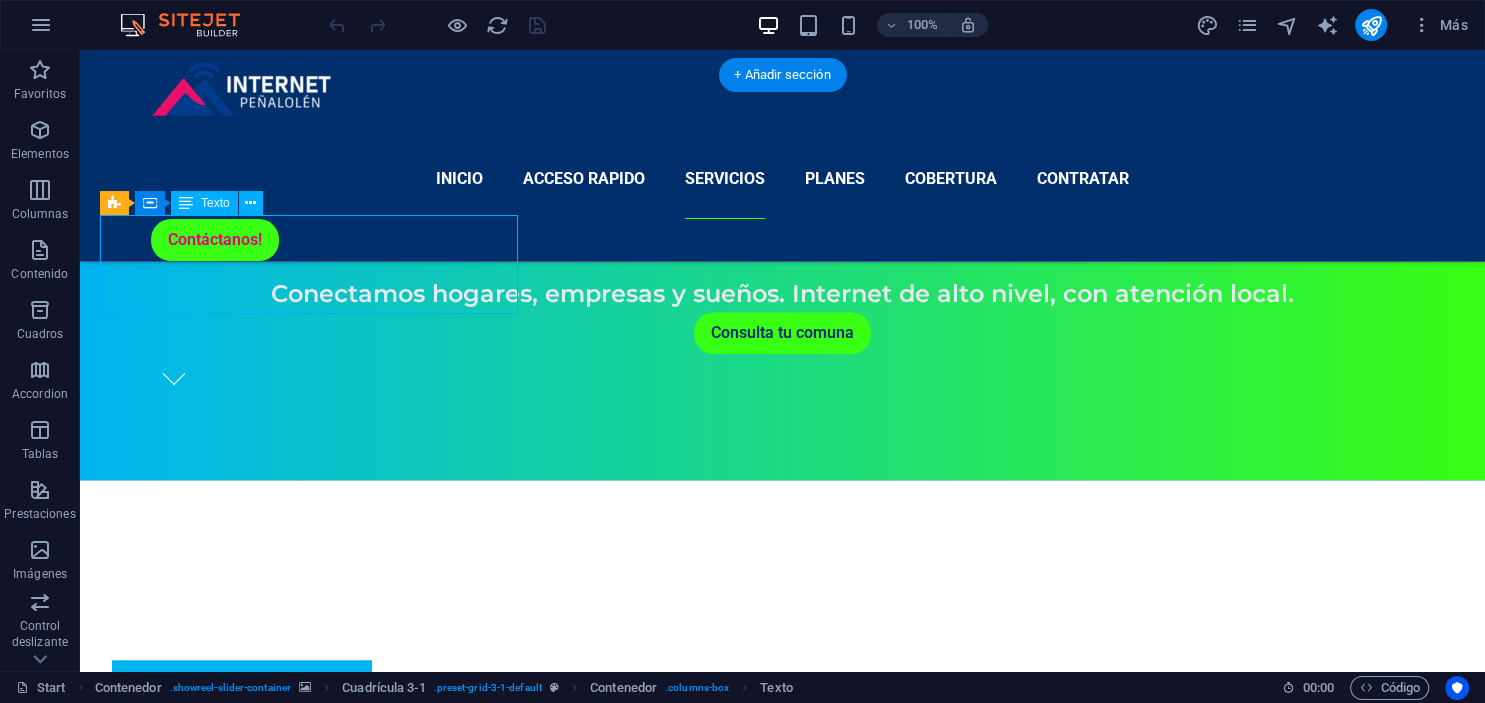 click on "Router WiFi Disfruta el wifi tradicional y wifi 5G, con el que obtendrás velocidades y latencias increíbles." at bounding box center (309, 2611) 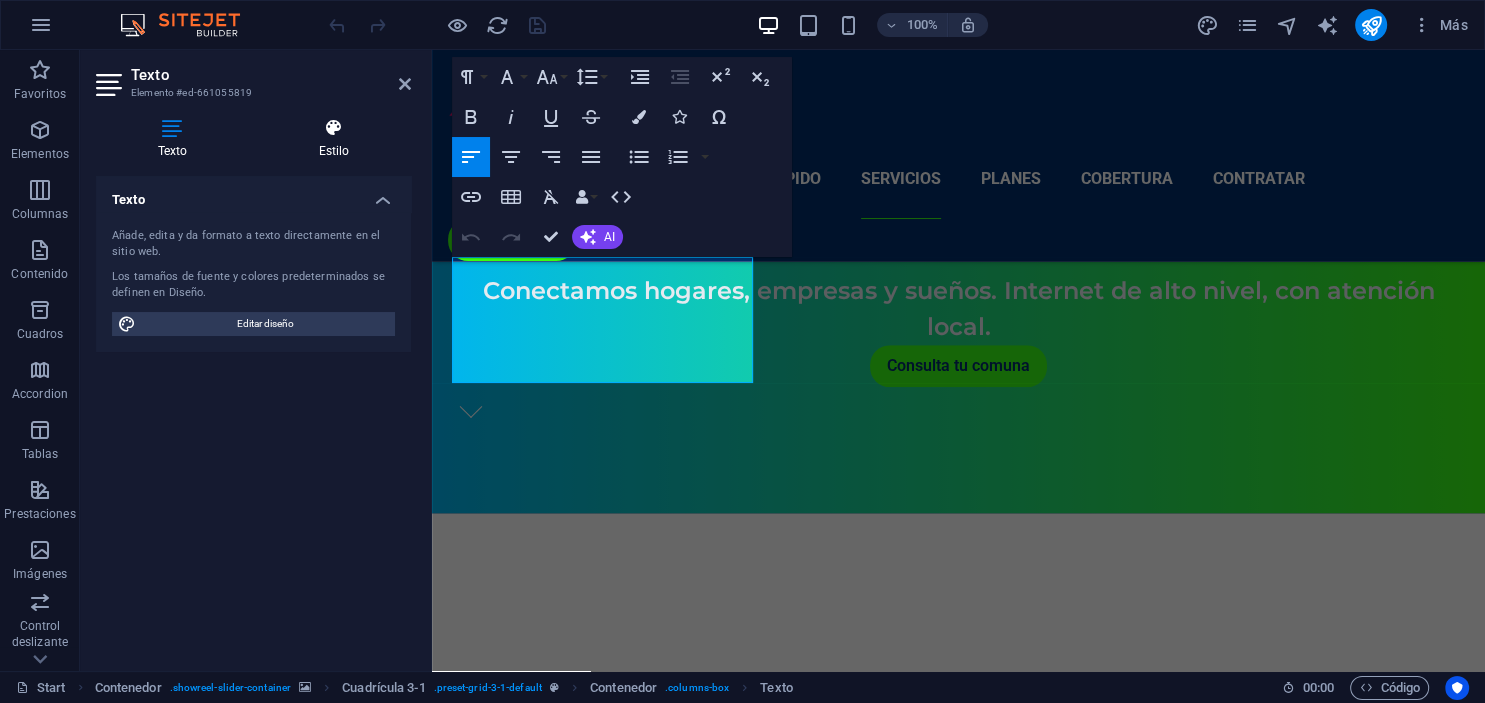 click on "Estilo" at bounding box center (334, 139) 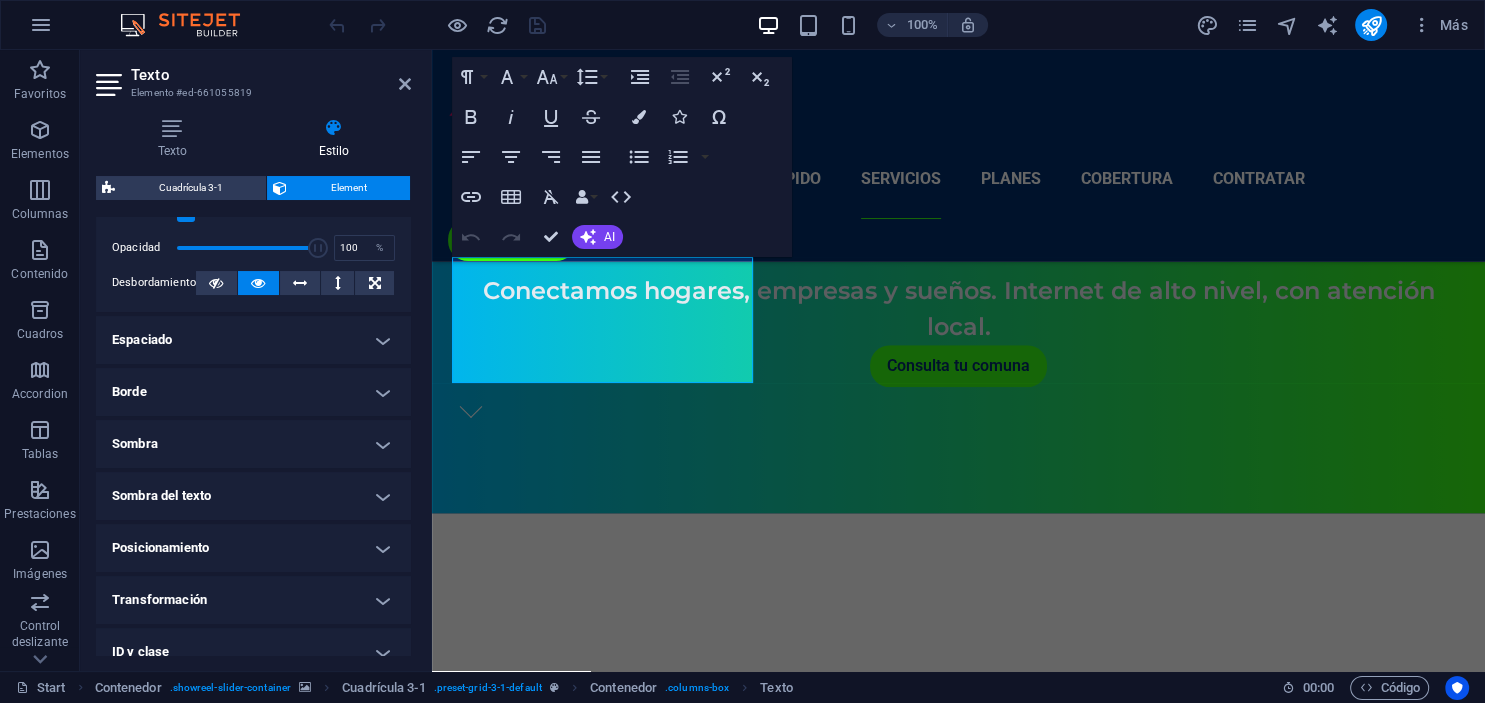scroll, scrollTop: 365, scrollLeft: 0, axis: vertical 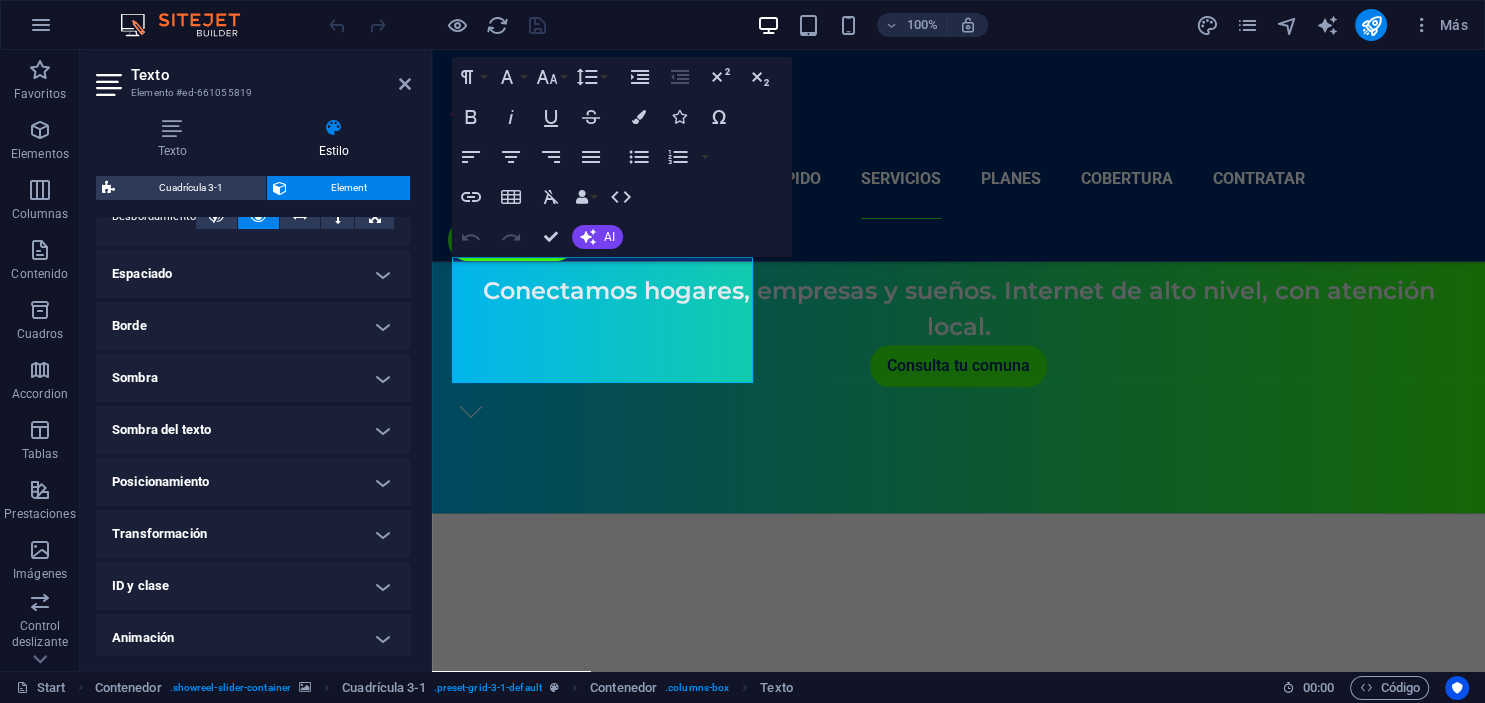 click on "Espaciado" at bounding box center (253, 274) 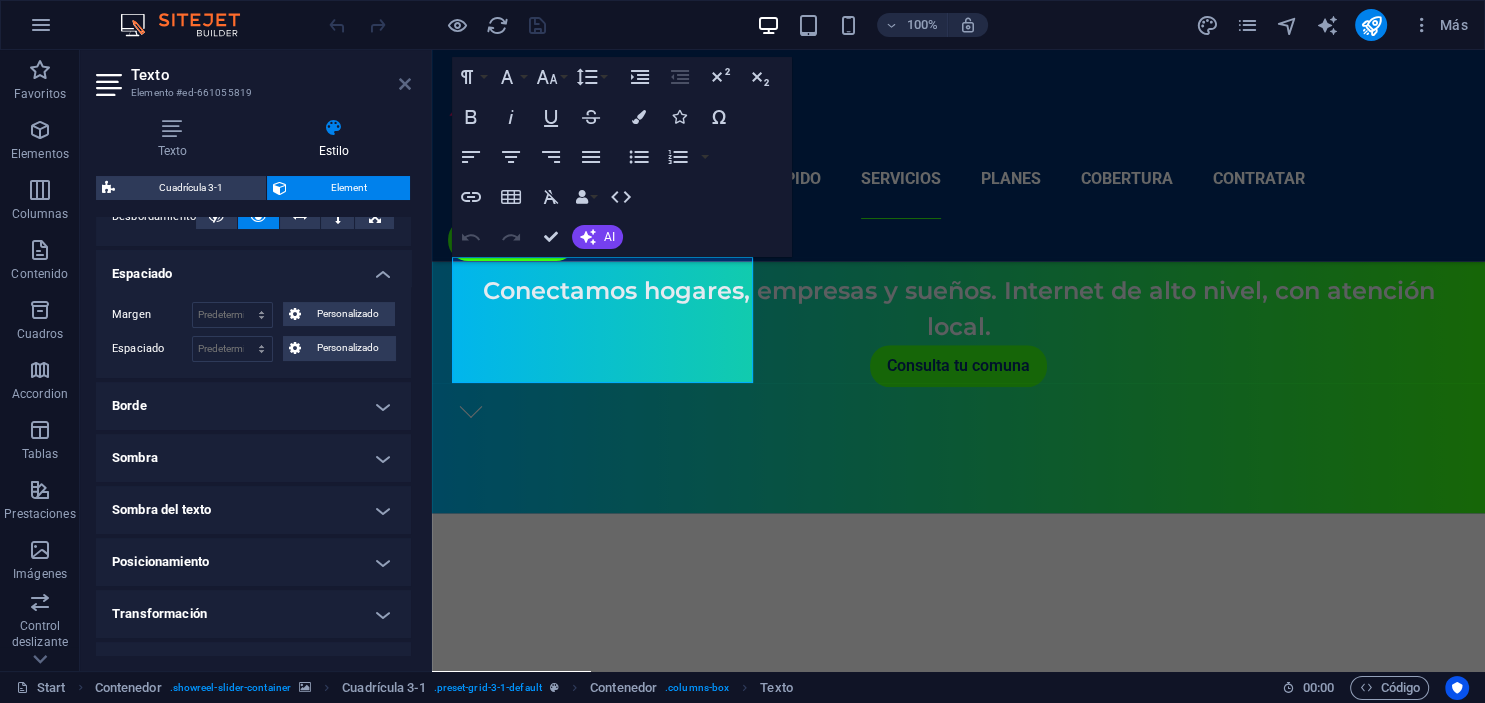 click at bounding box center (405, 84) 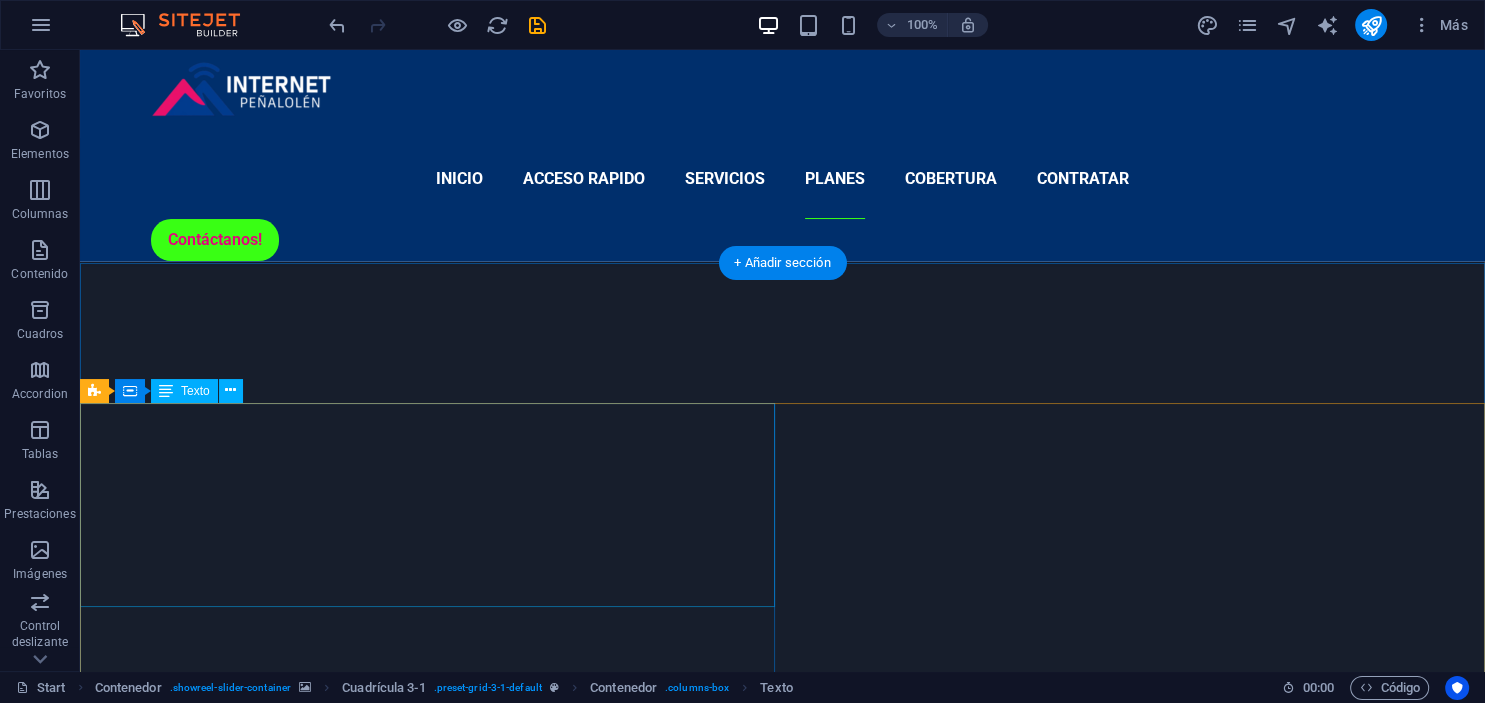 scroll, scrollTop: 3062, scrollLeft: 0, axis: vertical 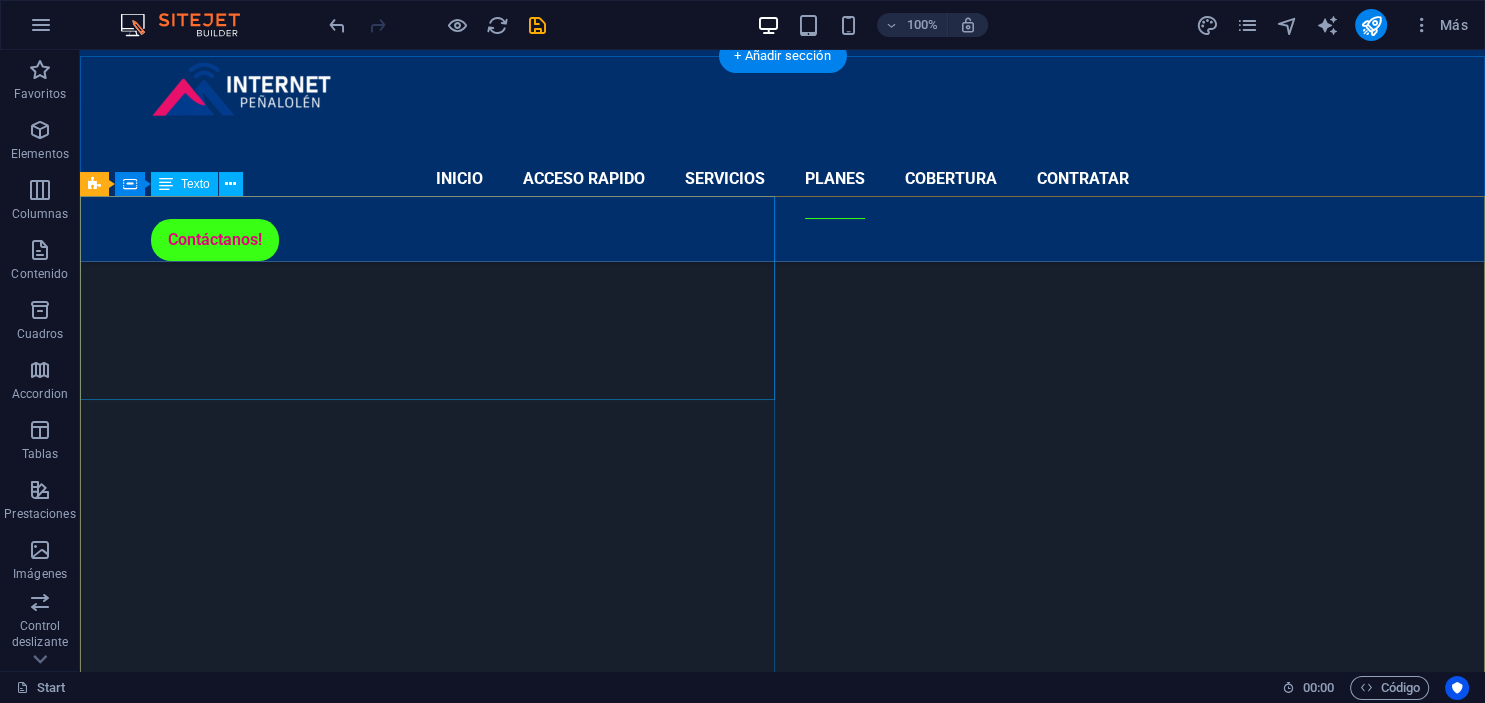 click on "Enlaces de Fibra Óptica El servicio de  Enlaces de Fibra Óptica  consiste en el tendido, empalme y mantención profesional de redes de fibra óptica, con el objetivo de proporcionar una infraestructura de comunicación de alta velocidad, alta capacidad y máxima confiabilidad. Está diseñado para empresas, industrias y organizaciones que requieren enlaces robustos para transmitir grandes volúmenes de datos a largas distancias sin interferencias." at bounding box center (160, 10070) 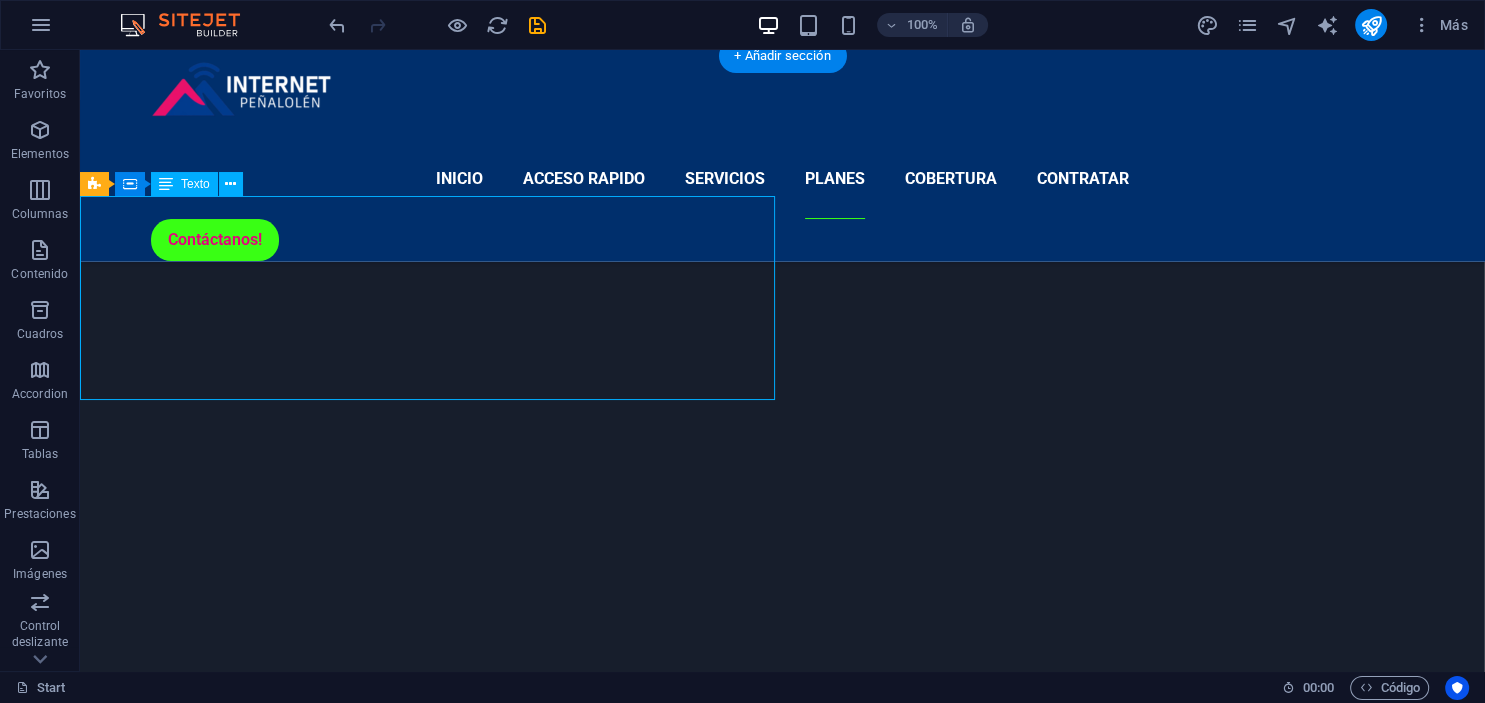 click on "Enlaces de Fibra Óptica El servicio de  Enlaces de Fibra Óptica  consiste en el tendido, empalme y mantención profesional de redes de fibra óptica, con el objetivo de proporcionar una infraestructura de comunicación de alta velocidad, alta capacidad y máxima confiabilidad. Está diseñado para empresas, industrias y organizaciones que requieren enlaces robustos para transmitir grandes volúmenes de datos a largas distancias sin interferencias." at bounding box center (160, 10070) 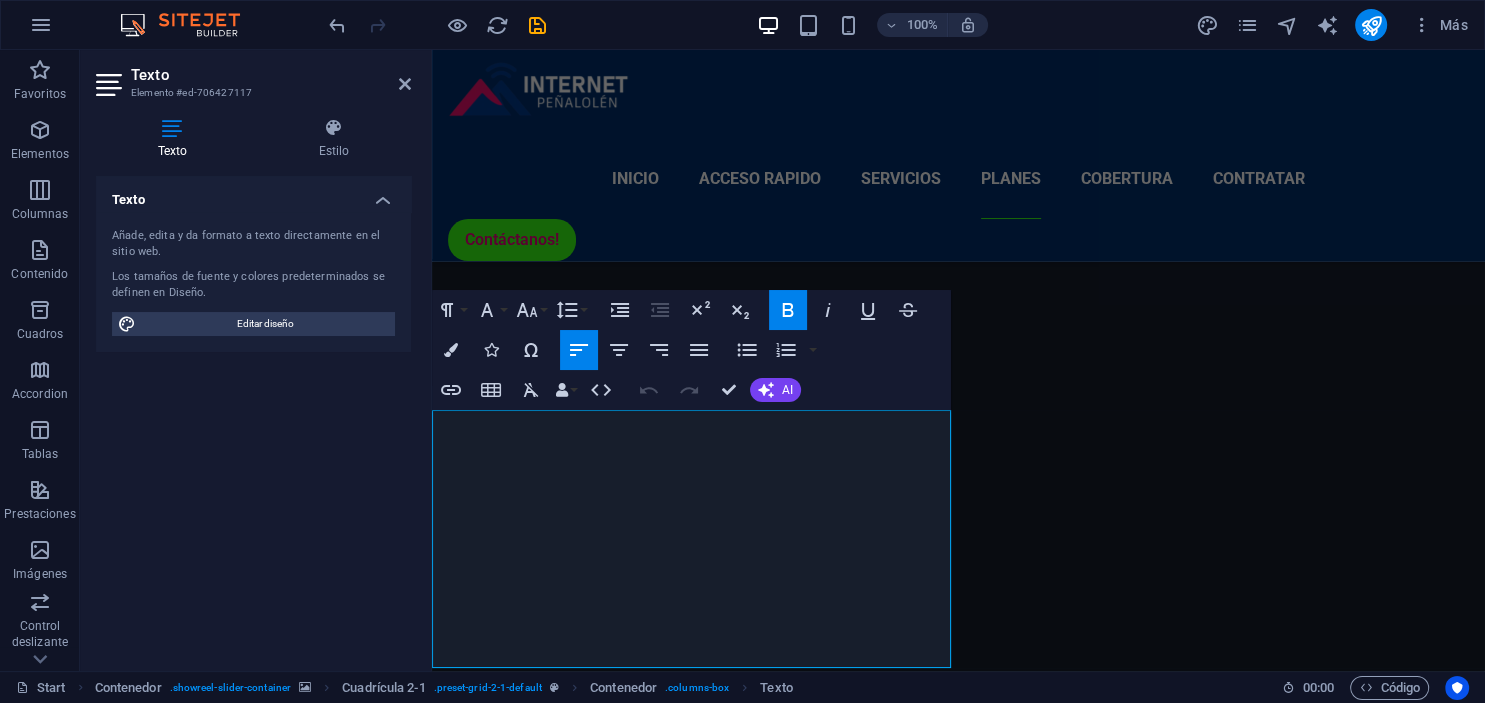 scroll, scrollTop: 3221, scrollLeft: 0, axis: vertical 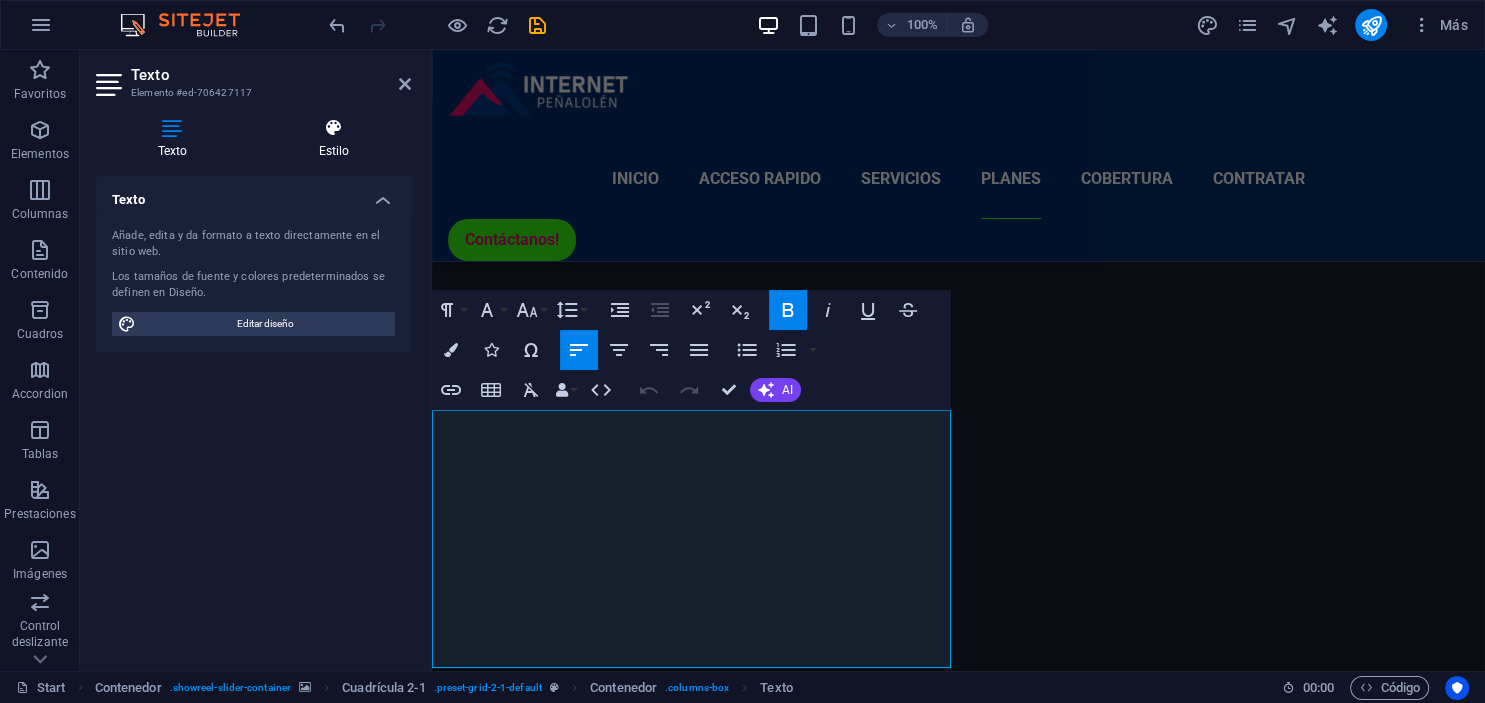 click at bounding box center [334, 128] 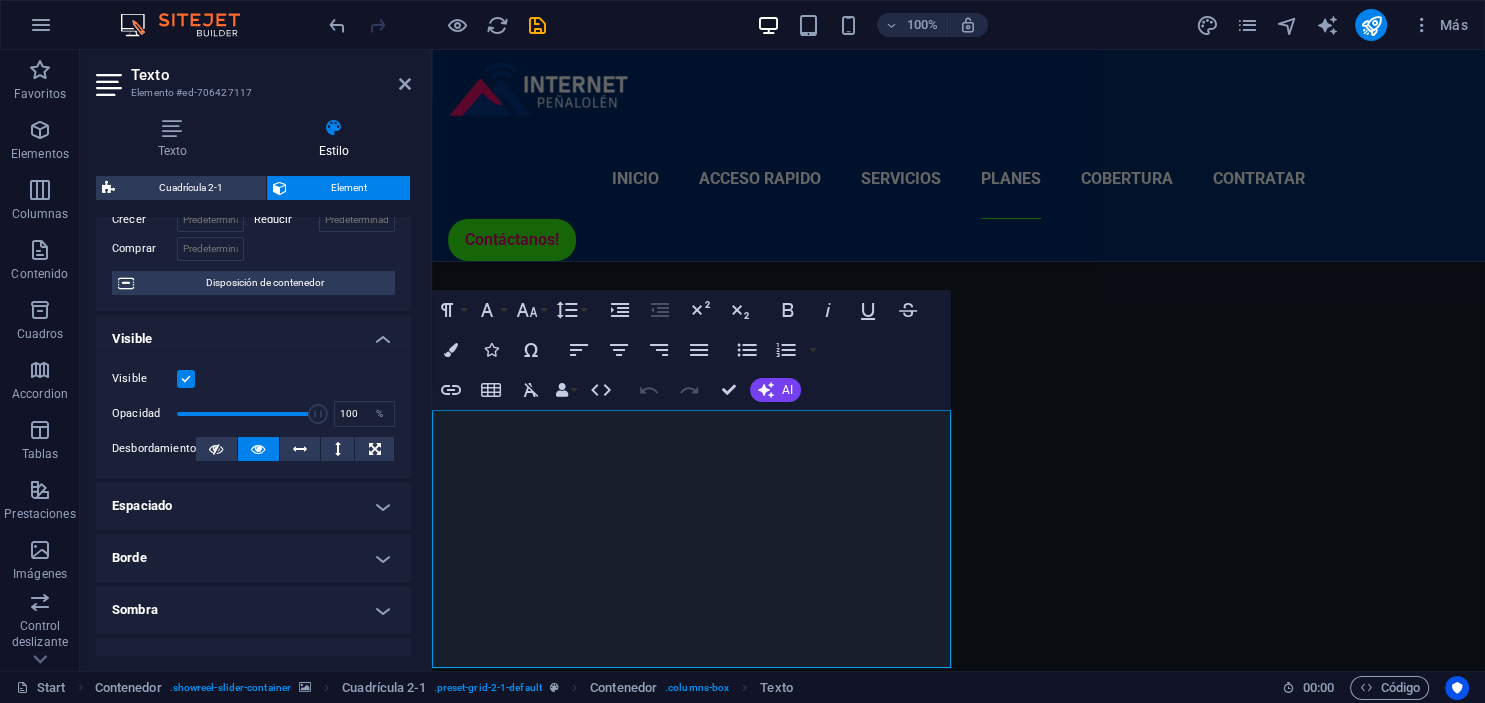 scroll, scrollTop: 0, scrollLeft: 0, axis: both 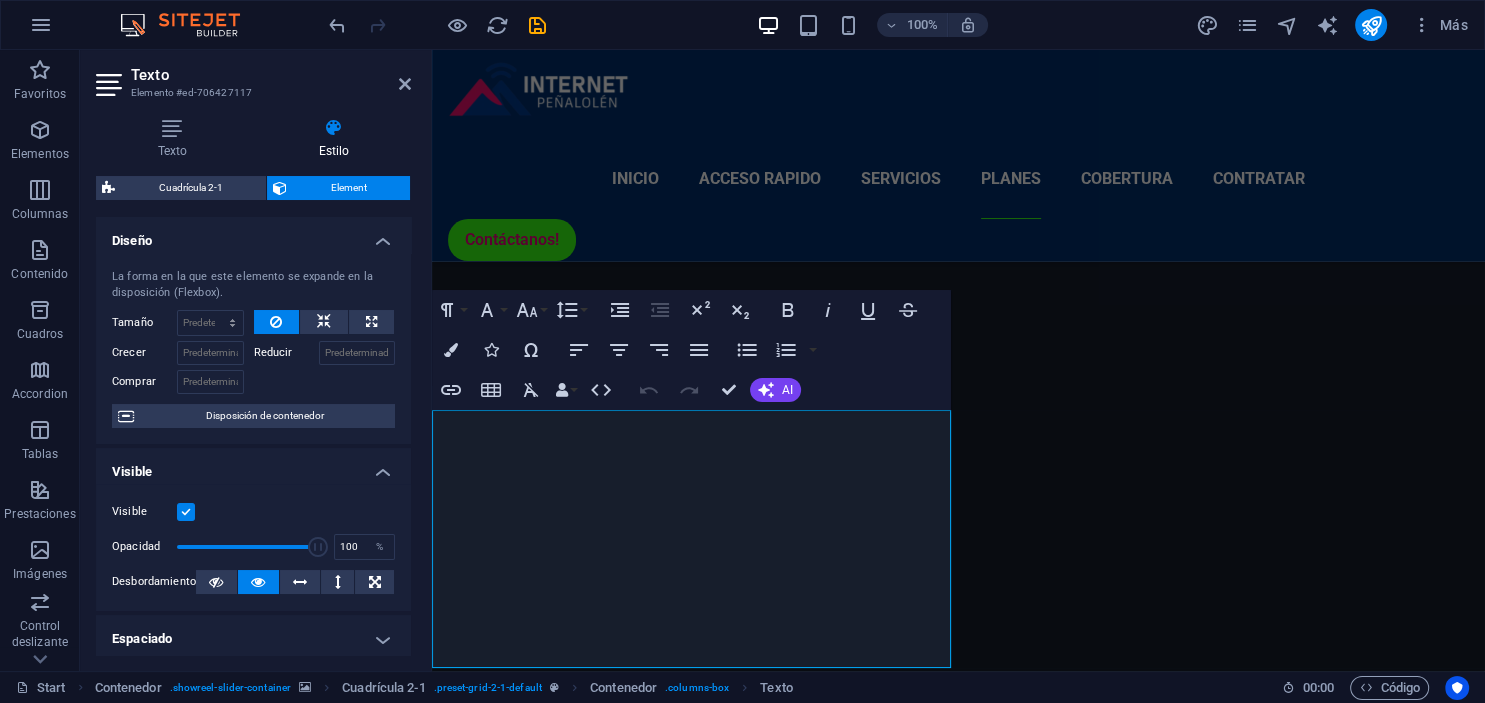 click on "Diseño" at bounding box center (253, 235) 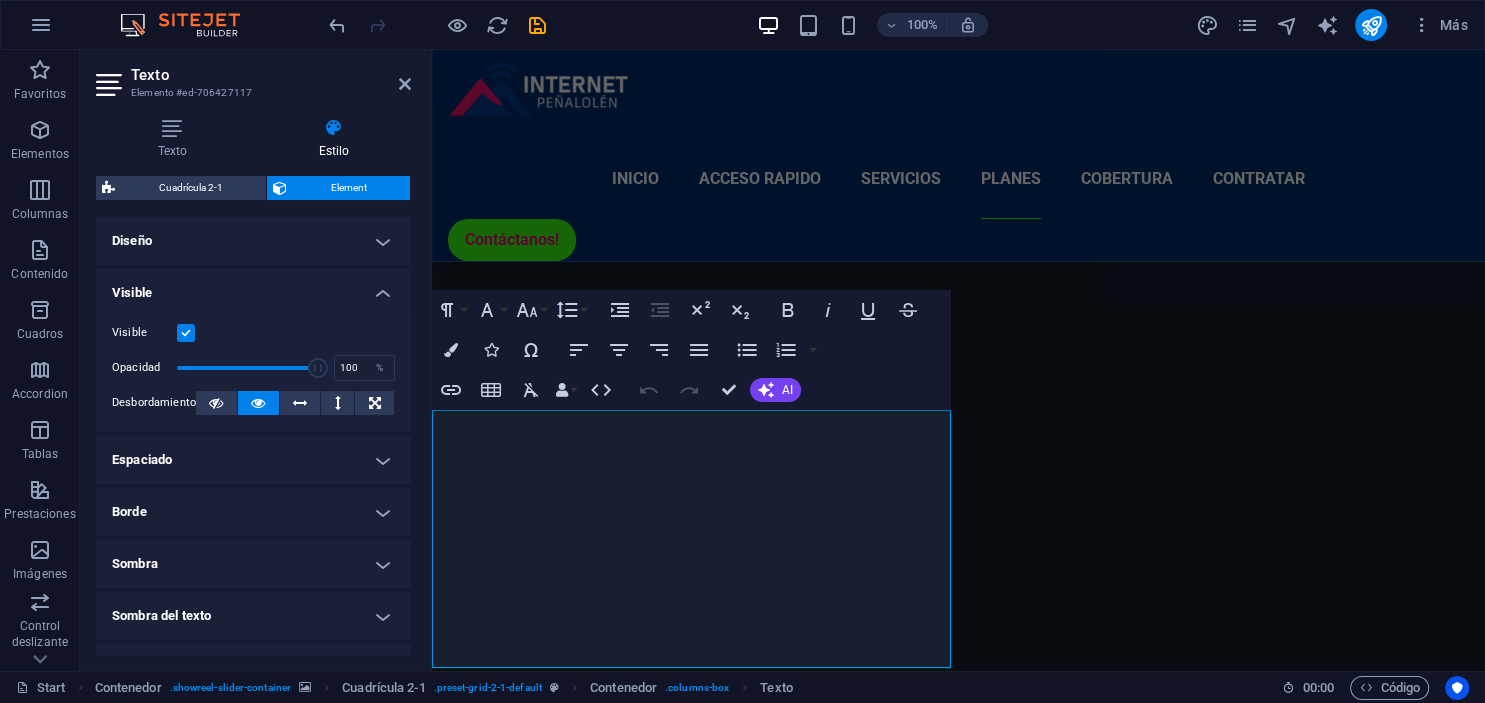 click on "Visible" at bounding box center (253, 287) 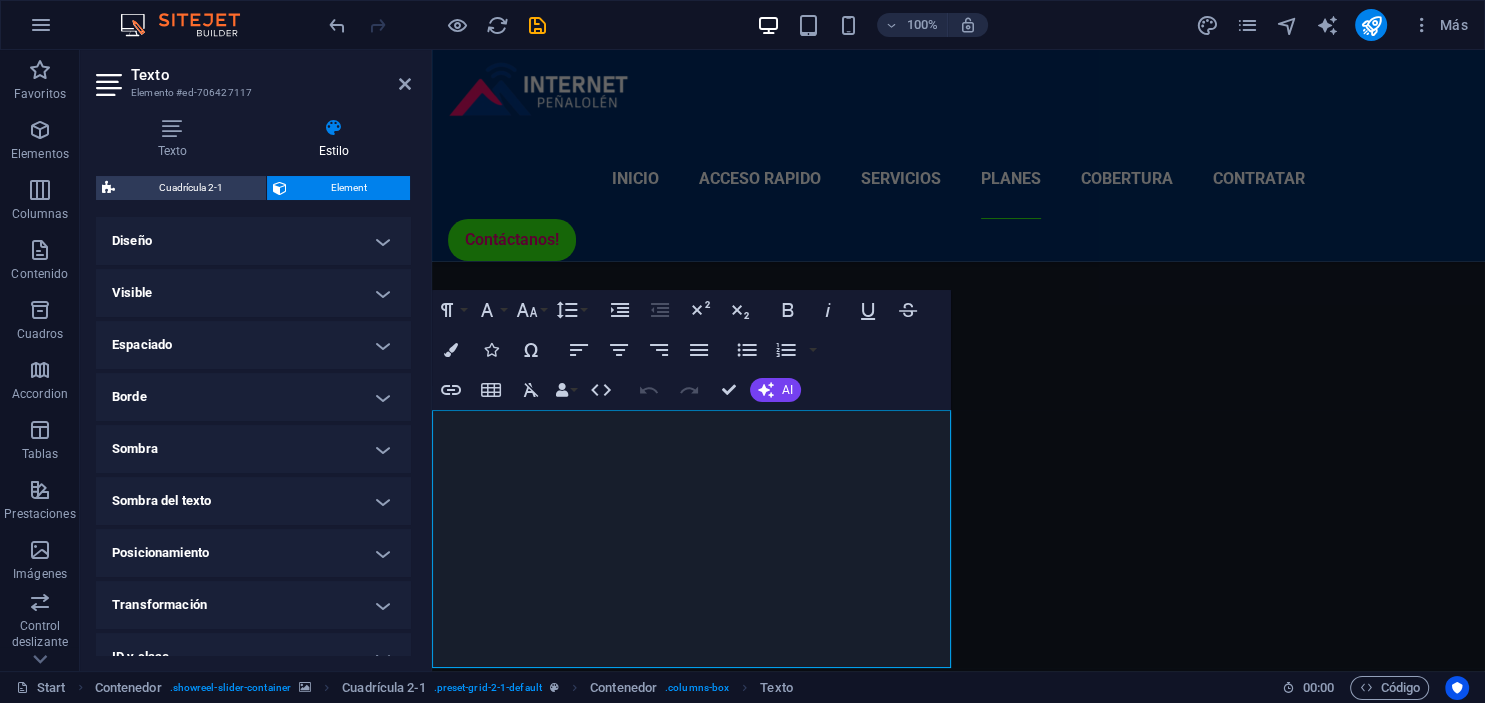click on "Espaciado" at bounding box center (253, 345) 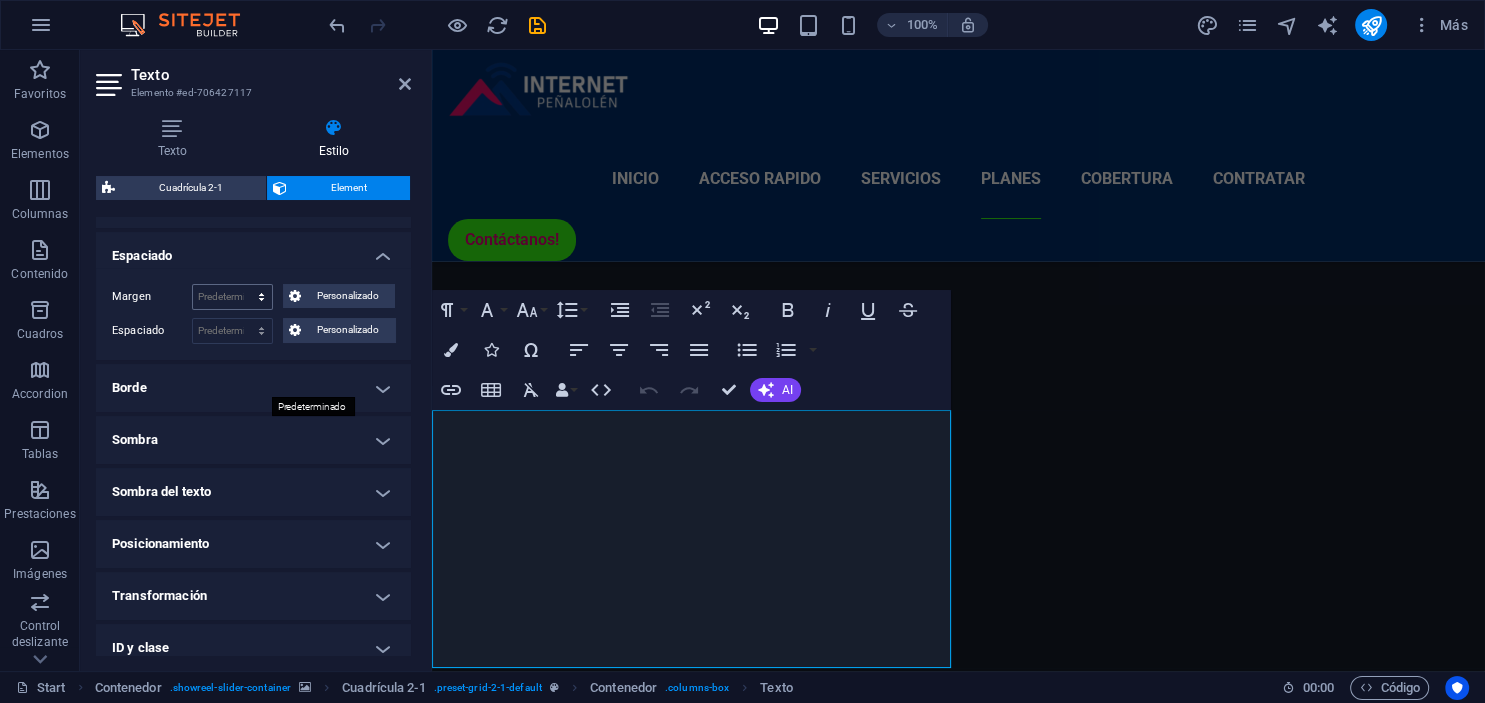 scroll, scrollTop: 91, scrollLeft: 0, axis: vertical 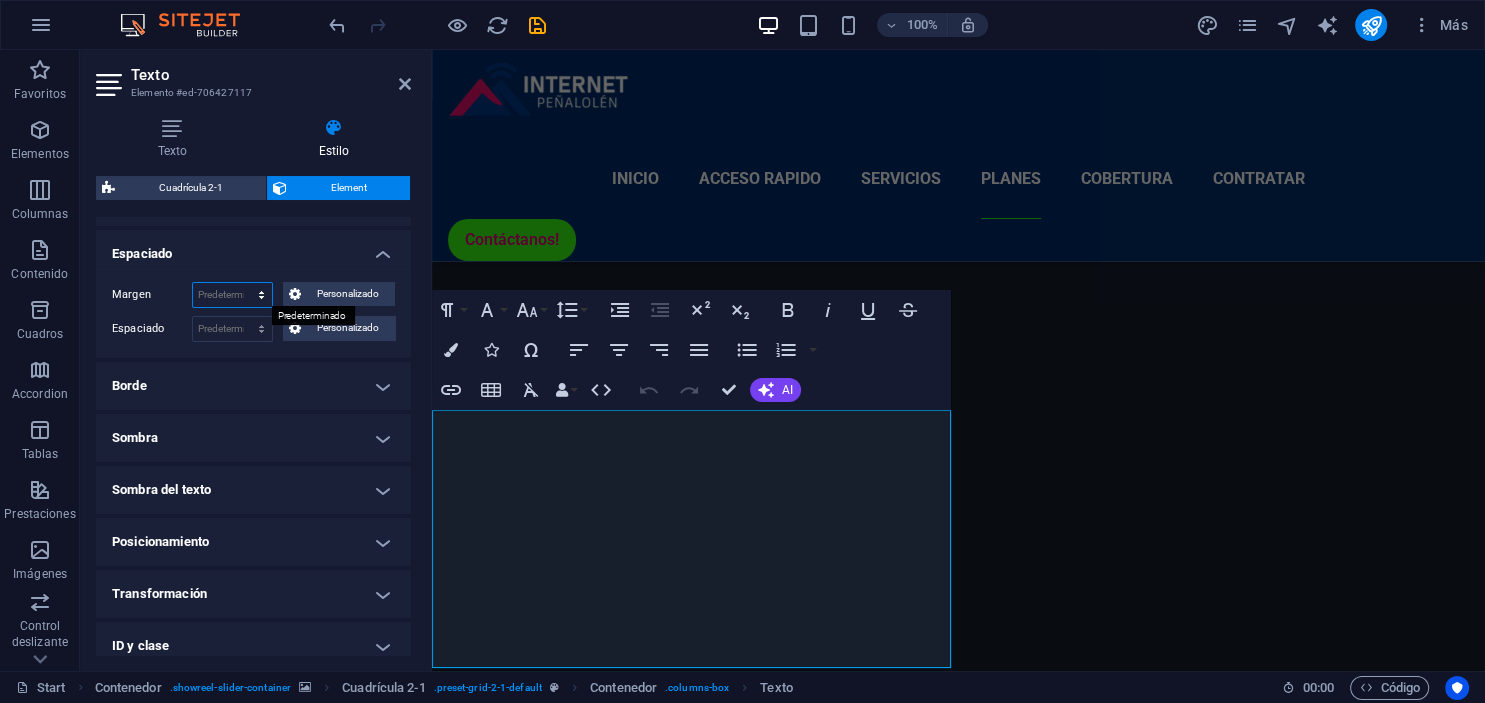 click on "Predeterminado automático px % rem vw vh Personalizado" at bounding box center [232, 295] 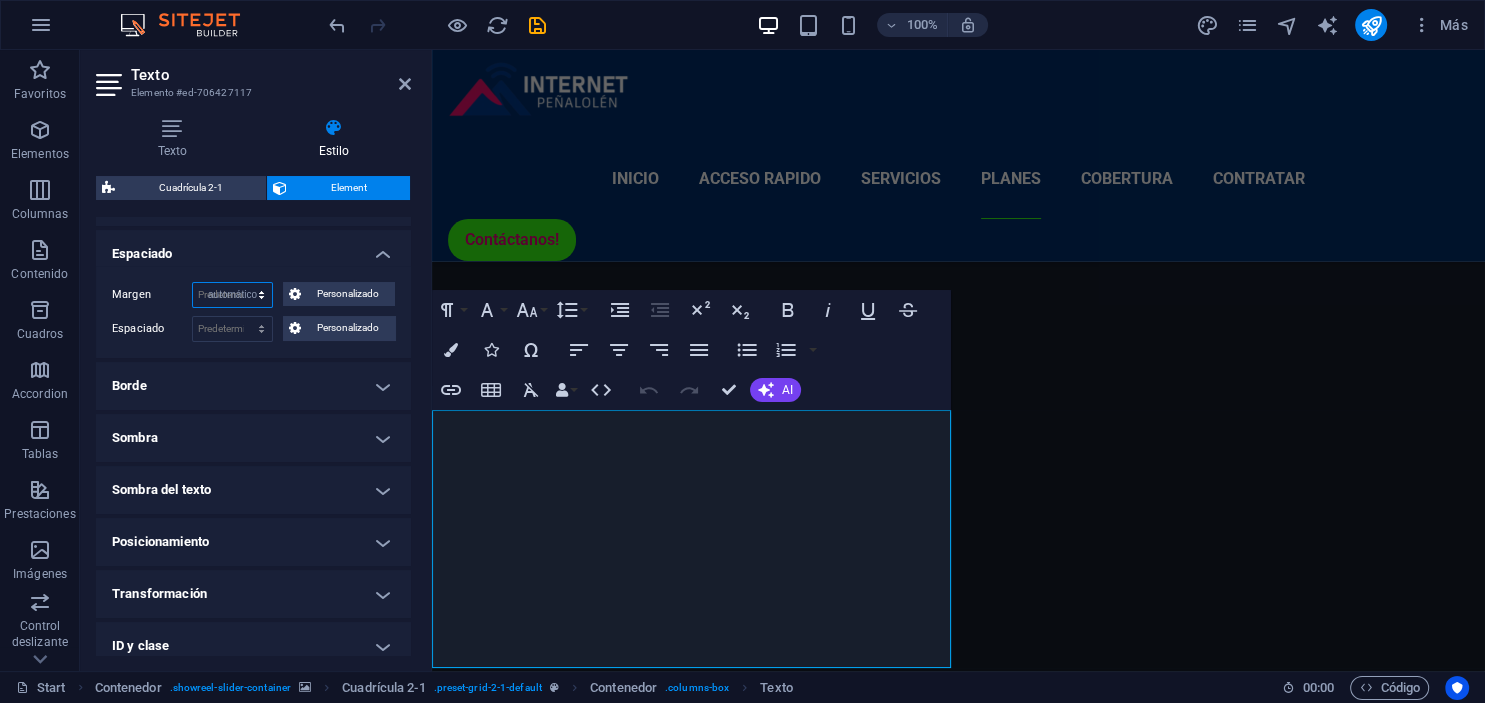 click on "automático" at bounding box center (0, 0) 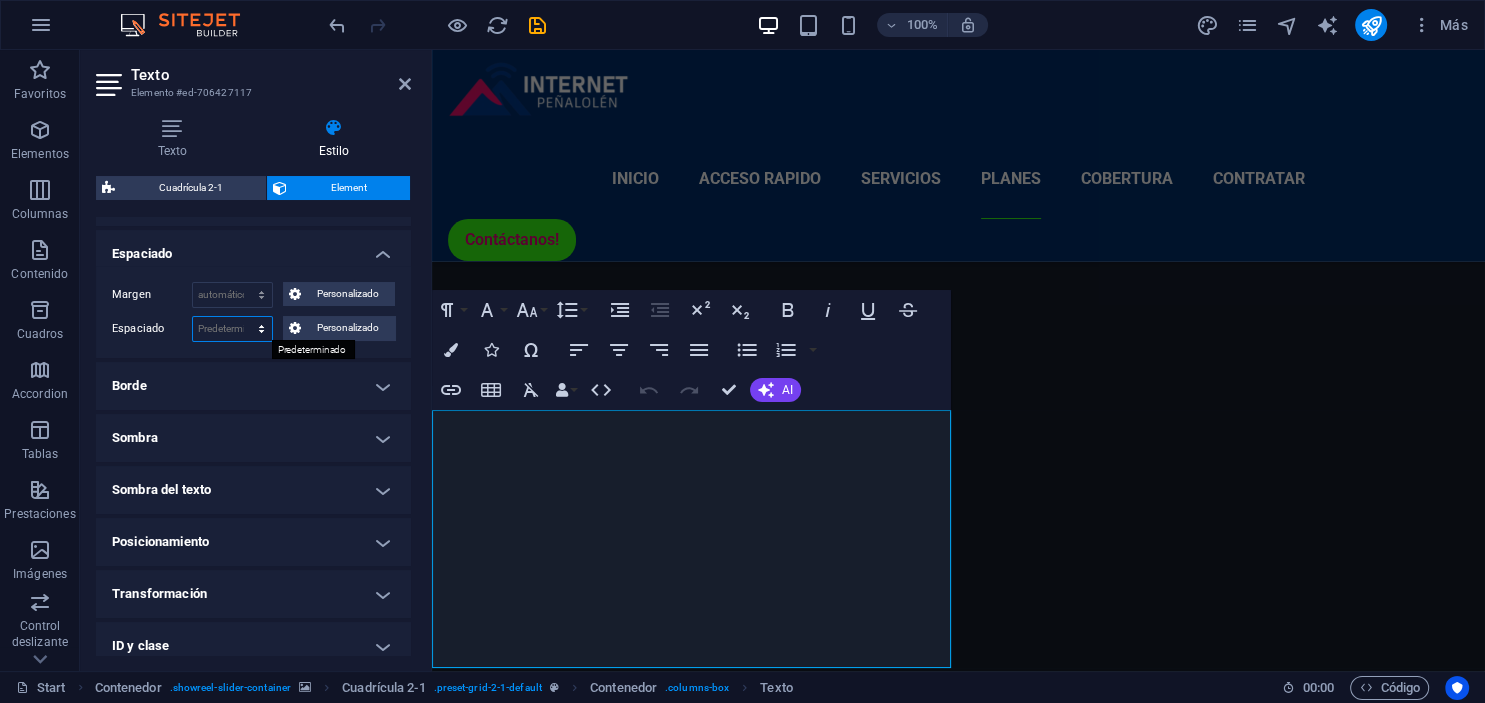 click on "Predeterminado px rem % vh vw Personalizado" at bounding box center (232, 329) 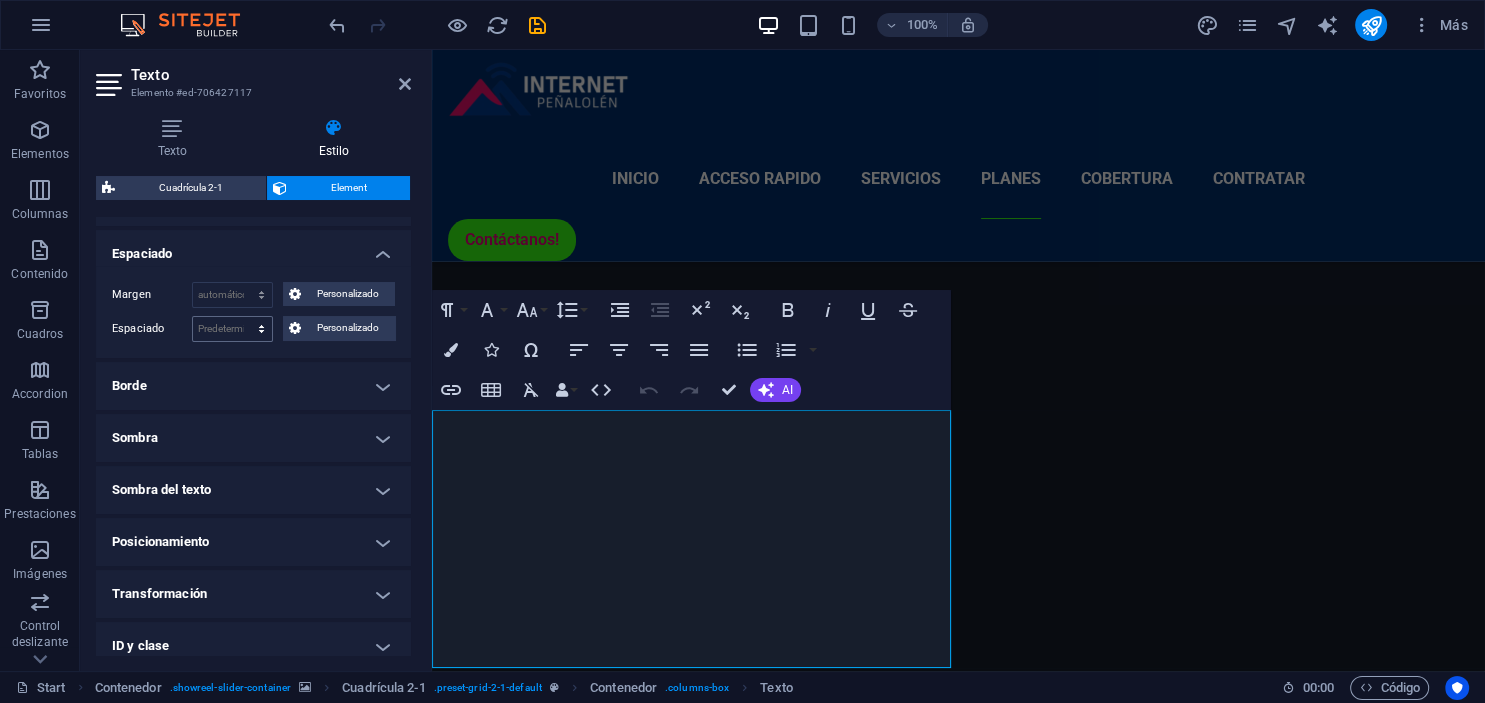 click on "Margen Predeterminado automático px % rem vw vh Personalizado Personalizado automático px % rem vw vh automático px % rem vw vh automático px % rem vw vh automático px % rem vw vh Espaciado Predeterminado px rem % vh vw Personalizado Personalizado px rem % vh vw px rem % vh vw px rem % vh vw px rem % vh vw" at bounding box center (253, 312) 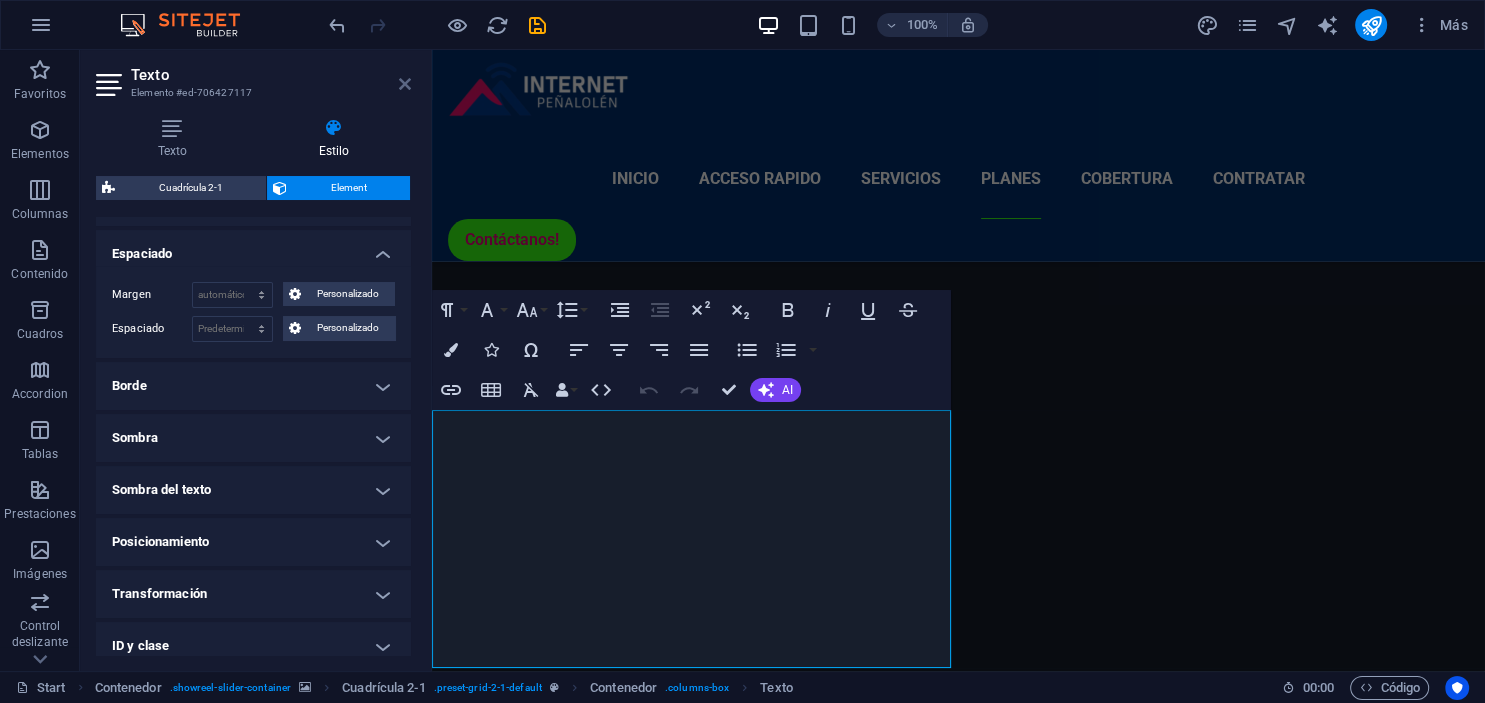 click at bounding box center (405, 84) 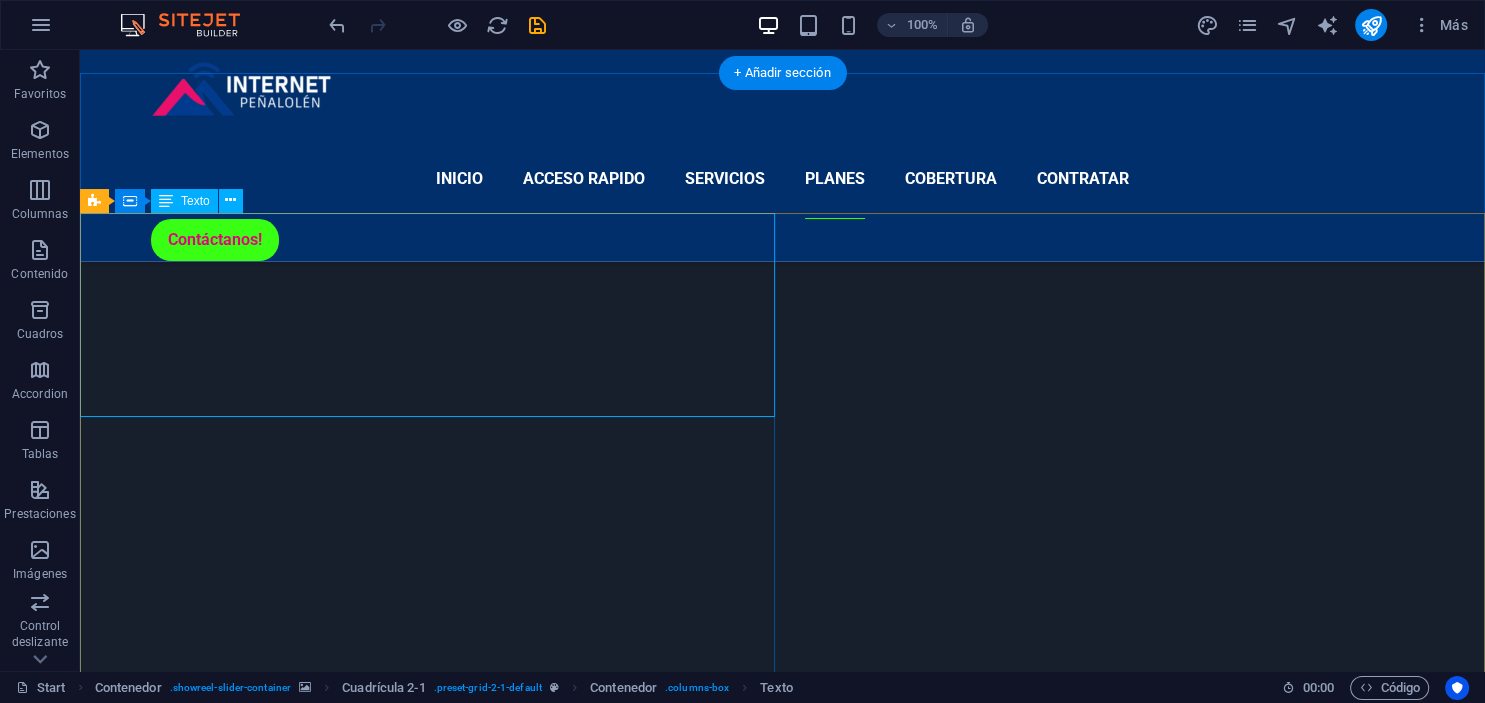 scroll, scrollTop: 2956, scrollLeft: 0, axis: vertical 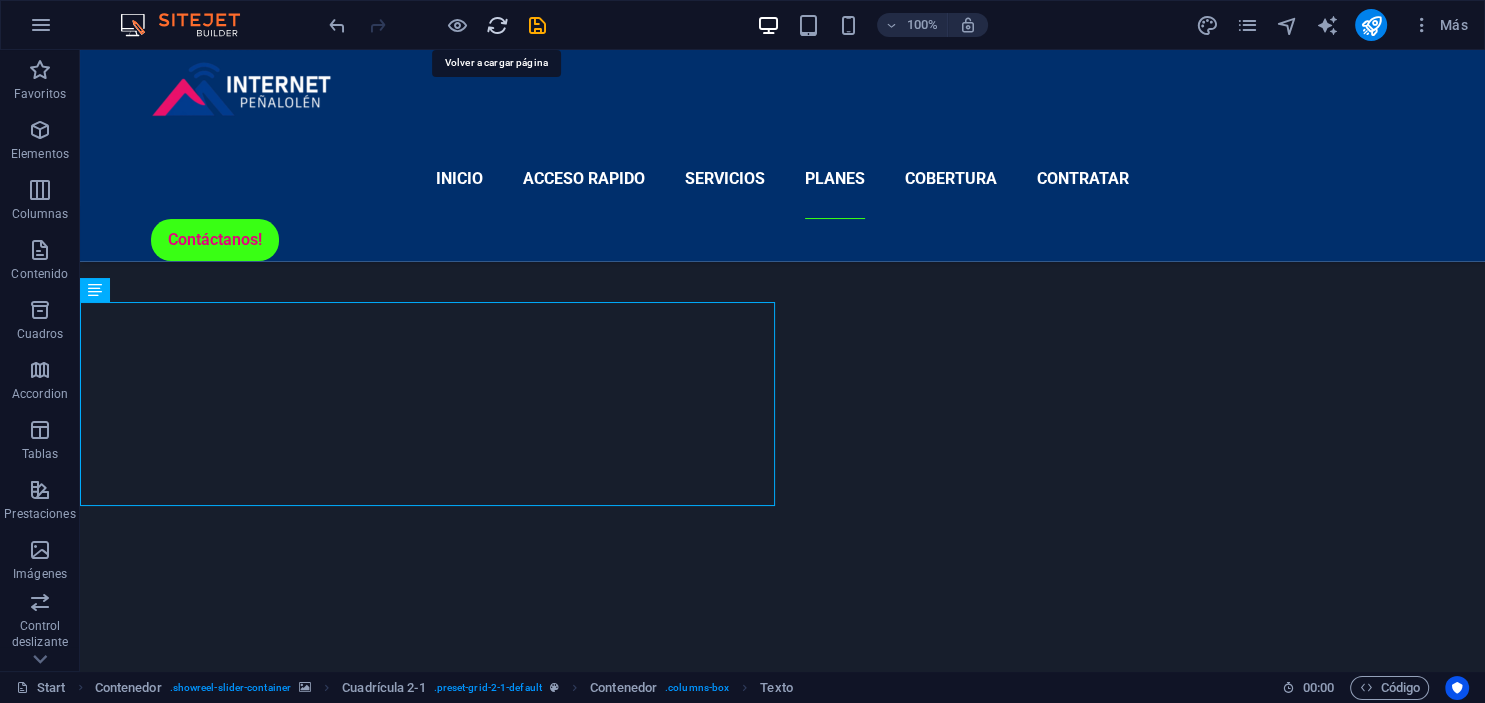 click at bounding box center (497, 25) 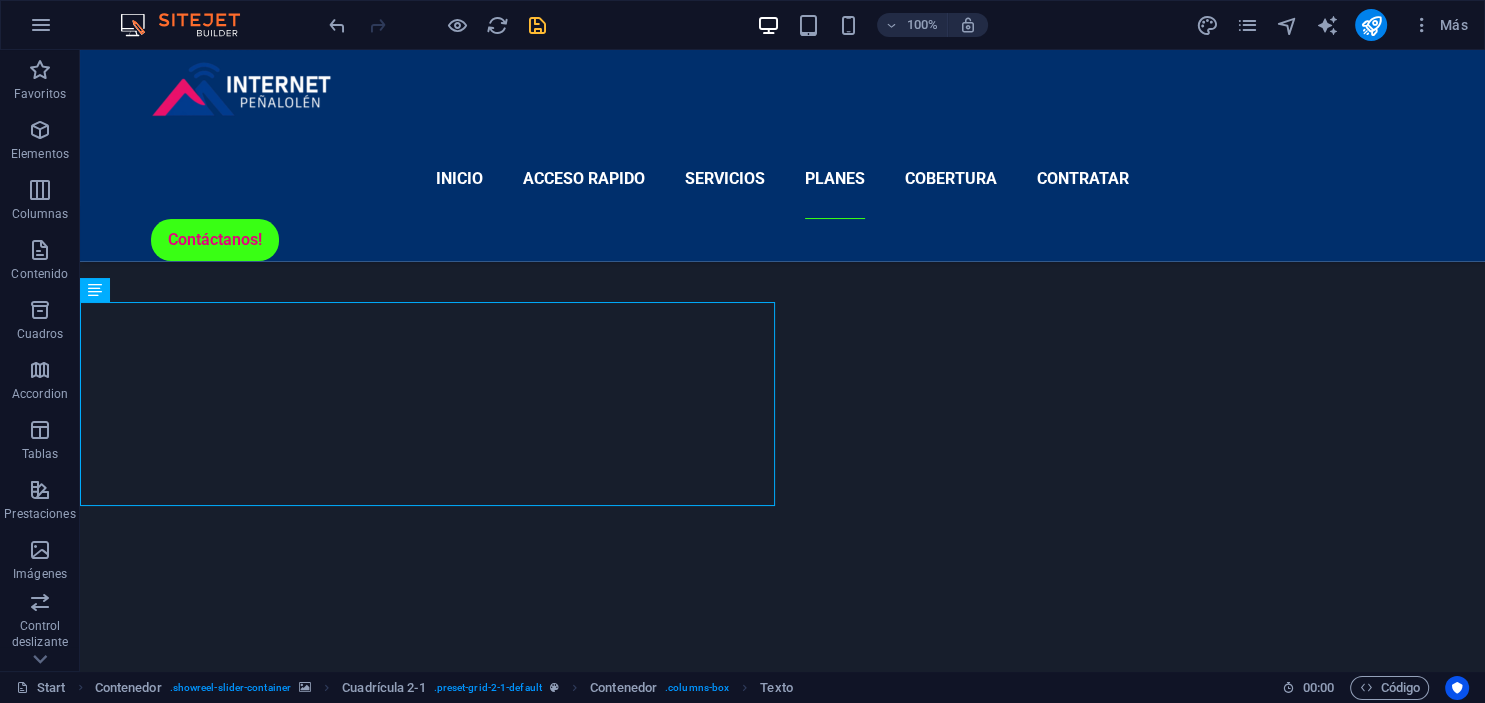 click at bounding box center (537, 25) 